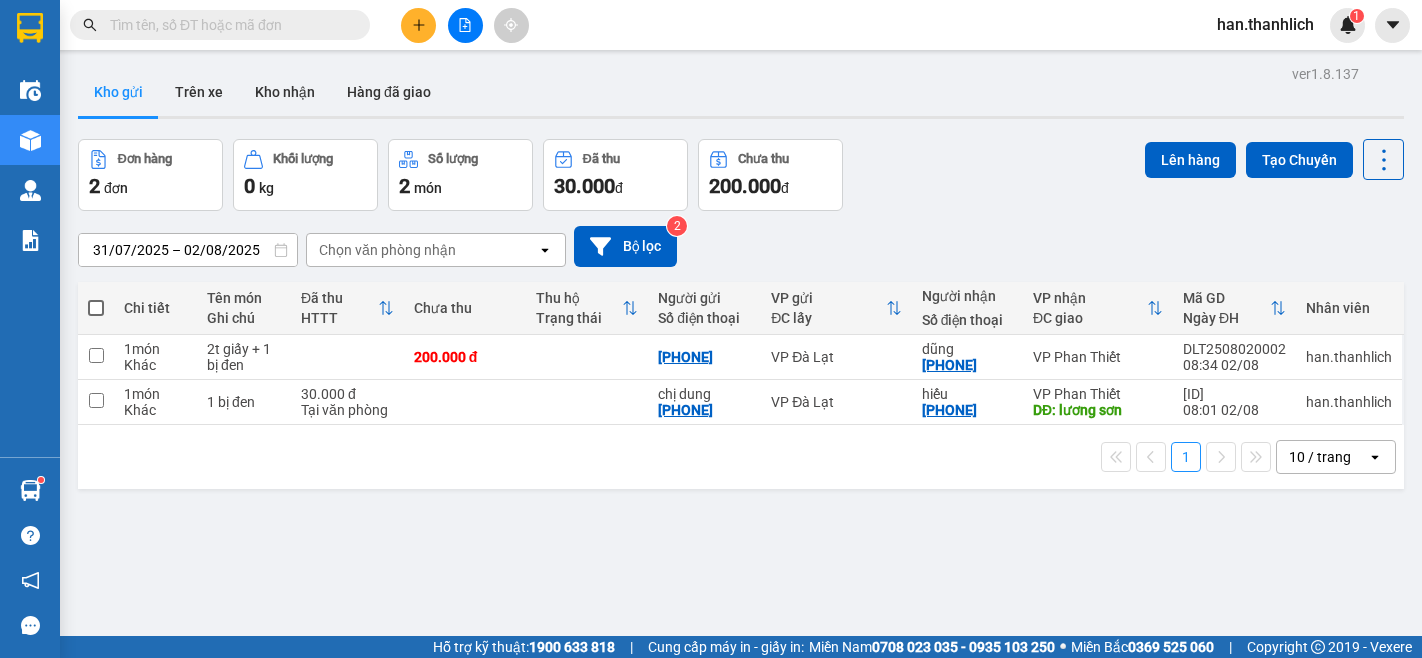 scroll, scrollTop: 0, scrollLeft: 0, axis: both 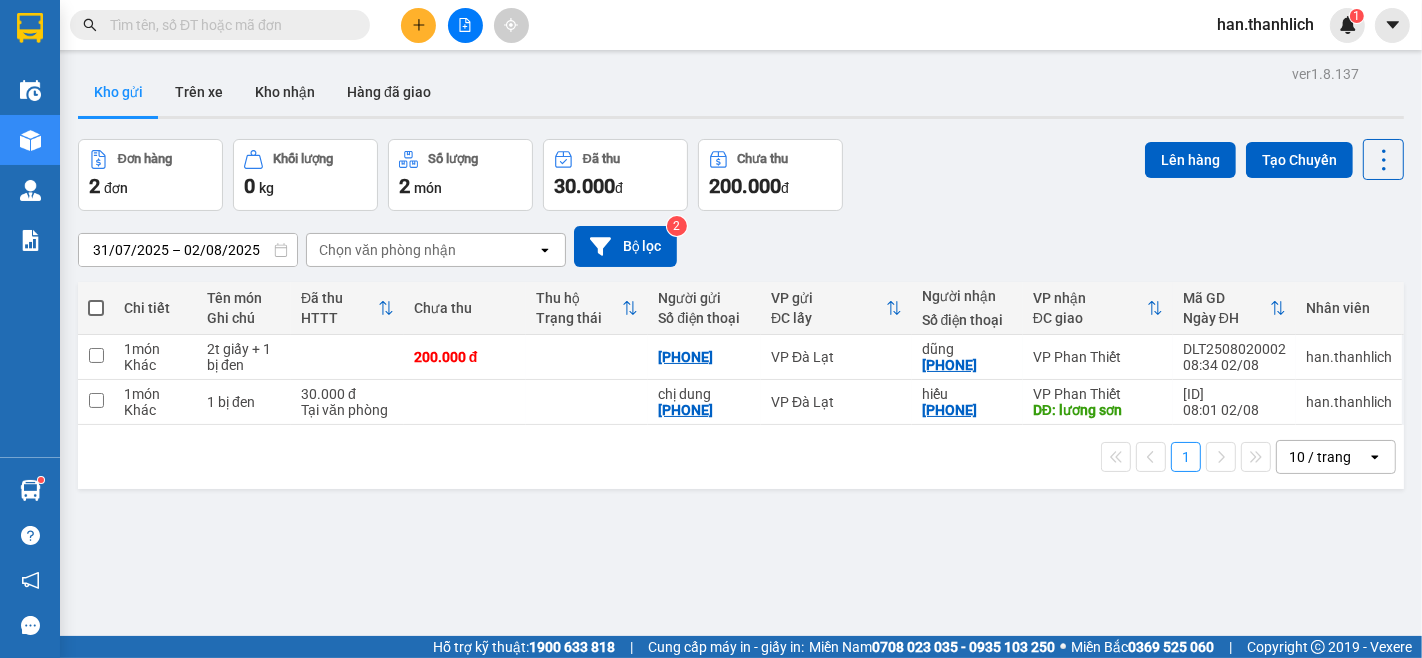 click at bounding box center [418, 25] 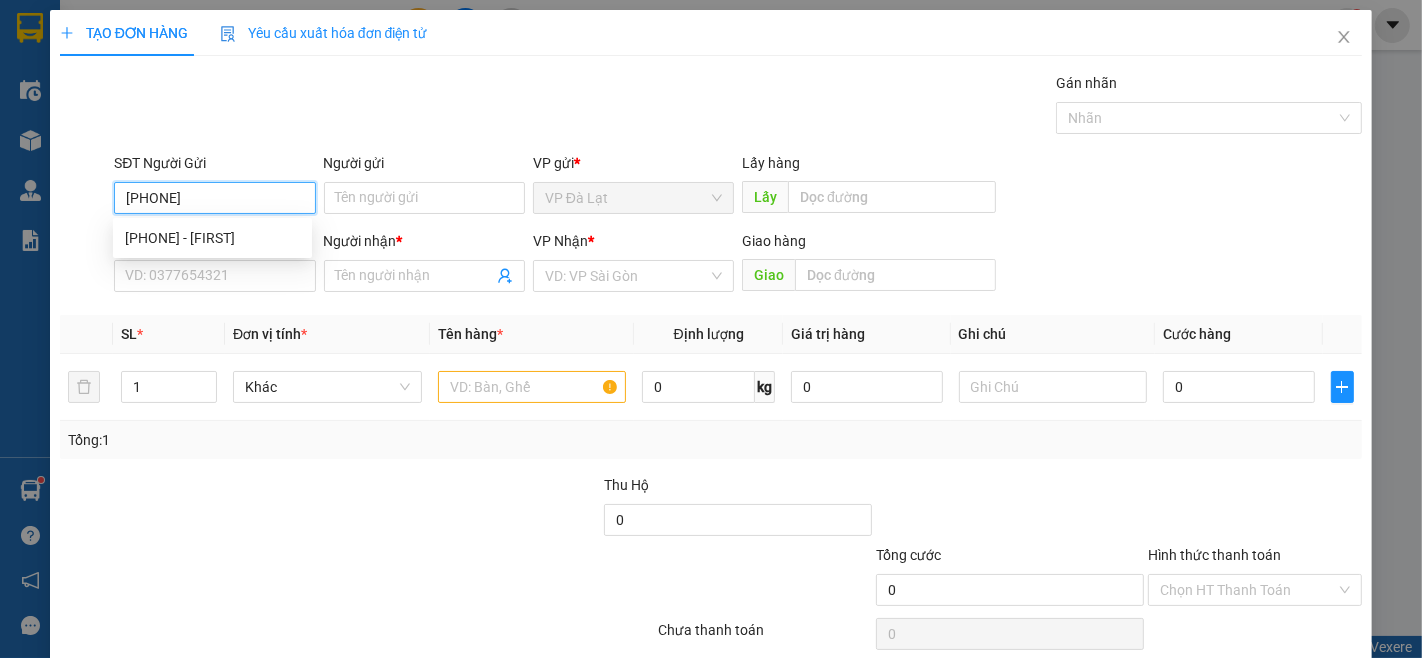 type on "[PHONE]" 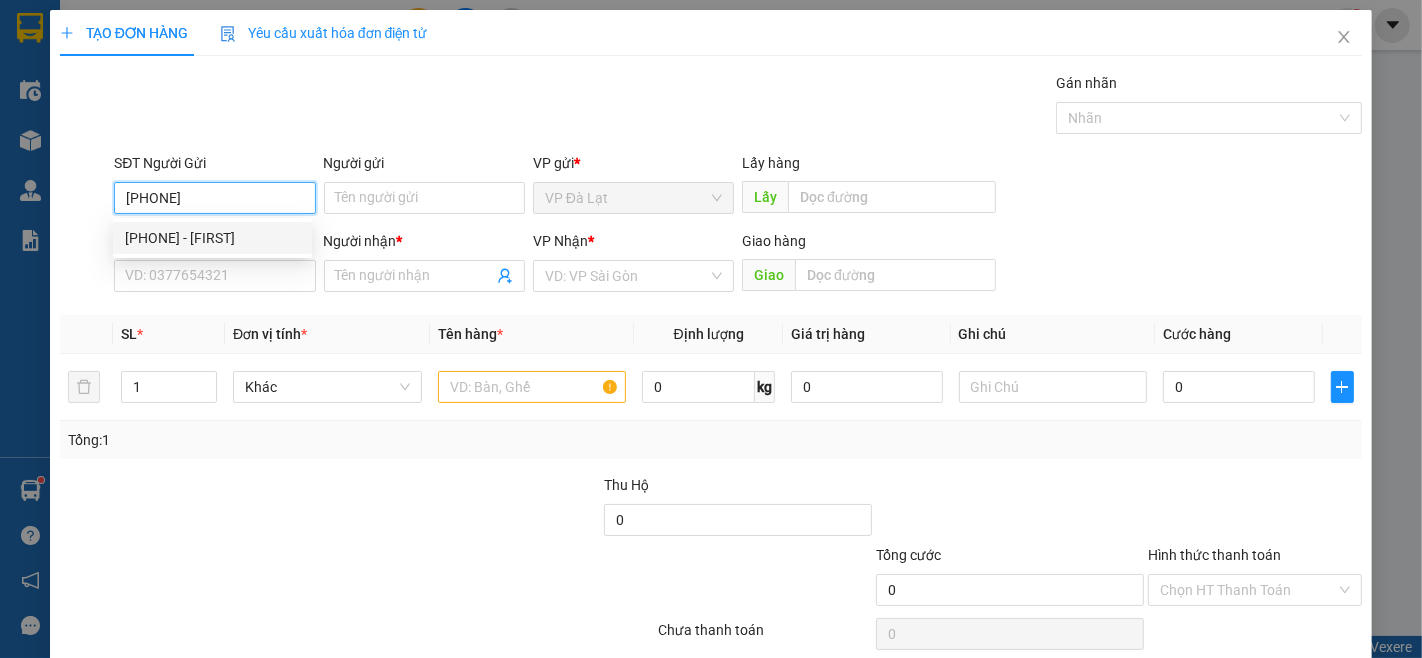 click on "[PHONE] - [FIRST]" at bounding box center [212, 238] 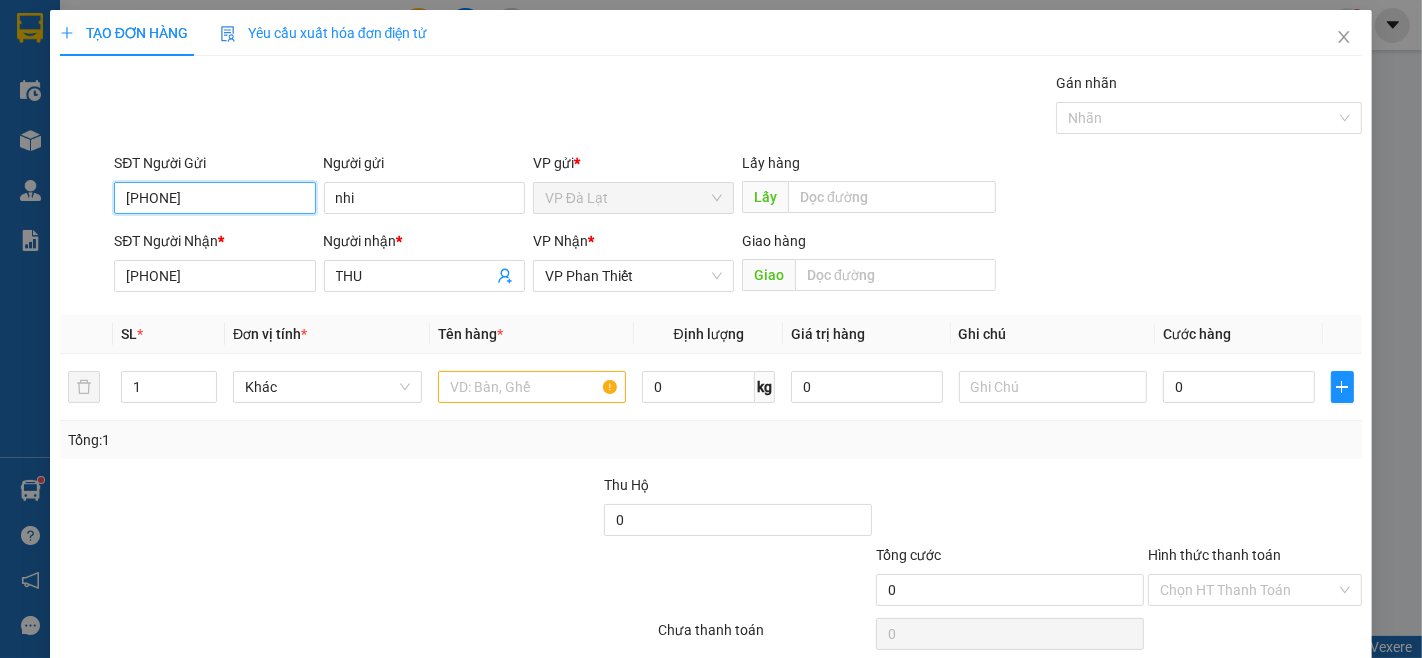 drag, startPoint x: 266, startPoint y: 198, endPoint x: 0, endPoint y: 195, distance: 266.0169 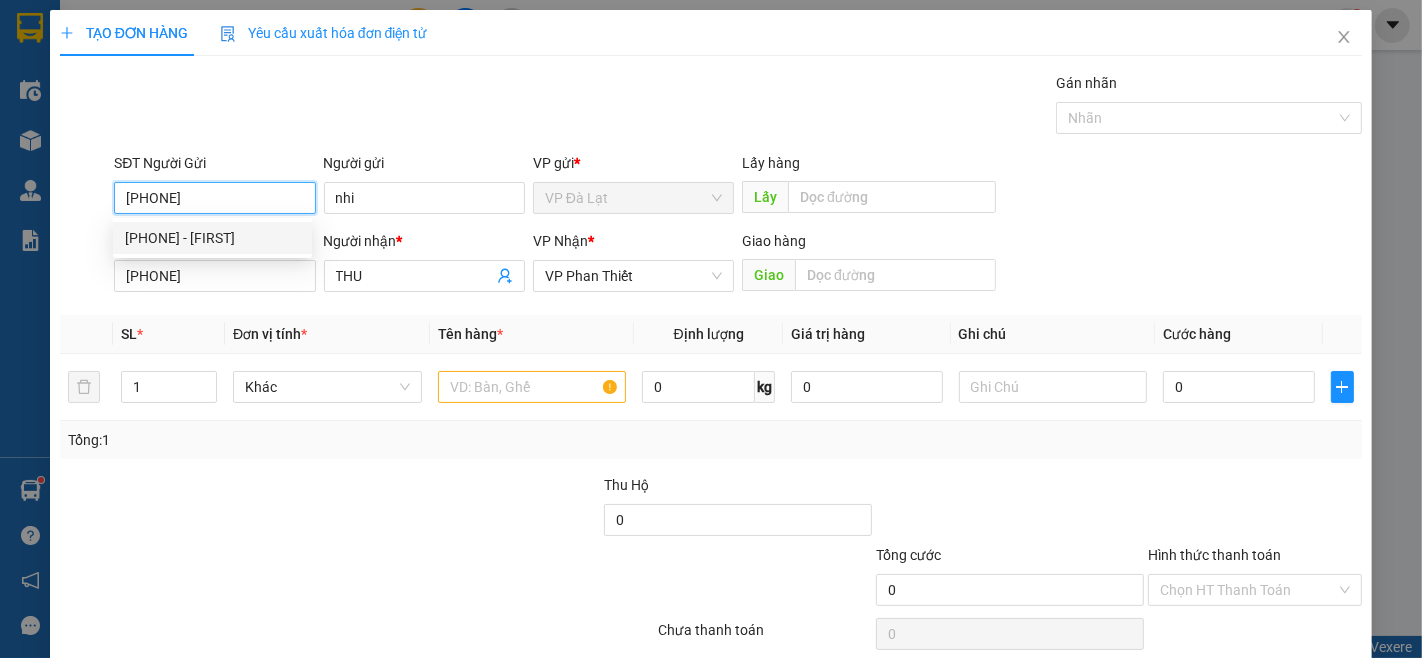 type on "[PHONE]" 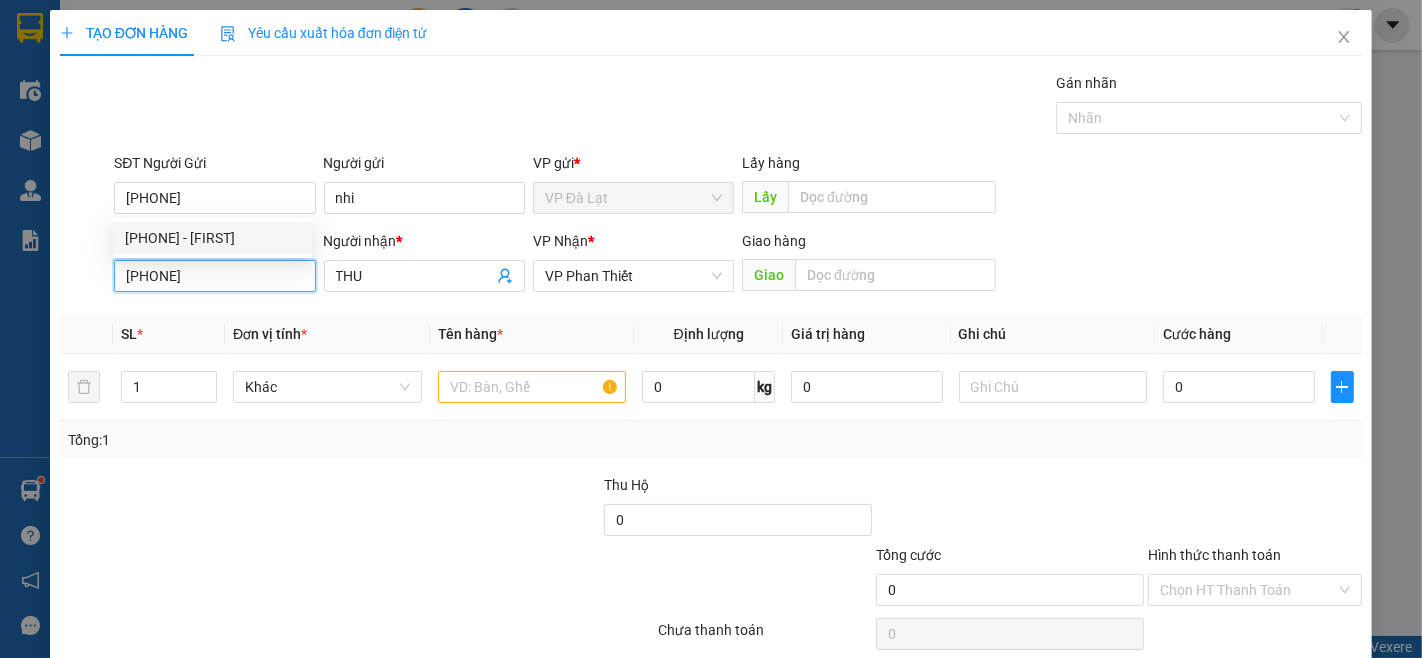 drag, startPoint x: 70, startPoint y: 280, endPoint x: 0, endPoint y: 280, distance: 70 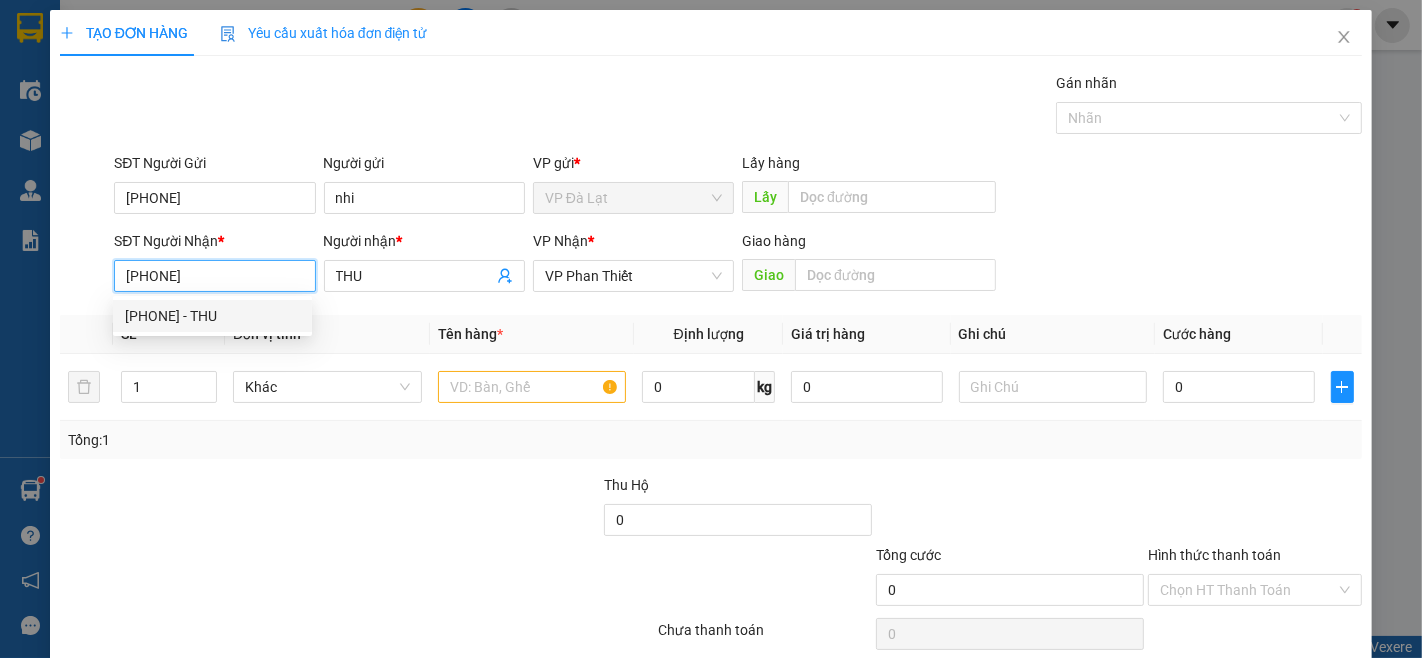 paste on "[PHONE]" 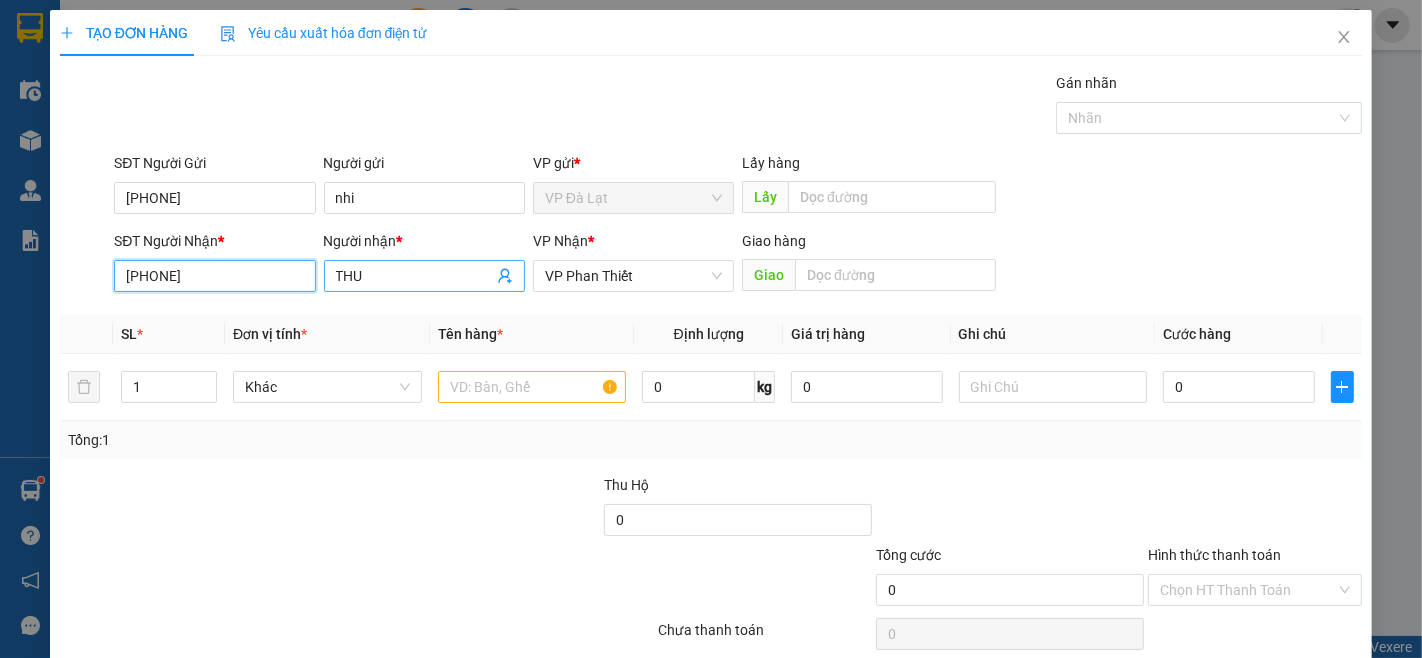 type on "[PHONE]" 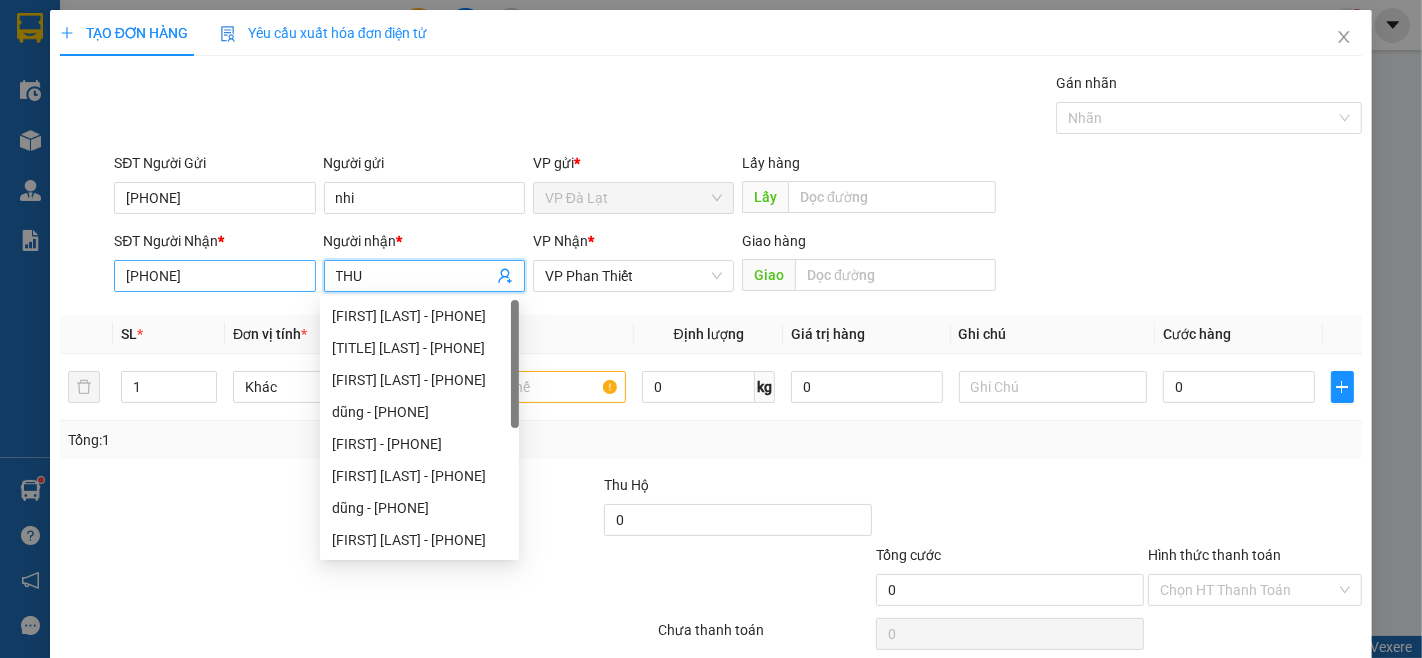 drag, startPoint x: 396, startPoint y: 277, endPoint x: 283, endPoint y: 278, distance: 113.004425 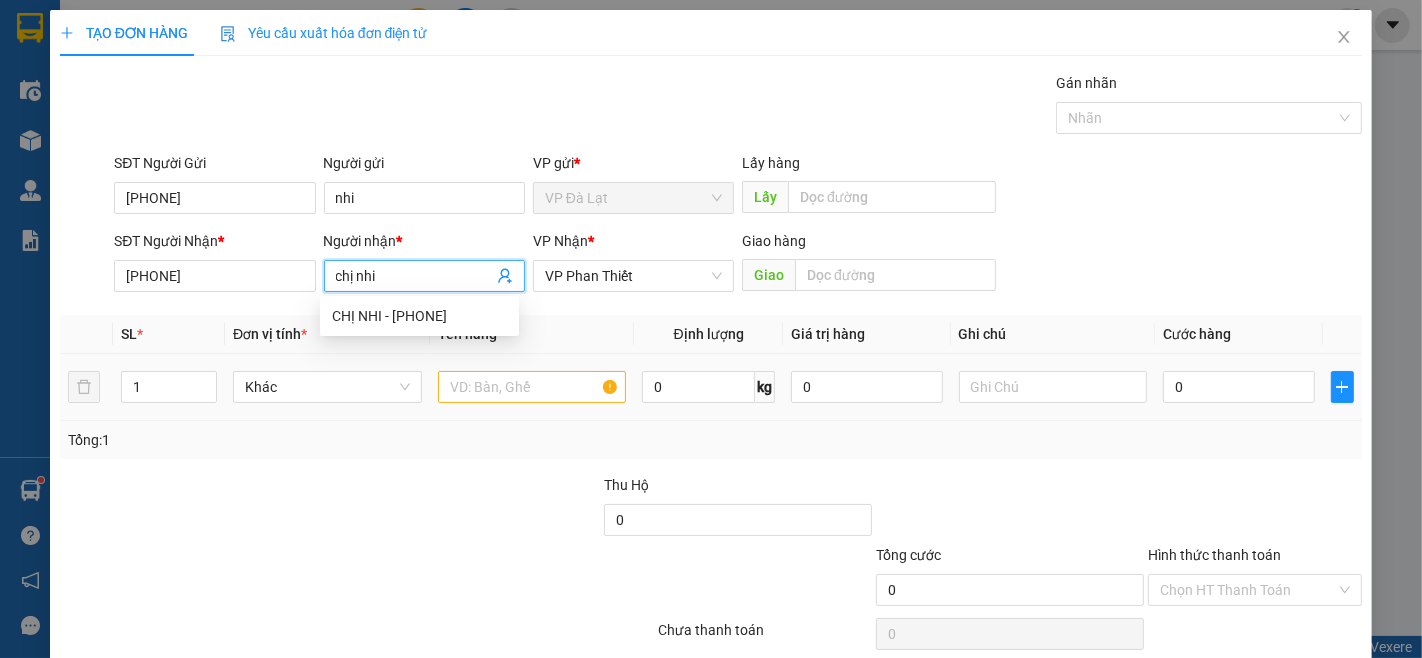 type on "chị nhi" 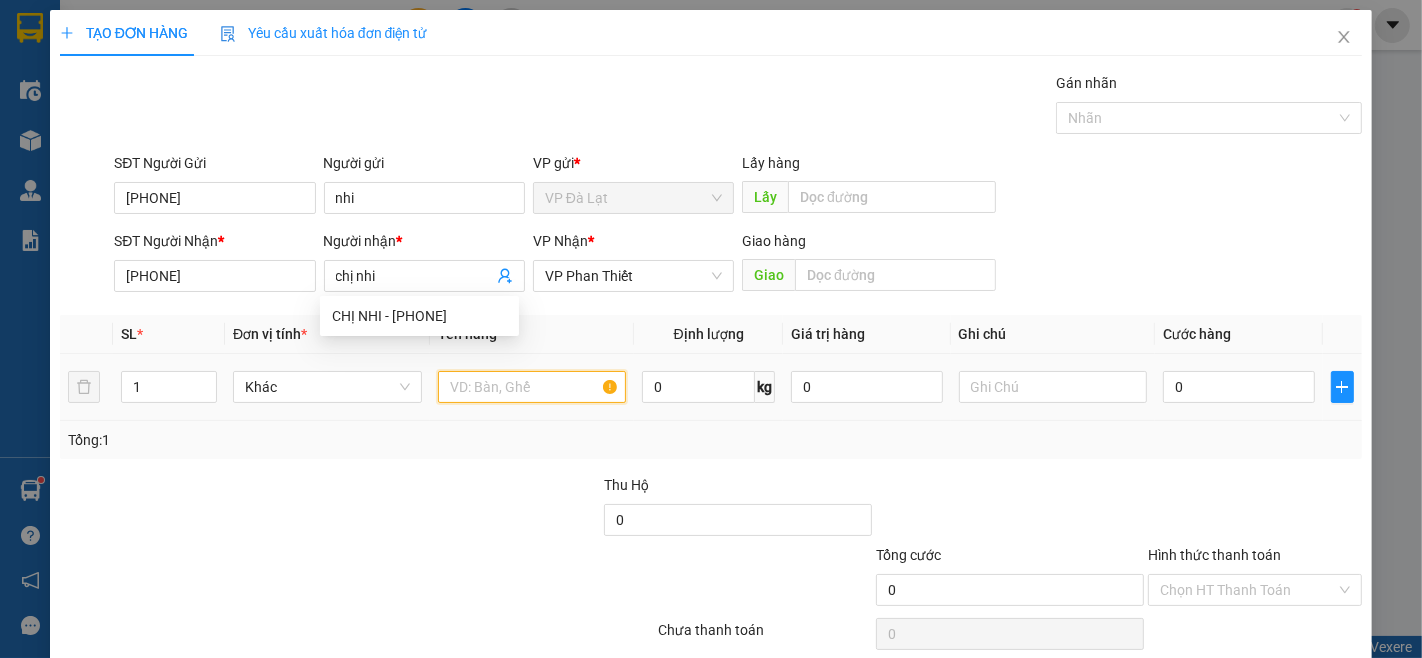 click at bounding box center [532, 387] 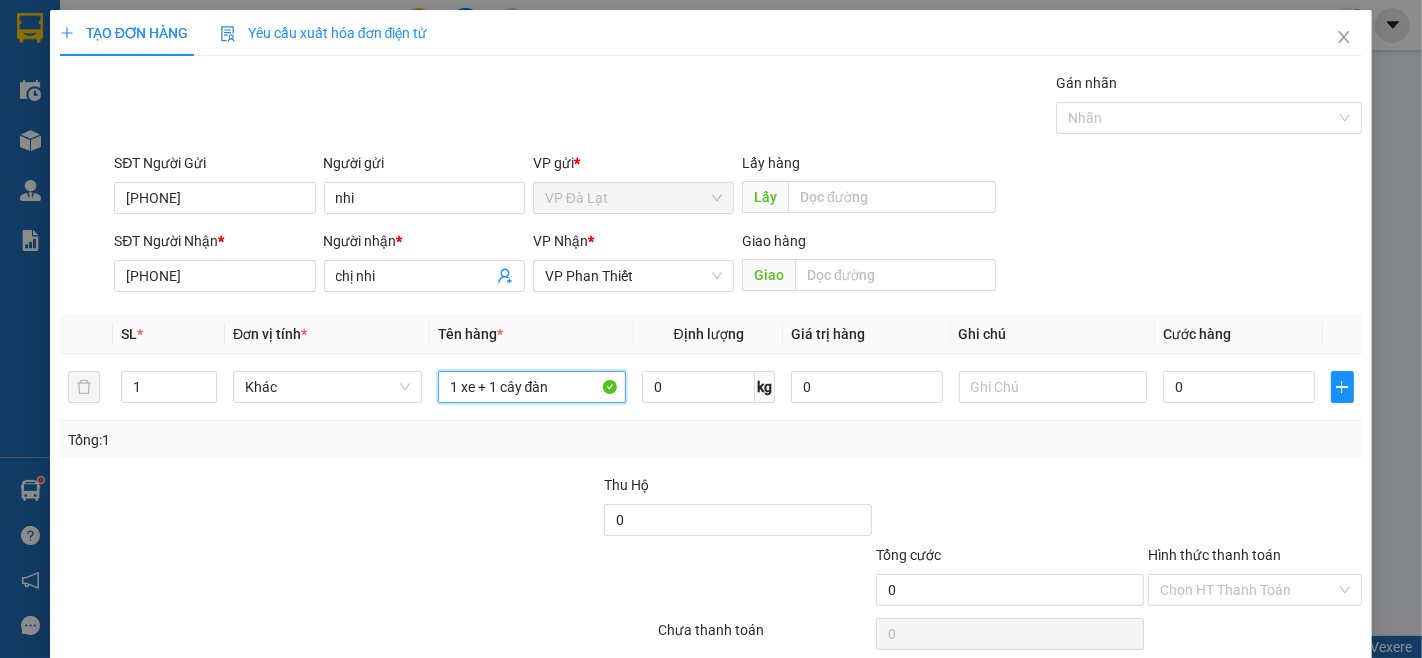 type on "1 xe + 1 cây đàn" 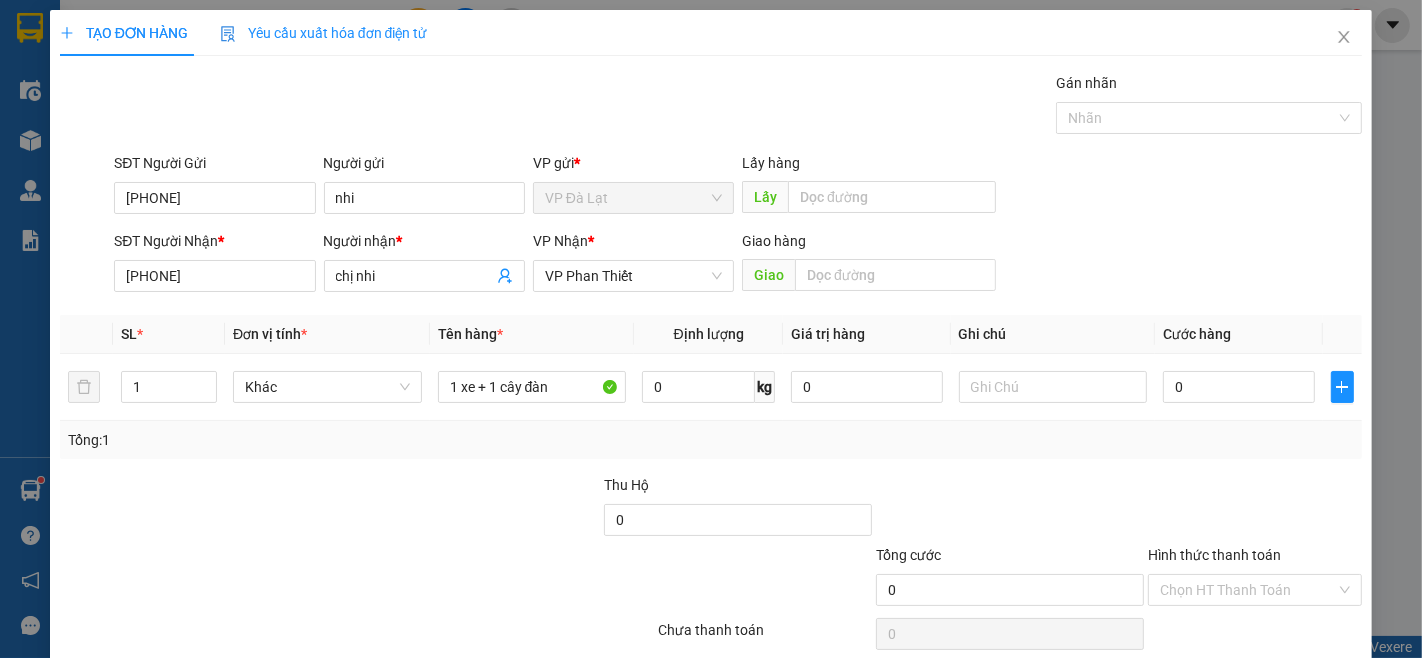 click on "Tổng:  1" at bounding box center [711, 440] 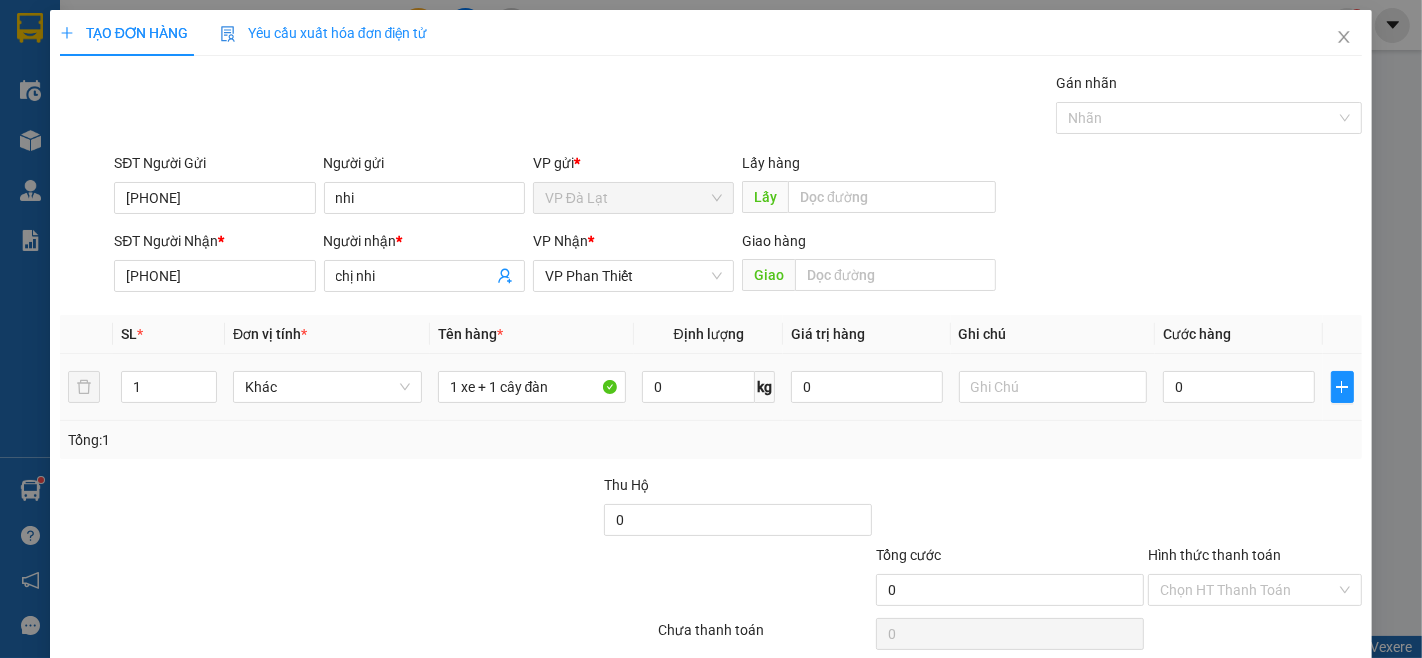 click on "0" at bounding box center [1238, 387] 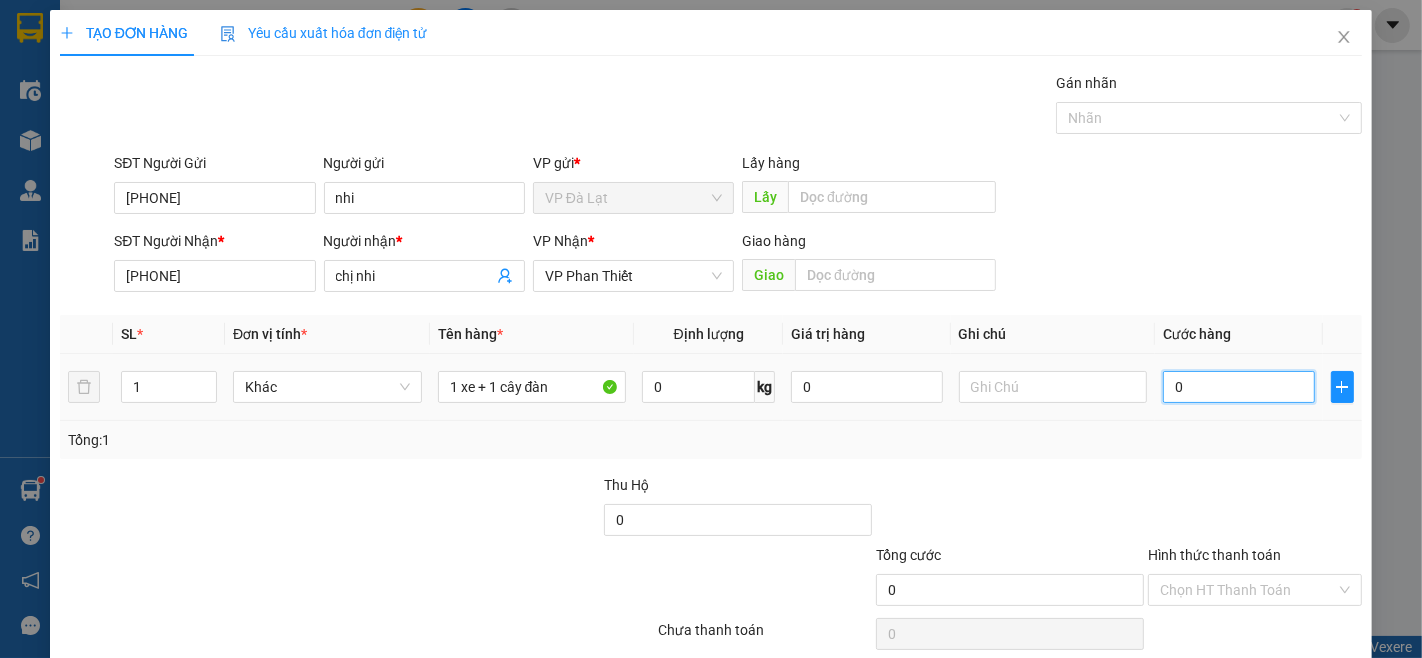 click on "0" at bounding box center (1238, 387) 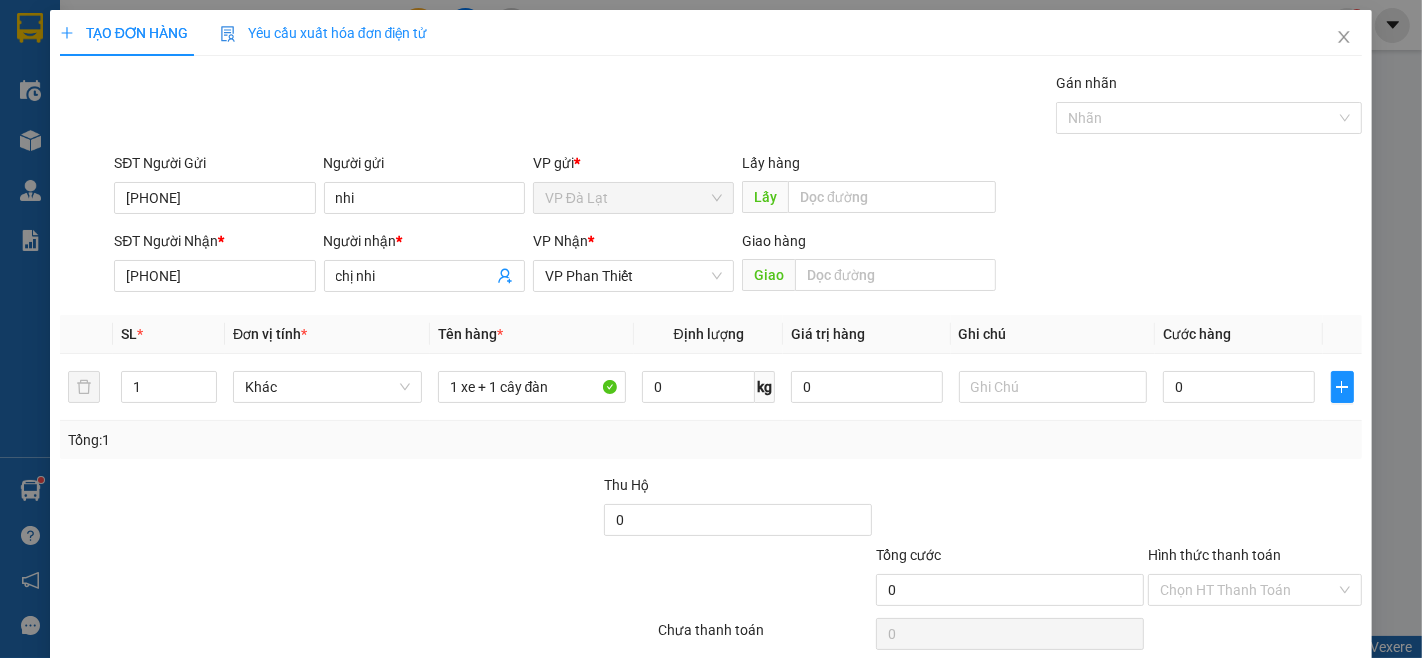 click on "Tổng:  1" at bounding box center [711, 440] 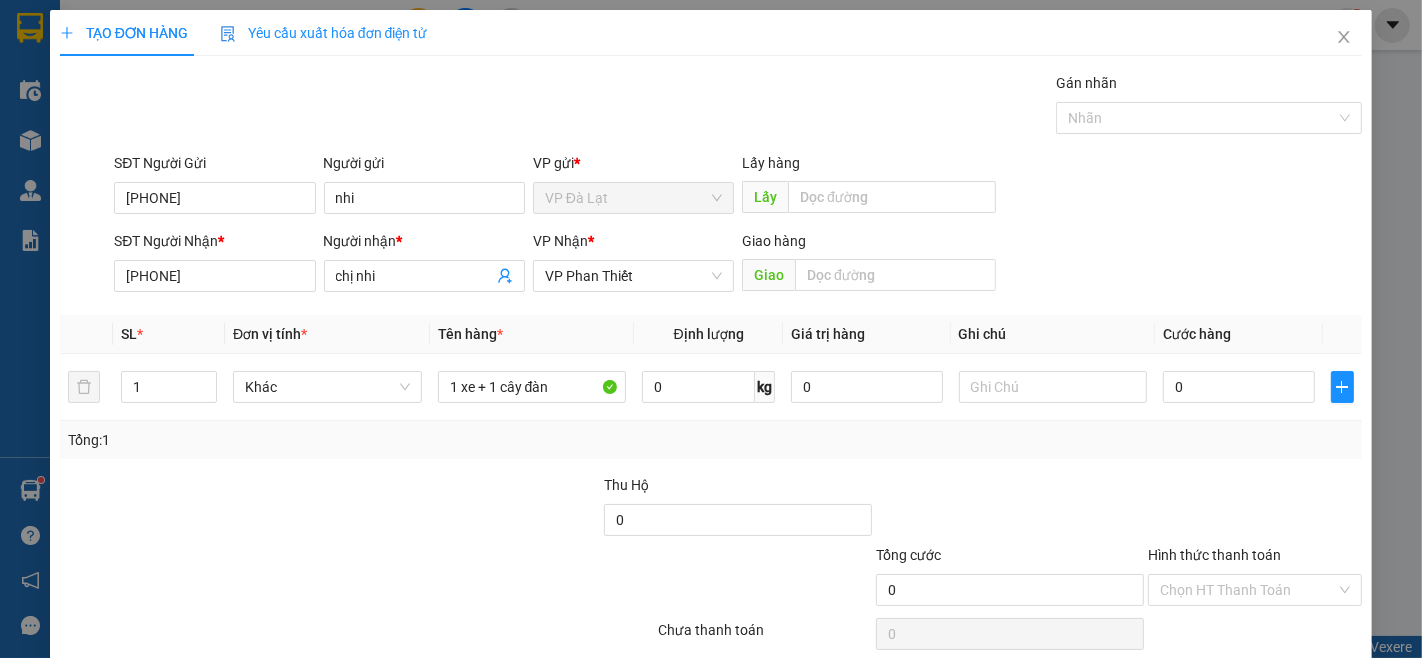 click at bounding box center [1255, 509] 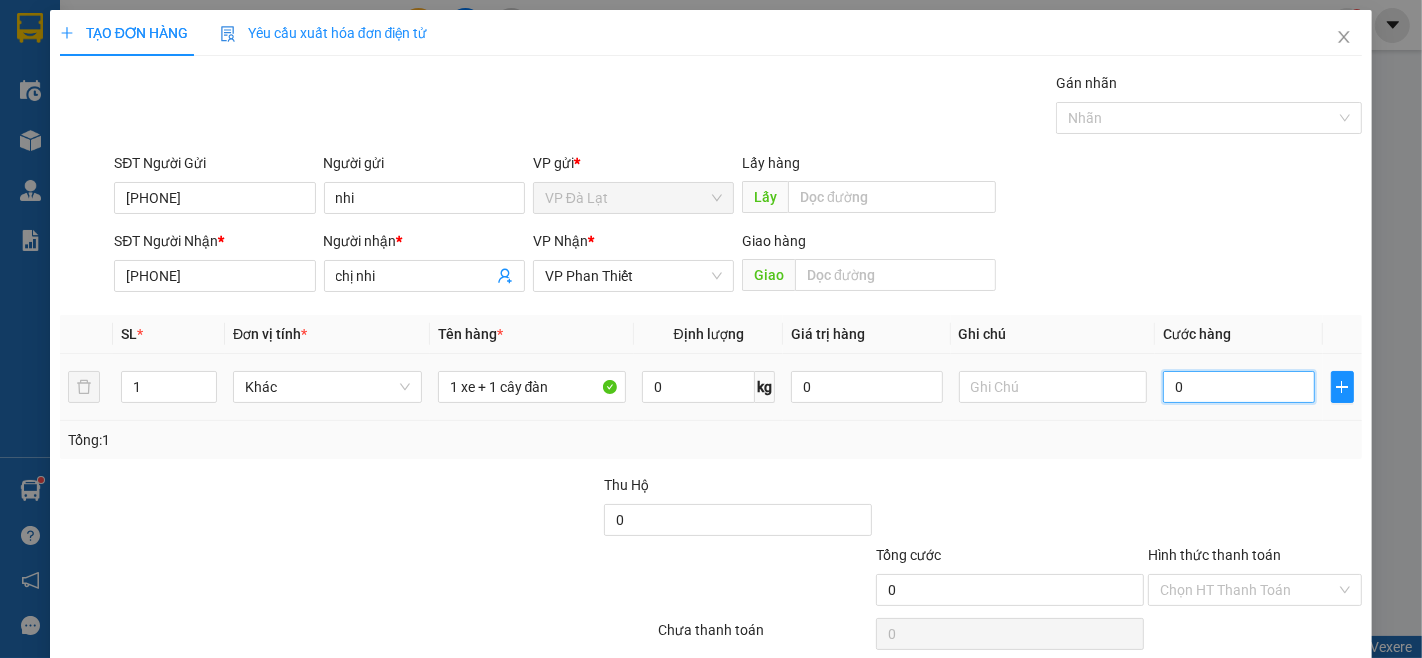 click on "0" at bounding box center [1238, 387] 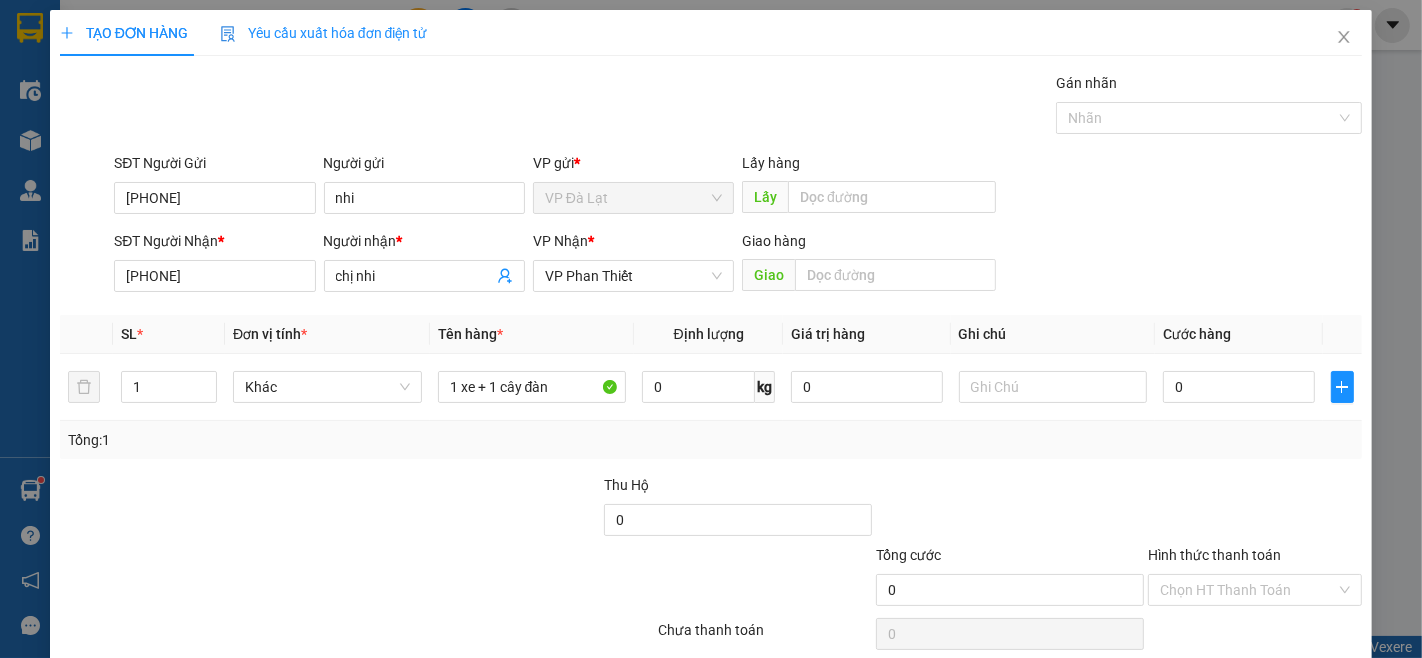 click on "Transit Pickup Surcharge Ids Transit Deliver Surcharge Ids Transit Deliver Surcharge Transit Deliver Surcharge Gói vận chuyển  * Tiêu chuẩn Gán nhãn   Nhãn SĐT Người Gửi [PHONE] Người gửi nhi VP gửi  * VP Đà Lạt Lấy hàng Lấy SĐT Người Nhận  * [PHONE] Người nhận  * chị nhi VP Nhận  * VP Phan Thiết Giao hàng Giao SL  * Đơn vị tính  * Tên hàng  * Định lượng Giá trị hàng Ghi chú Cước hàng                   1 Khác 1 xe + 1 cây đàn 0 kg 0 0 Tổng:  1 Thu Hộ 0 Tổng cước 0 Hình thức thanh toán Chọn HT Thanh Toán Số tiền thu trước 0 Chưa thanh toán 0 Chọn HT Thanh Toán Lưu nháp Xóa Thông tin Lưu Lưu và In" at bounding box center (711, 386) 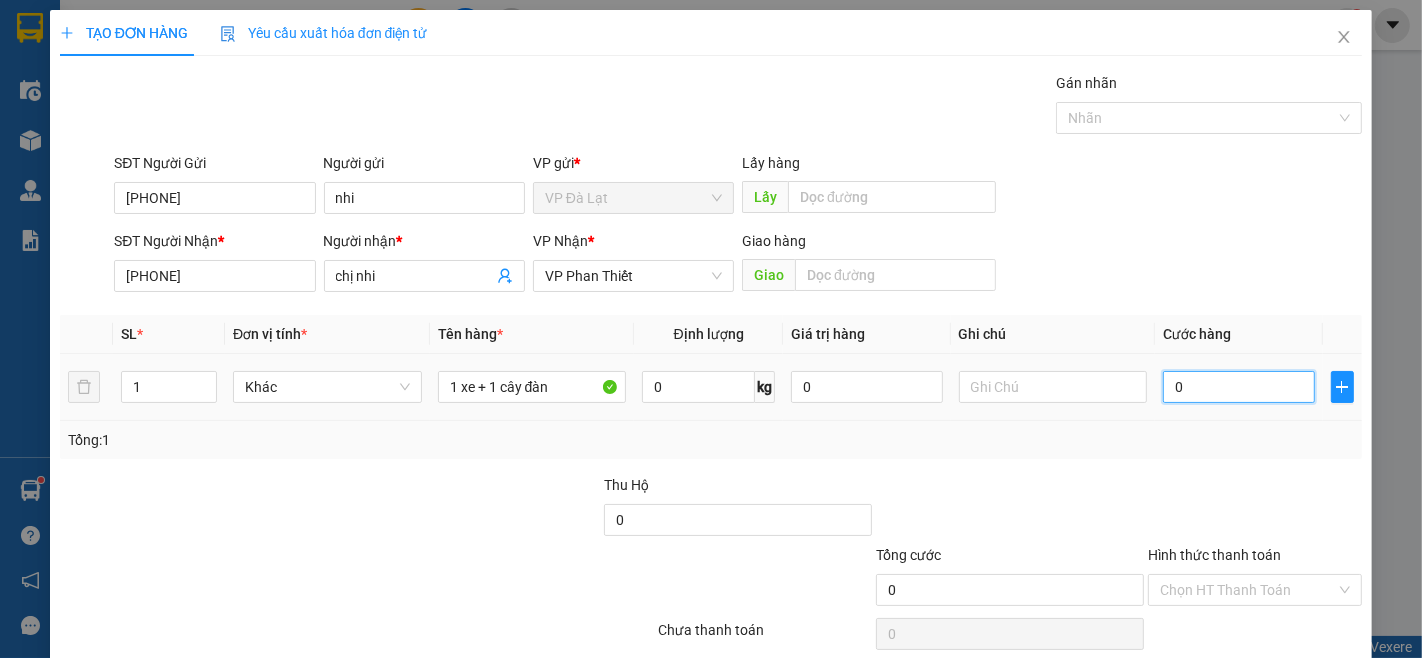 click on "0" at bounding box center [1238, 387] 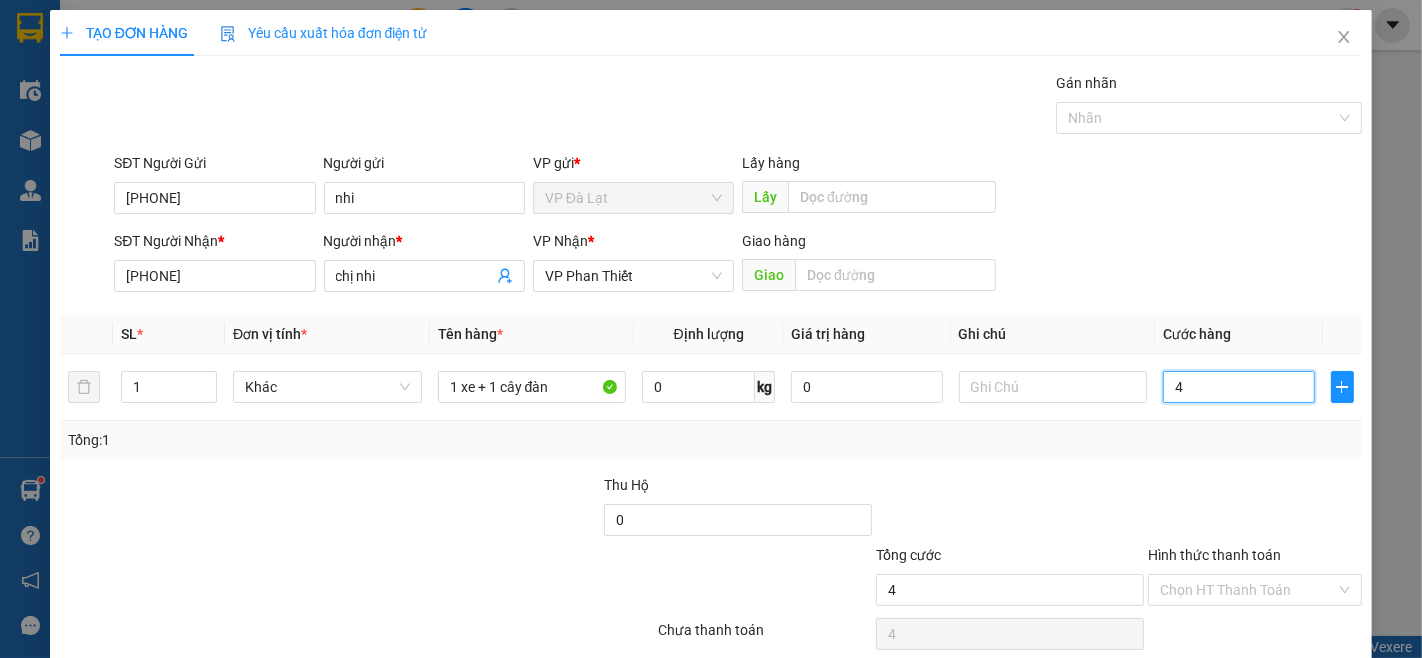 type on "4" 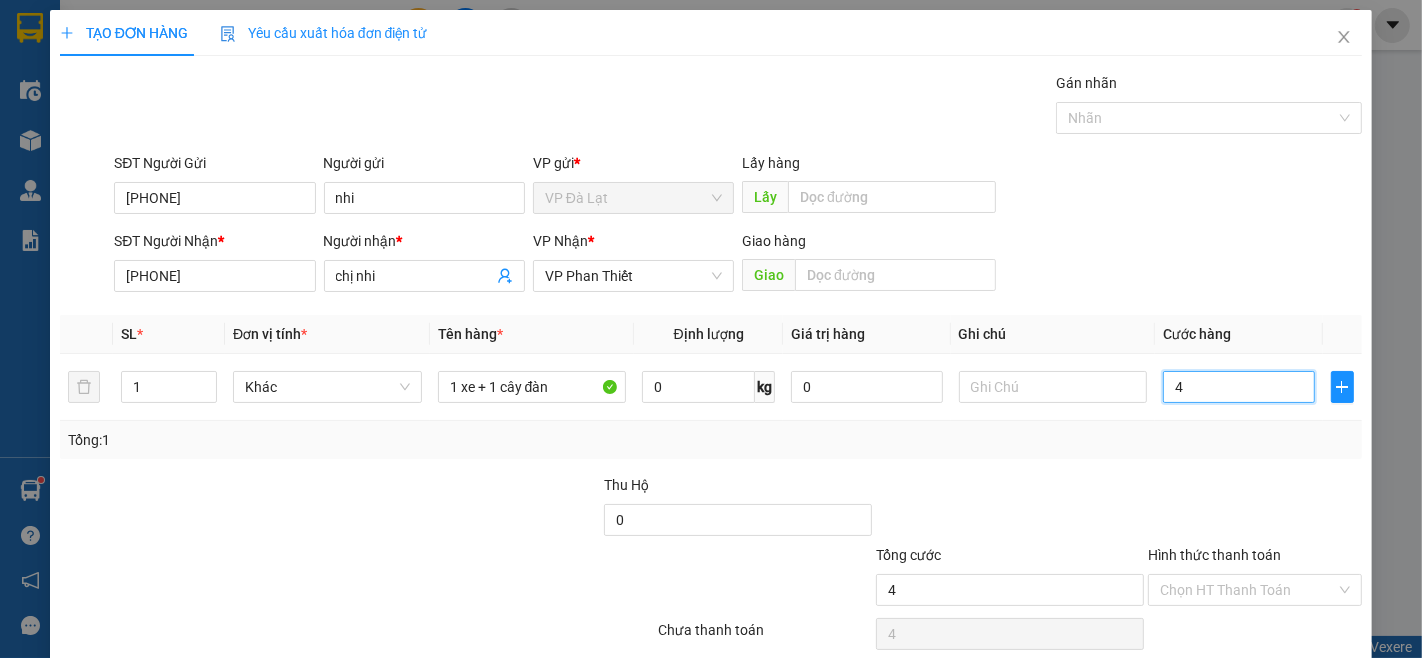 type on "4" 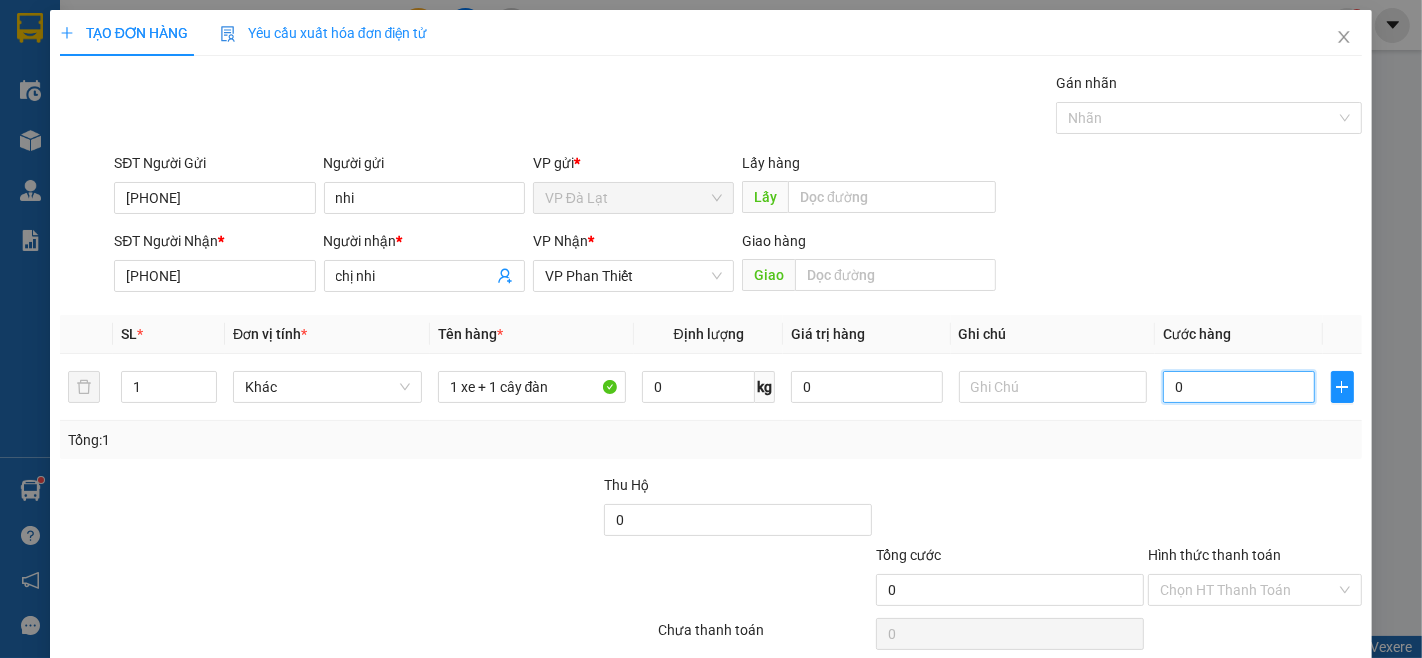 type on "04" 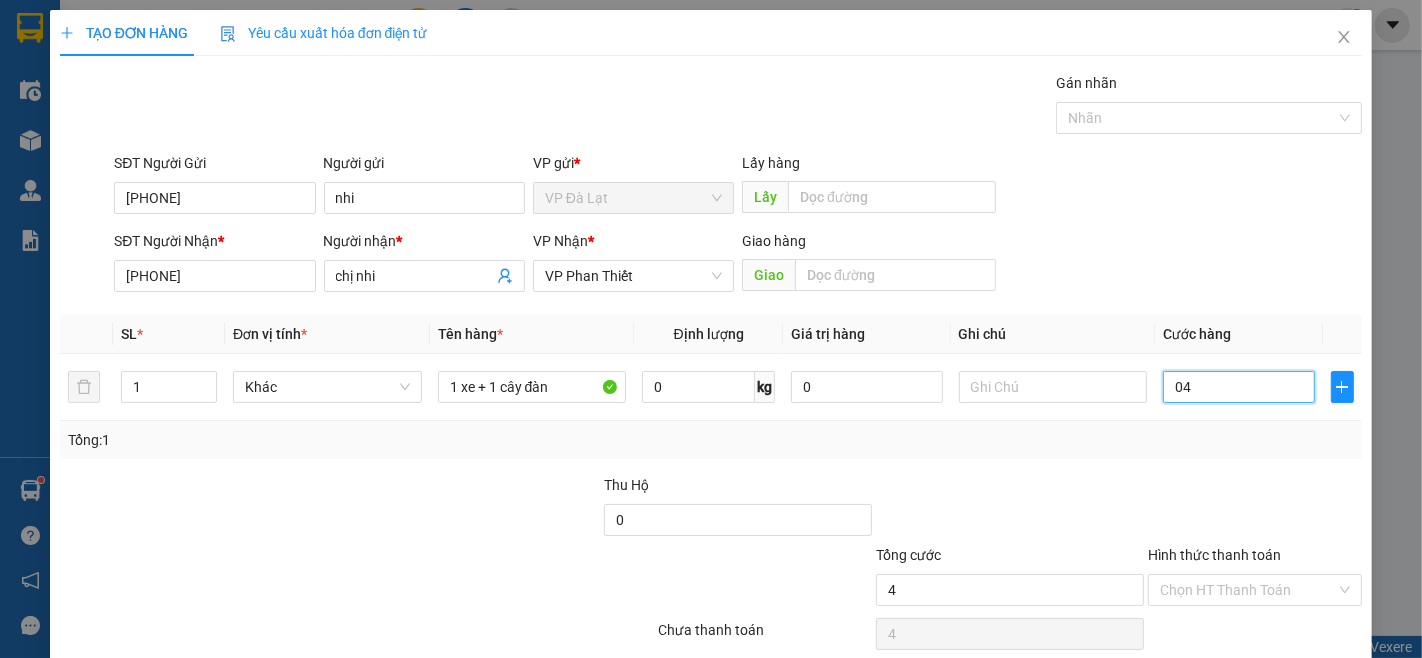 type on "045" 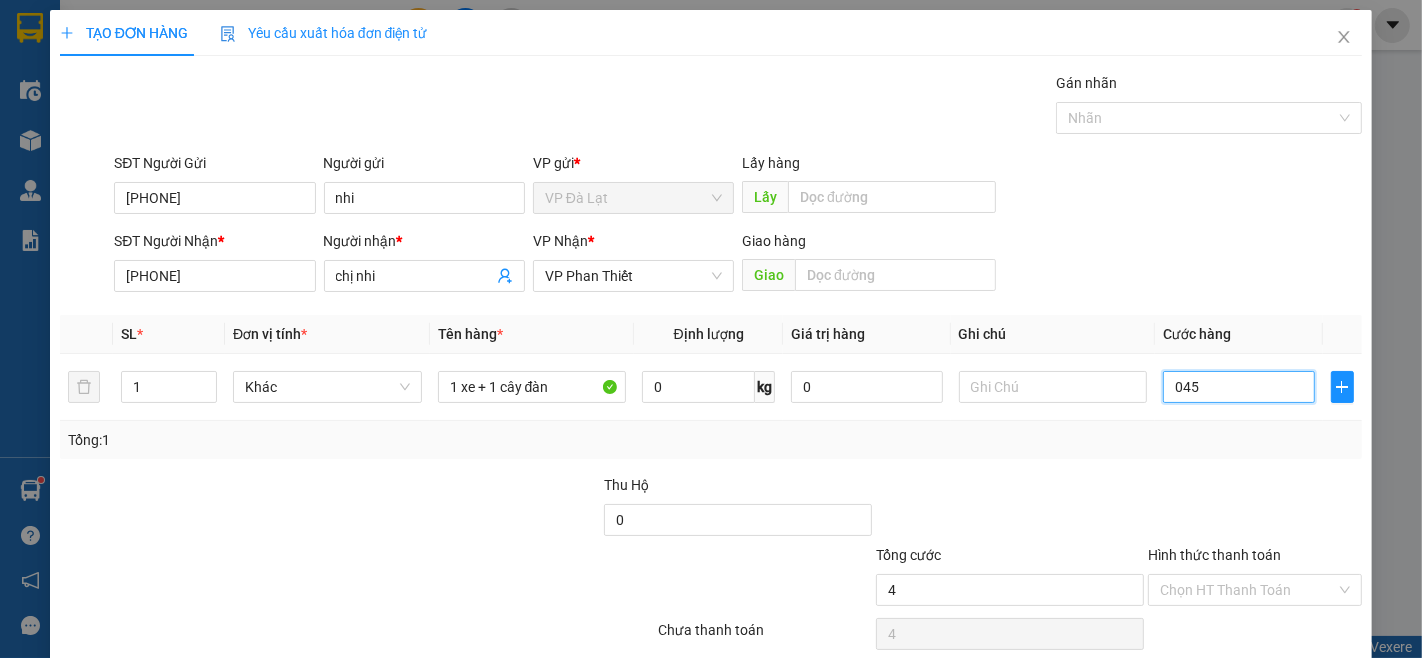 type on "45" 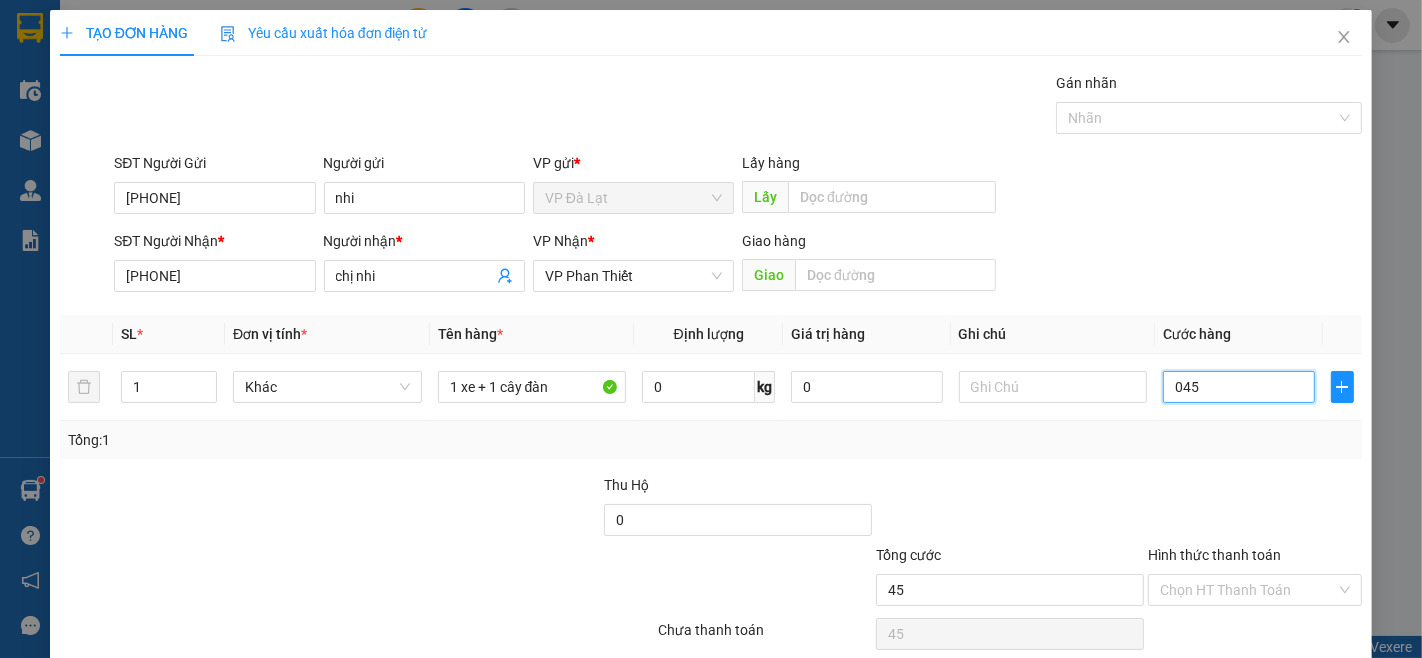 type on "0.450" 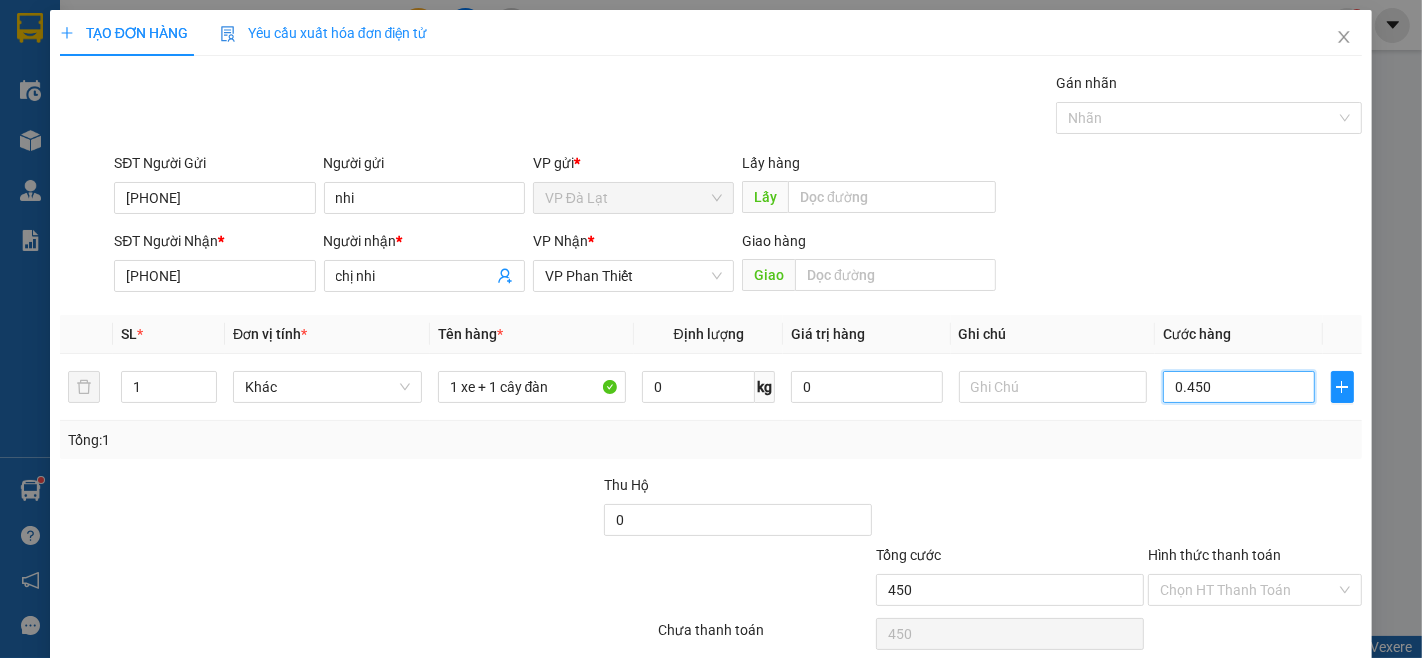 type on "04.500" 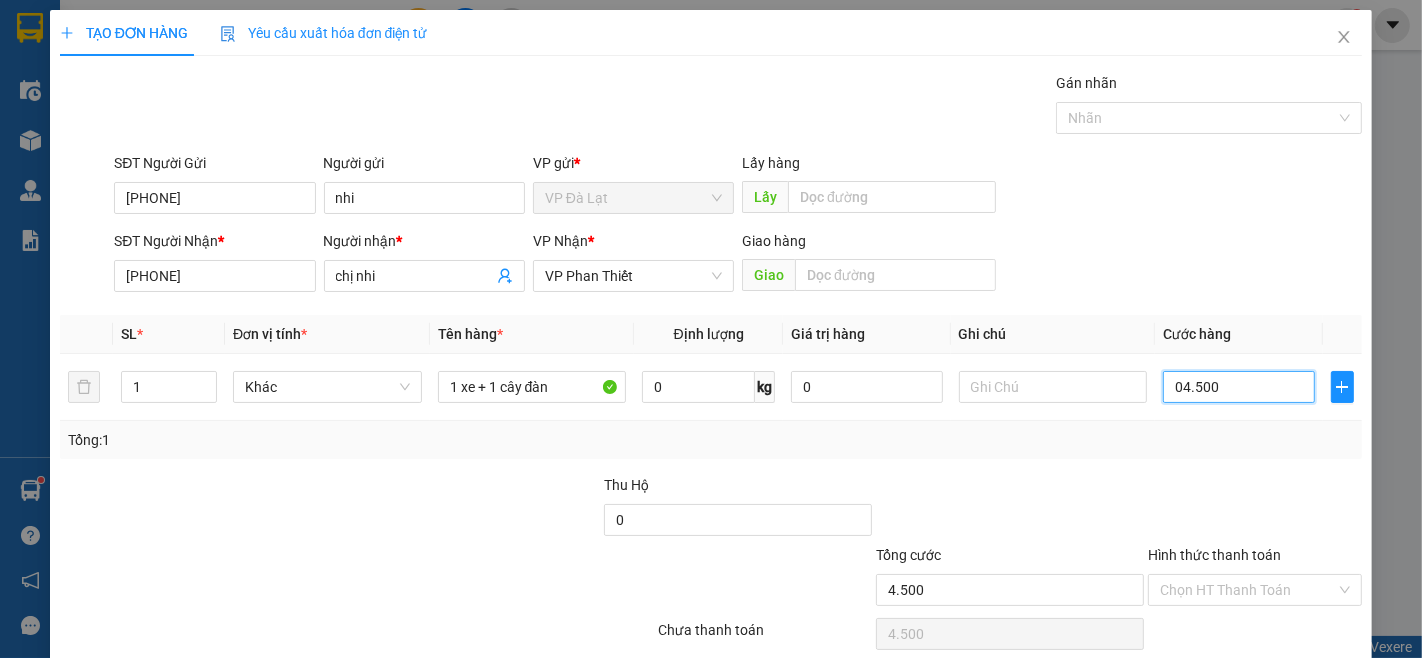 type on "045.000" 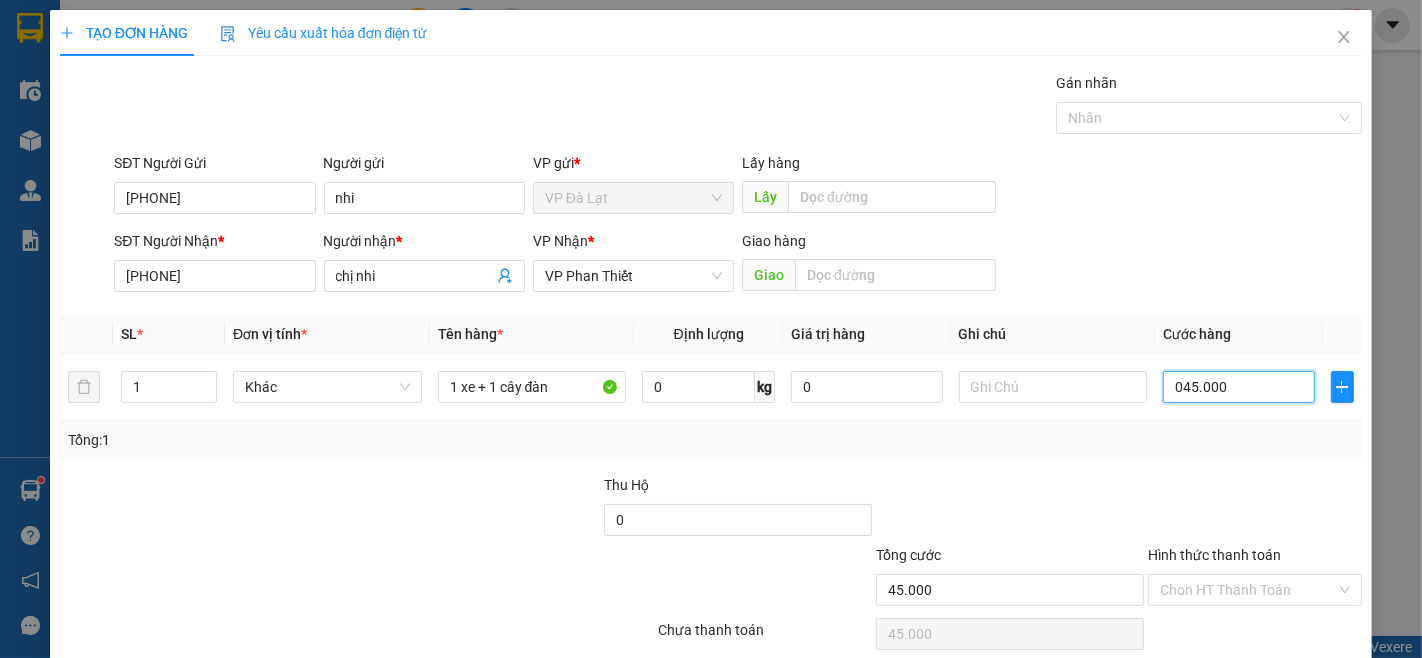 type on "0.450.000" 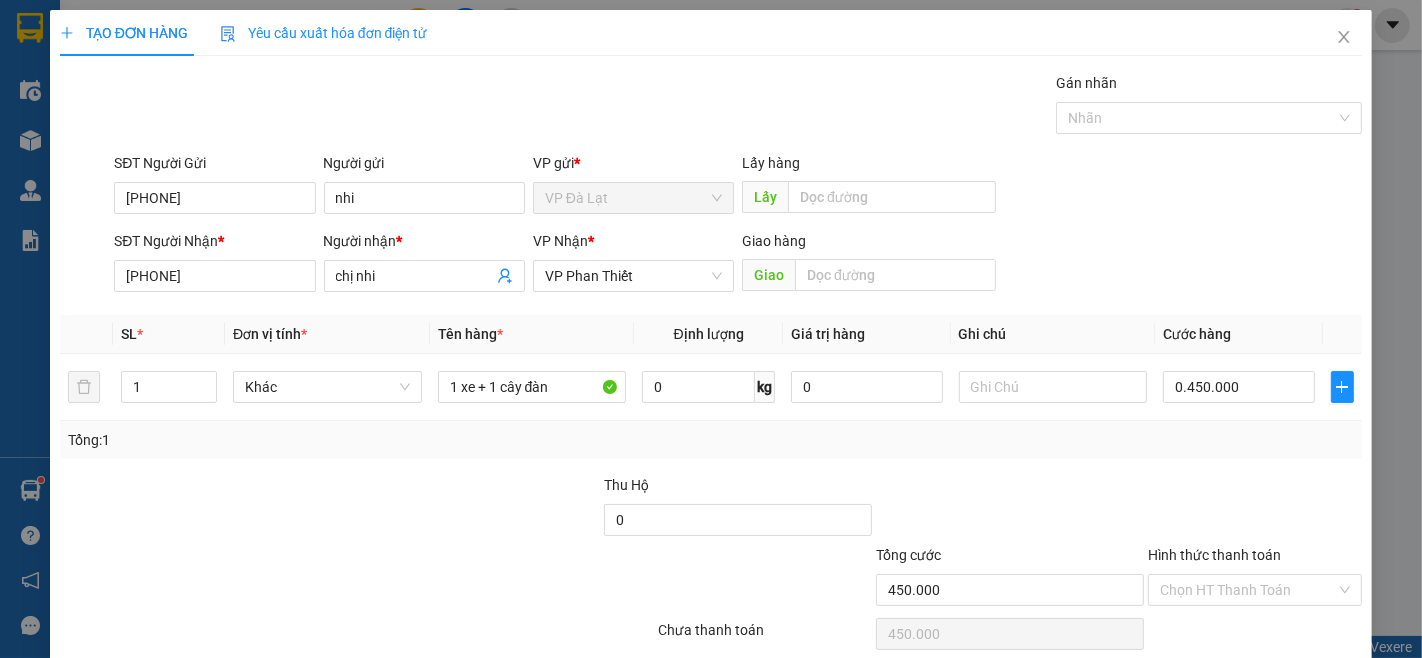 type on "450.000" 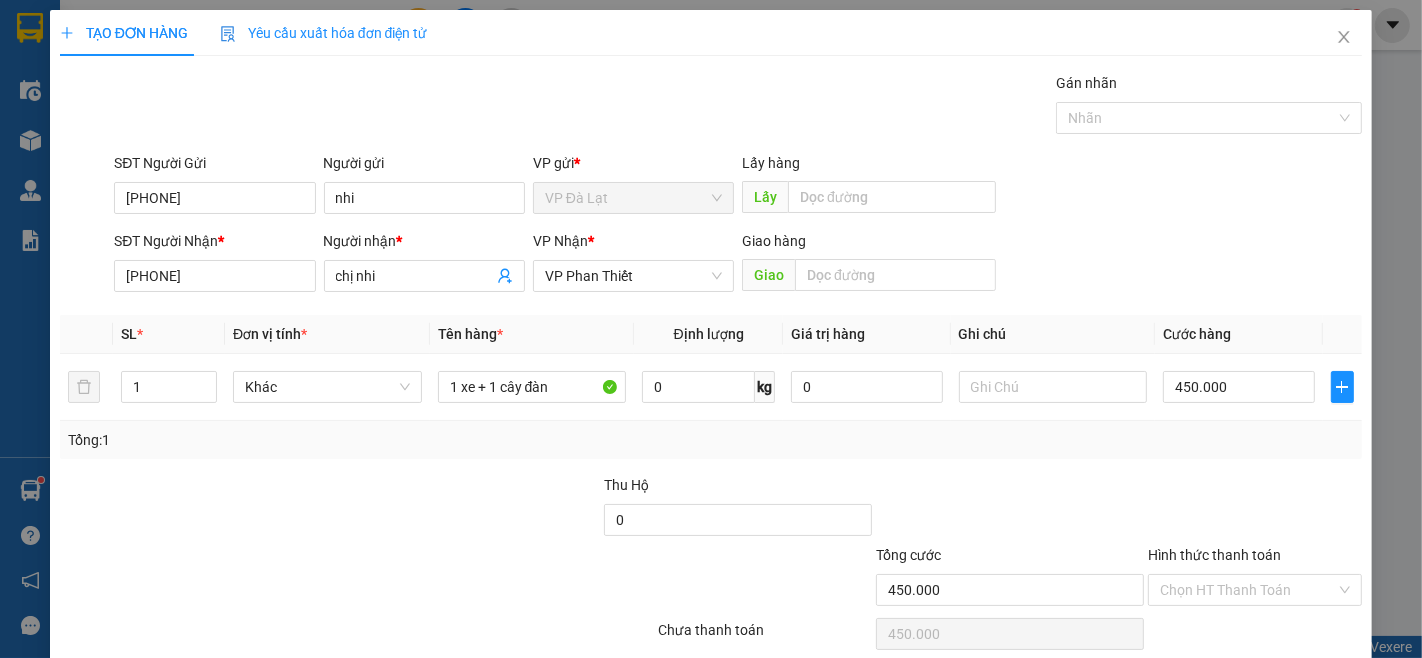 click at bounding box center [1255, 509] 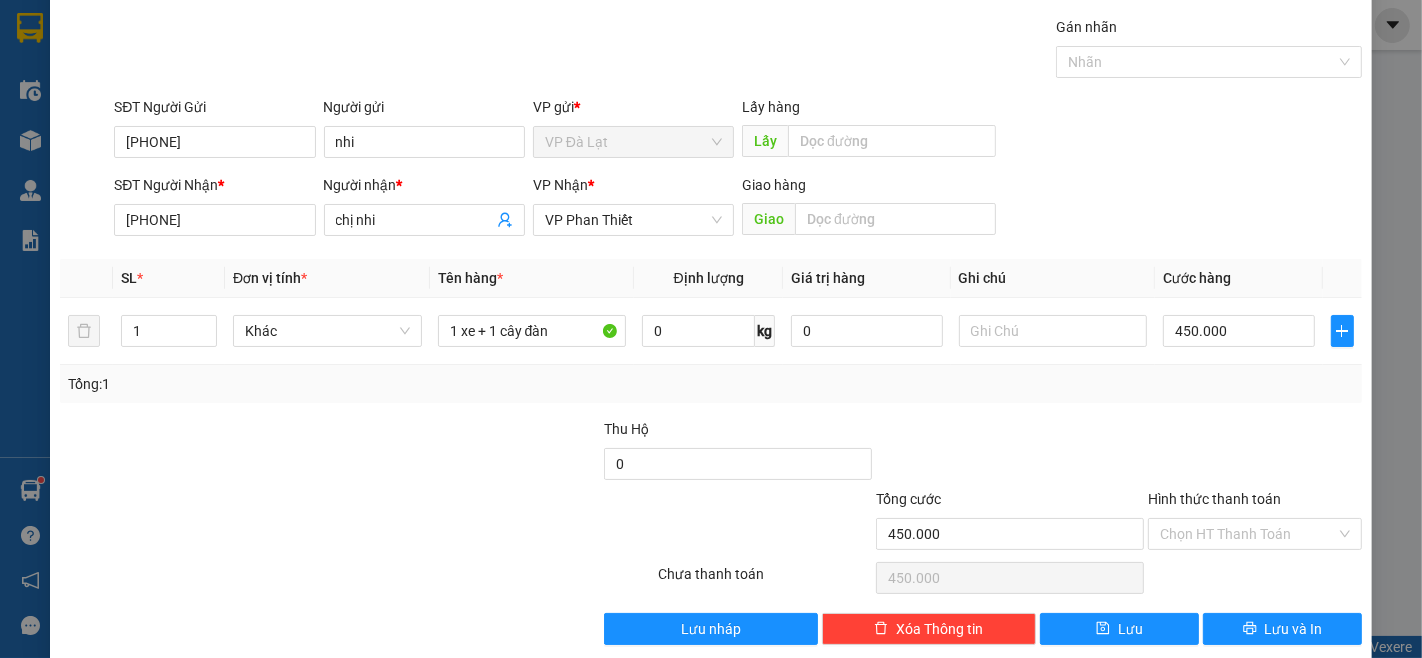 scroll, scrollTop: 81, scrollLeft: 0, axis: vertical 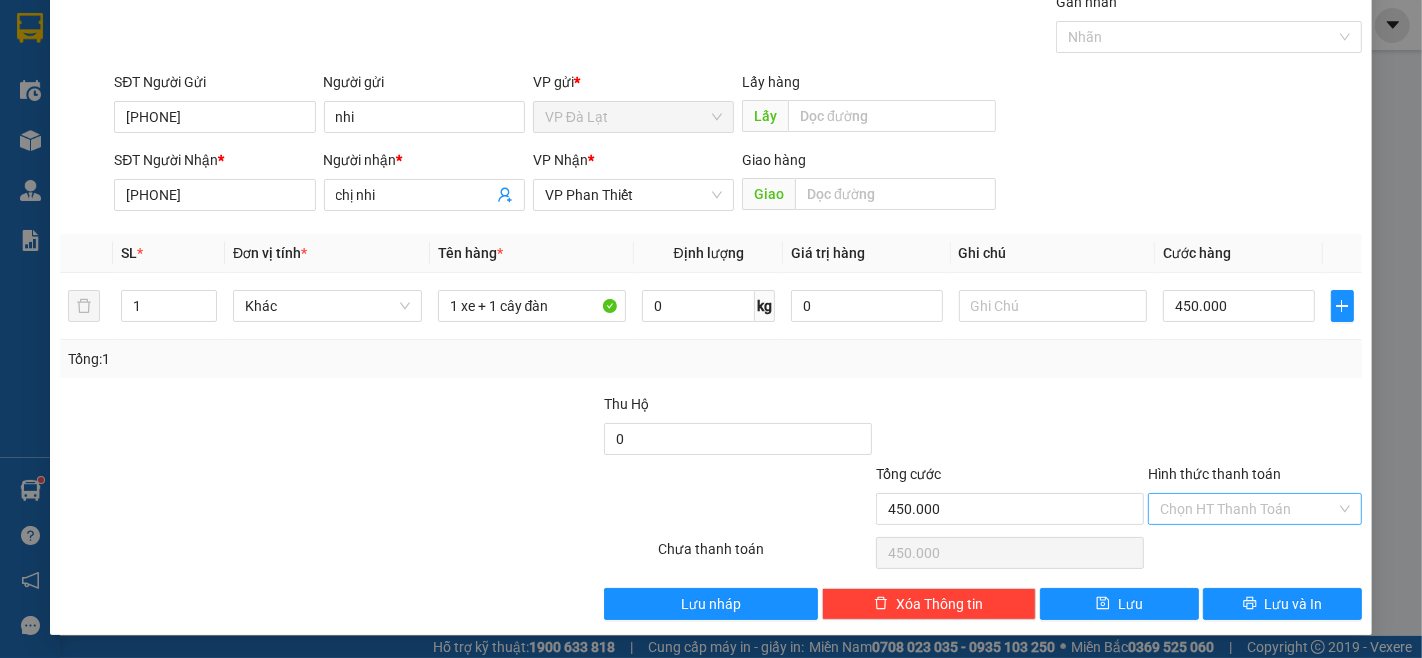click on "Hình thức thanh toán" at bounding box center [1248, 509] 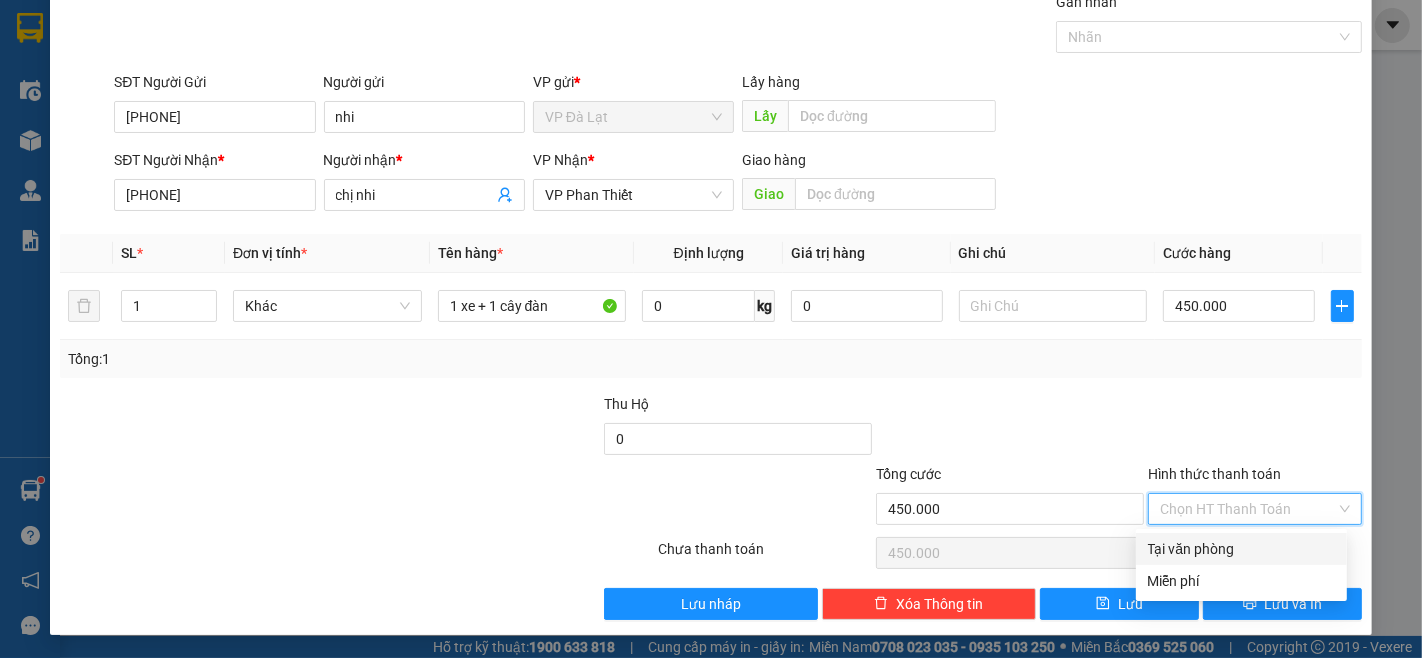 click on "Tại văn phòng" at bounding box center (1241, 549) 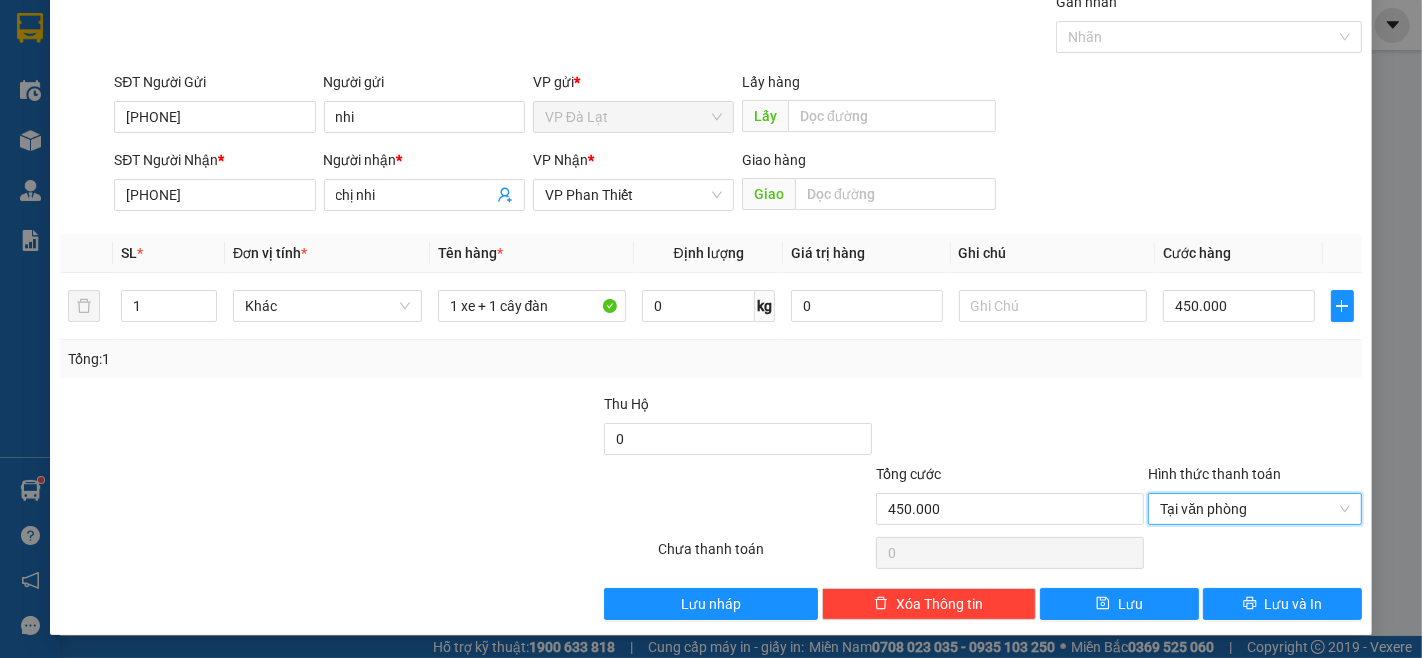 click at bounding box center (1010, 428) 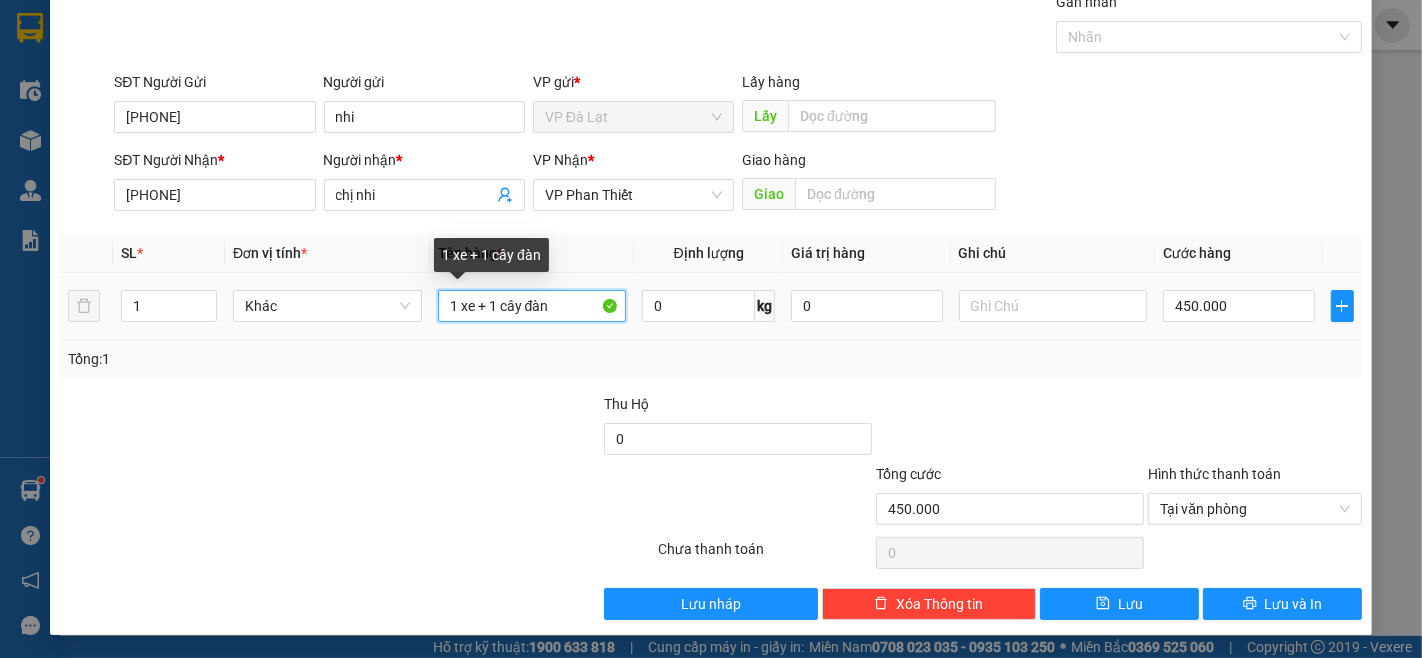 click on "1 xe + 1 cây đàn" at bounding box center (532, 306) 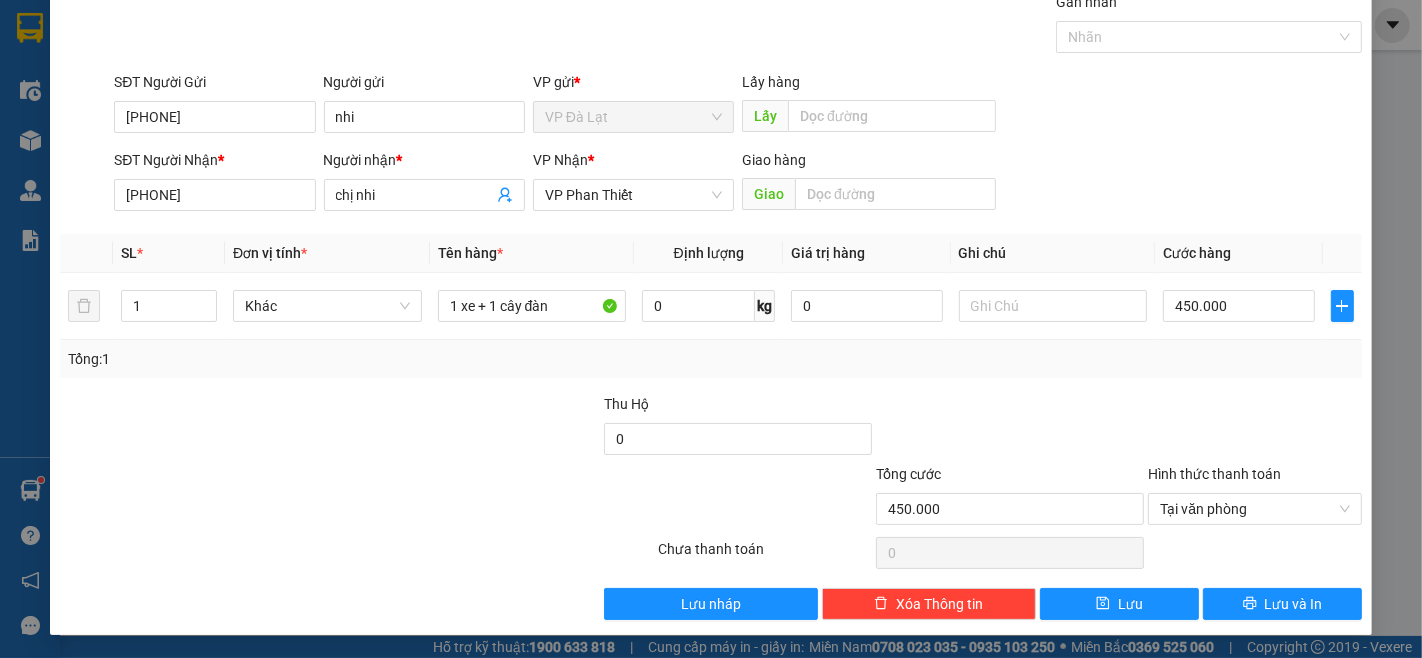 click on "Transit Pickup Surcharge Ids Transit Deliver Surcharge Ids Transit Deliver Surcharge Transit Deliver Surcharge Gói vận chuyển  * Tiêu chuẩn Gán nhãn   Nhãn SĐT Người Gửi [PHONE] Người gửi nhi VP gửi  * VP Đà Lạt Lấy hàng Lấy SĐT Người Nhận  * [PHONE] Người nhận  * chị nhi VP Nhận  * VP Phan Thiết Giao hàng Giao SL  * Đơn vị tính  * Tên hàng  * Định lượng Giá trị hàng Ghi chú Cước hàng                   1 Khác 1 xe + 1 cây đàn 0 kg 0 450.000 Tổng:  1 Thu Hộ 0 Tổng cước 450.000 Hình thức thanh toán Tại văn phòng Số tiền thu trước 0 Tại văn phòng Chưa thanh toán 0 Lưu nháp Xóa Thông tin Lưu Lưu và In Tại văn phòng Miễn phí Tại văn phòng Miễn phí 1 xe + 1 cây đàn" at bounding box center (711, 305) 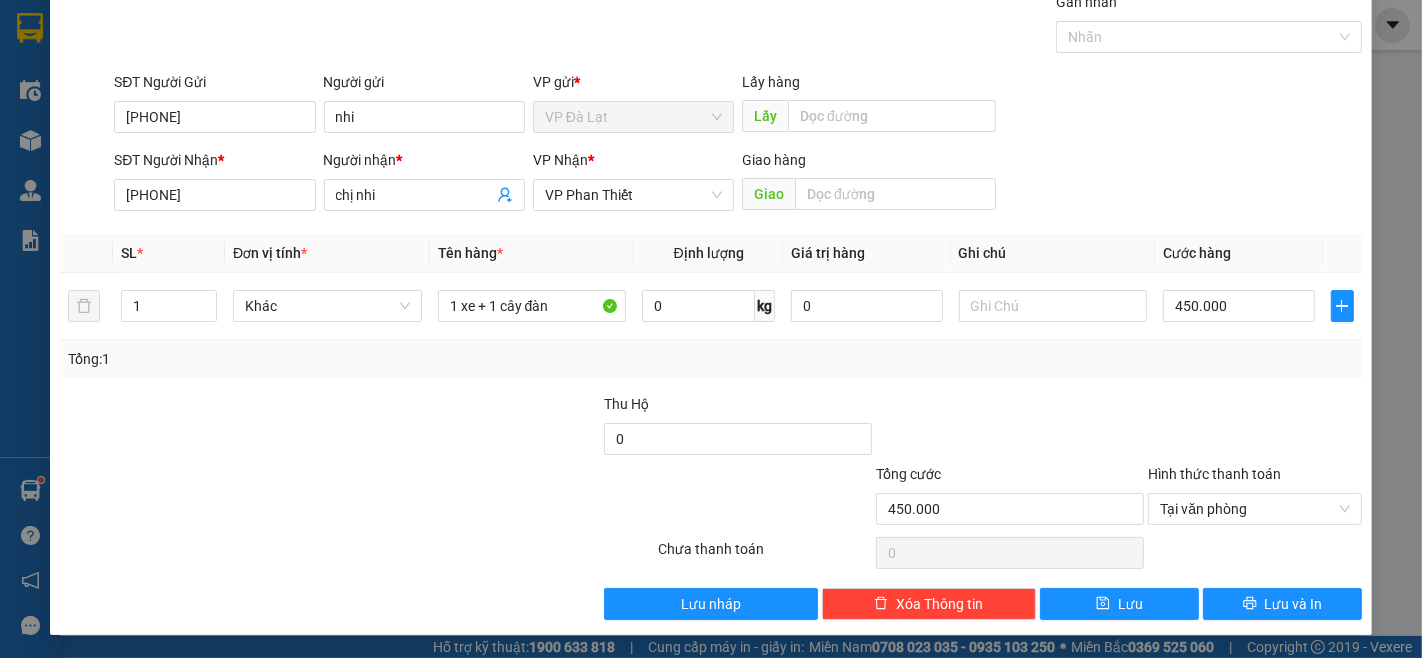click at bounding box center (1255, 428) 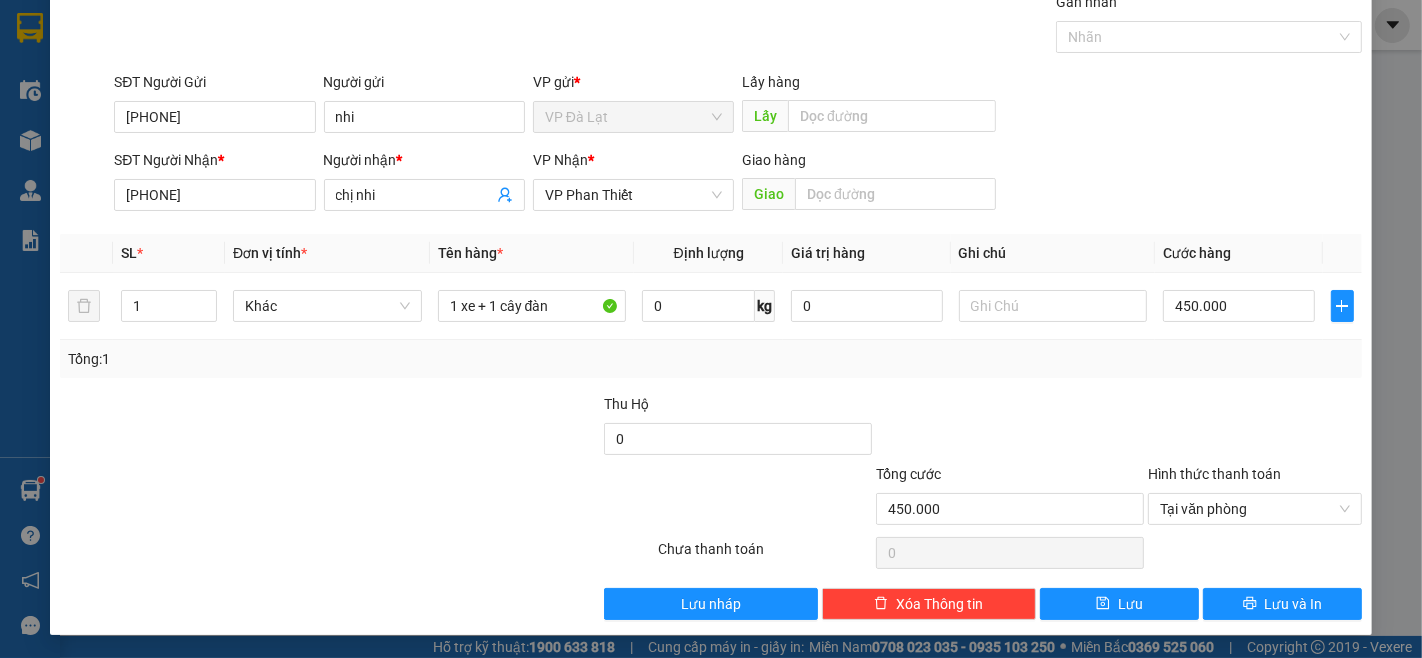 click on "Tổng:  1" at bounding box center (711, 359) 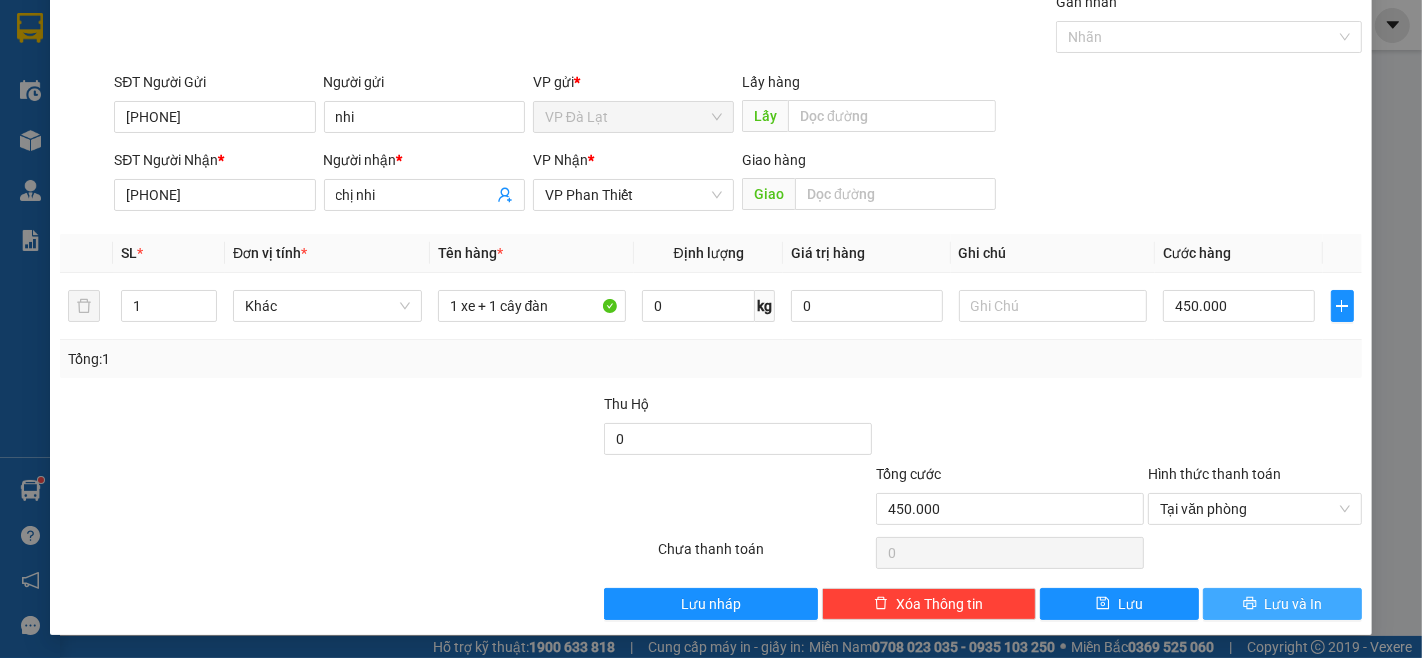 drag, startPoint x: 1251, startPoint y: 606, endPoint x: 1301, endPoint y: 385, distance: 226.58553 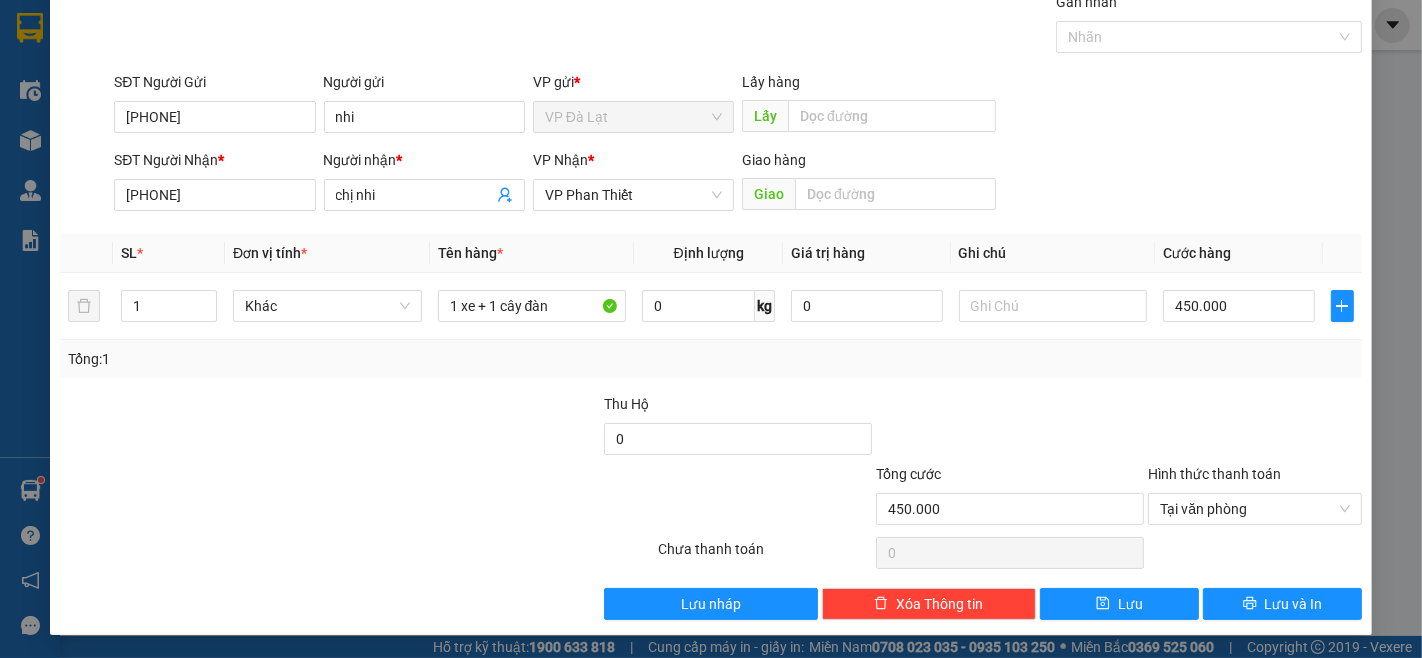 click on "Transit Pickup Surcharge Ids Transit Deliver Surcharge Ids Transit Deliver Surcharge Transit Deliver Surcharge Gói vận chuyển  * Tiêu chuẩn Gán nhãn   Nhãn SĐT Người Gửi [PHONE] Người gửi nhi VP gửi  * VP Đà Lạt Lấy hàng Lấy SĐT Người Nhận  * [PHONE] Người nhận  * chị nhi VP Nhận  * VP Phan Thiết Giao hàng Giao SL  * Đơn vị tính  * Tên hàng  * Định lượng Giá trị hàng Ghi chú Cước hàng                   1 Khác 1 xe + 1 cây đàn 0 kg 0 450.000 Tổng:  1 Thu Hộ 0 Tổng cước 450.000 Hình thức thanh toán Tại văn phòng Số tiền thu trước 0 Tại văn phòng Chưa thanh toán 0 Lưu nháp Xóa Thông tin Lưu Lưu và In Tại văn phòng Miễn phí Tại văn phòng Miễn phí 1 xe + 1 cây đàn" at bounding box center (711, 305) 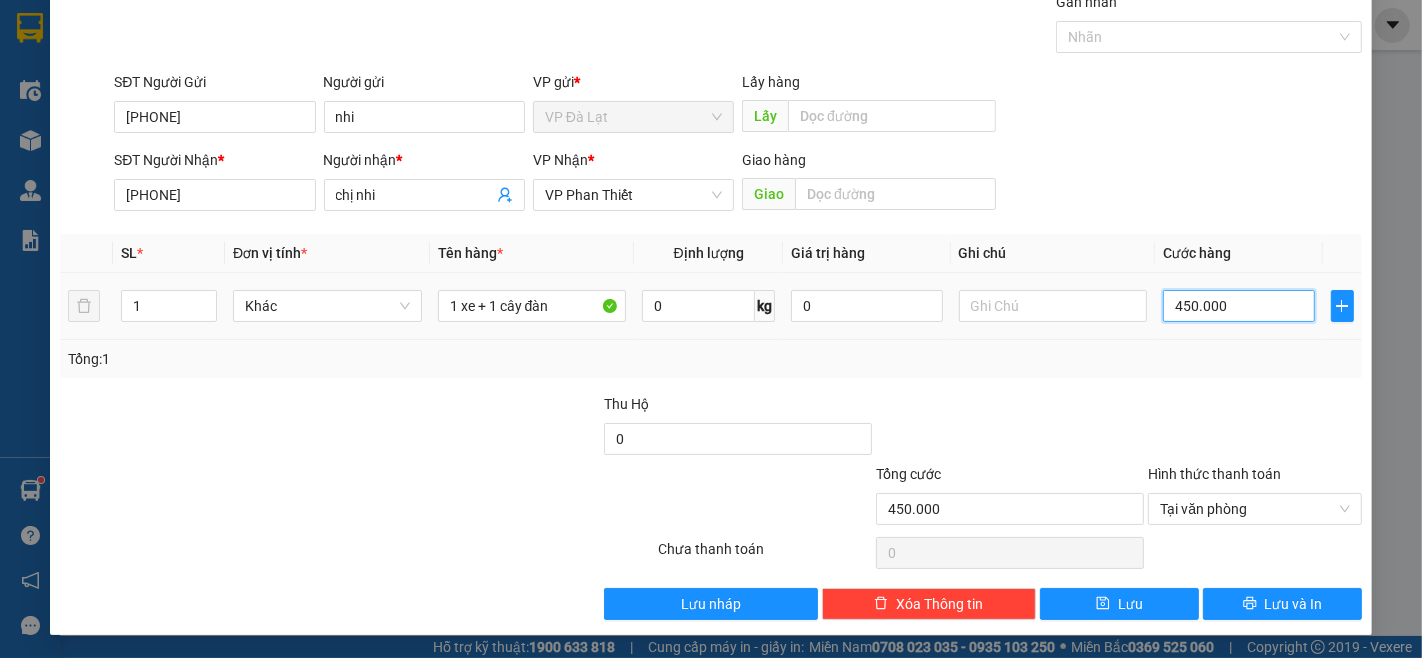 click on "450.000" at bounding box center (1238, 306) 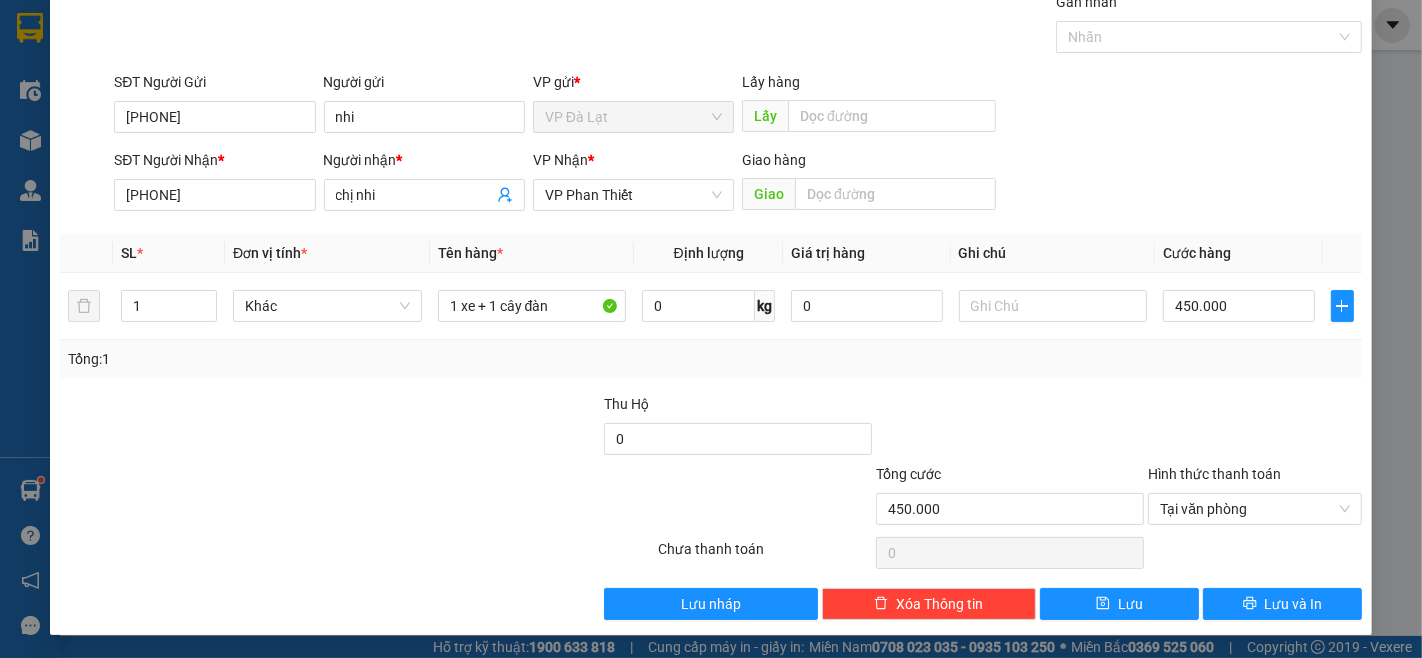 click at bounding box center [1255, 428] 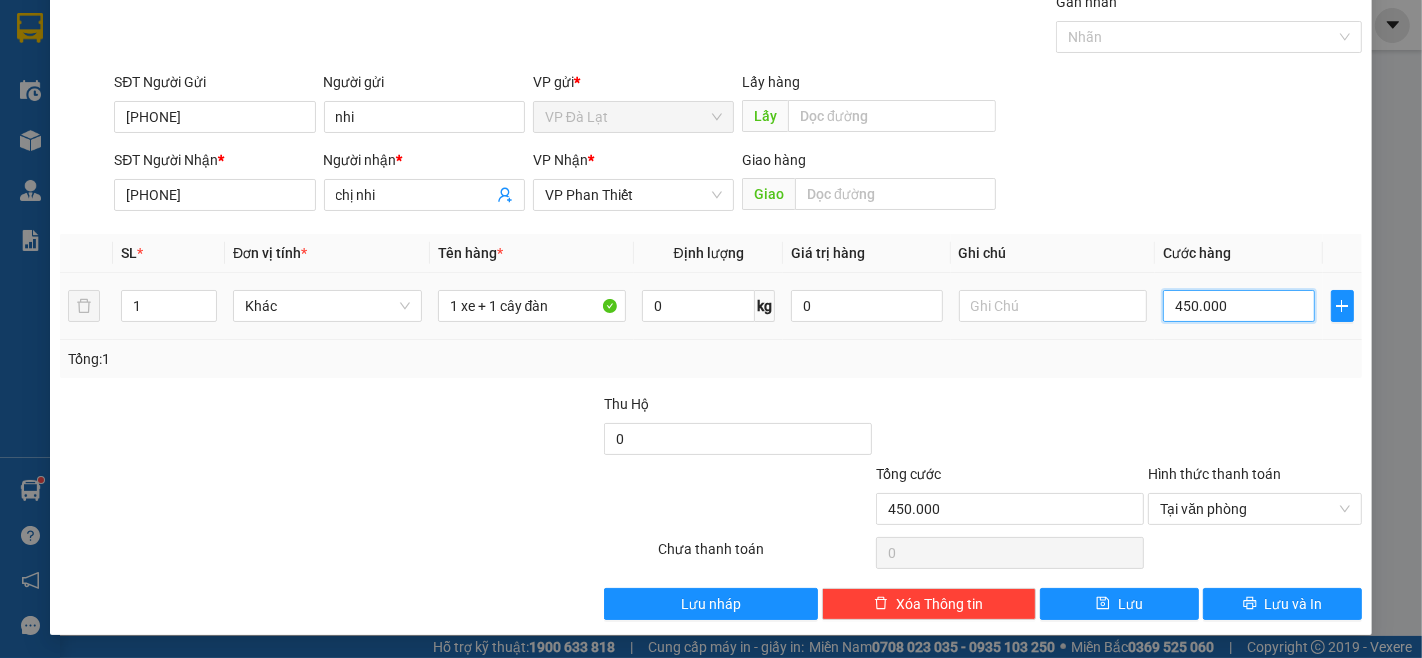 click on "450.000" at bounding box center [1238, 306] 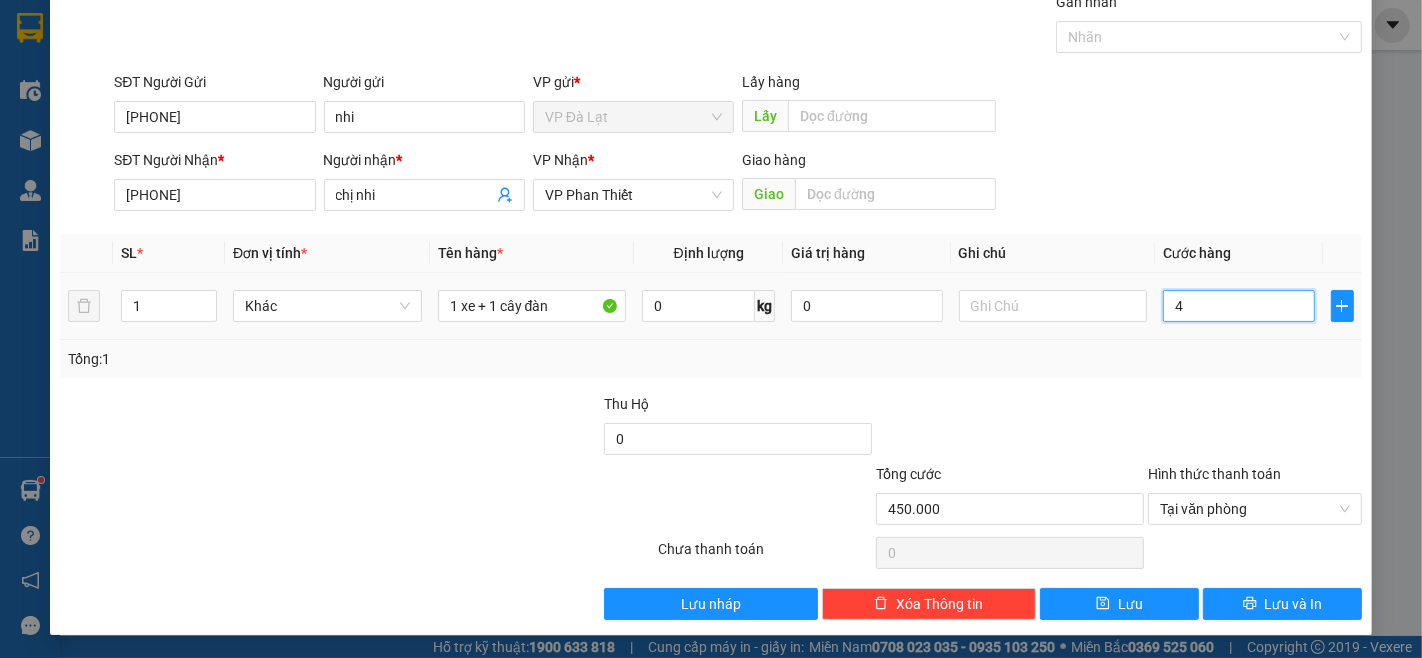 type on "4" 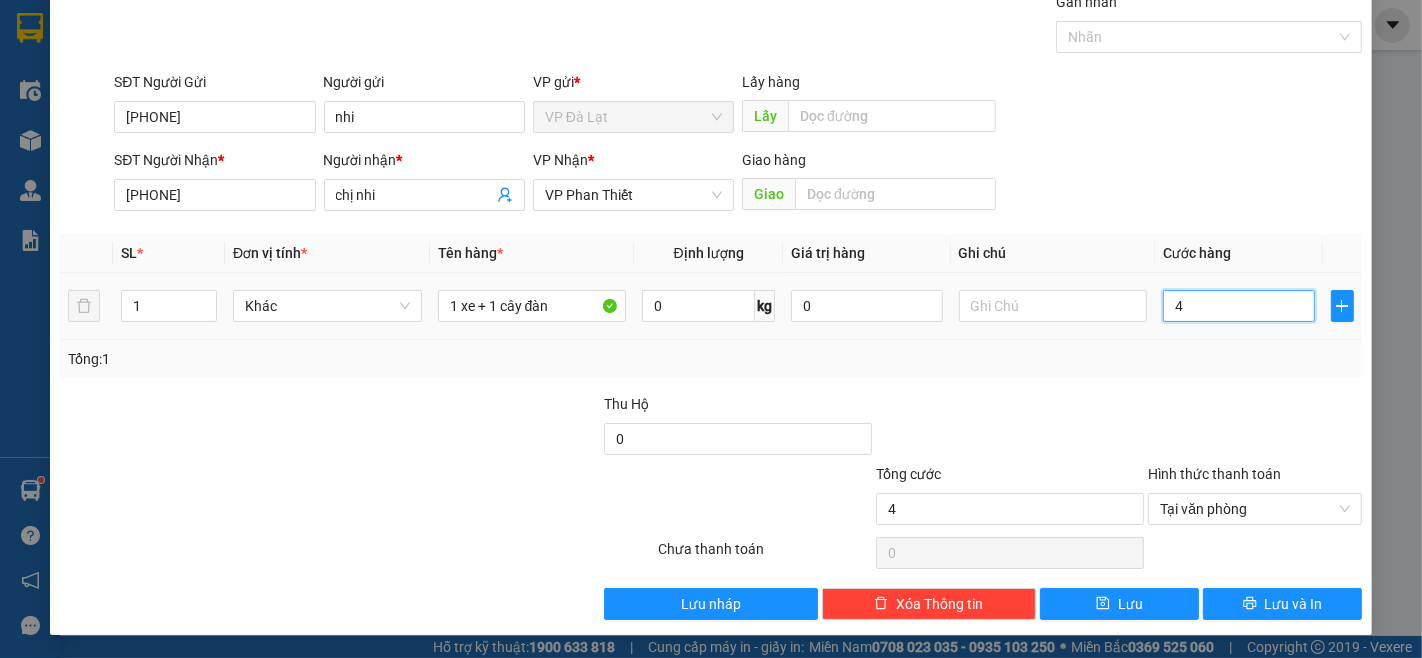 type on "40" 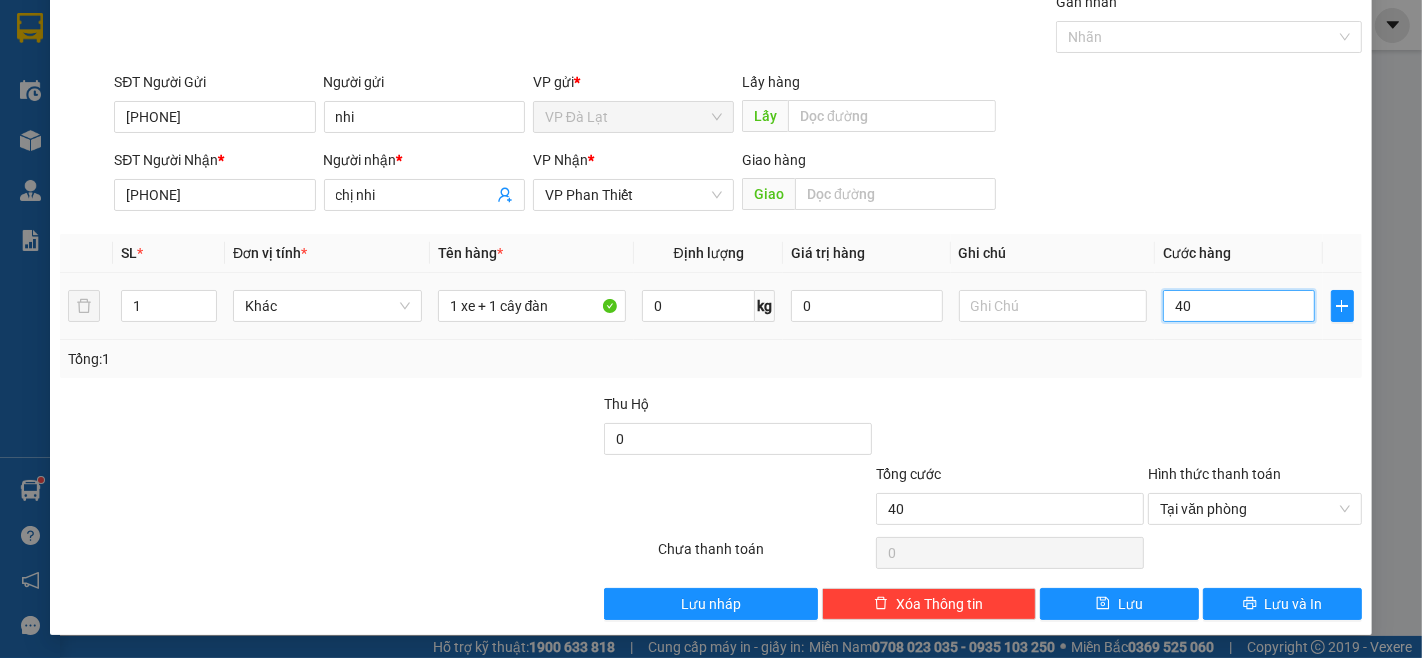 type on "400" 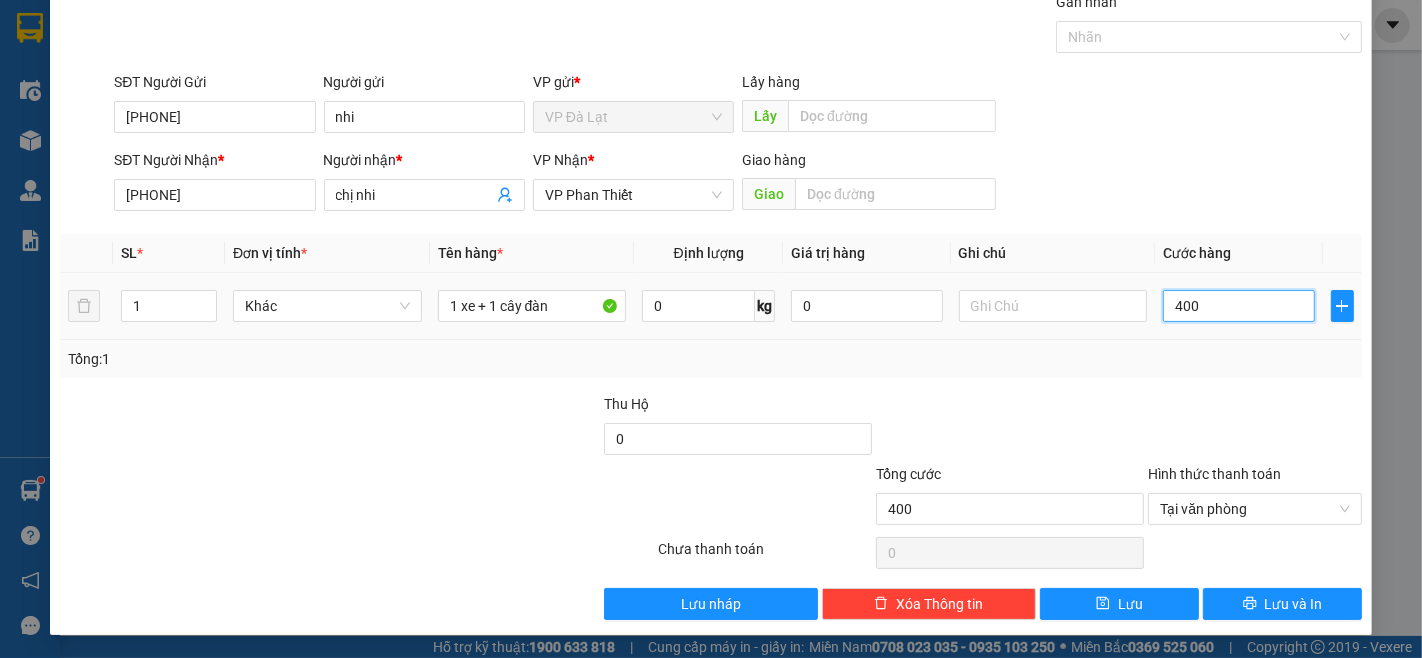 type on "4.000" 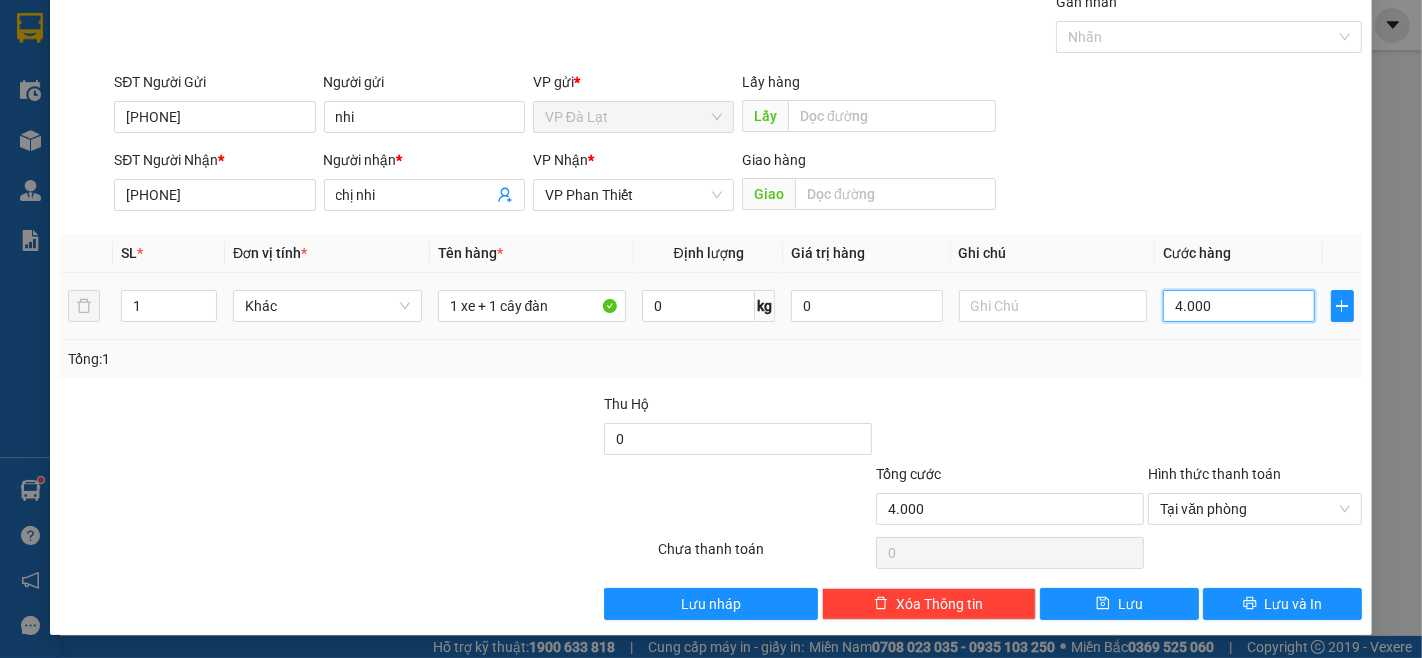 type on "40.000" 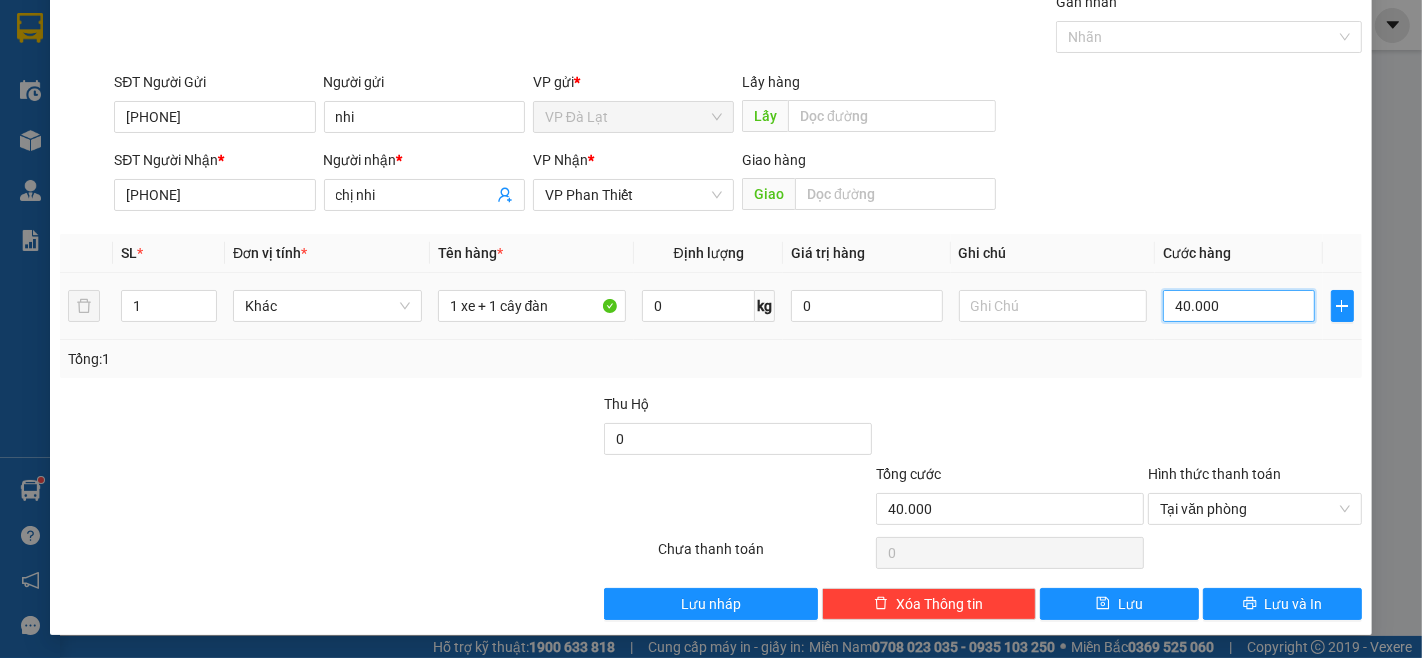 type on "400.000" 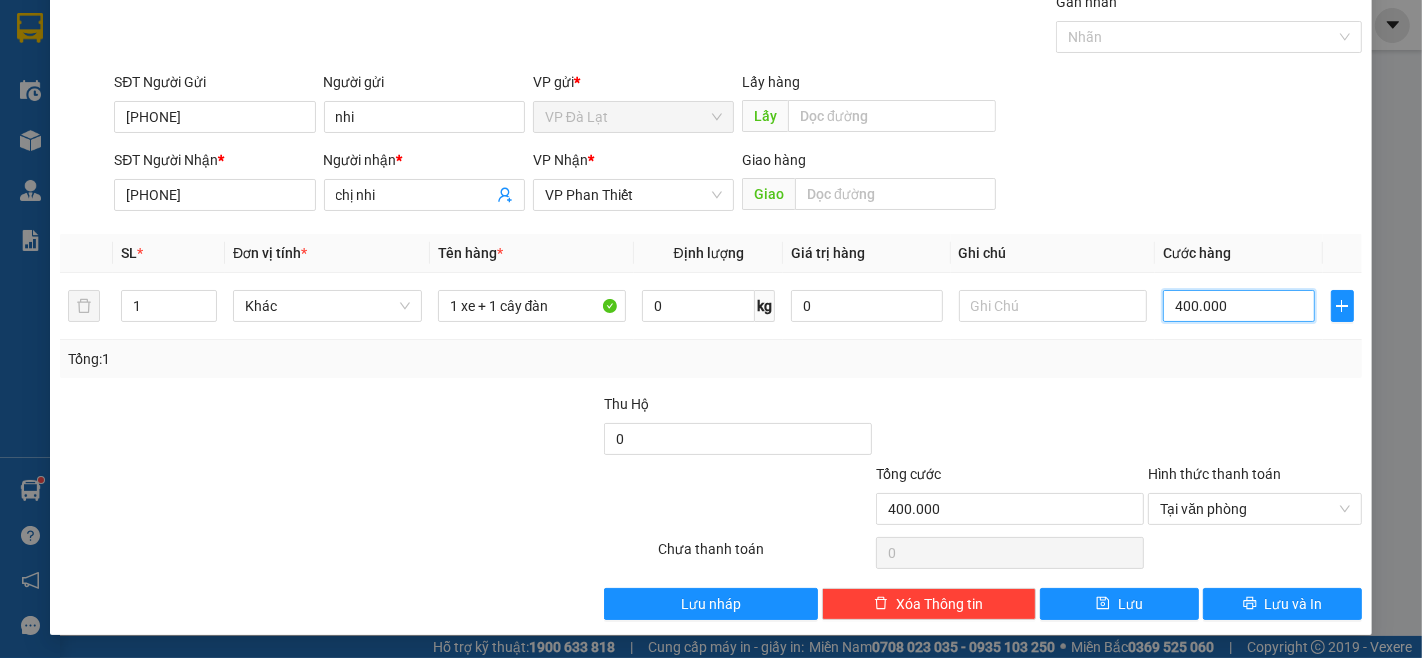 type on "400.000" 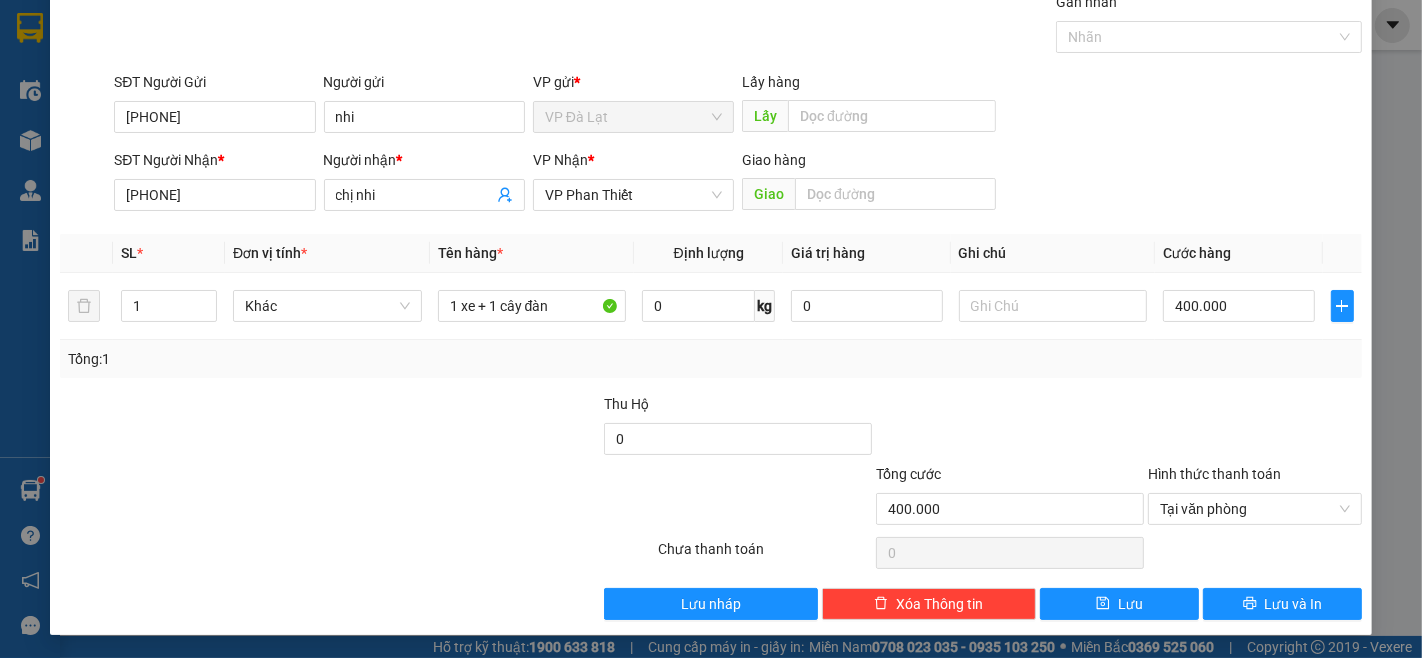 click on "SĐT Người Gửi [PHONE] Người gửi nhi VP gửi  * VP Đà Lạt Lấy hàng Lấy SĐT Người Nhận  * [PHONE] Người nhận  * chị nhi VP Nhận  * VP Phan Thiết Giao hàng Giao SL  * Đơn vị tính  * Tên hàng  * Định lượng Giá trị hàng Ghi chú Cước hàng                   1 Khác 1 xe + 1 cây đàn 0 kg 0 400.000 Tổng:  1 Thu Hộ 0 Tổng cước 400.000 Hình thức thanh toán Tại văn phòng Số tiền thu trước 0 Tại văn phòng Chưa thanh toán 0 Lưu nháp Xóa Thông tin Lưu Lưu và In Tại văn phòng Miễn phí Tại văn phòng Miễn phí 1 xe + 1 cây đàn" at bounding box center [711, 305] 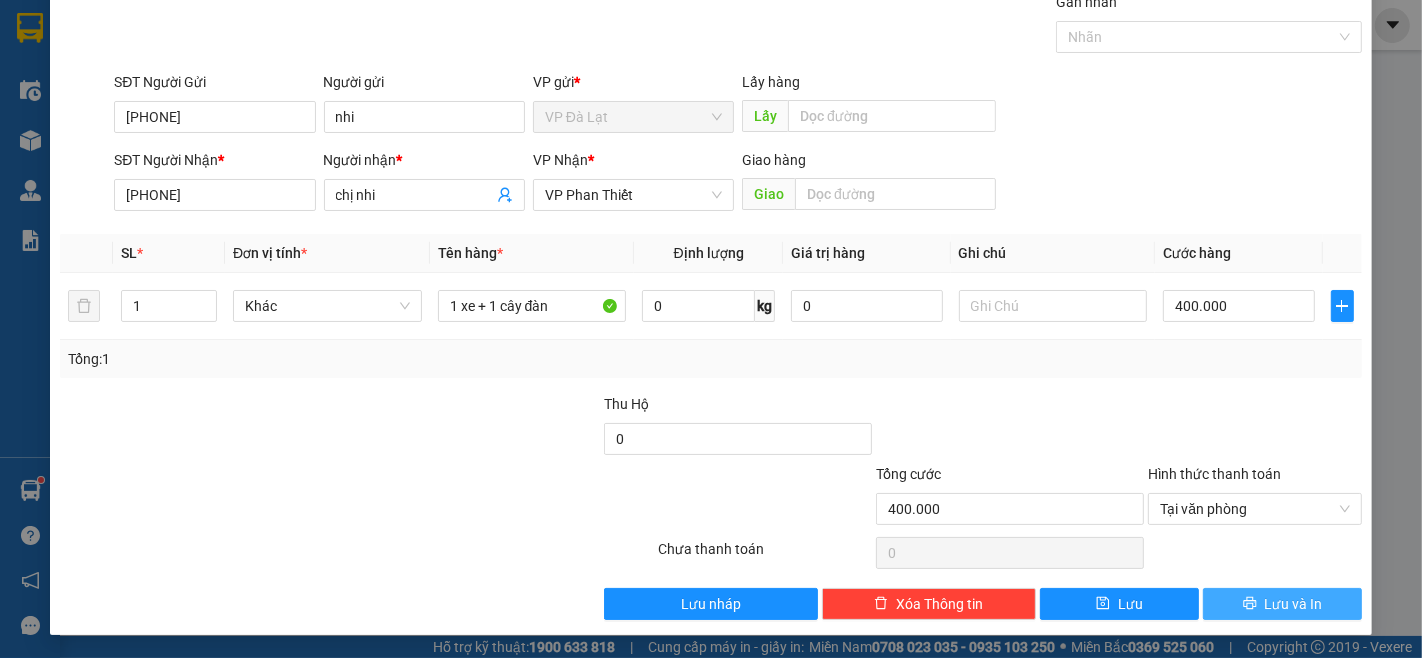 click on "Lưu và In" at bounding box center [1294, 604] 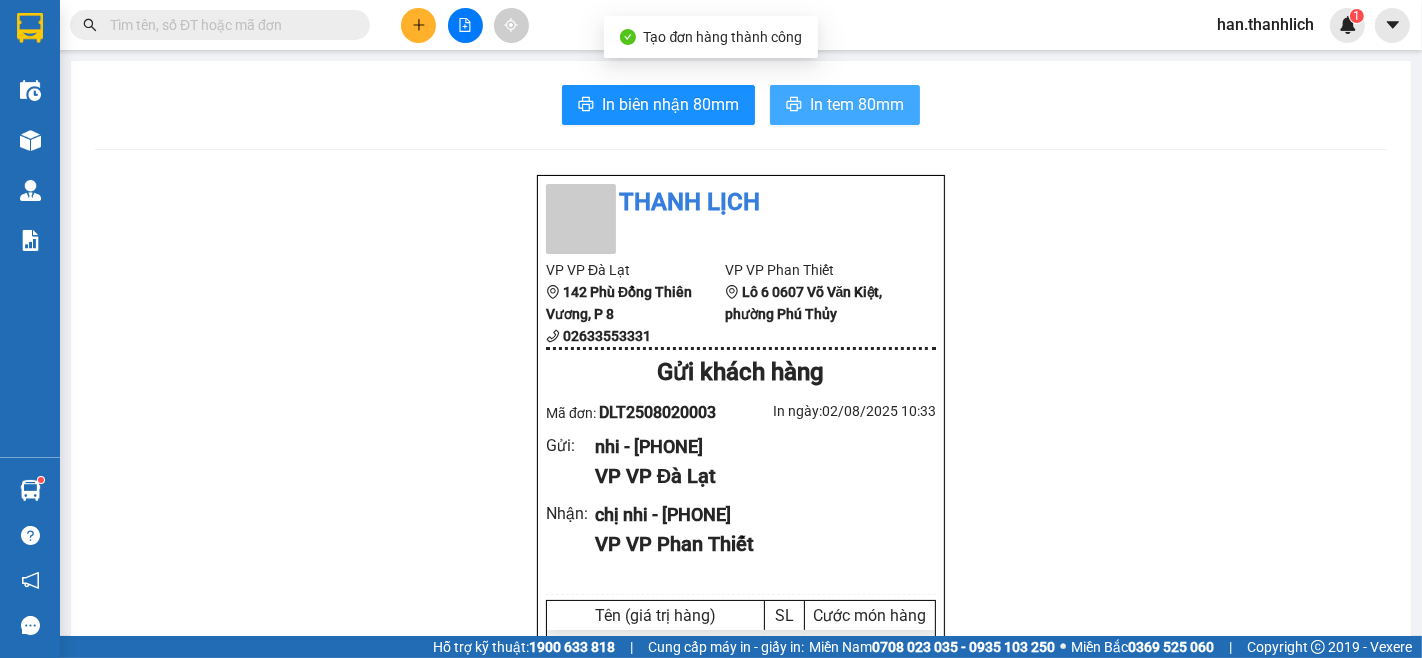 click on "In tem 80mm" at bounding box center [857, 104] 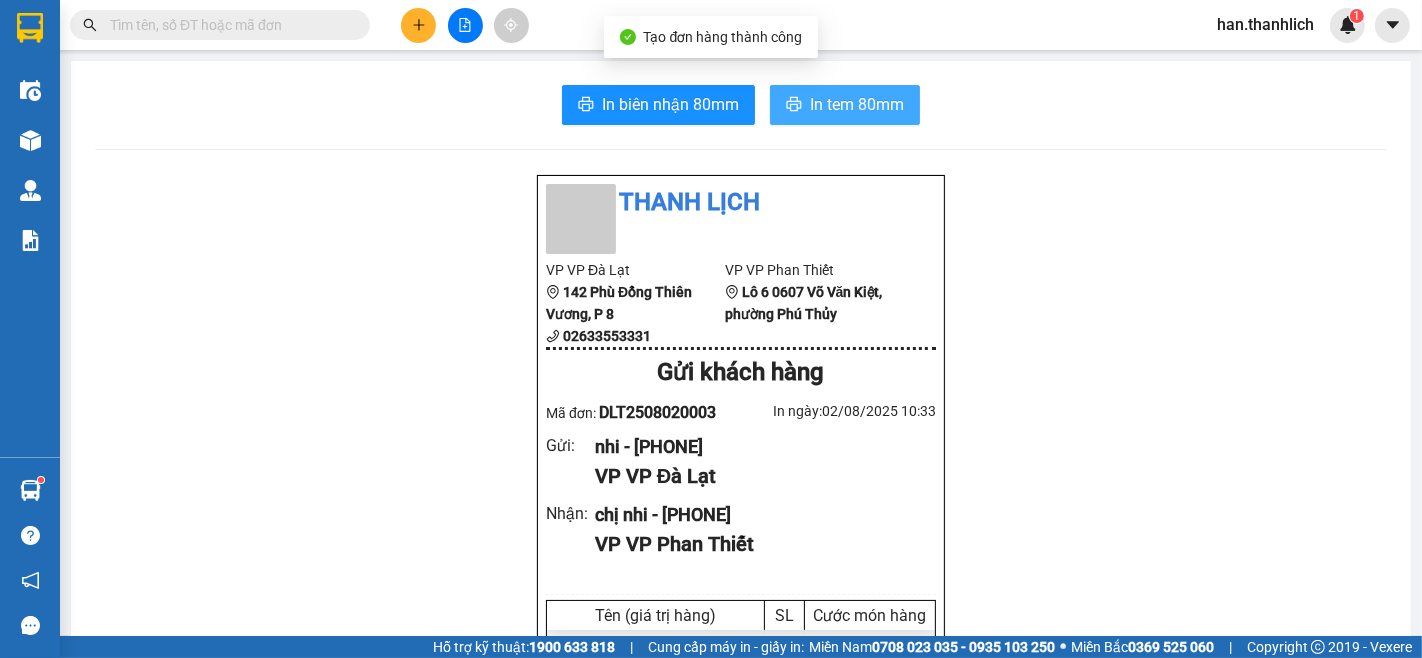 scroll, scrollTop: 0, scrollLeft: 0, axis: both 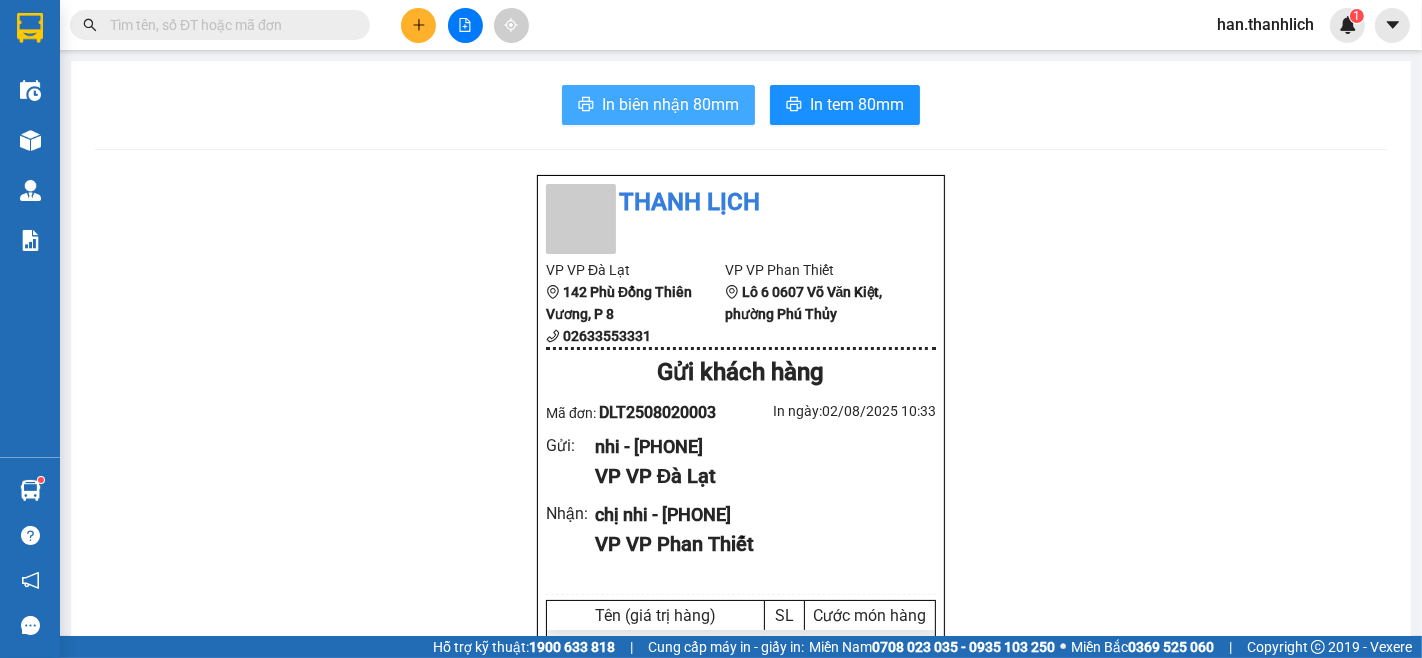 click on "In biên nhận 80mm" at bounding box center [658, 105] 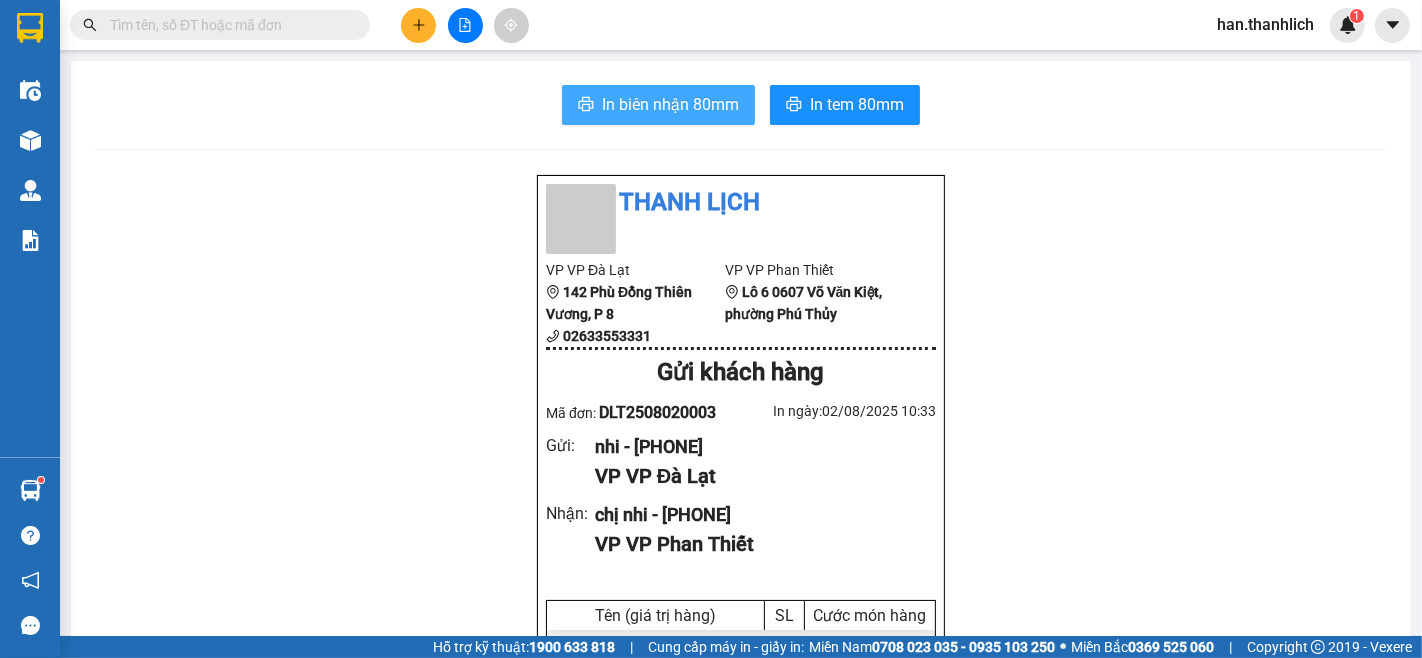 scroll, scrollTop: 0, scrollLeft: 0, axis: both 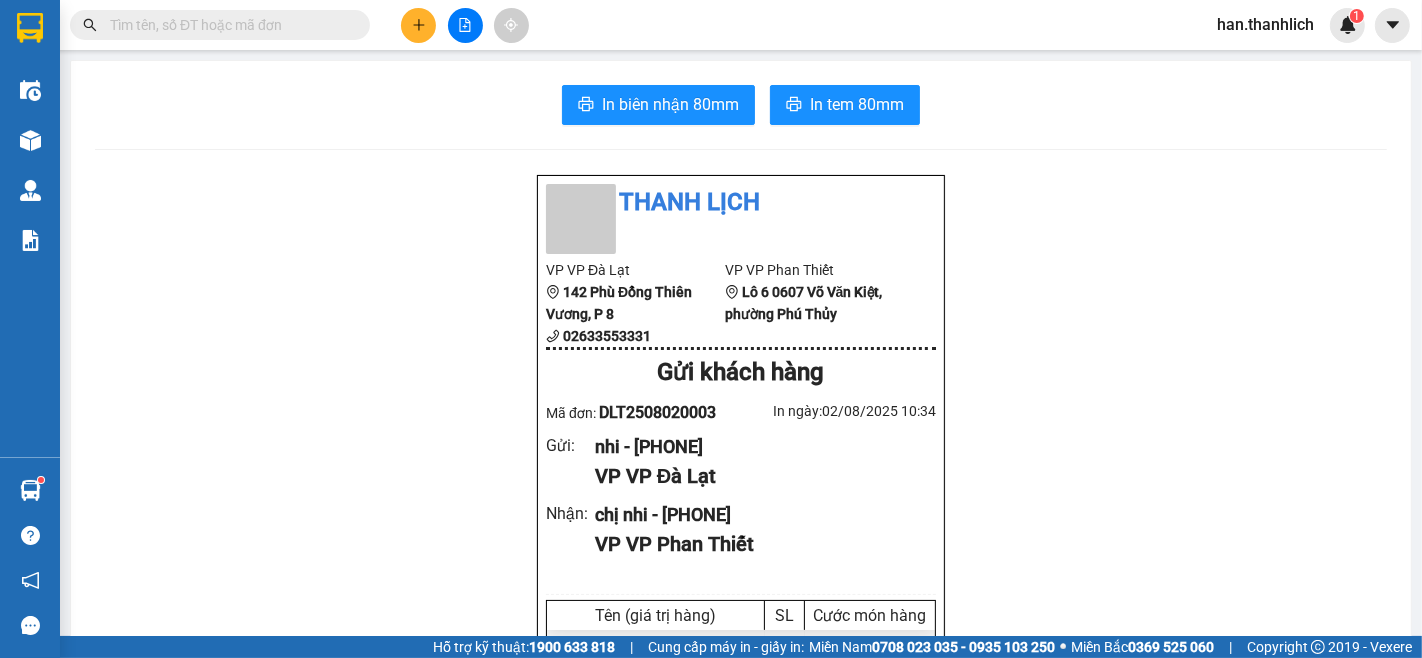click 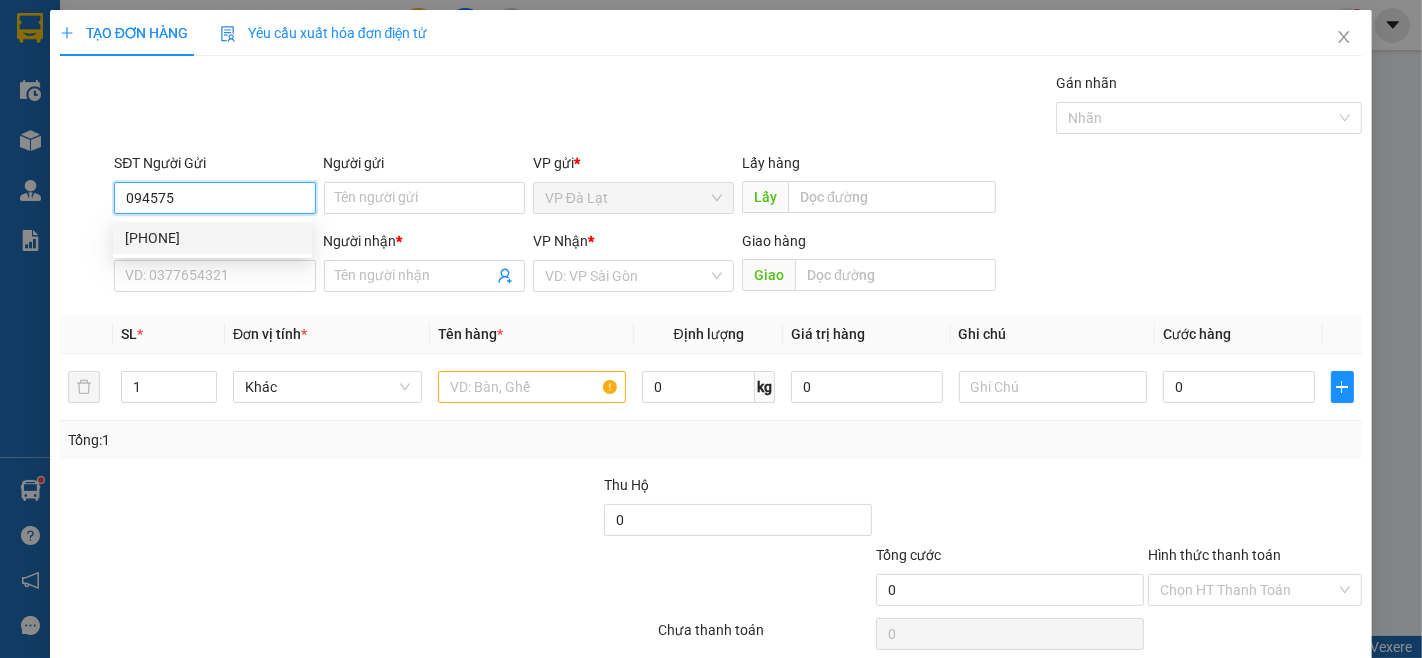 drag, startPoint x: 175, startPoint y: 231, endPoint x: 278, endPoint y: 226, distance: 103.121284 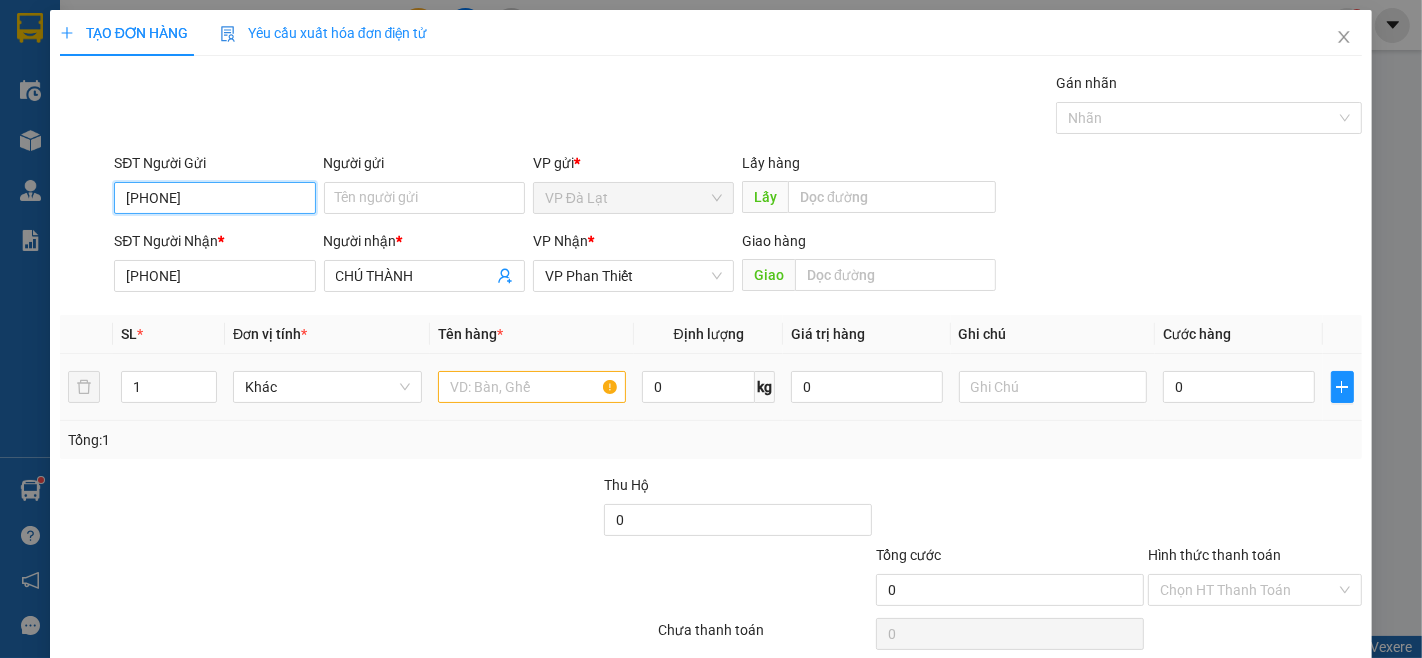 type on "[PHONE]" 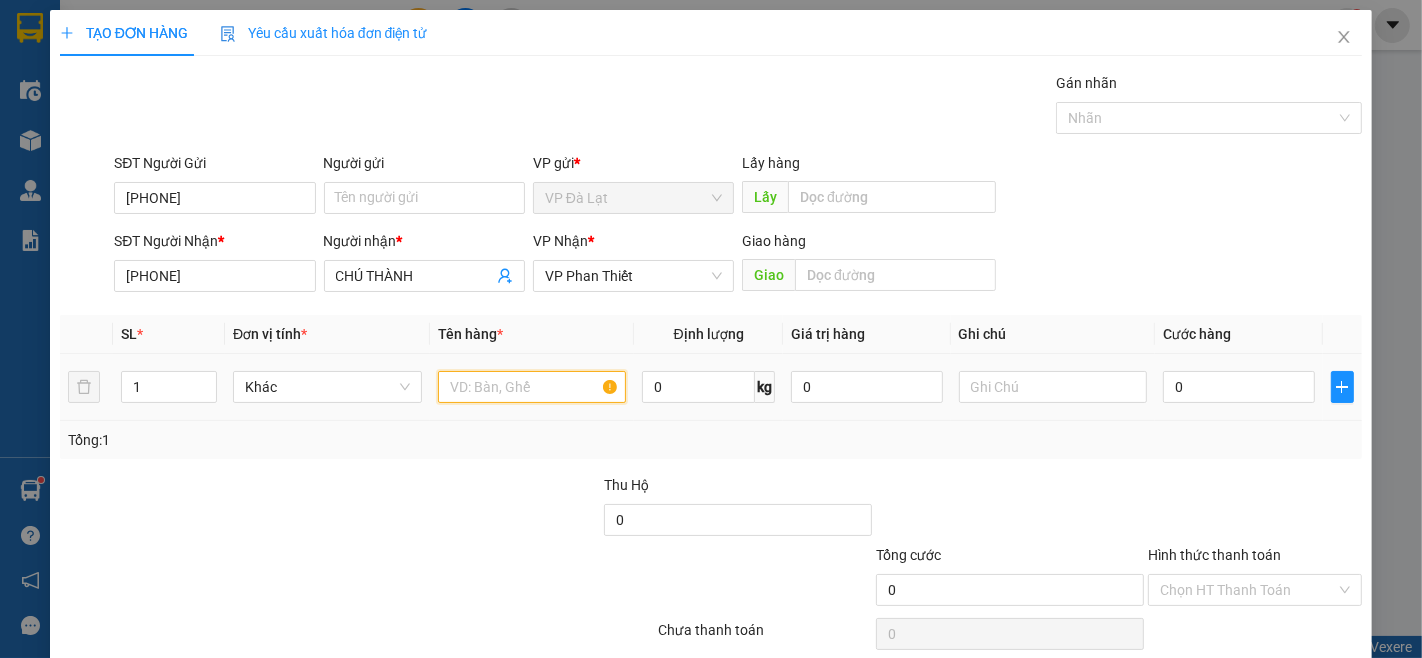 click at bounding box center [532, 387] 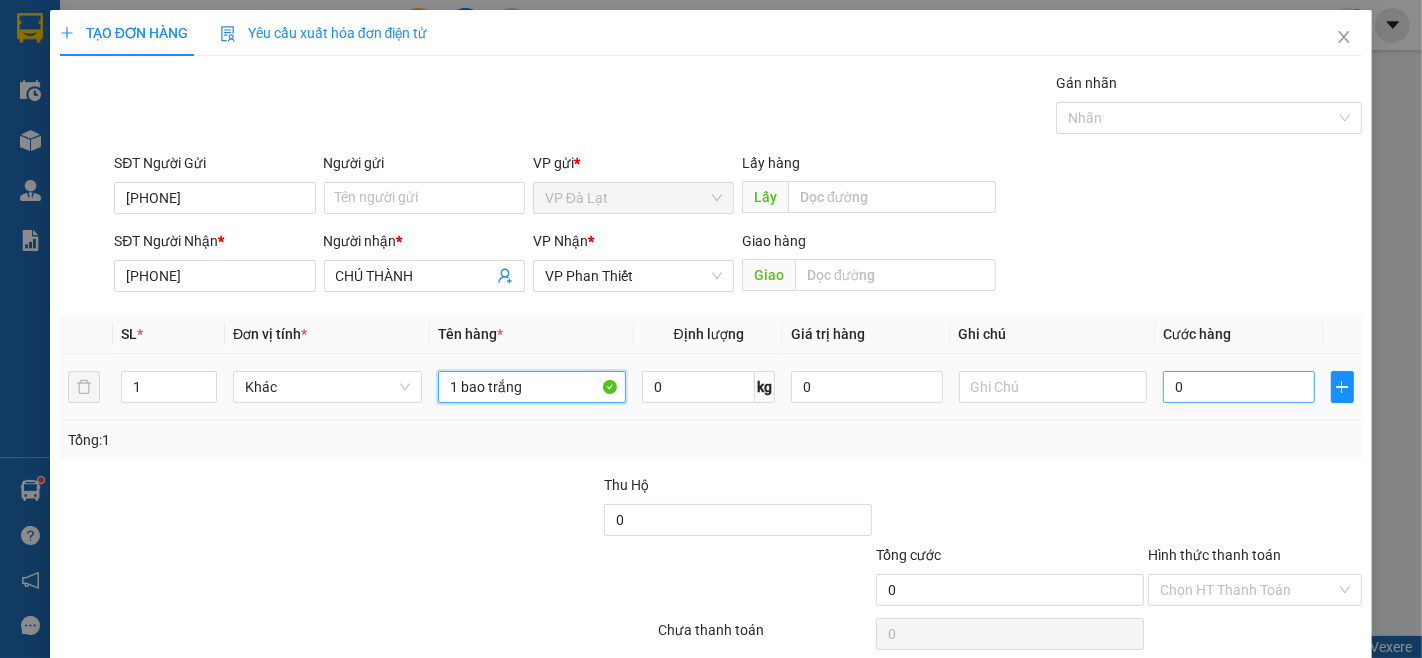 type on "1 bao trắng" 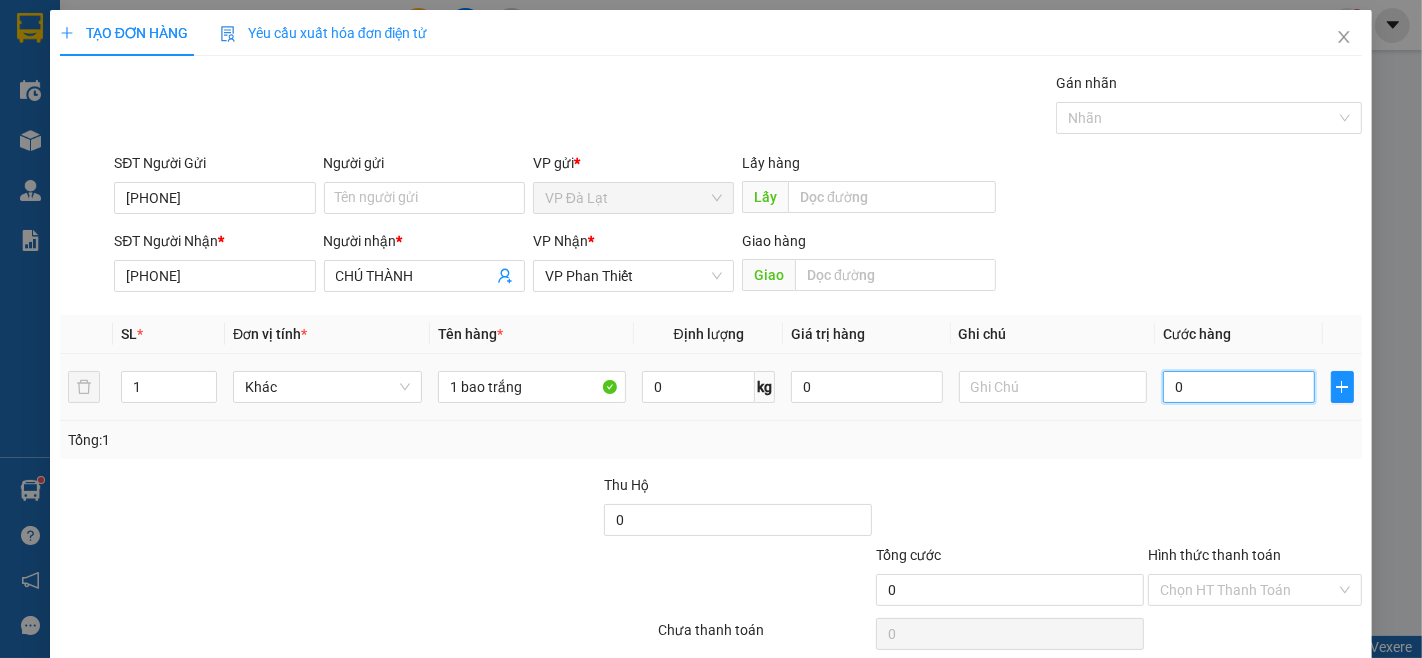 click on "0" at bounding box center (1238, 387) 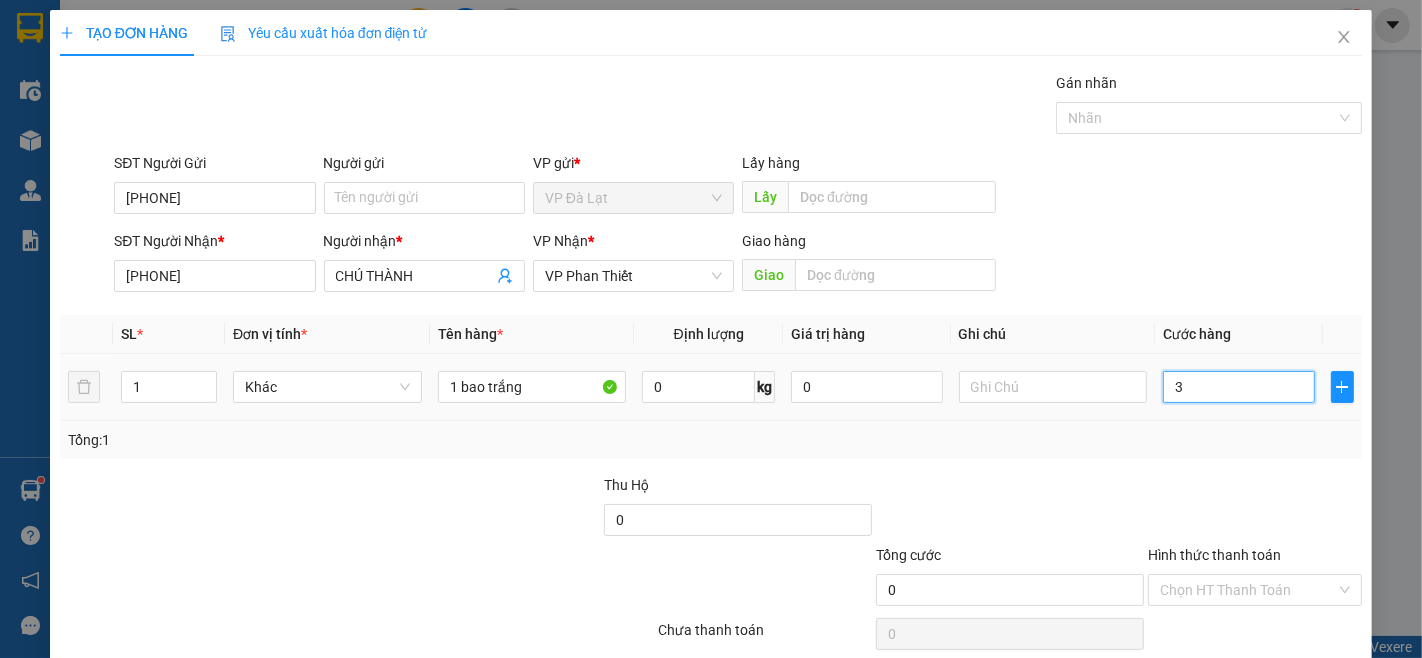 type on "3" 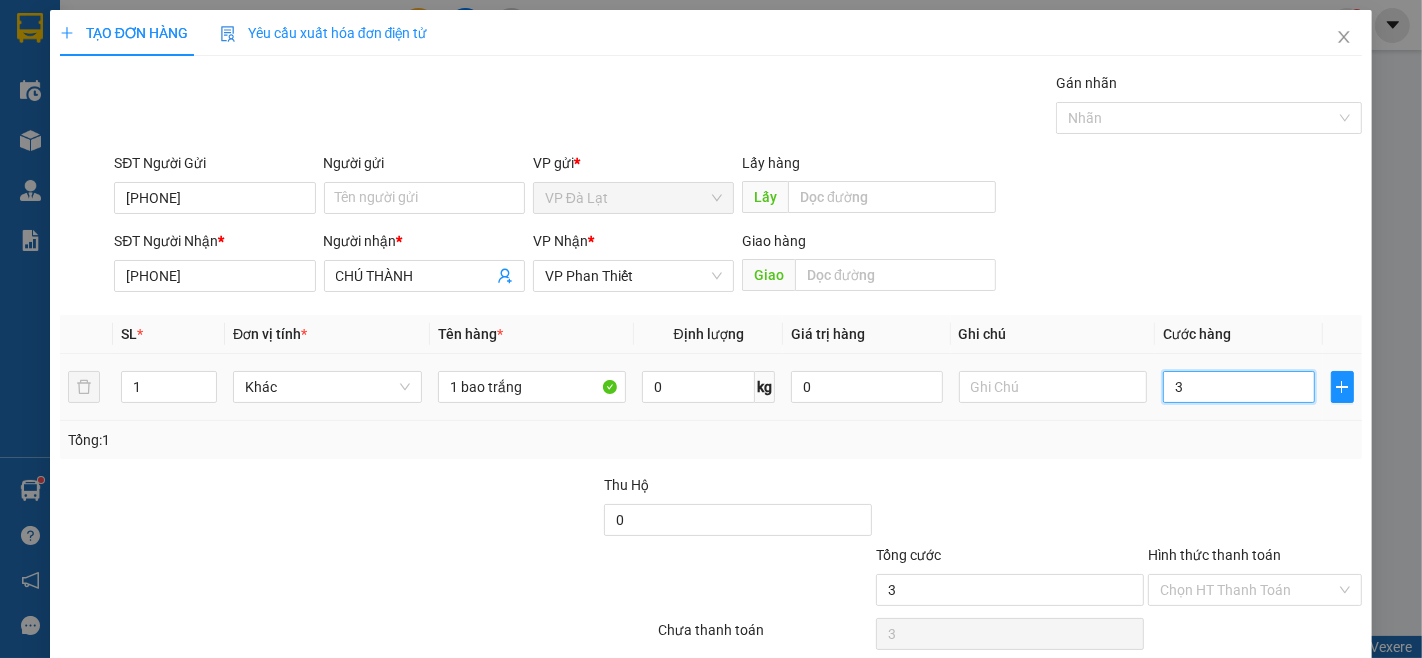 type on "30" 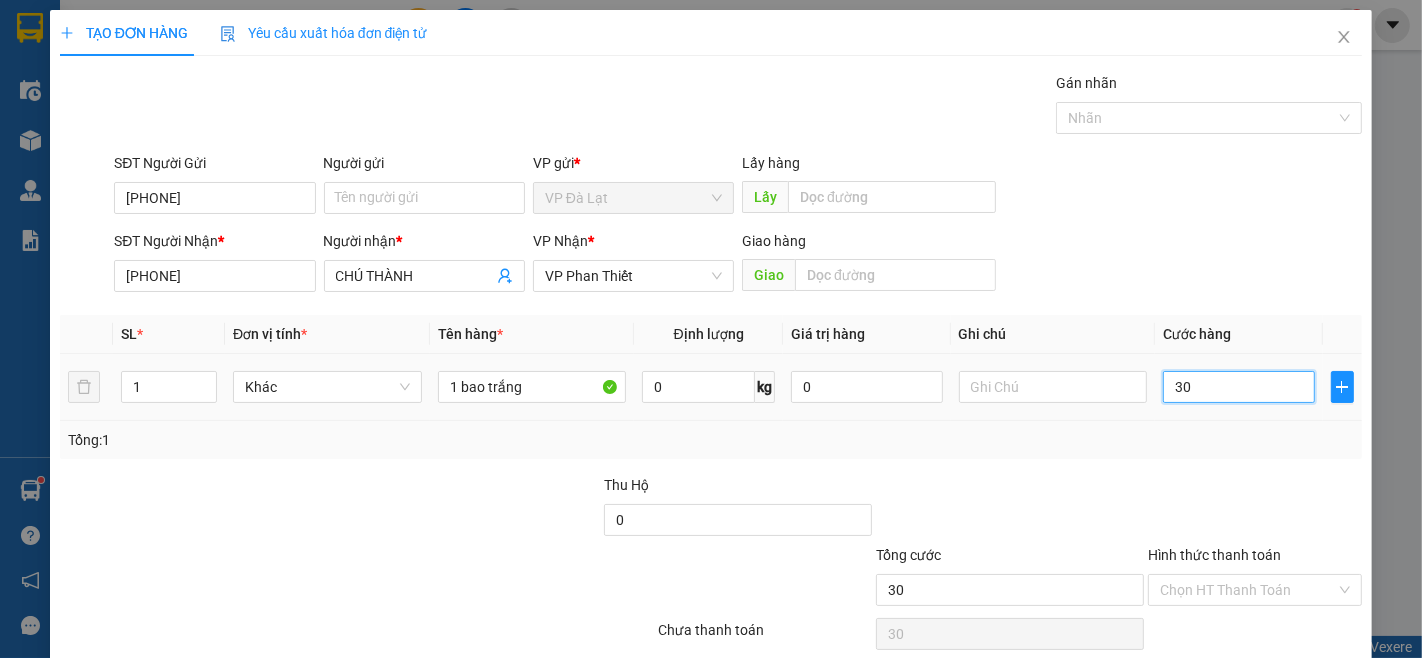 type on "300" 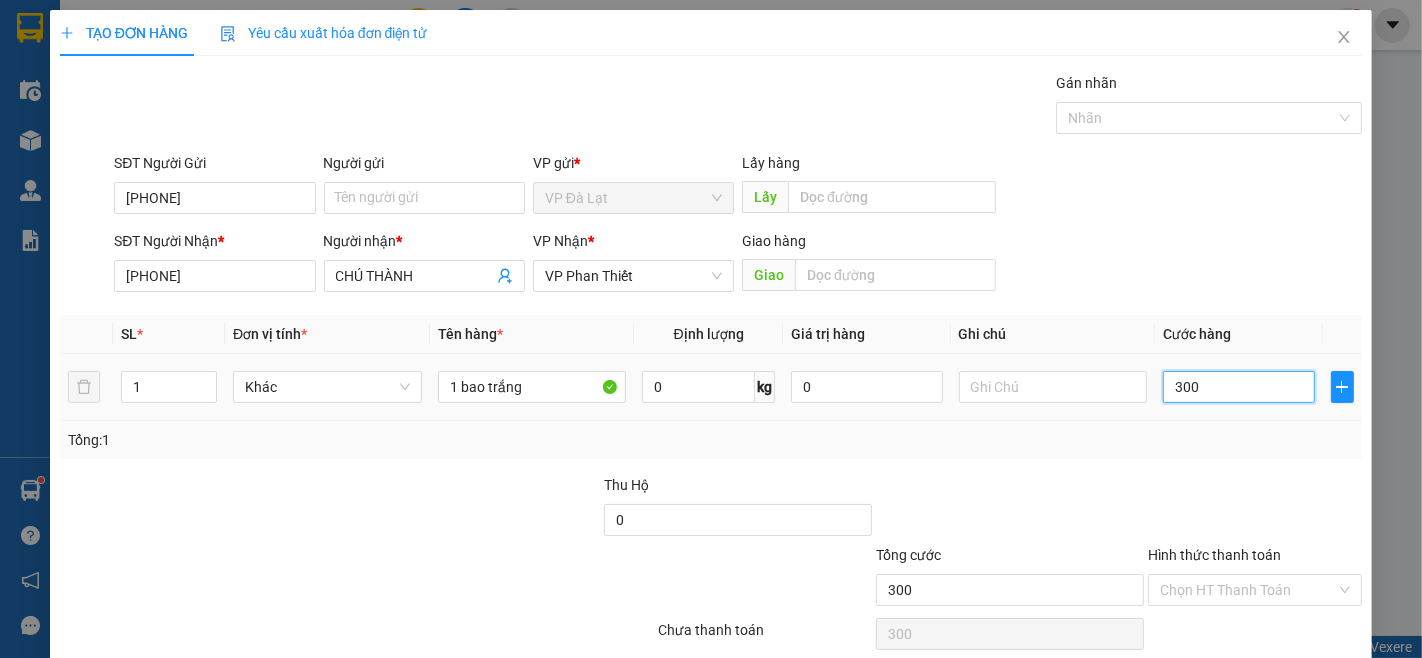 type on "3.000" 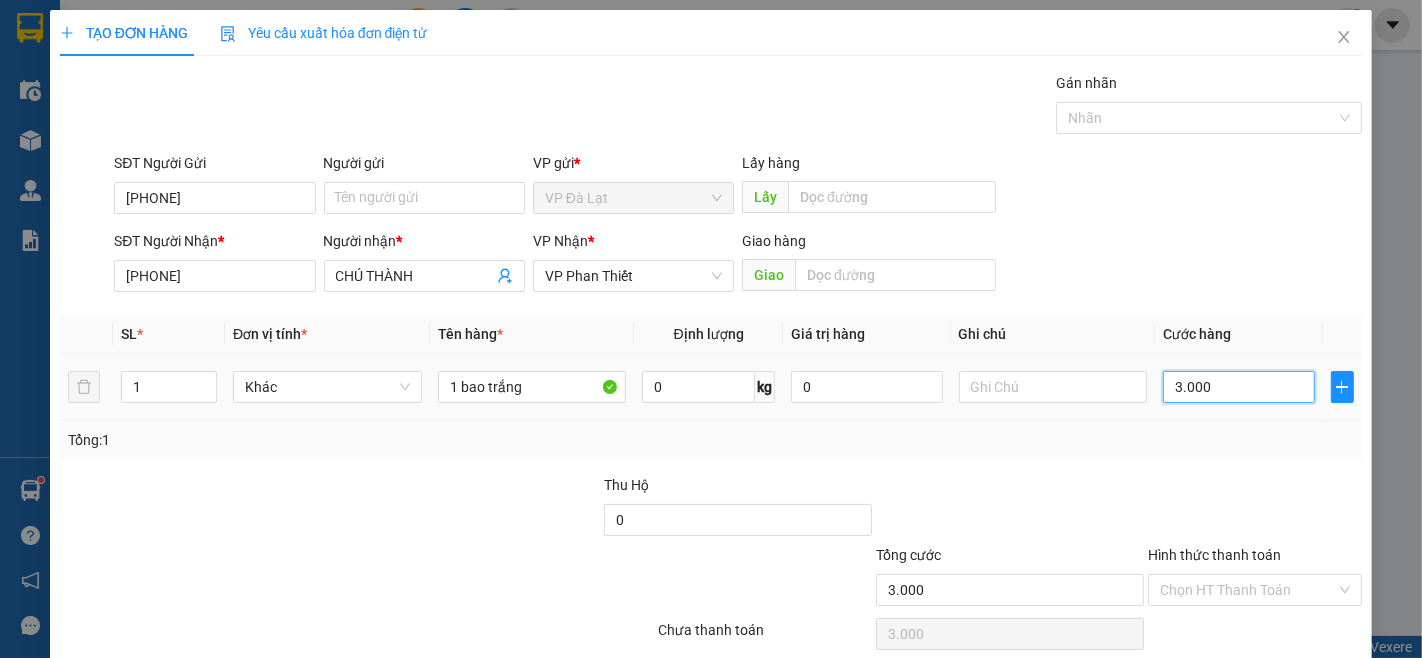 type on "30.000" 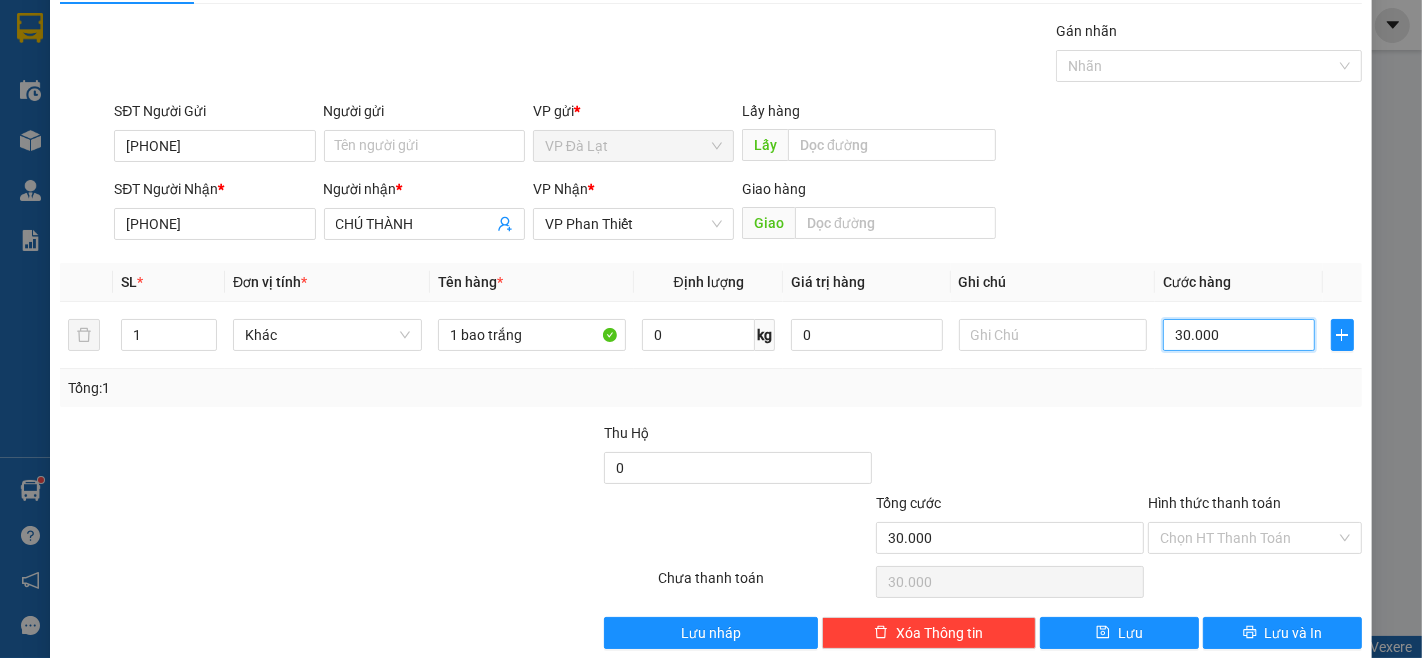 scroll, scrollTop: 81, scrollLeft: 0, axis: vertical 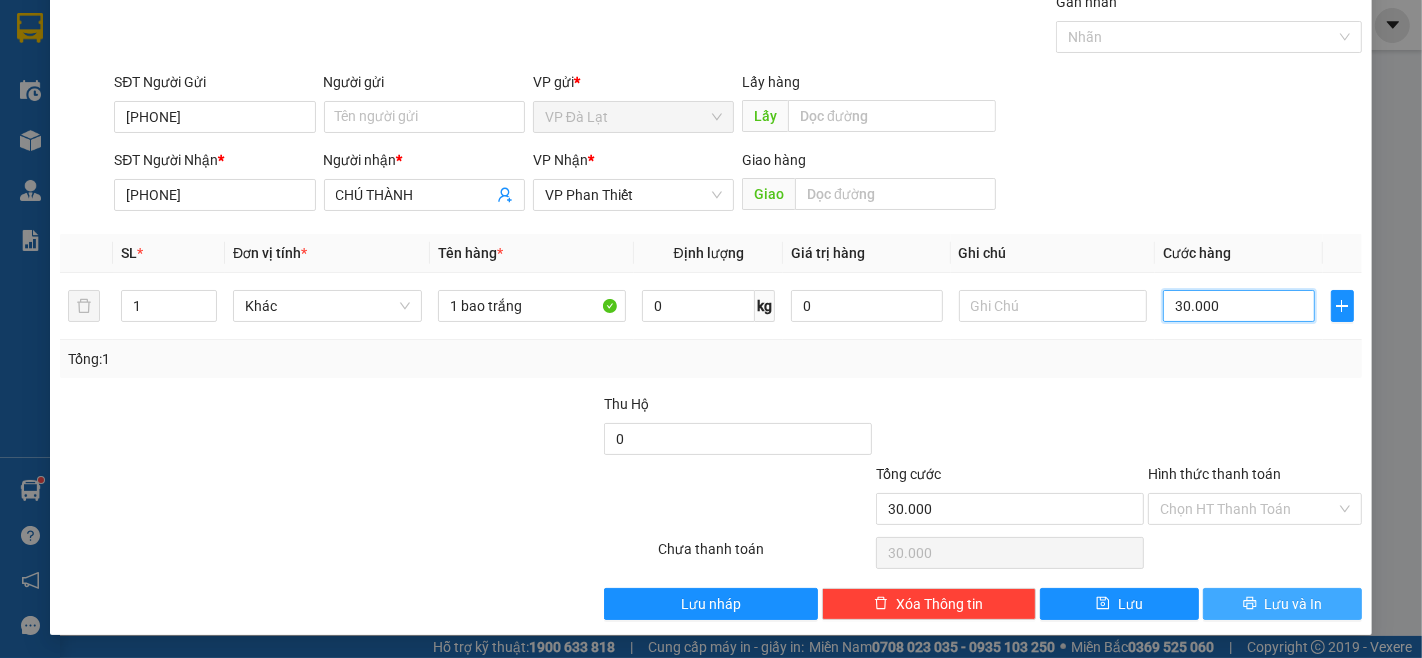 type on "30.000" 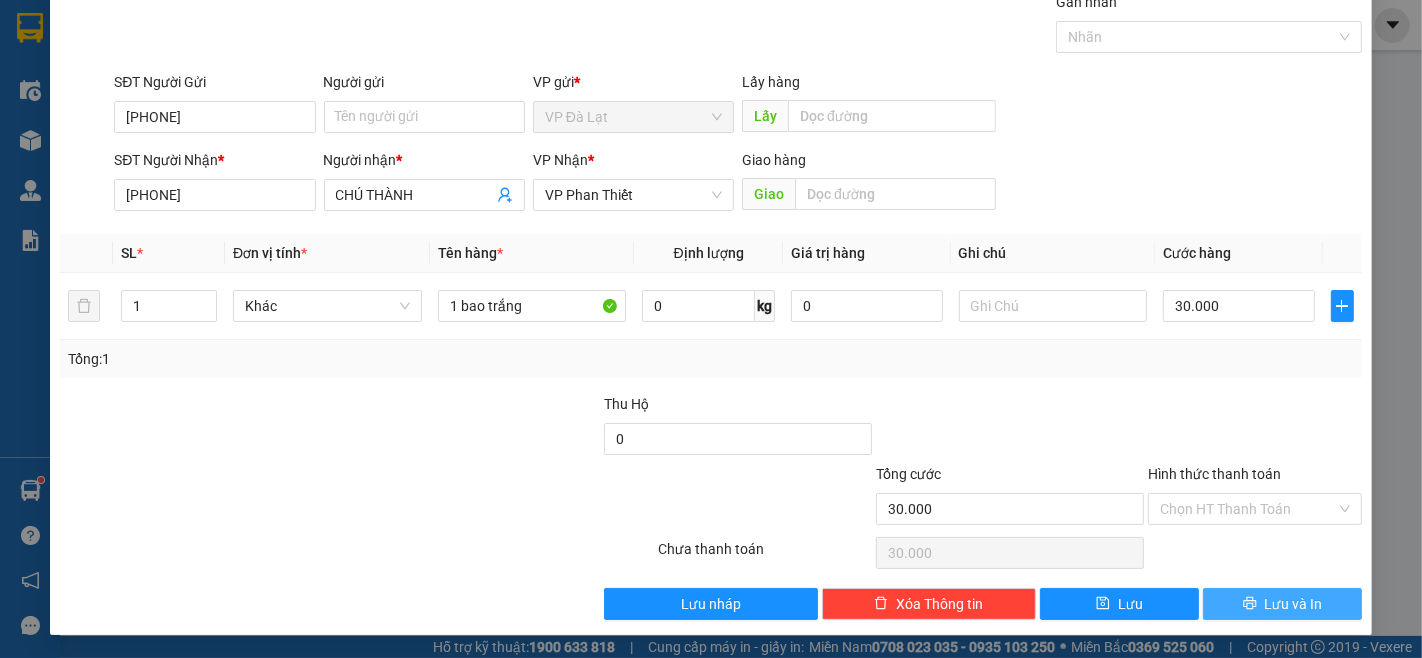 drag, startPoint x: 1322, startPoint y: 615, endPoint x: 1297, endPoint y: 614, distance: 25.019993 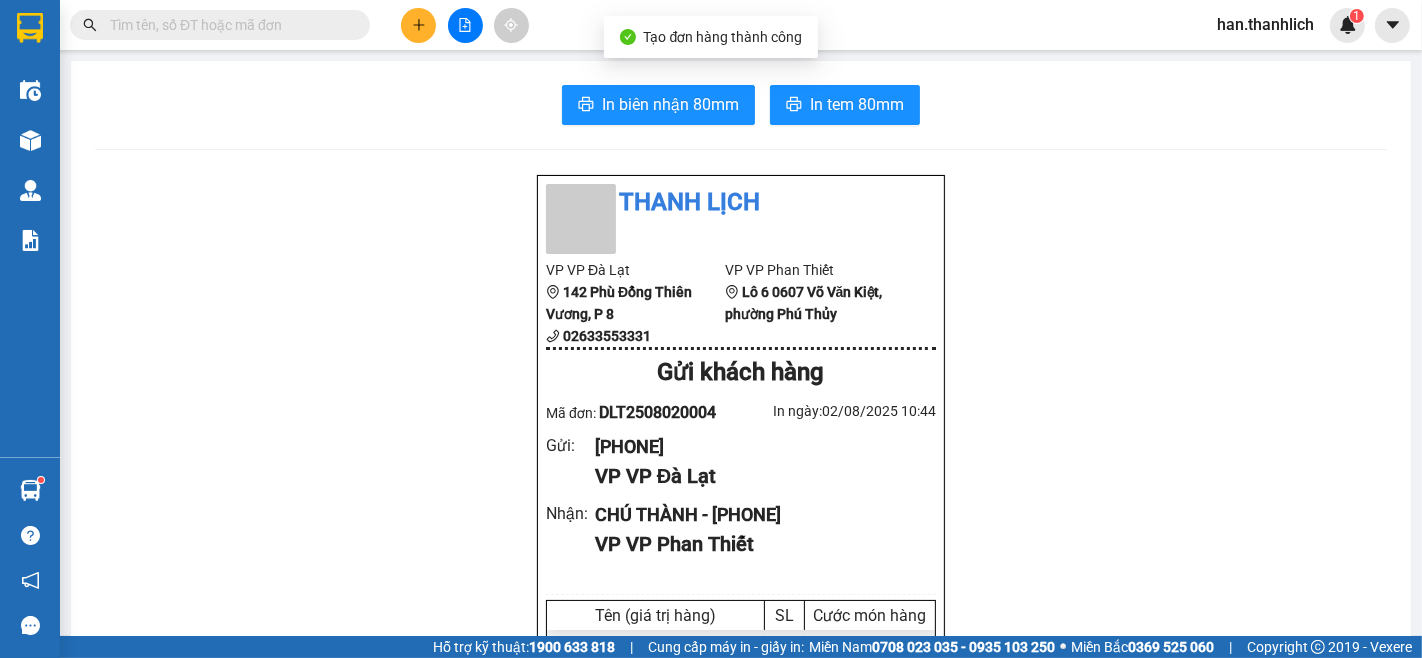 click on "In biên nhận 80mm In tem 80mm
Thanh Lịch VP VP Đà Lạt   142 Phù Đổng Thiên Vương, P 8   02633553331 VP VP Phan Thiết    Lô 6 0607 Võ Văn Kiệt, phường Phú Thủy Gửi khách hàng Mã đơn:   DLT2508020004 In ngày:  02/08/2025   10:44 Gửi :     [PHONE] VP VP Đà Lạt Nhận :   [TITLE] [LAST]  - [PHONE] VP VP Phan Thiết Tên (giá trị hàng) SL Cước món hàng Khác - 1 bao trắng    (0) 1 30.000 Tổng cộng 1 30.000 Loading... CC : 30.000 VND Tổng phải thu : 30.000 VND Người gửi hàng xác nhận NV nhận hàng (Kí và ghi rõ họ tên) [FIRST] [LAST] NV nhận hàng (Kí và ghi rõ họ tên) Quy định nhận/gửi hàng : Vexere.com Copyright   2019 - Vexere DLT2508020004 Gửi:  VP Đà Lạt [PHONE] Nhận:   VP Phan Thiết [TITLE] [LAST] [PHONE] 1 Khác - 1 bao trắng  KL: 0kg   Tổng TT:  30.000 Tiêu chuẩn CR 0 CC 30.000 Thu hộ 0 Hotline:  0633 553 331 , [PHONE] 10:44 [DATE]" at bounding box center [741, 804] 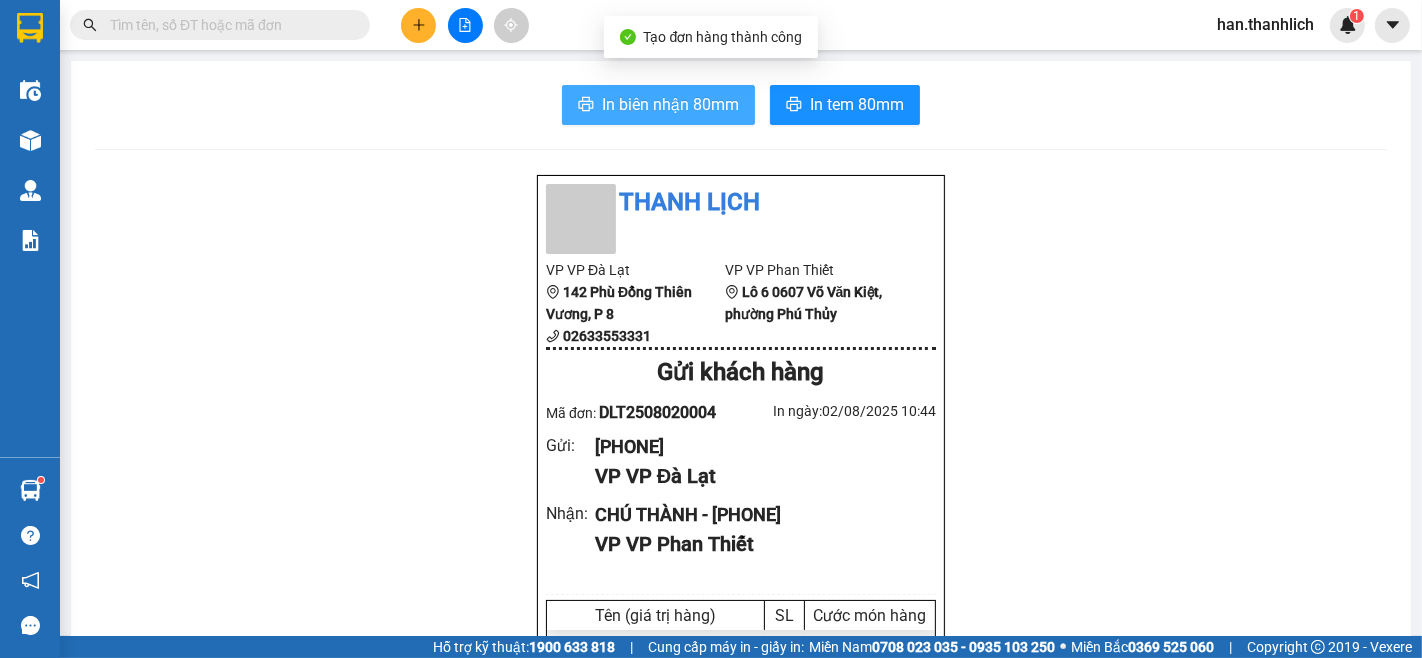 click on "In biên nhận 80mm" at bounding box center [658, 105] 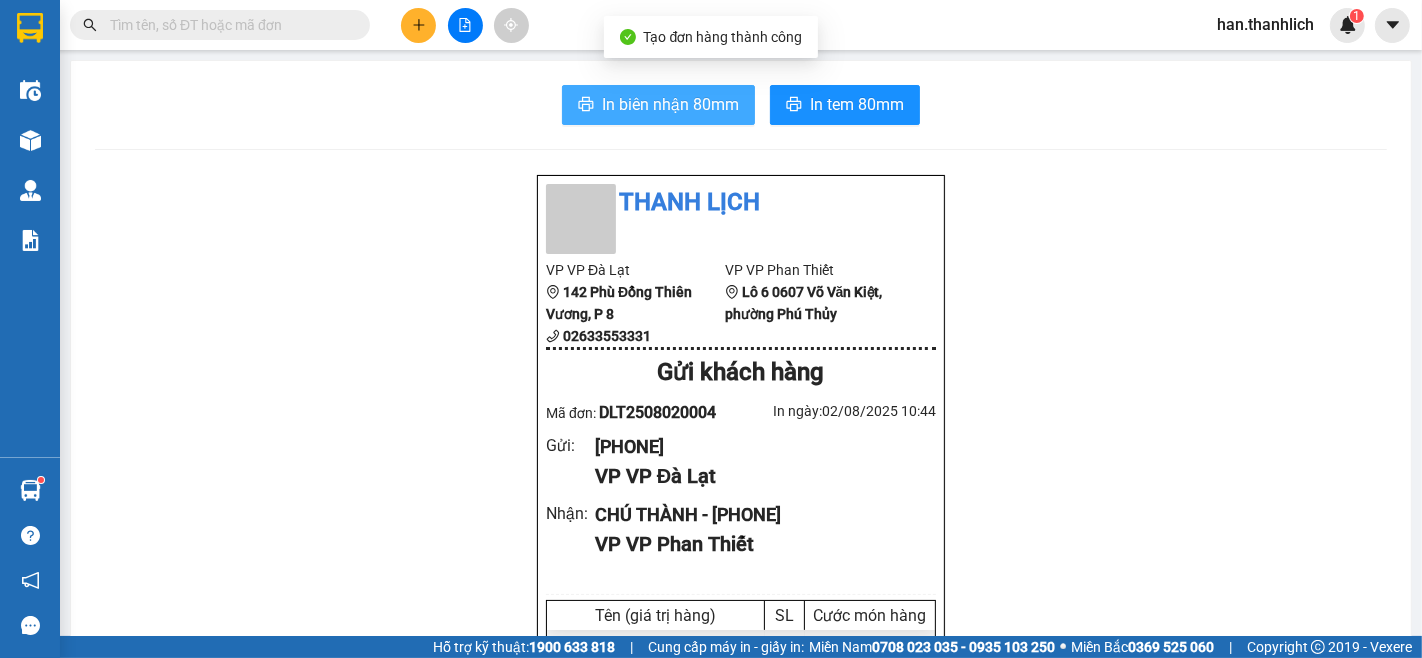 scroll, scrollTop: 0, scrollLeft: 0, axis: both 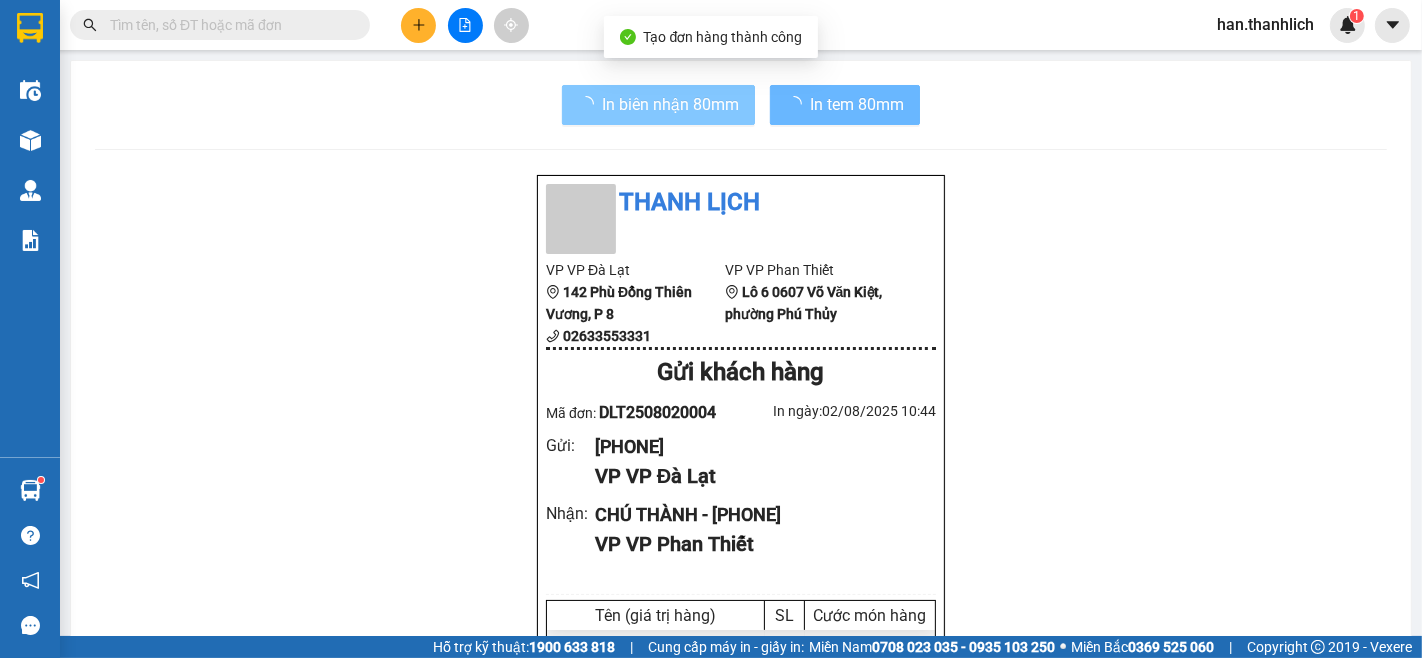 click on "In tem 80mm" at bounding box center (857, 104) 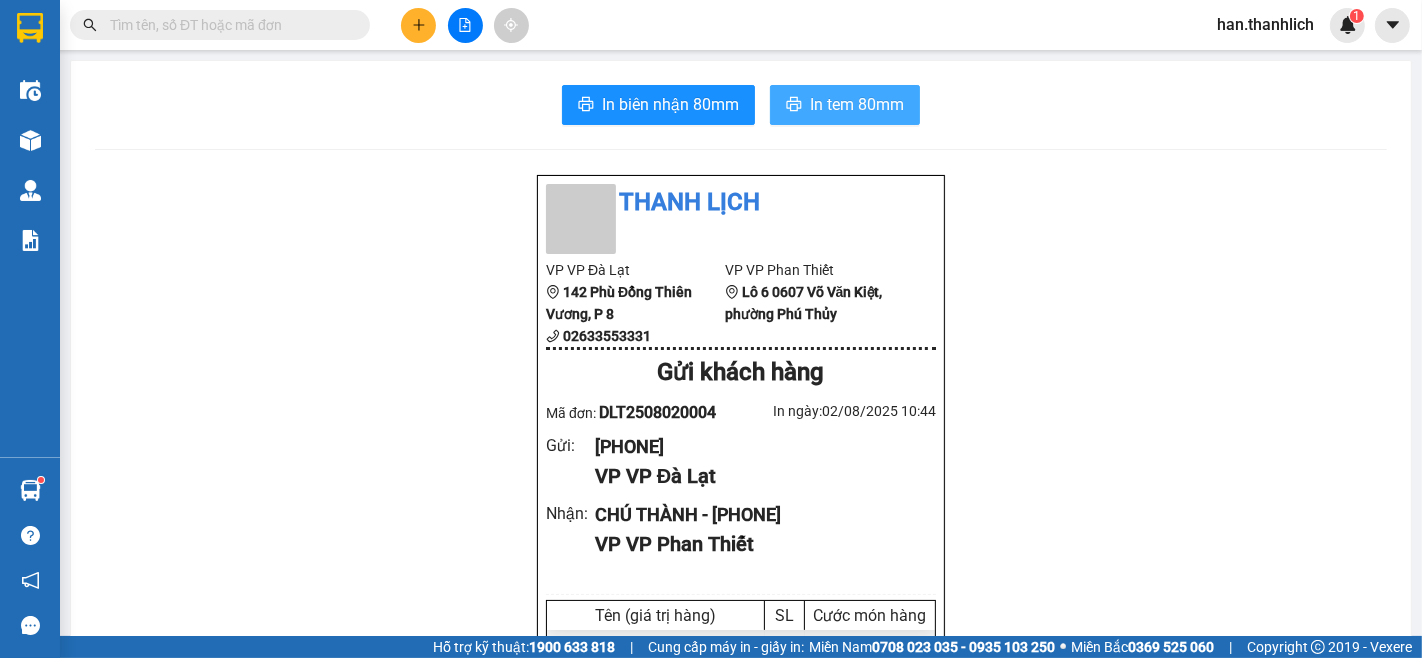 type 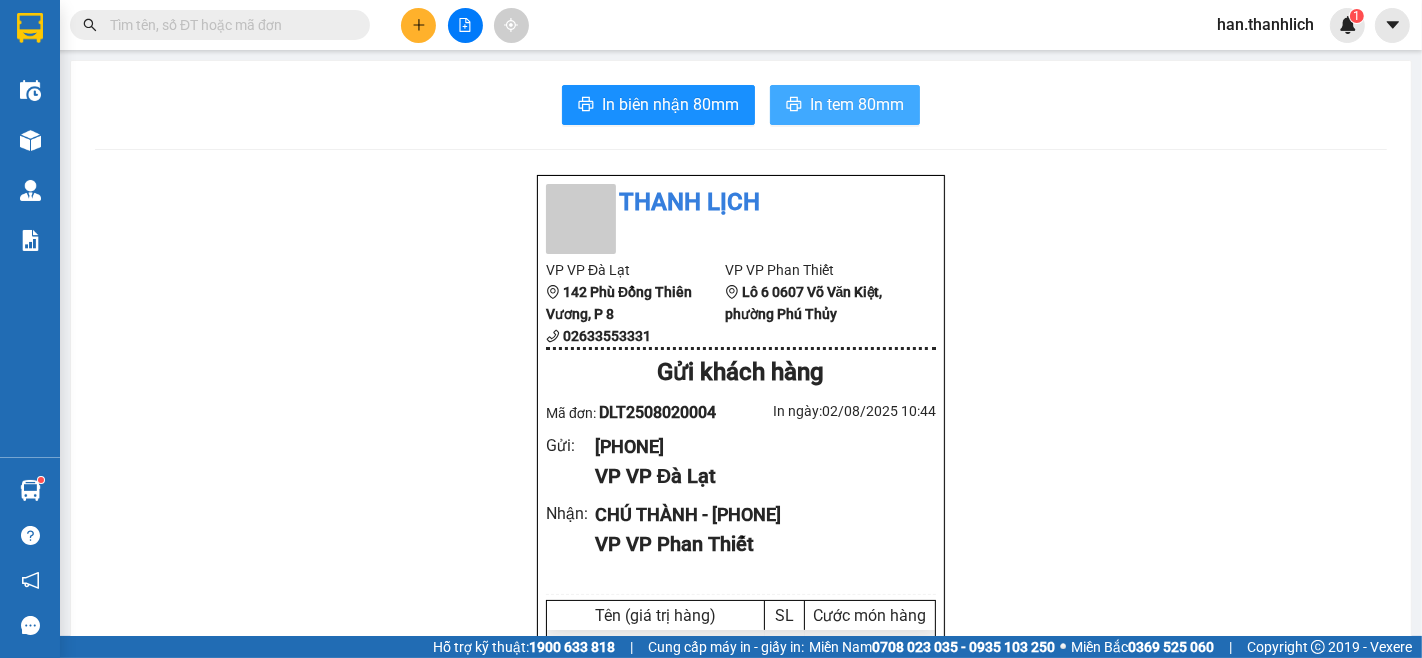 click on "In tem 80mm" at bounding box center (845, 105) 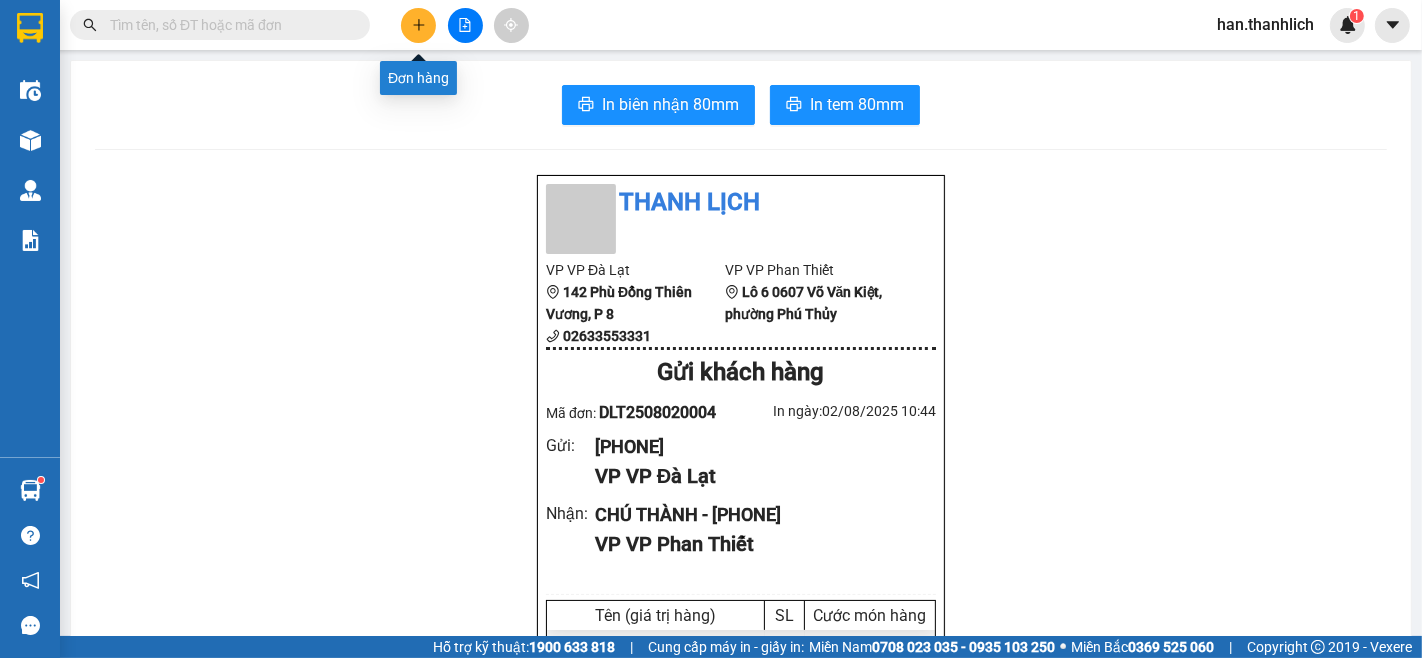 click at bounding box center (418, 25) 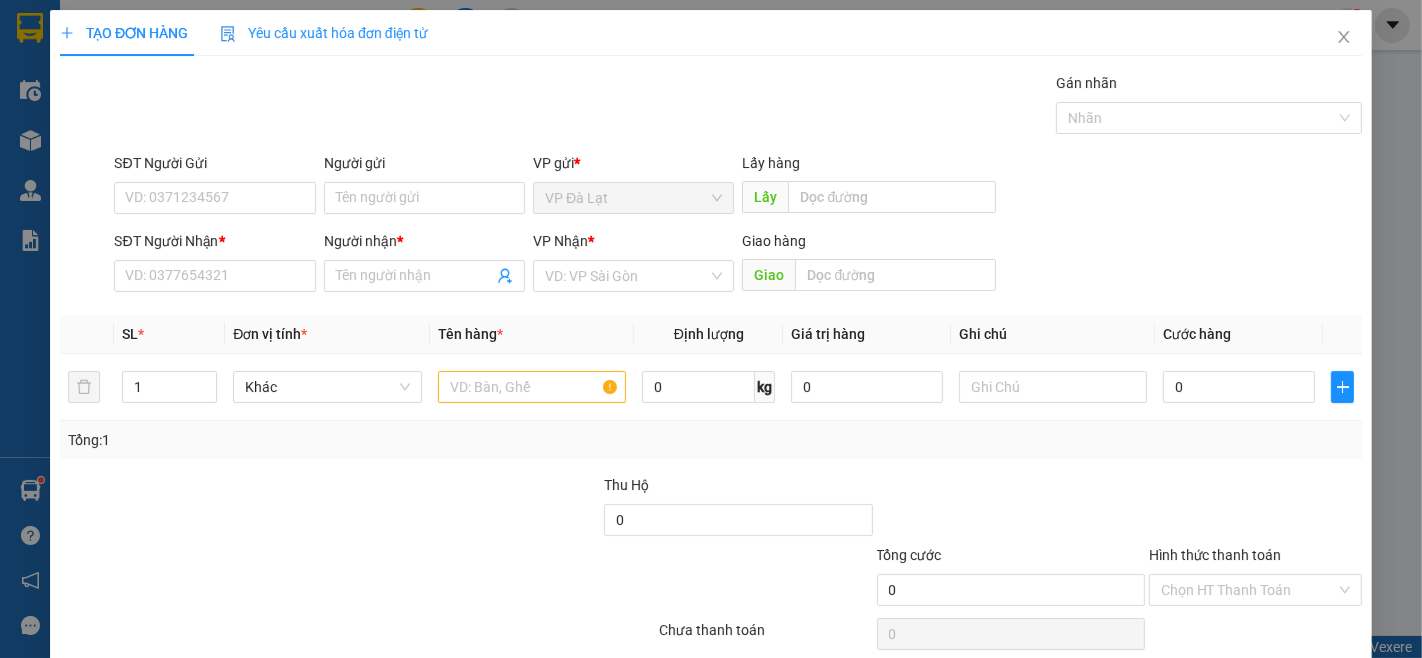 click on "TẠO ĐƠN HÀNG Yêu cầu xuất hóa đơn điện tử Transit Pickup Surcharge Ids Transit Deliver Surcharge Ids Transit Deliver Surcharge Transit Deliver Surcharge Gói vận chuyển  * Tiêu chuẩn Gán nhãn   Nhãn SĐT Người Gửi VD: [PHONE] Người gửi Tên người gửi VP gửi  * VP Đà Lạt Lấy hàng Lấy SĐT Người Nhận  * VD: [PHONE] Người nhận  * Tên người nhận VP Nhận  * VD: VP Sài Gòn Giao hàng Giao SL  * Đơn vị tính  * Tên hàng  * Định lượng Giá trị hàng Ghi chú Cước hàng                   1 Khác 0 kg 0 0 Tổng:  1 Thu Hộ 0 Tổng cước 0 Hình thức thanh toán Chọn HT Thanh Toán Số tiền thu trước Chưa thanh toán 0 Chọn HT Thanh Toán Lưu nháp Xóa Thông tin Lưu Lưu và In" at bounding box center (711, 329) 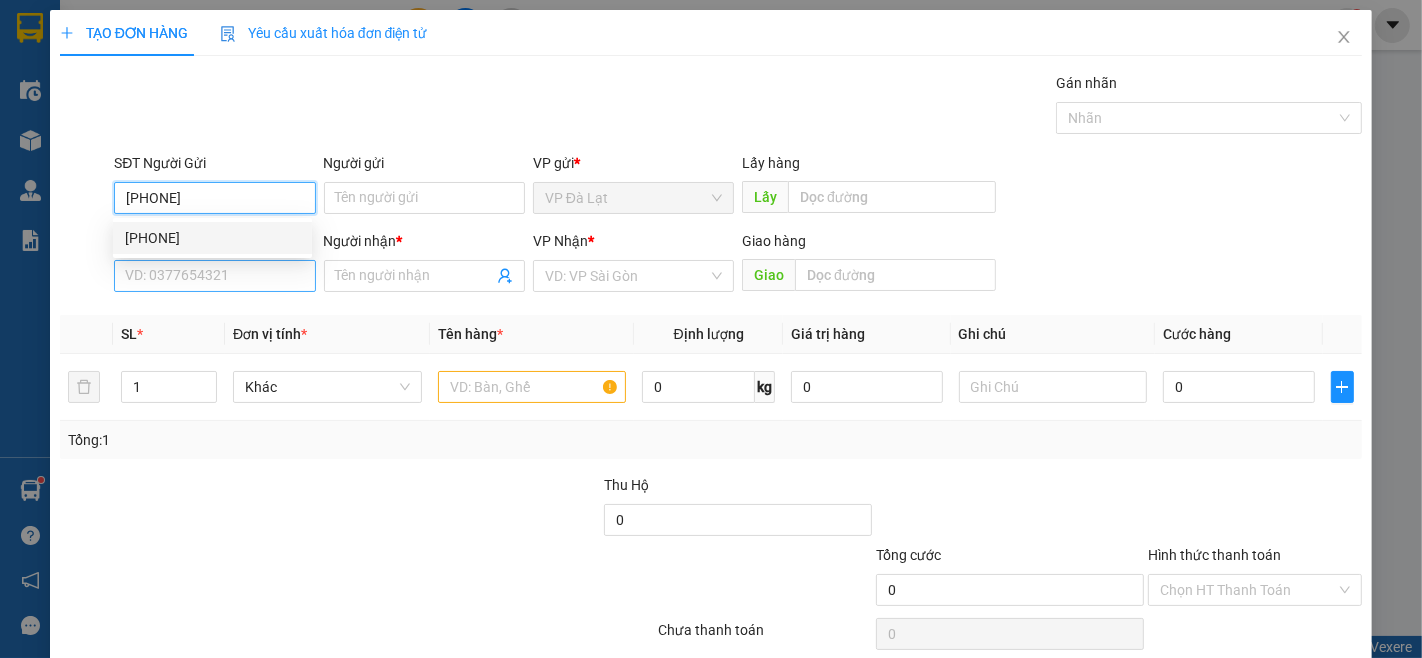 type on "[PHONE]" 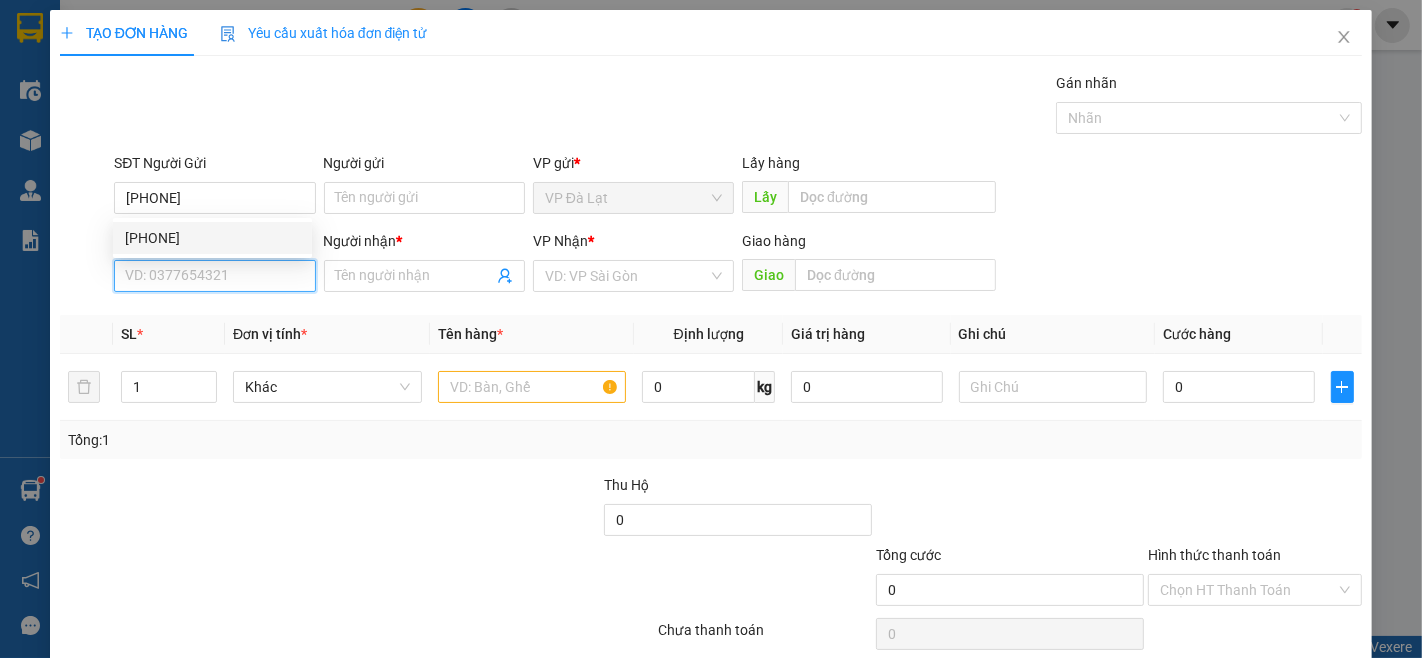 click on "SĐT Người Nhận  *" at bounding box center [214, 276] 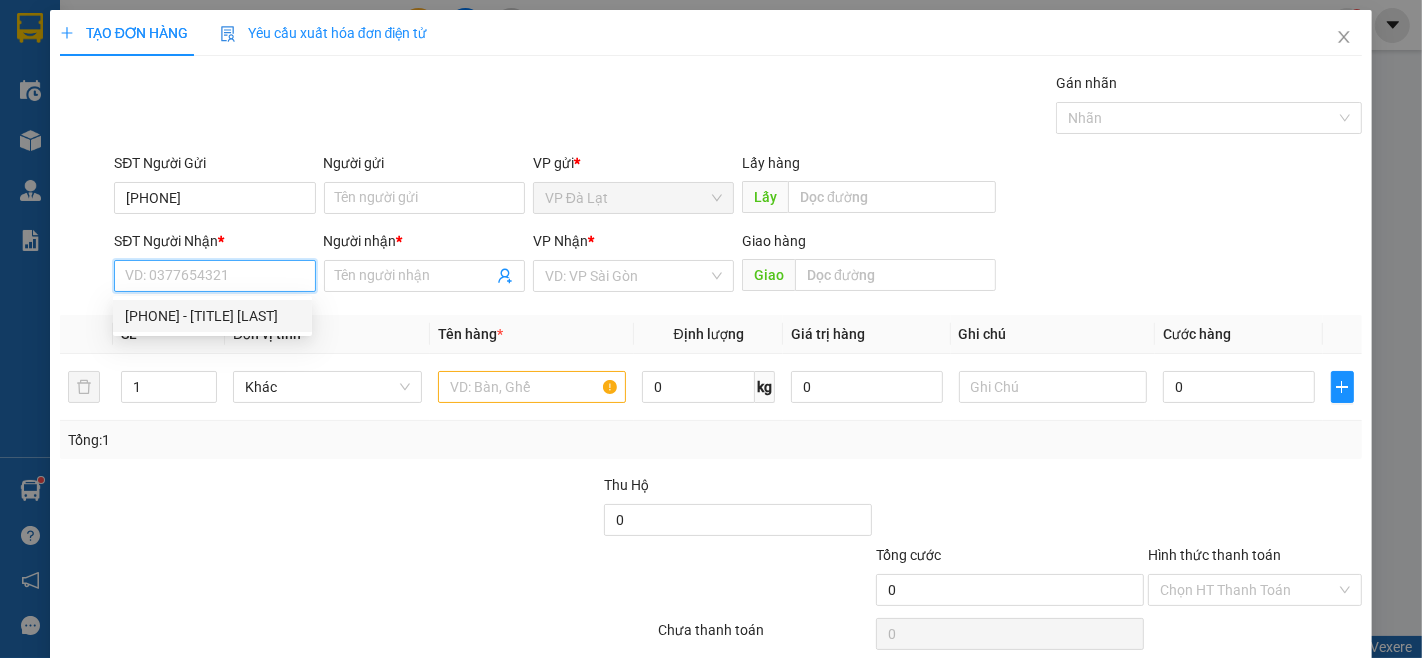 click on "[PHONE] - [TITLE] [LAST]" at bounding box center [212, 316] 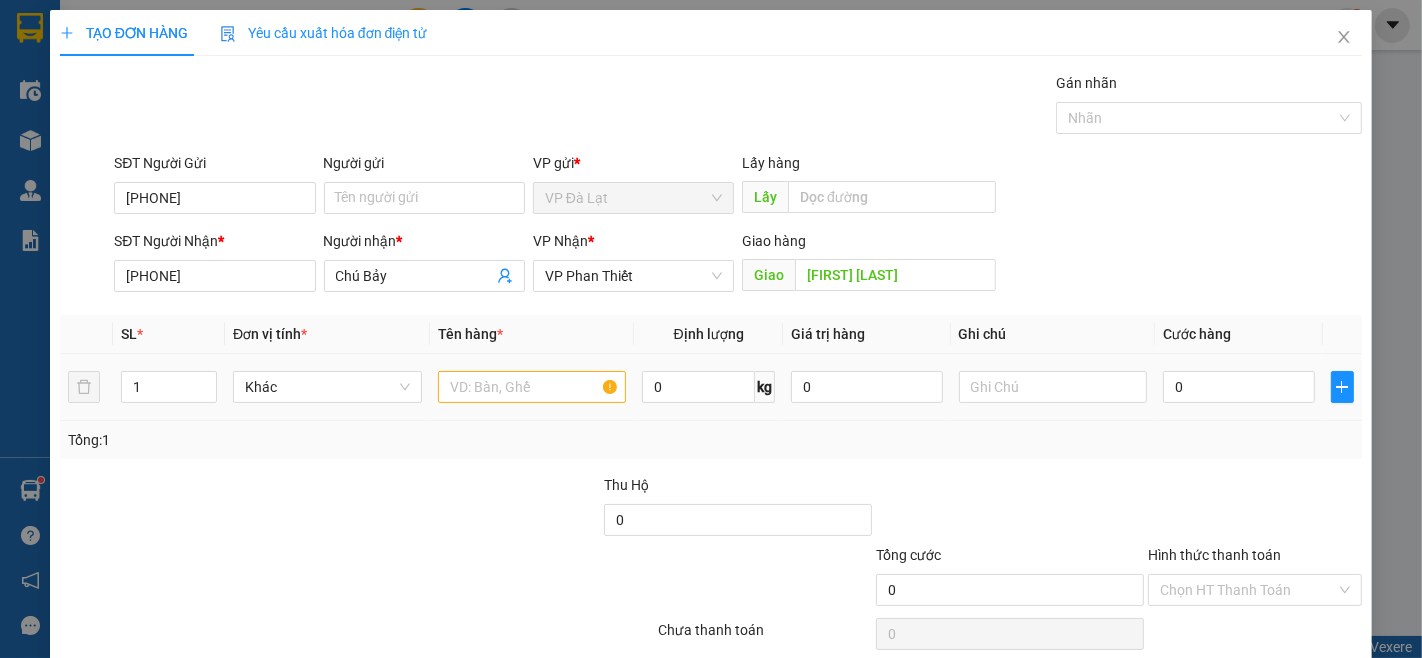 click at bounding box center [532, 387] 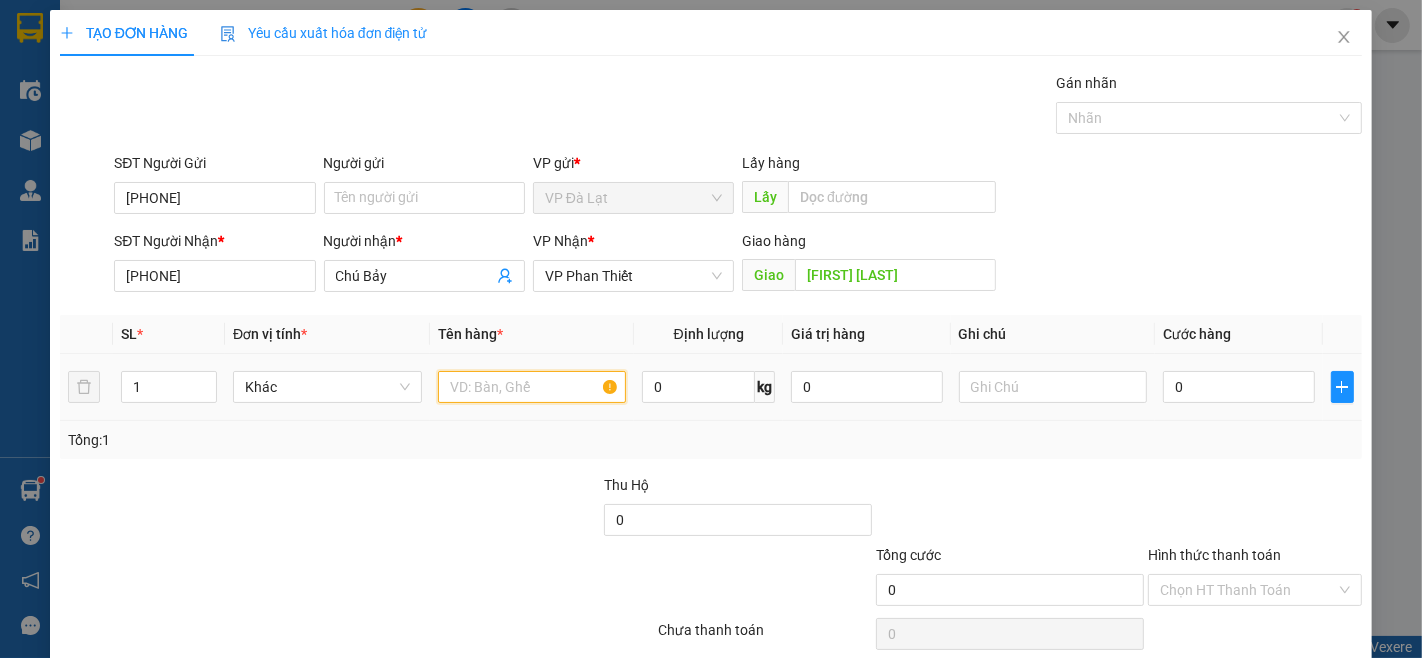 click at bounding box center (532, 387) 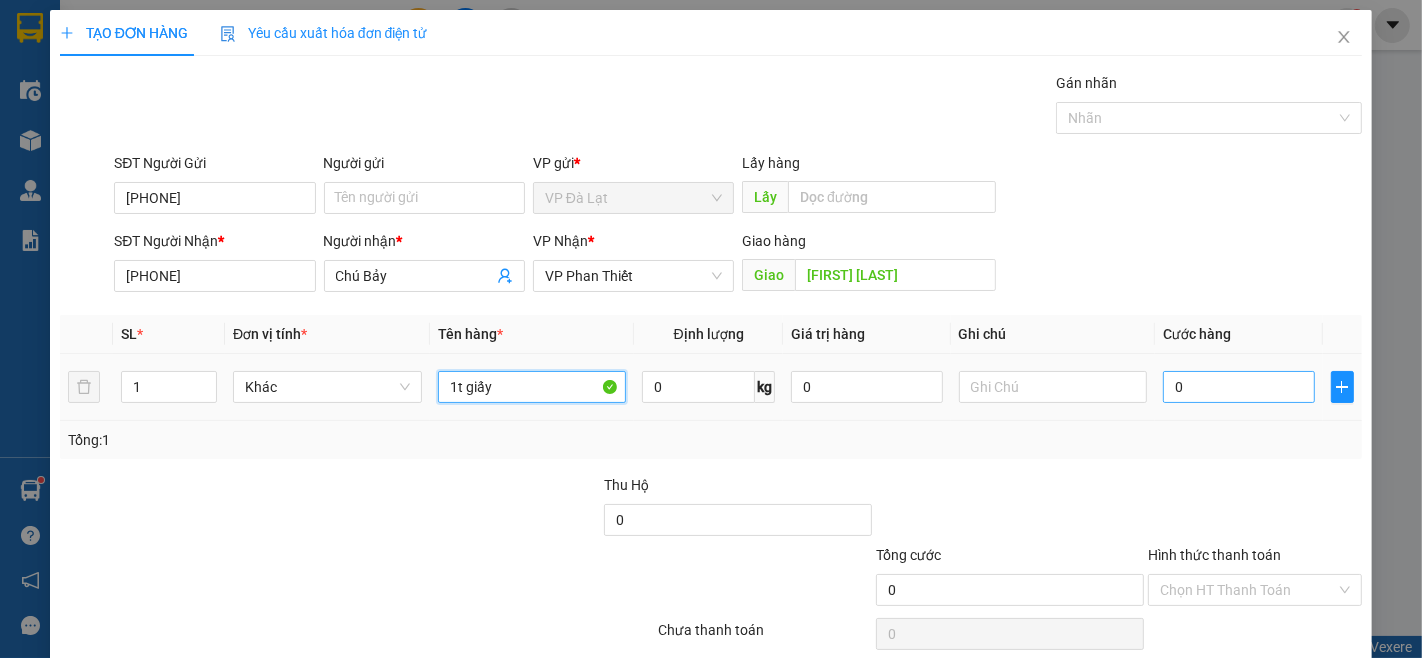 type on "1t giấy" 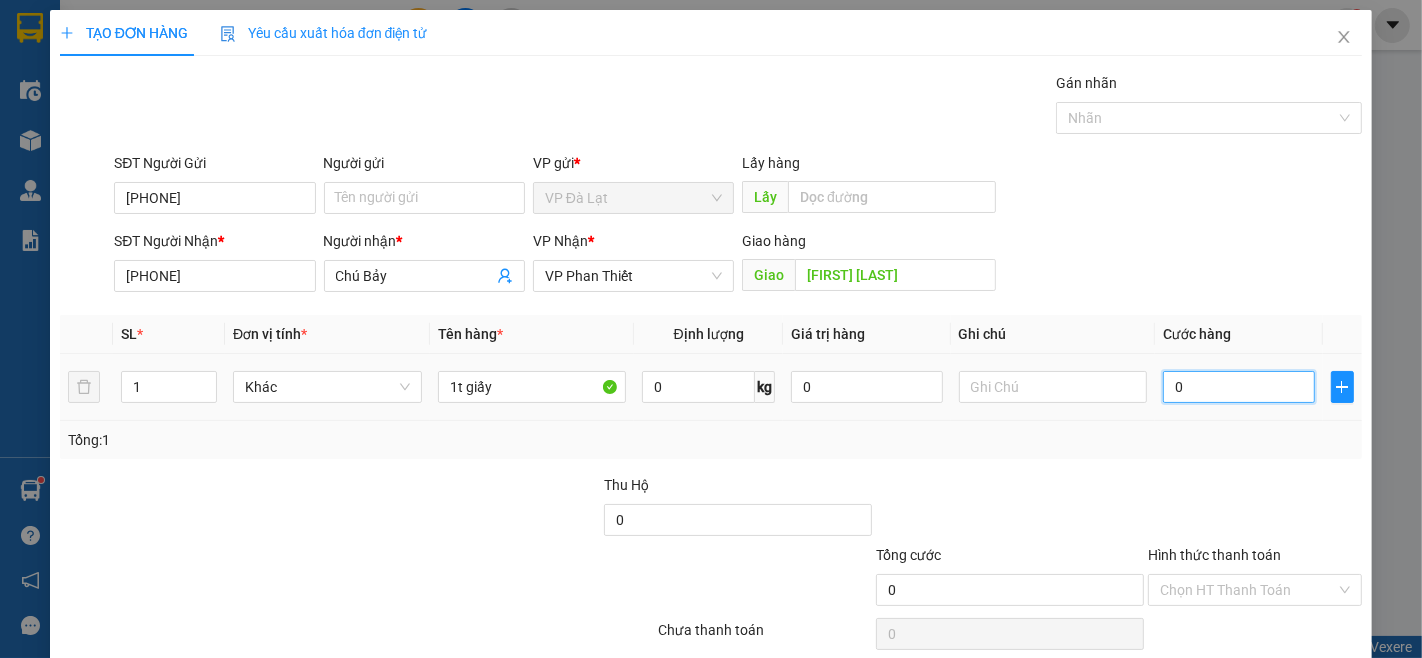 click on "0" at bounding box center (1238, 387) 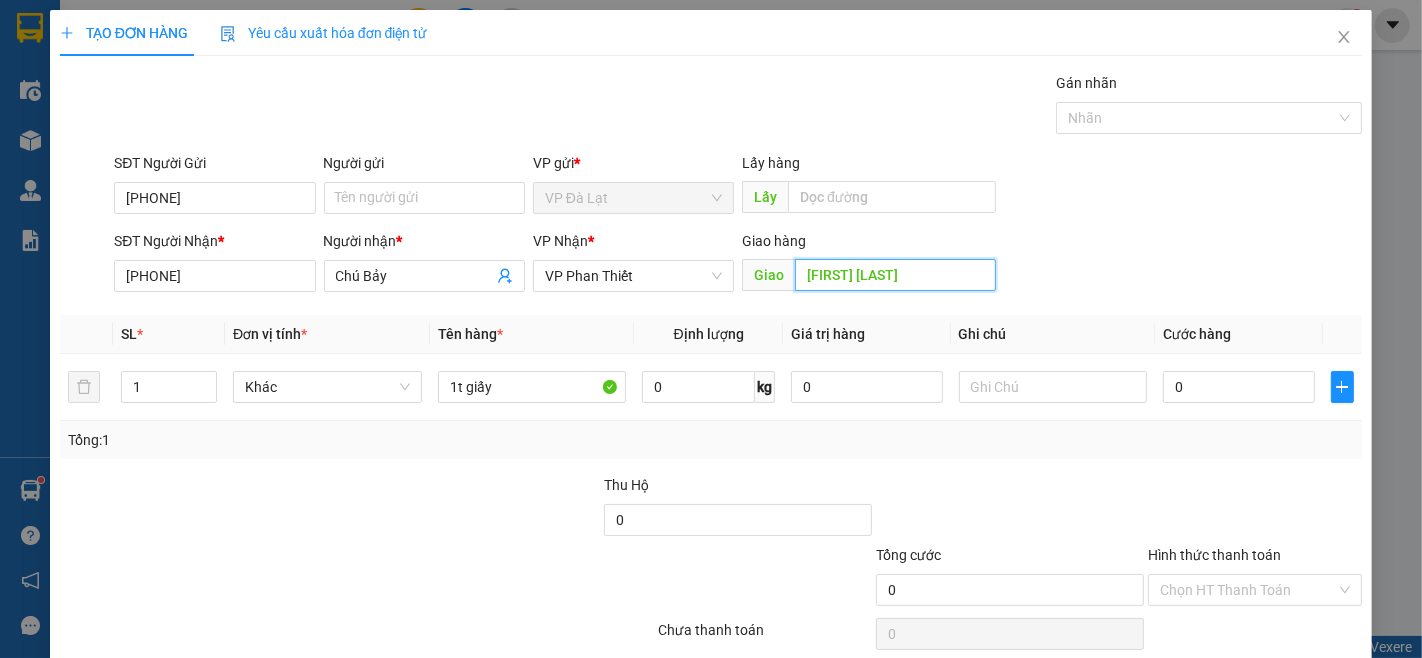 click on "[FIRST] [LAST]" at bounding box center (895, 275) 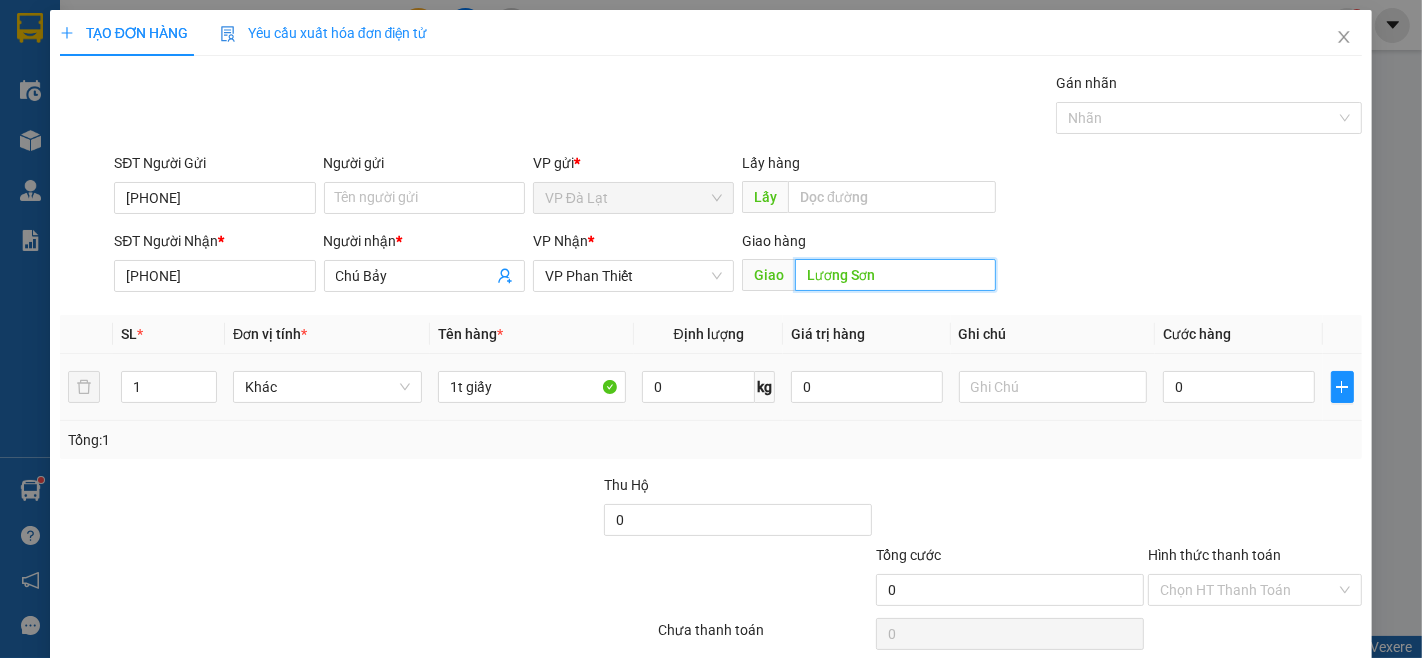 type on "Lương Sơn" 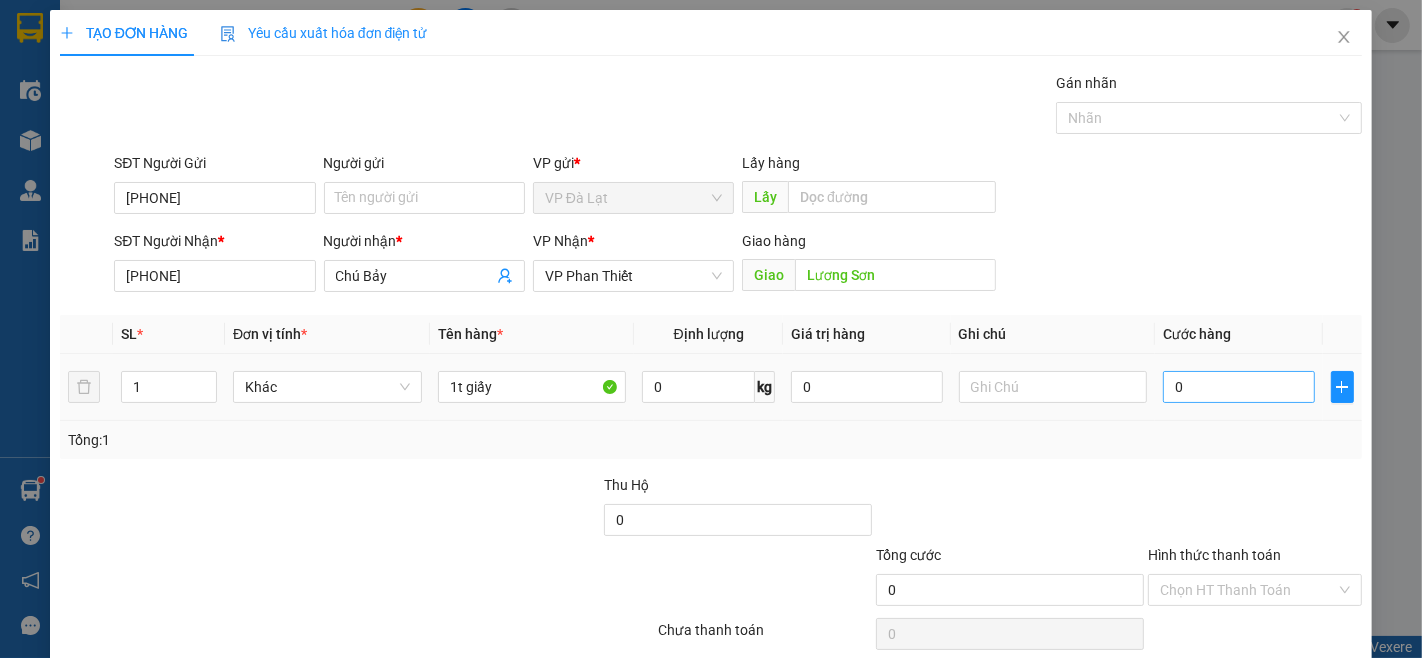 drag, startPoint x: 1210, startPoint y: 416, endPoint x: 1213, endPoint y: 393, distance: 23.194826 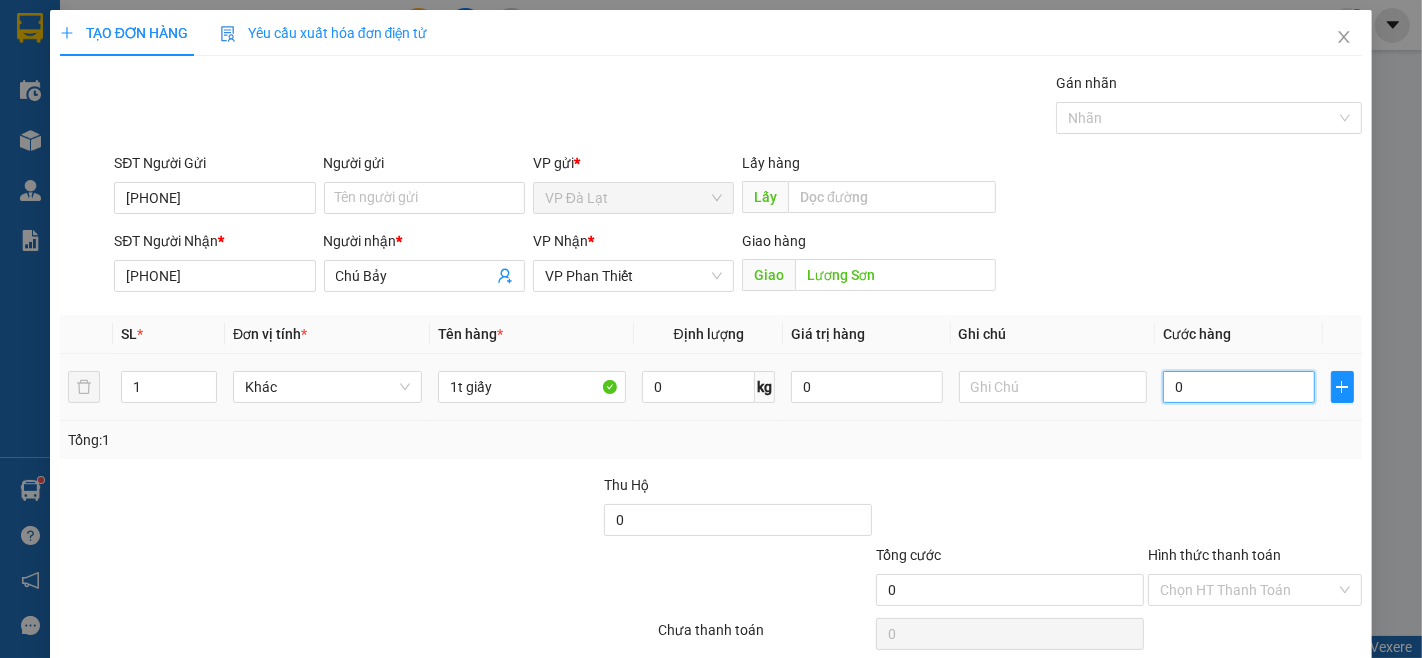 click on "0" at bounding box center [1238, 387] 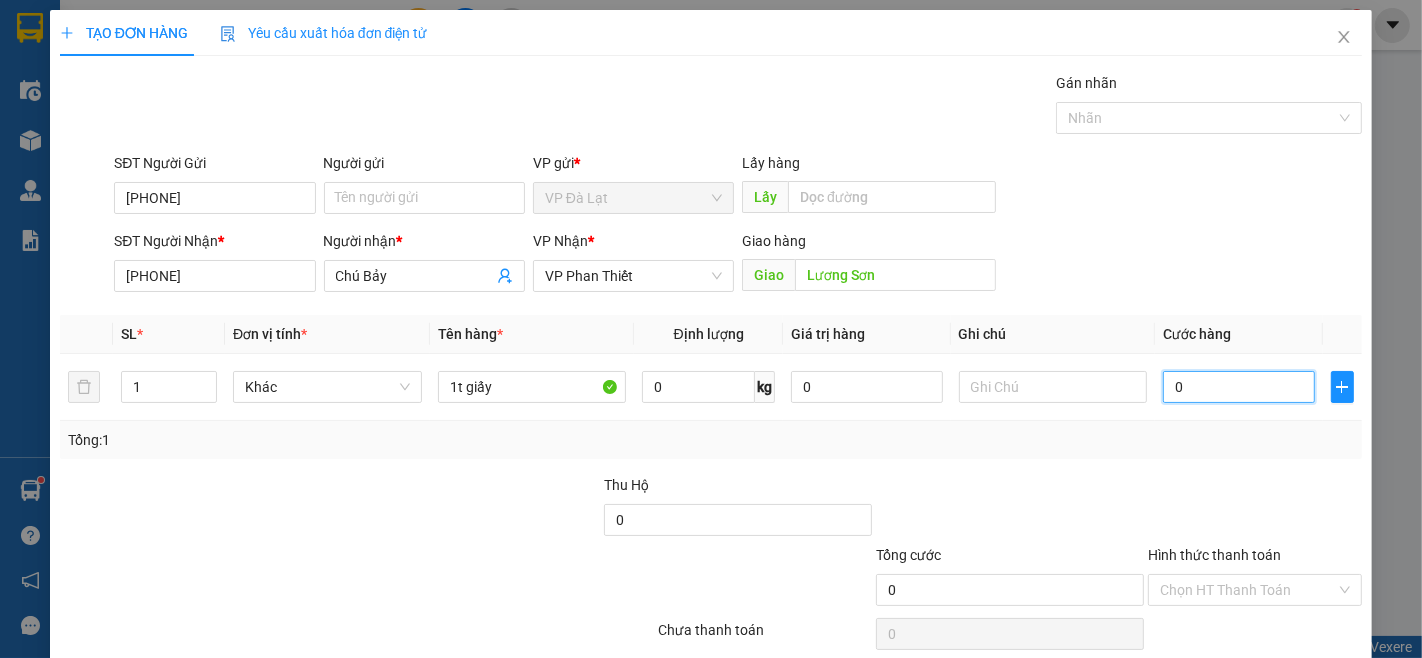 type on "4" 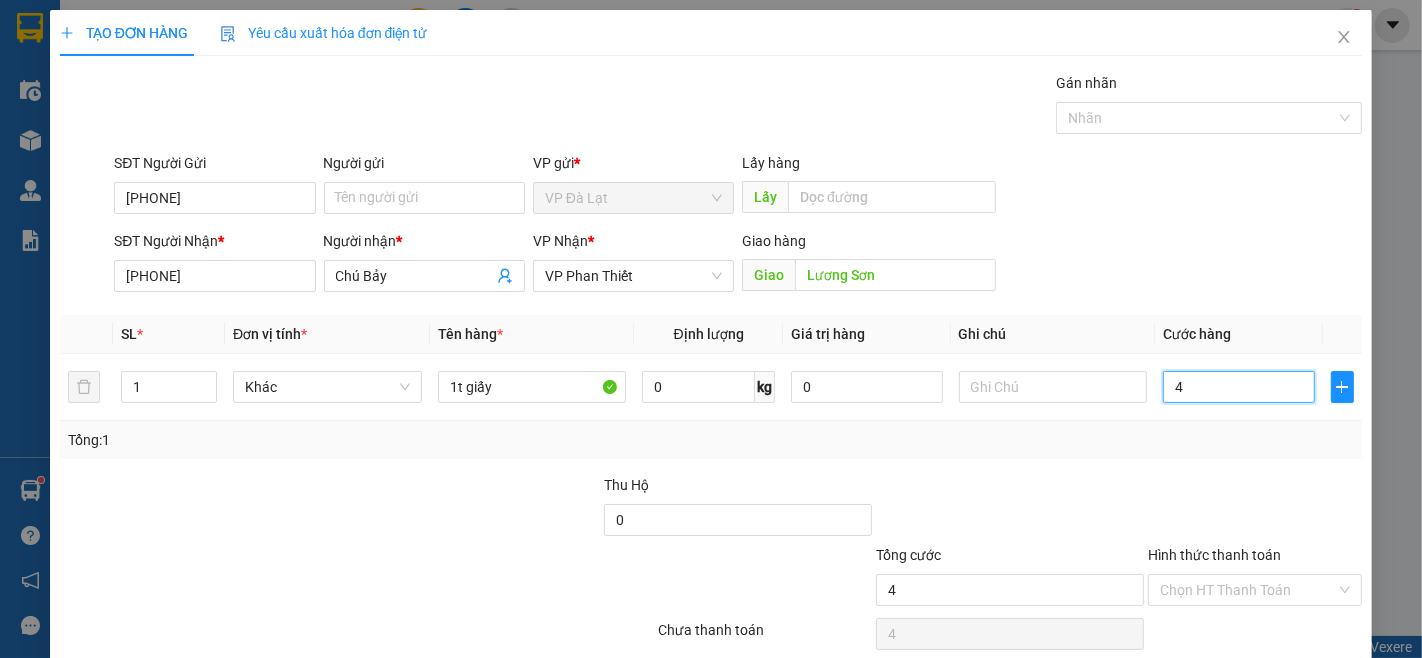 type on "40" 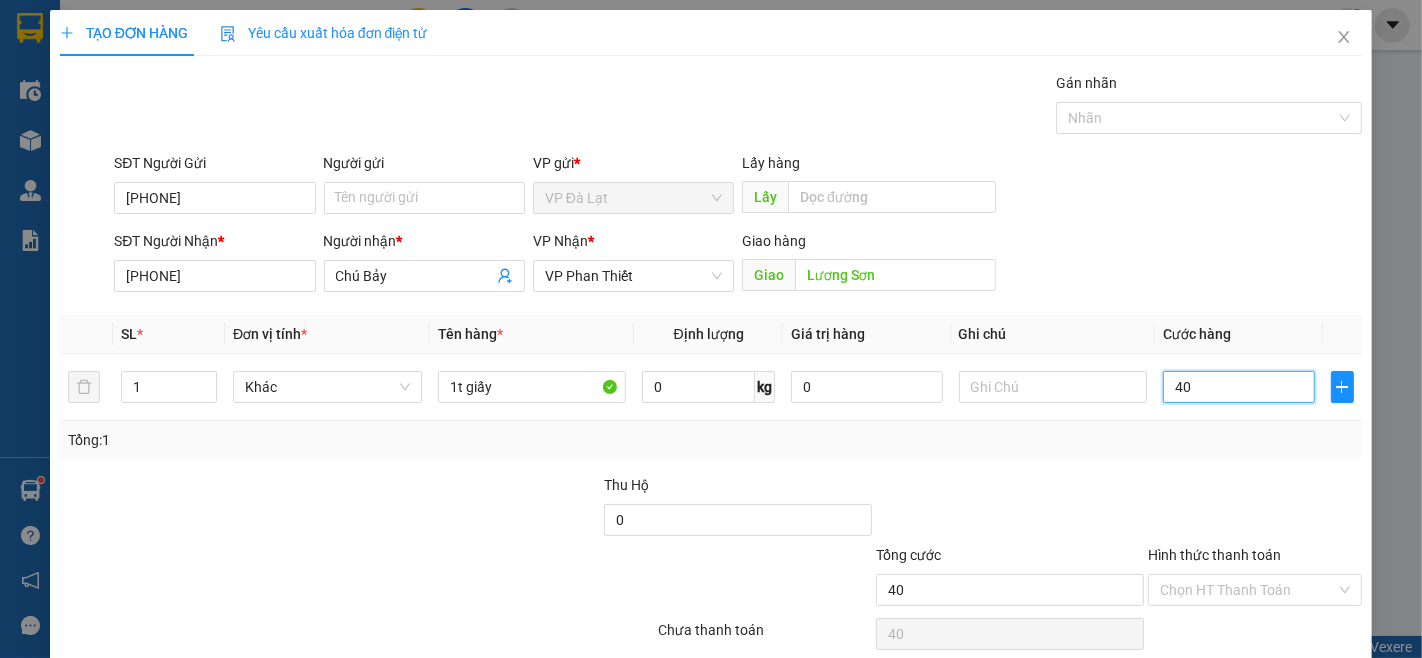 type on "400" 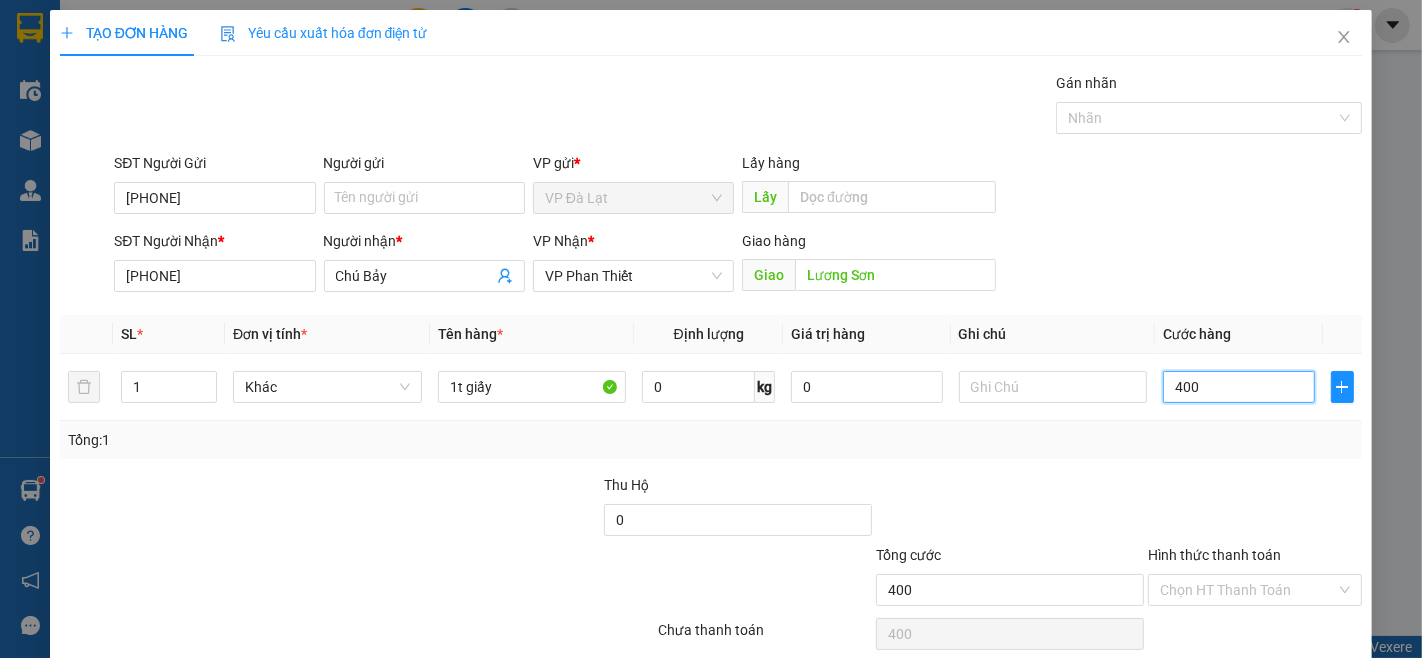 type on "4.000" 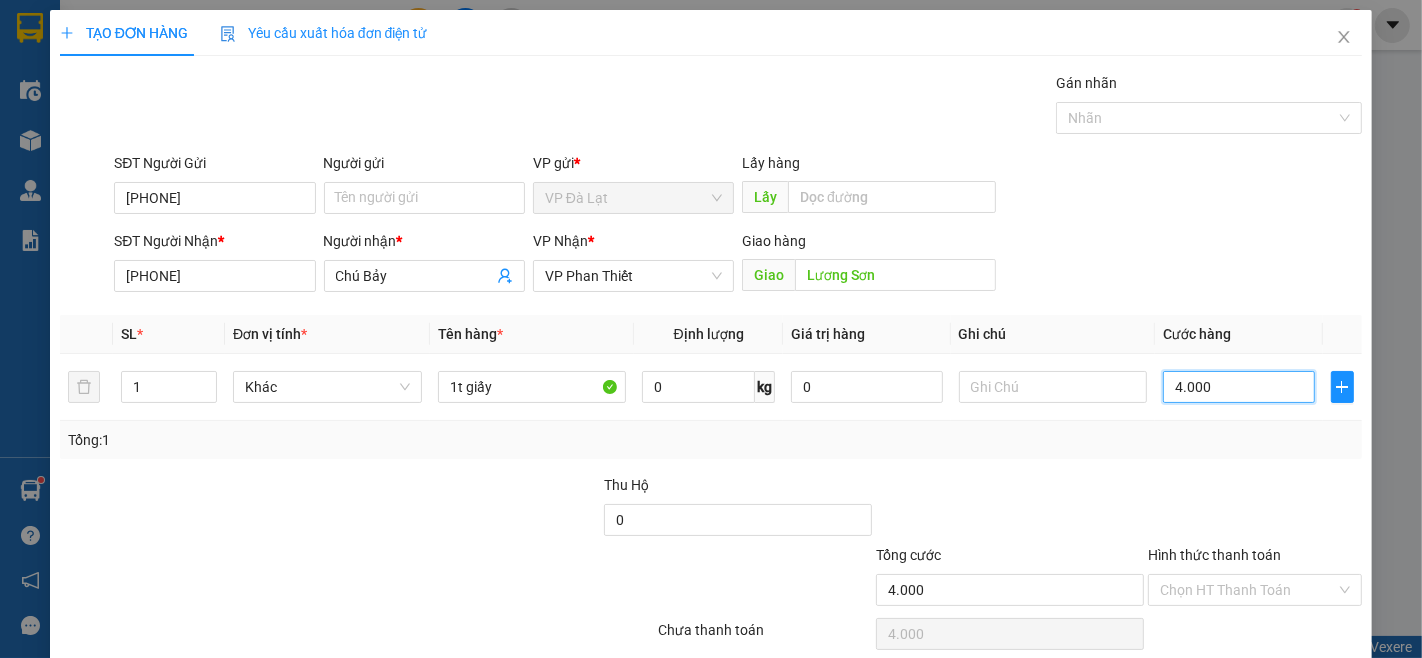 type on "40.000" 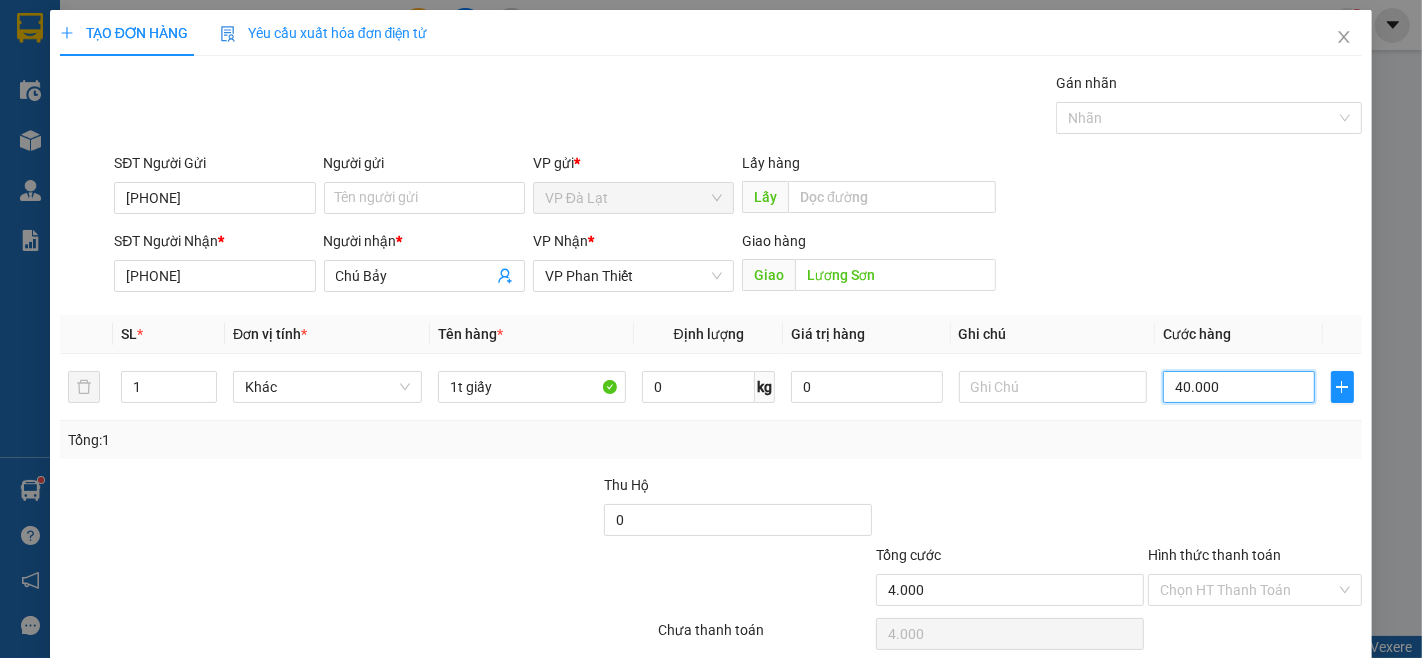 type on "40.000" 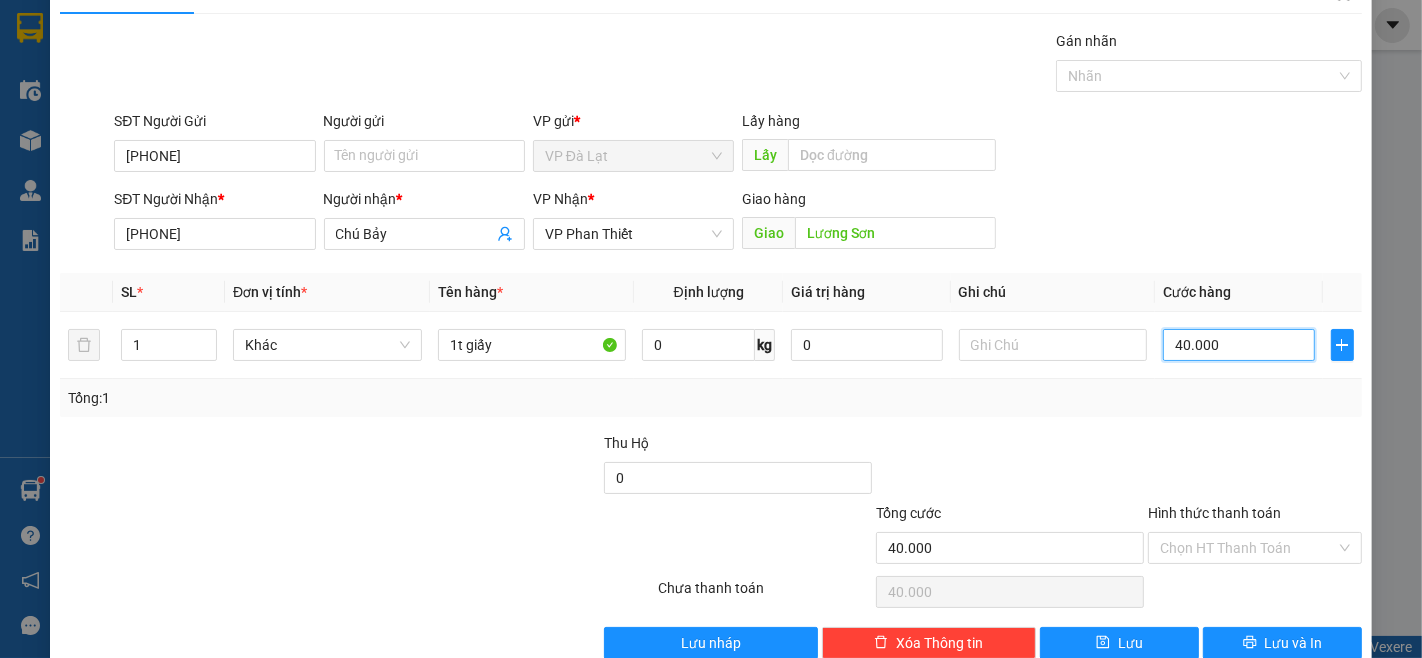 scroll, scrollTop: 81, scrollLeft: 0, axis: vertical 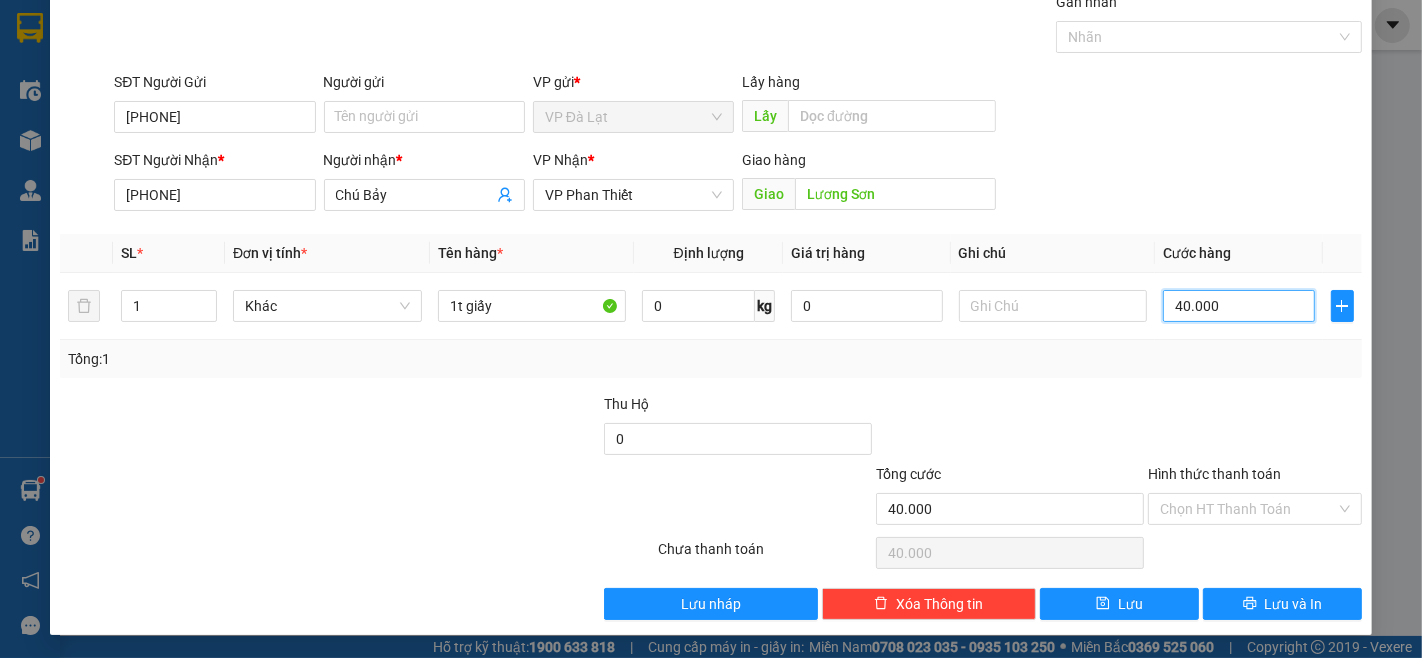 type on "40.000" 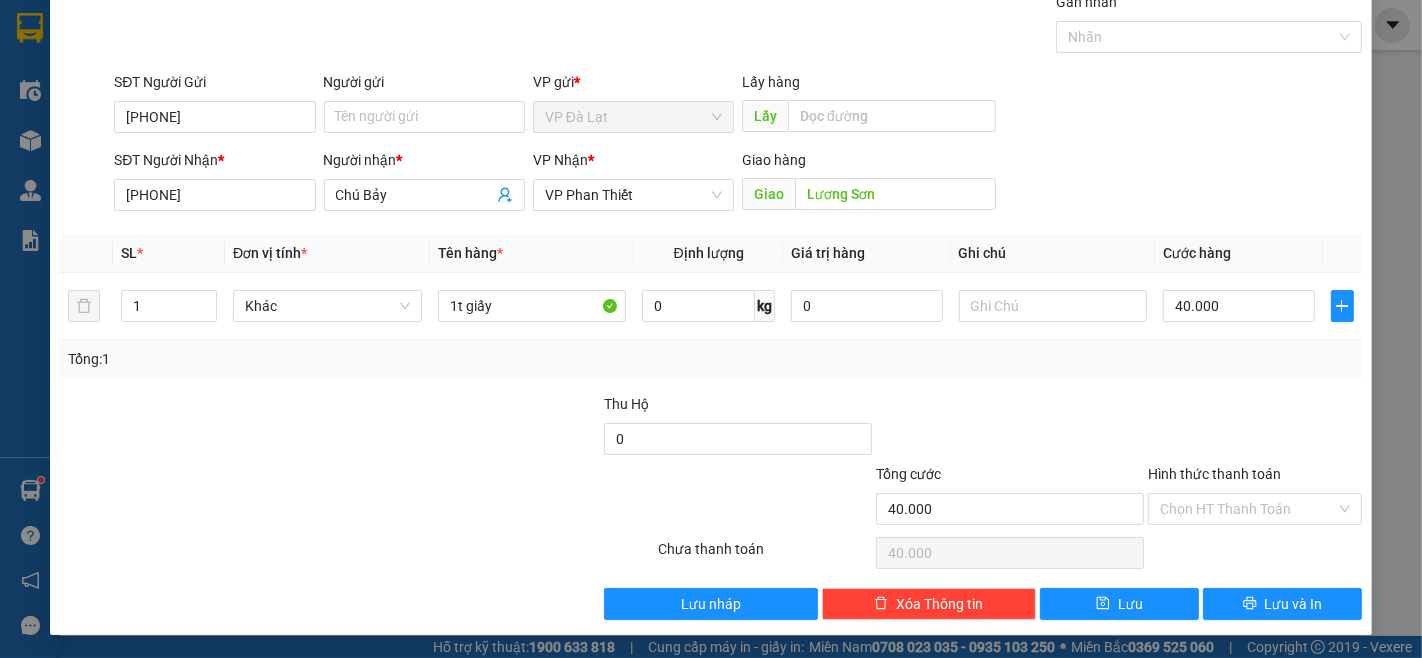 drag, startPoint x: 1246, startPoint y: 398, endPoint x: 1276, endPoint y: 503, distance: 109.201645 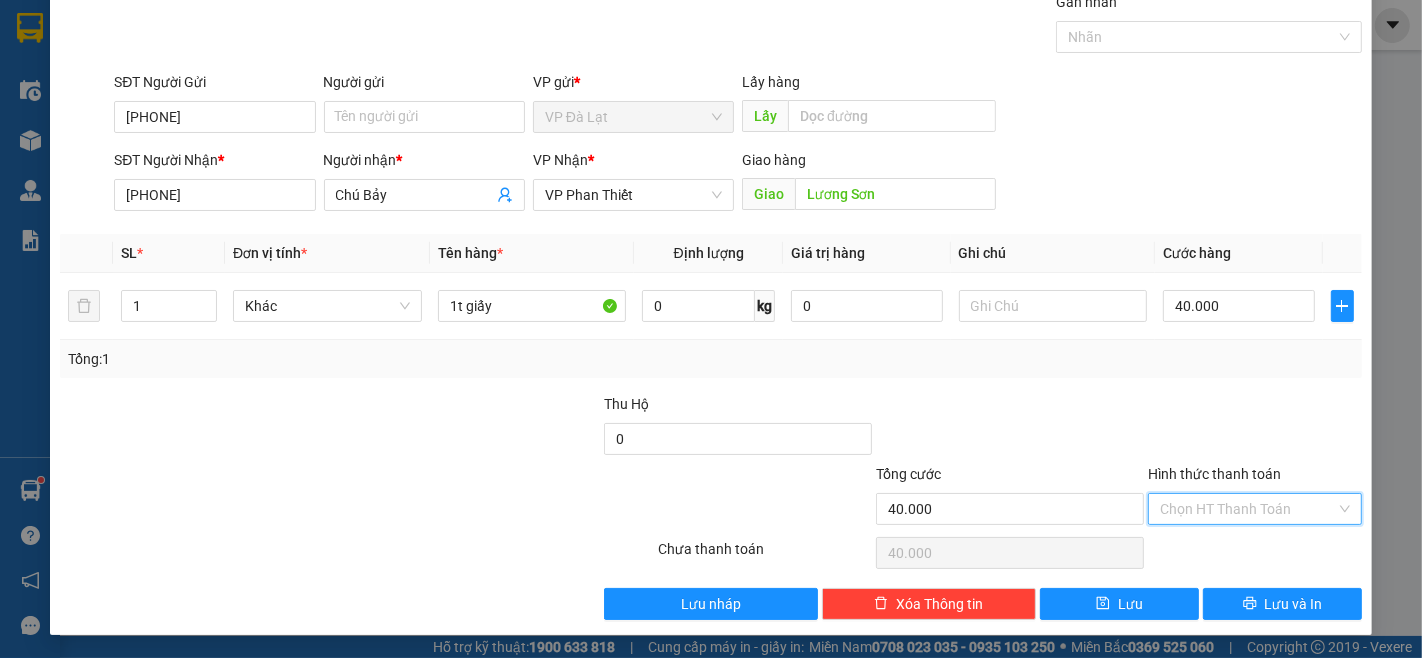 click on "Hình thức thanh toán" at bounding box center [1248, 509] 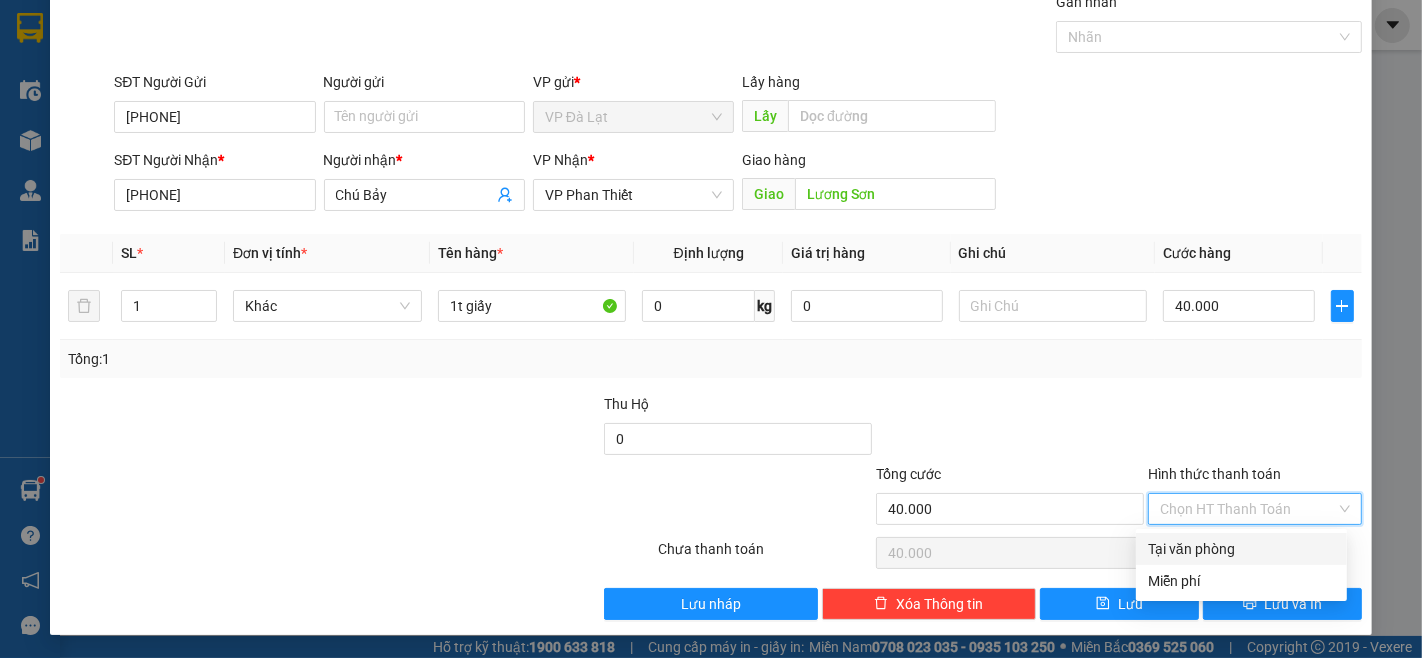 click on "Tại văn phòng" at bounding box center (1241, 549) 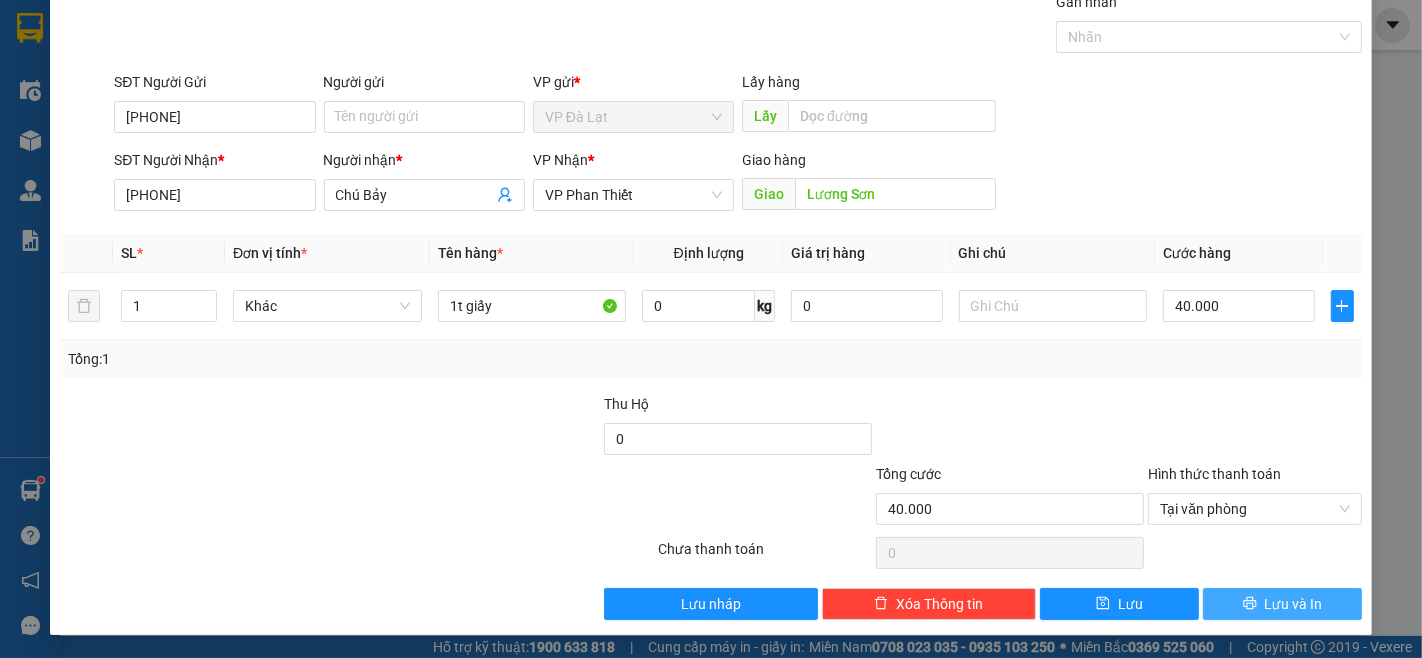 click on "Lưu và In" at bounding box center [1294, 604] 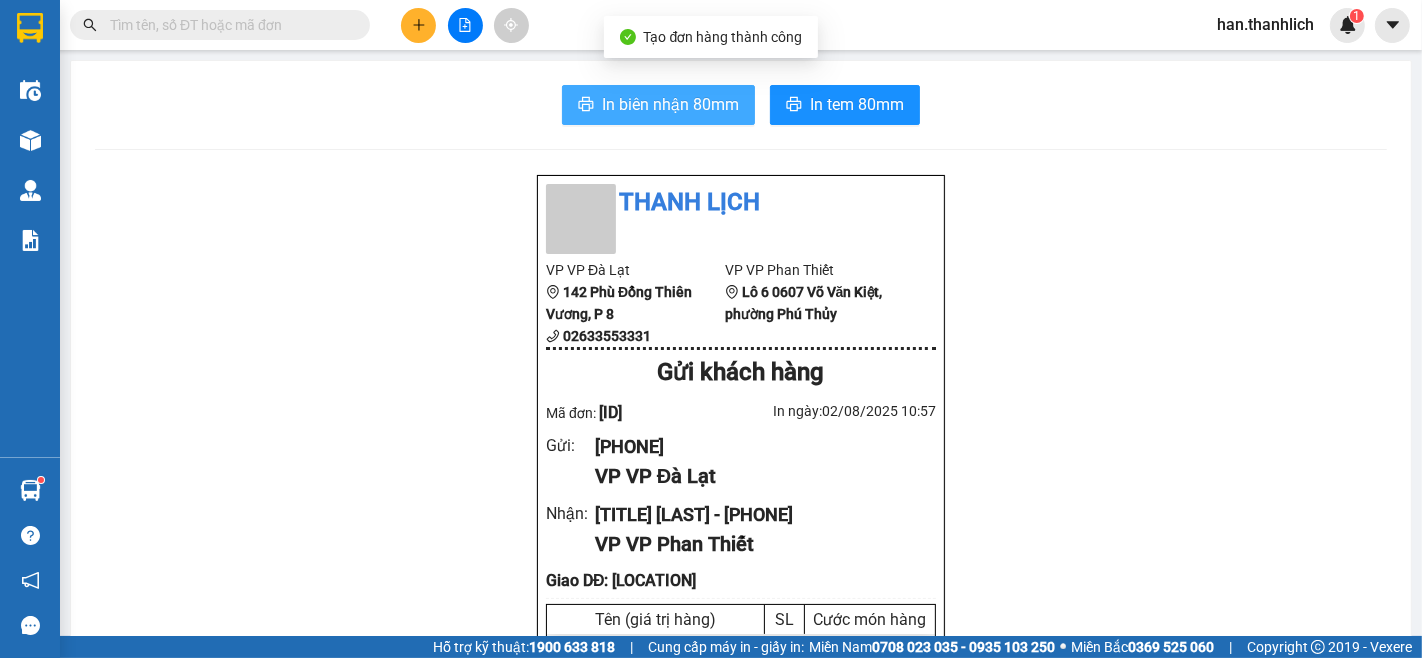 click on "In biên nhận 80mm" at bounding box center (658, 105) 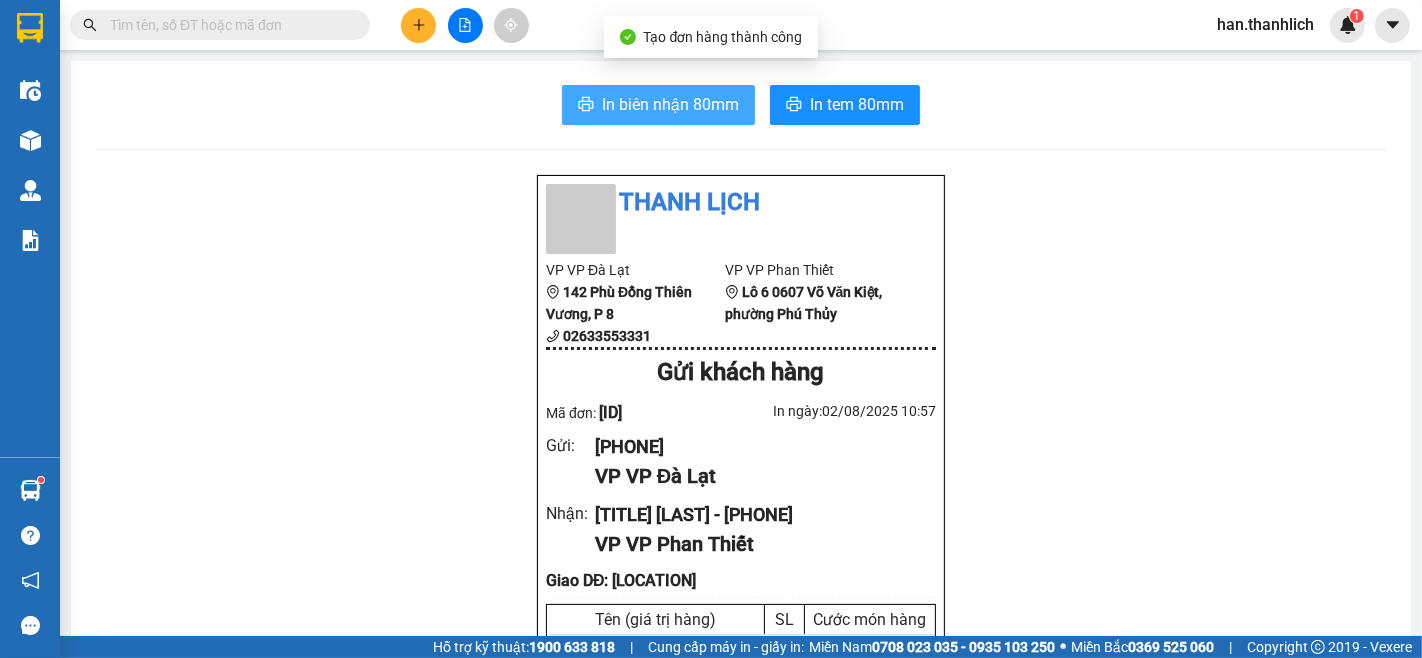 click on "In biên nhận 80mm" at bounding box center (670, 104) 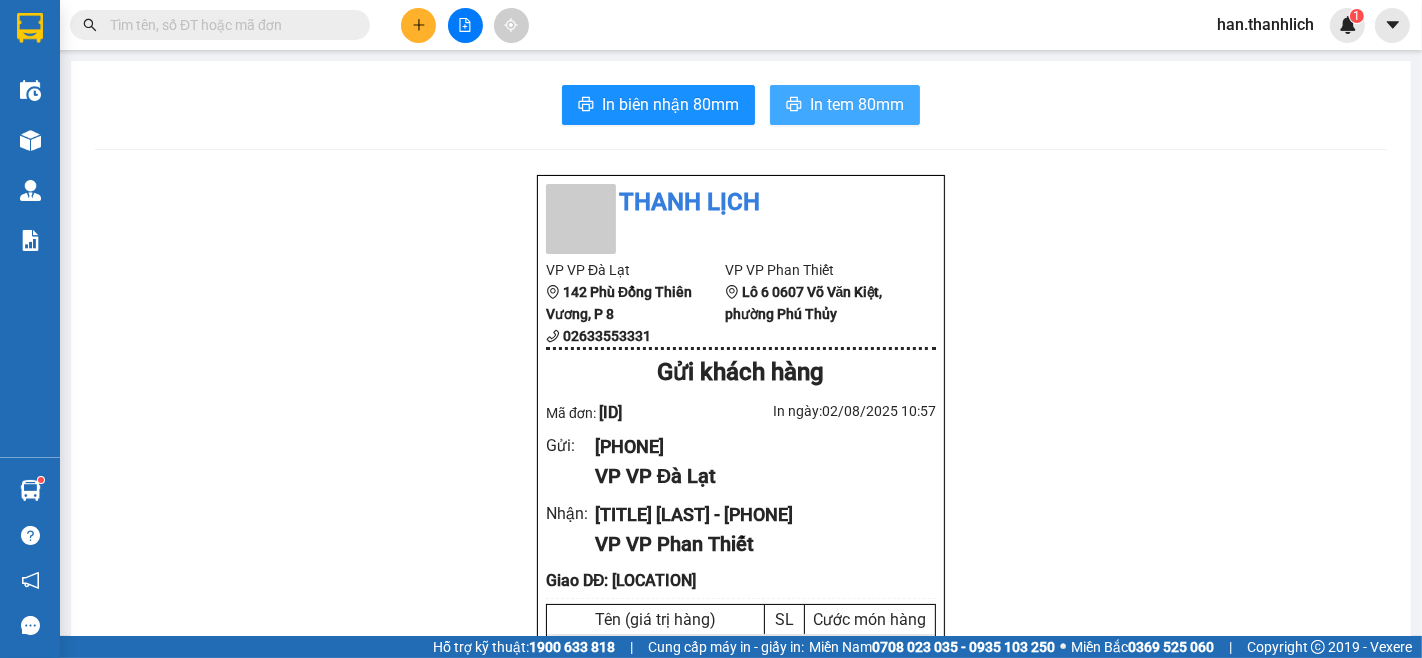 click on "In tem 80mm" at bounding box center (857, 104) 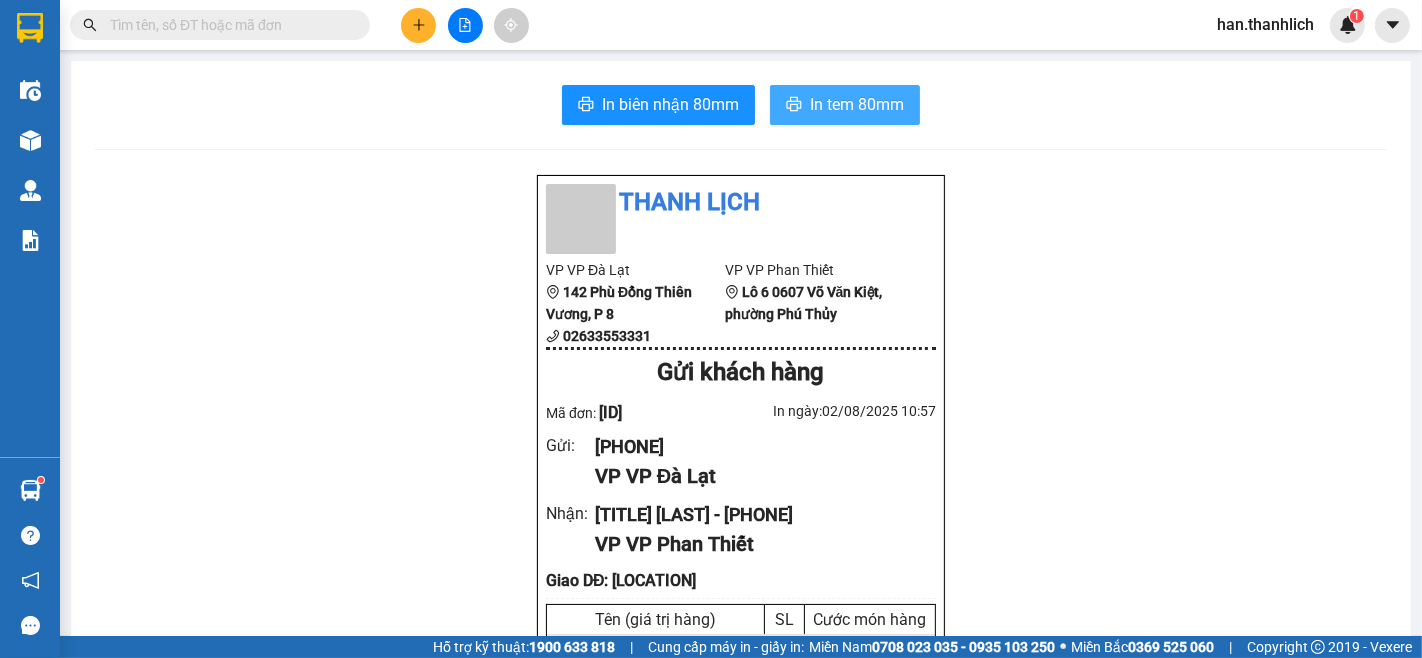 scroll, scrollTop: 0, scrollLeft: 0, axis: both 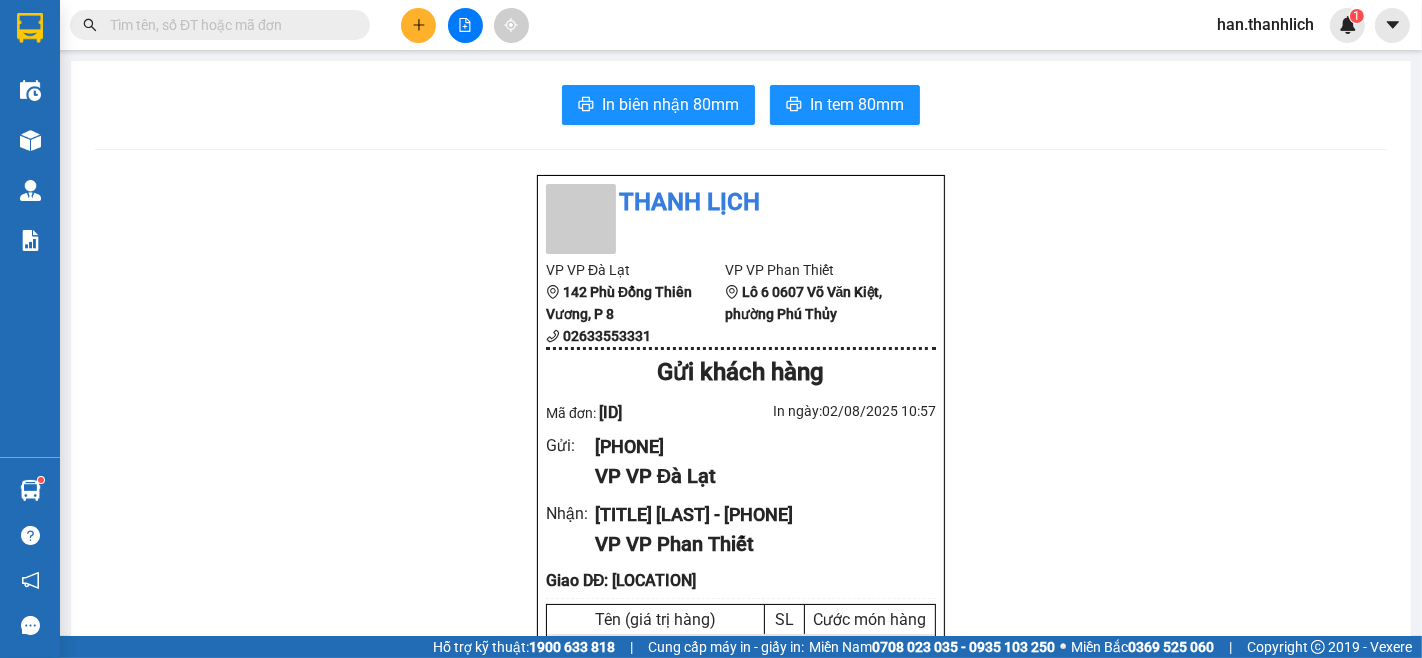 click on "In biên nhận 80mm In tem 80mm" at bounding box center (741, 105) 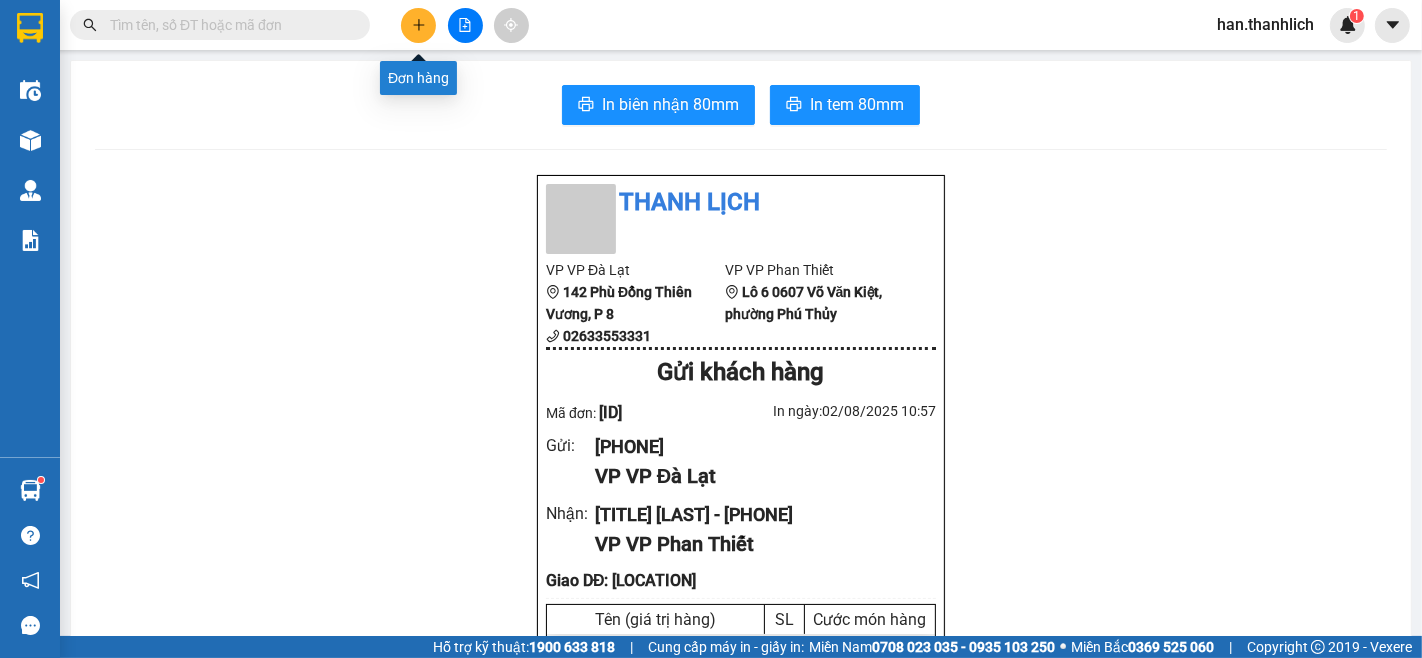 click at bounding box center [418, 25] 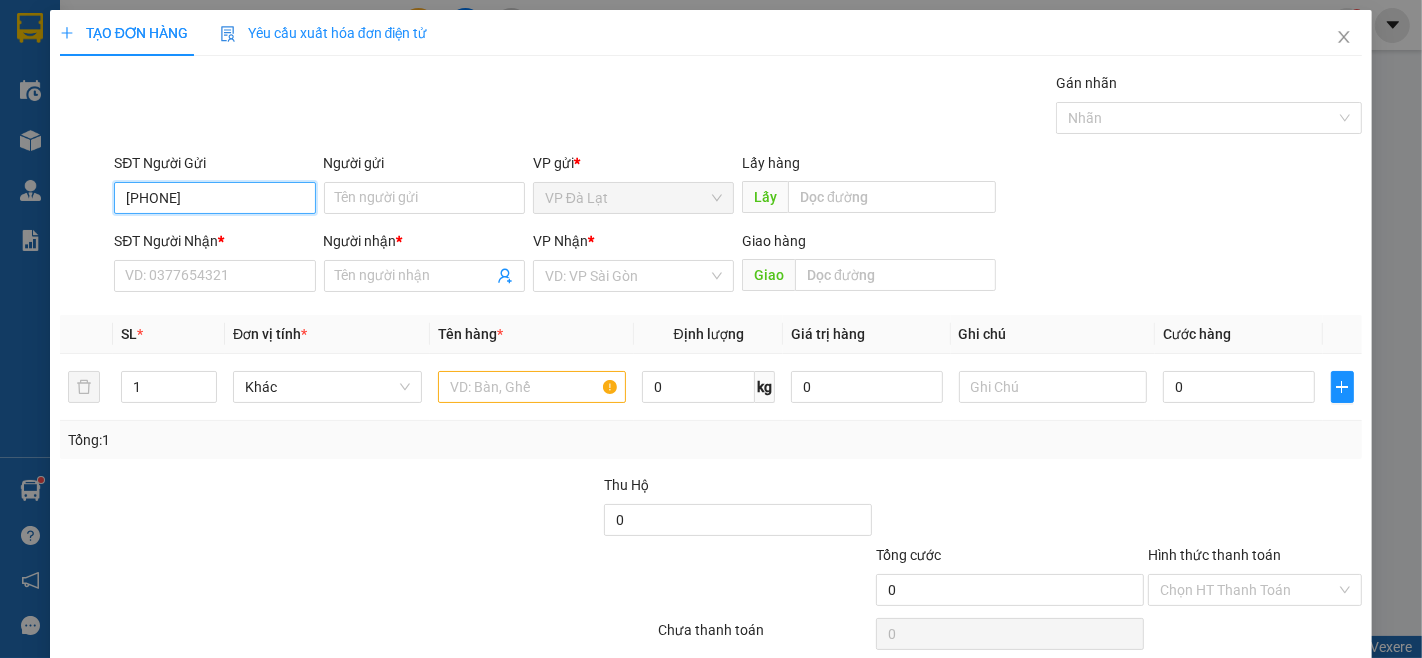click on "[PHONE]" at bounding box center [214, 198] 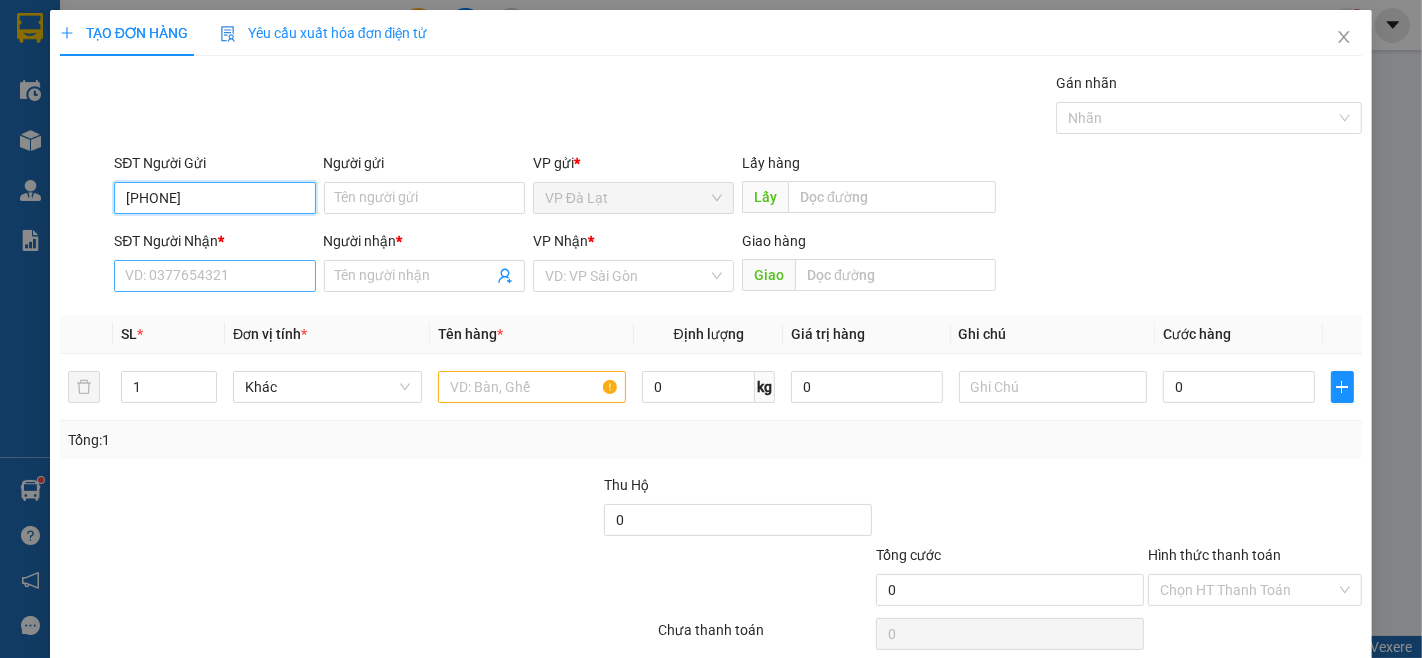type on "[PHONE]" 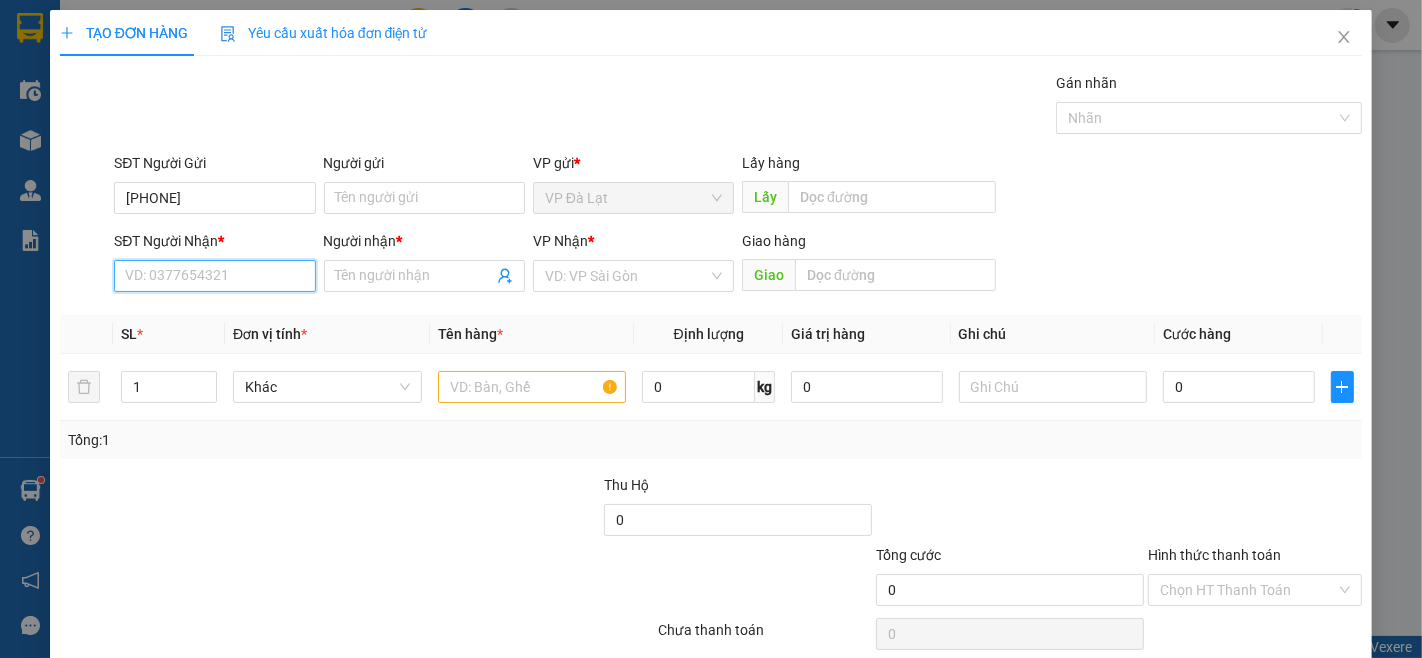 click on "SĐT Người Nhận  *" at bounding box center (214, 276) 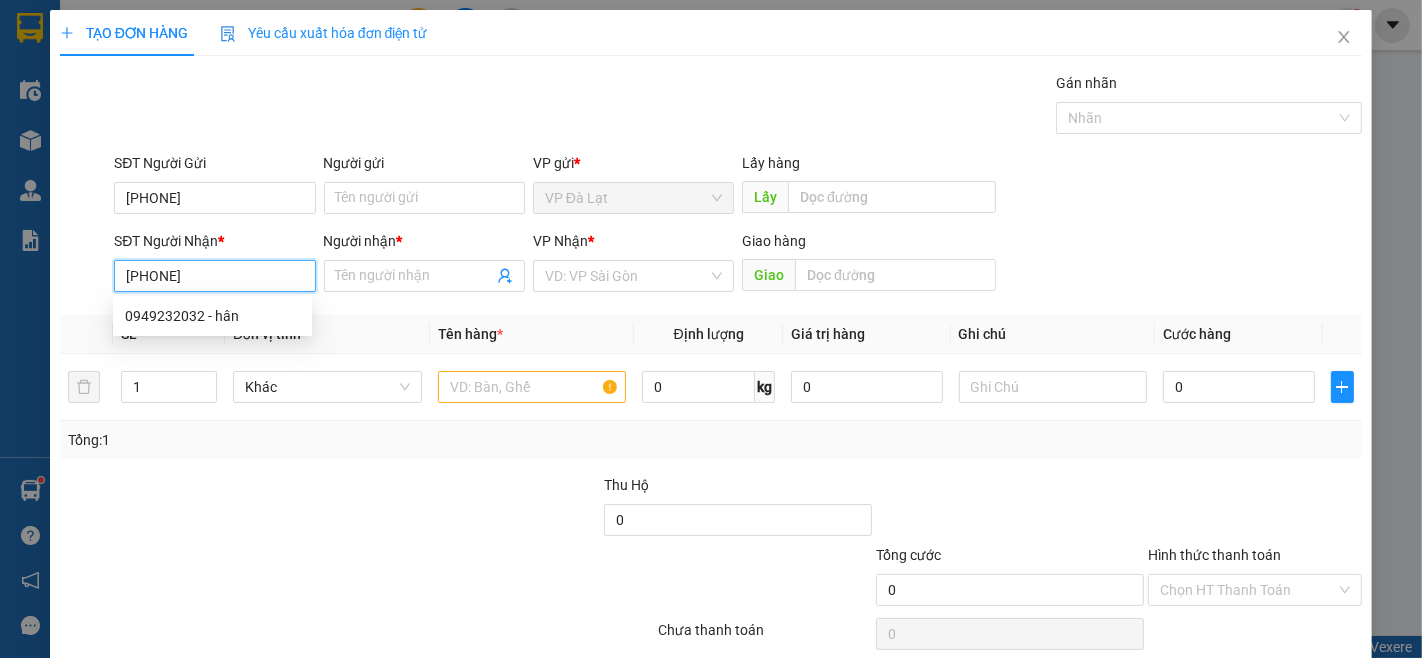 type on "0949232032" 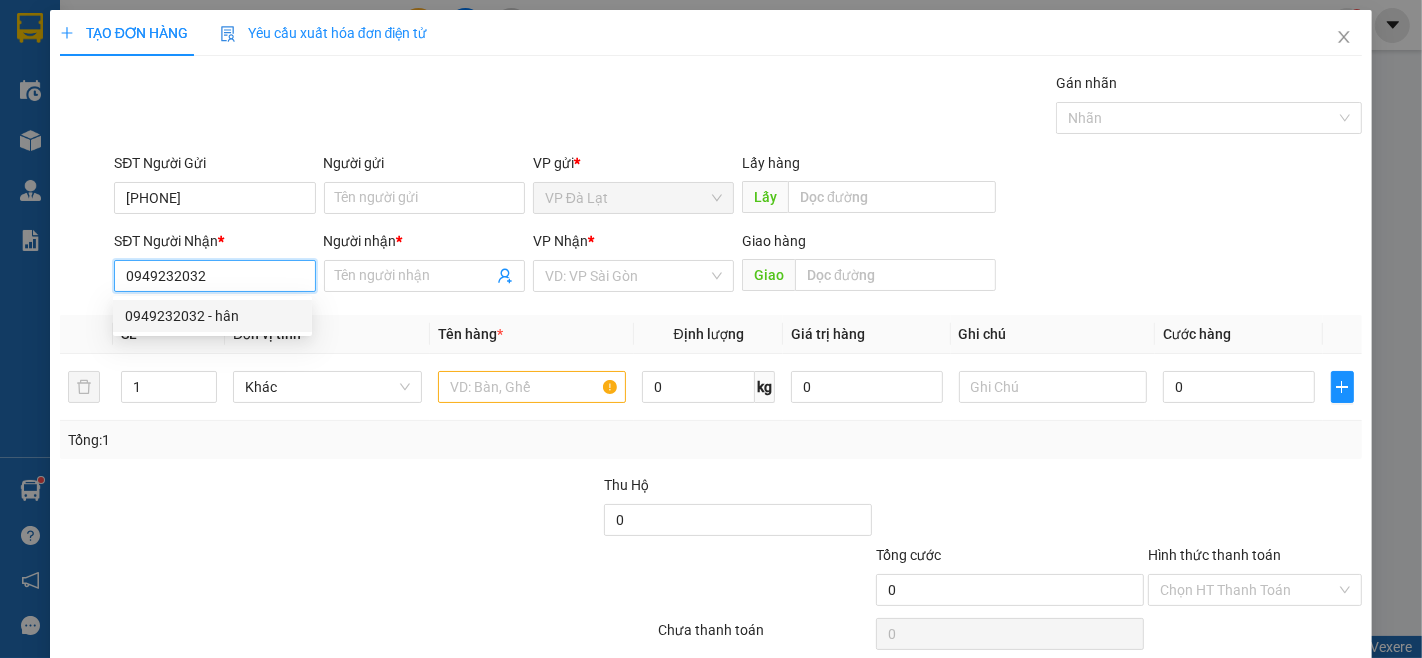 click on "0949232032 - hân" at bounding box center [212, 316] 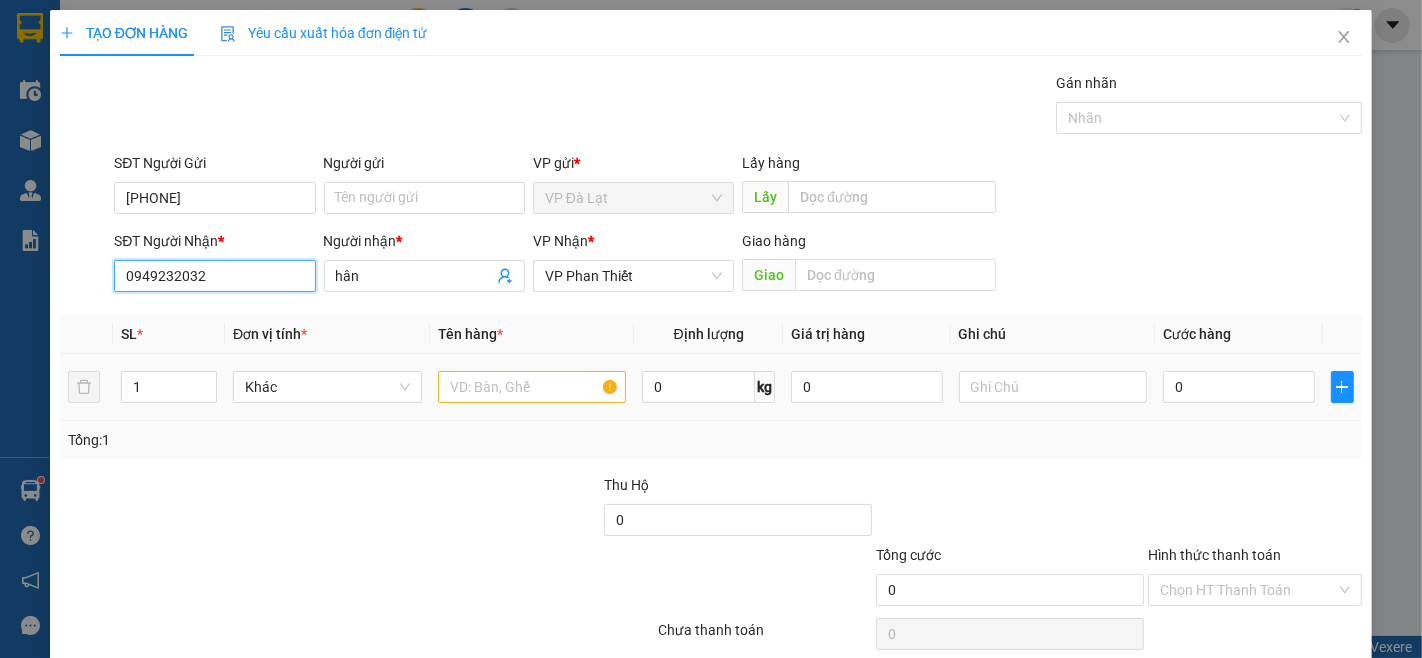 type on "0949232032" 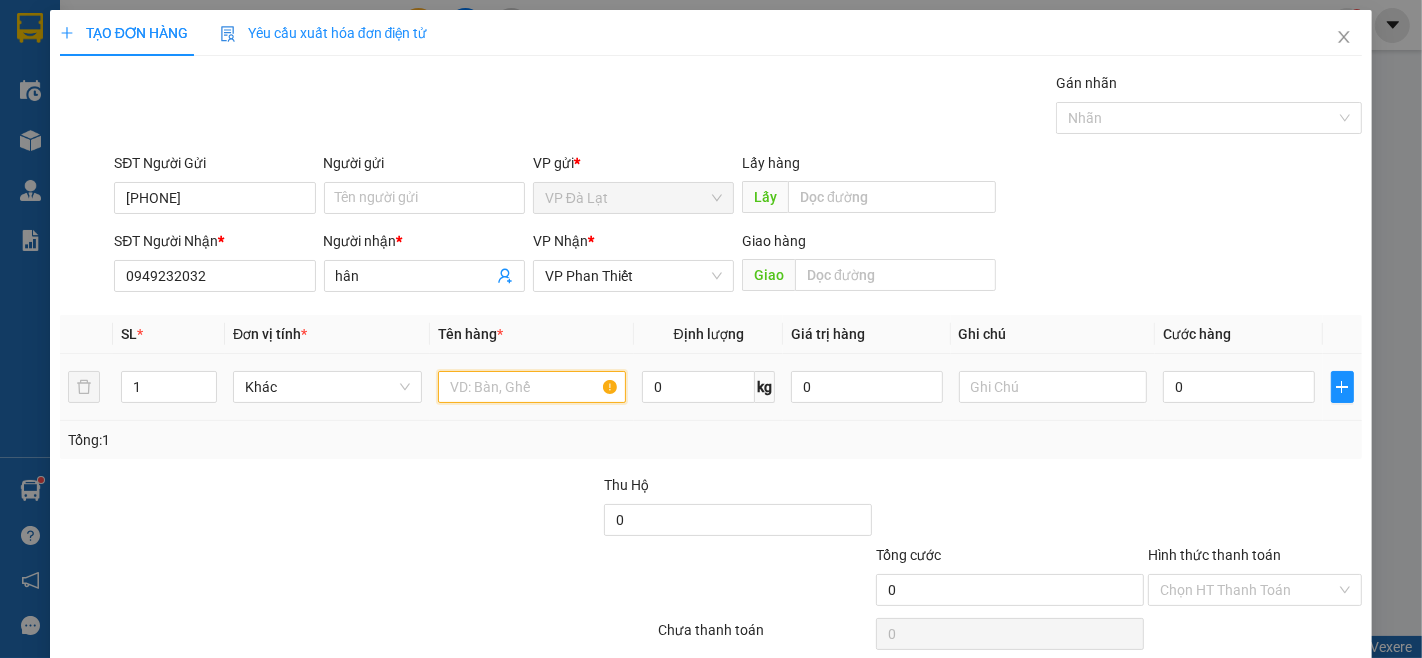 click at bounding box center (532, 387) 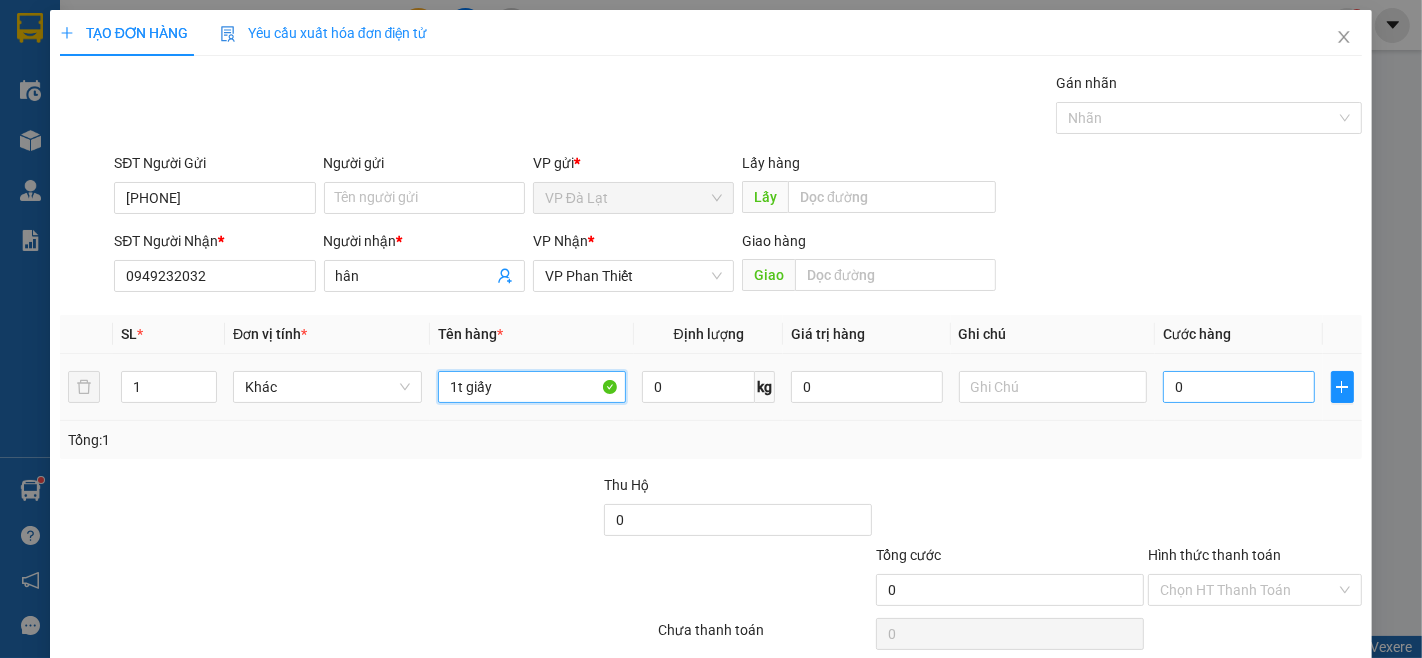type on "1t giấy" 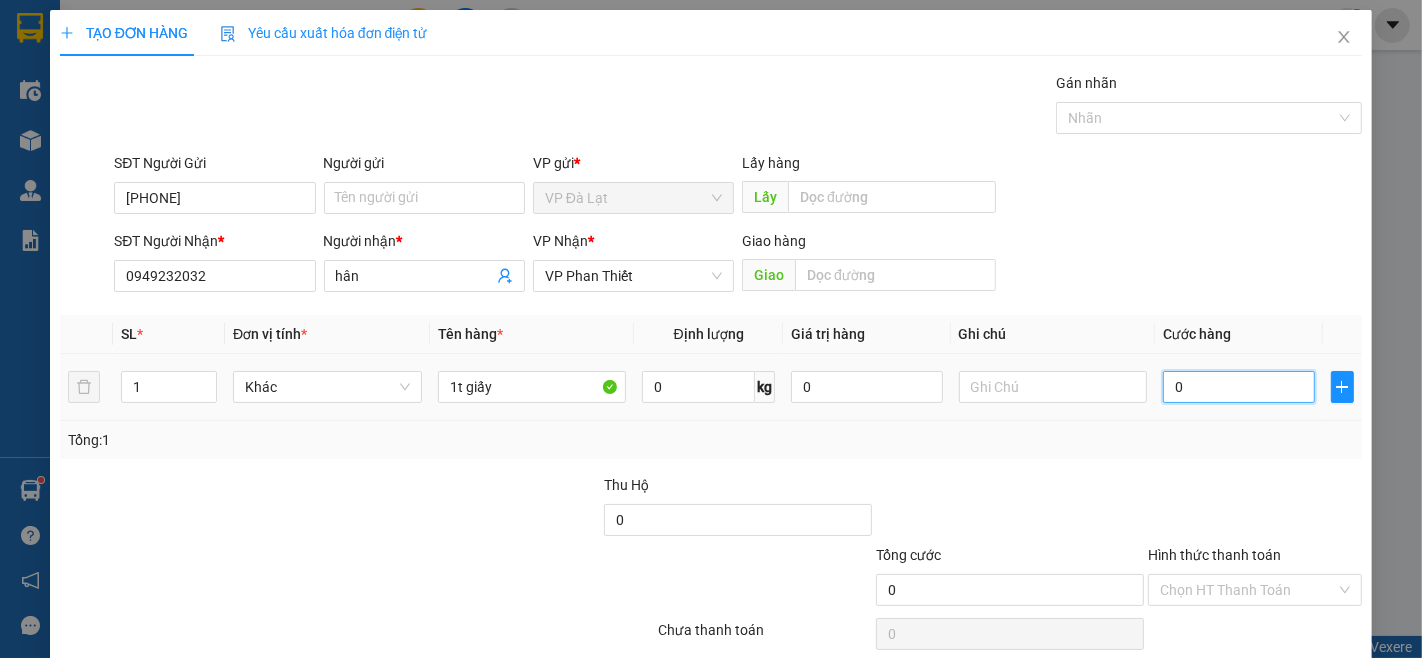 click on "0" at bounding box center (1238, 387) 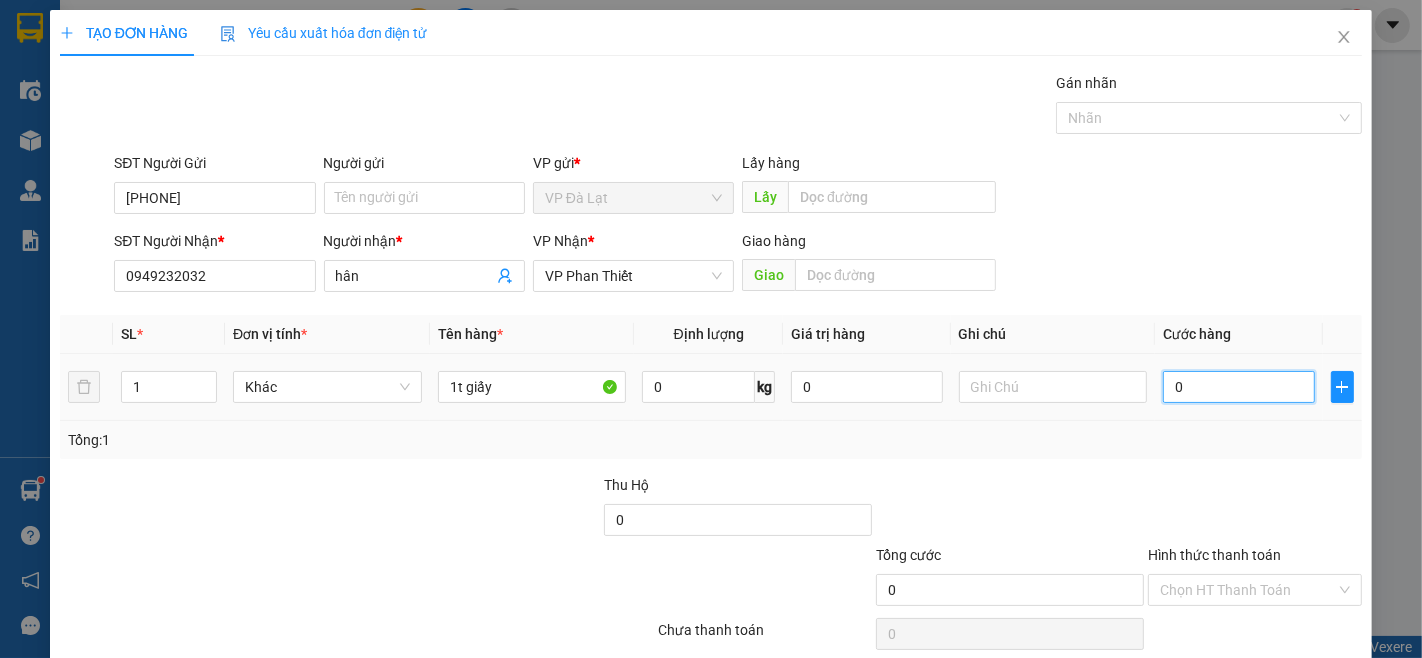 type on "4" 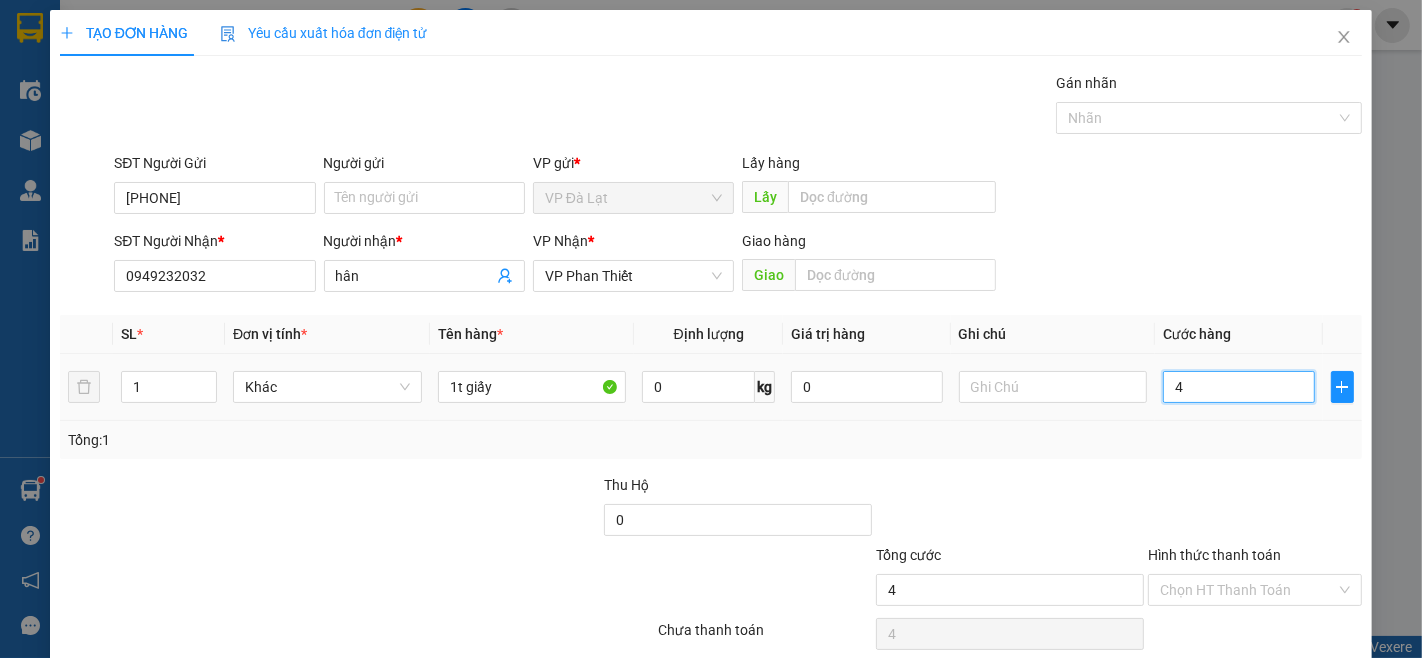 type on "40" 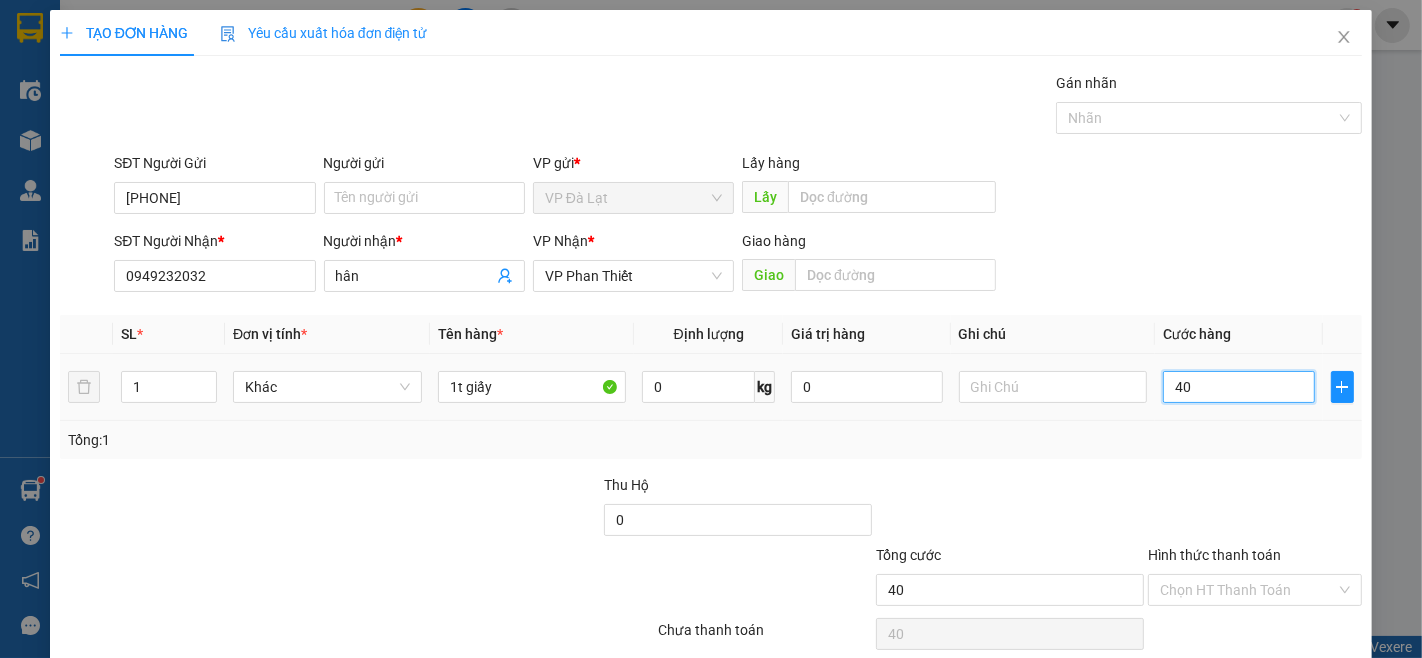 type on "400" 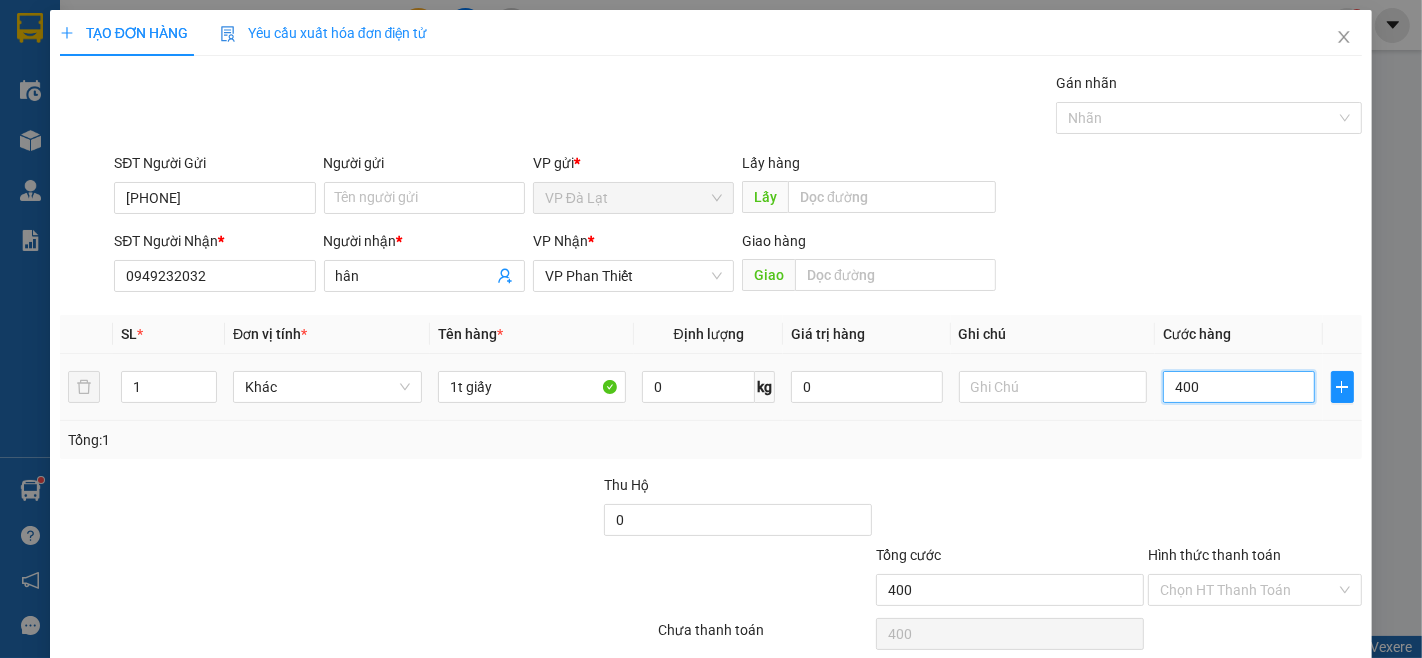 type on "4.000" 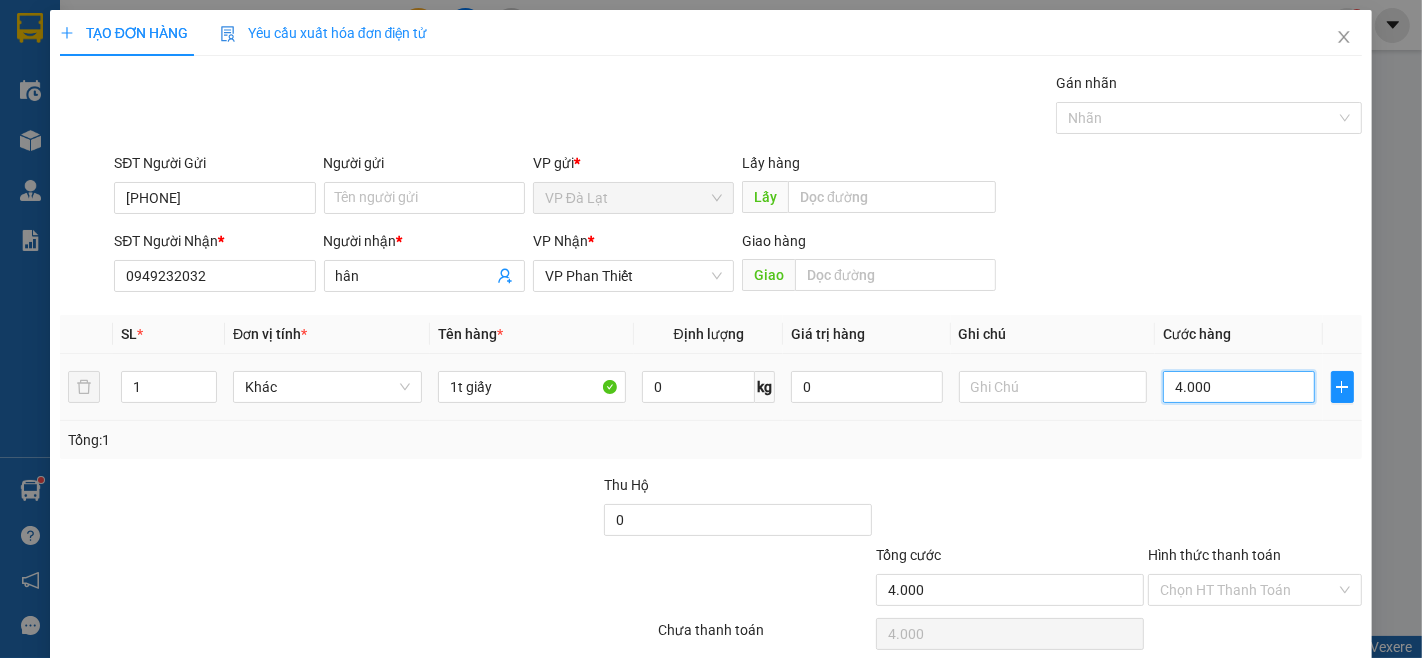 type on "40.000" 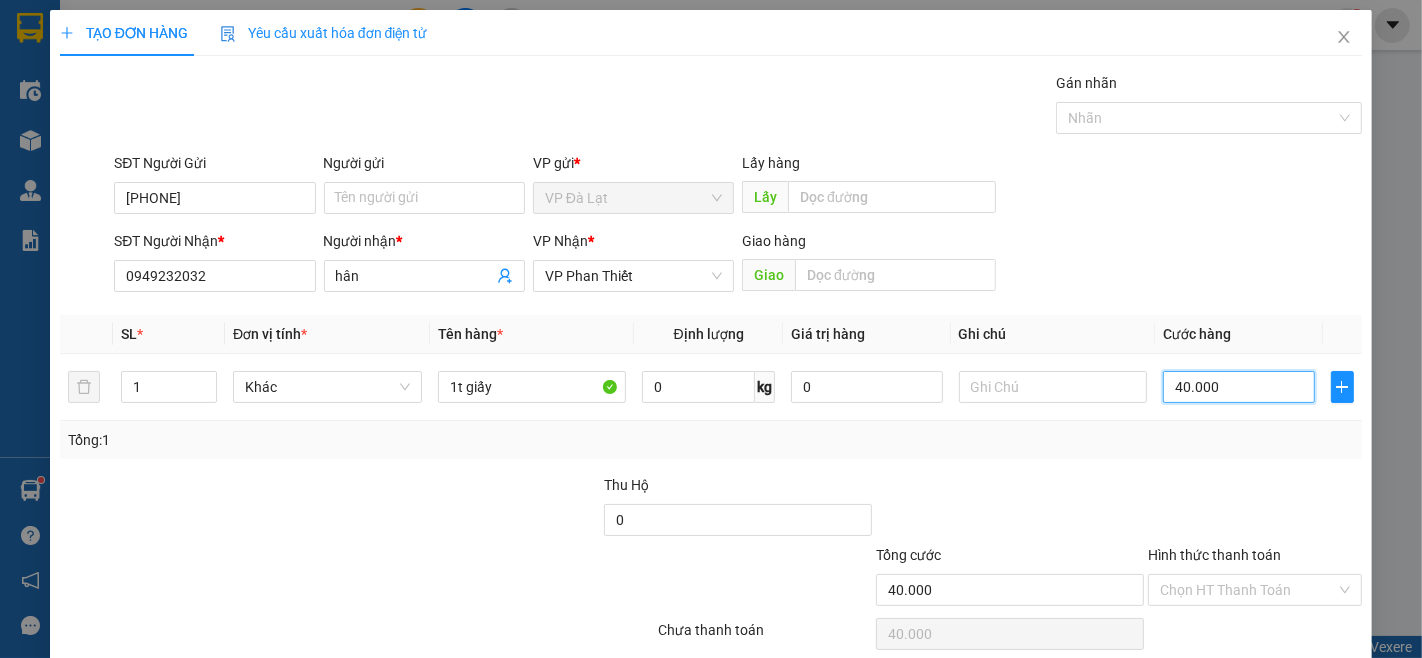 type on "40.000" 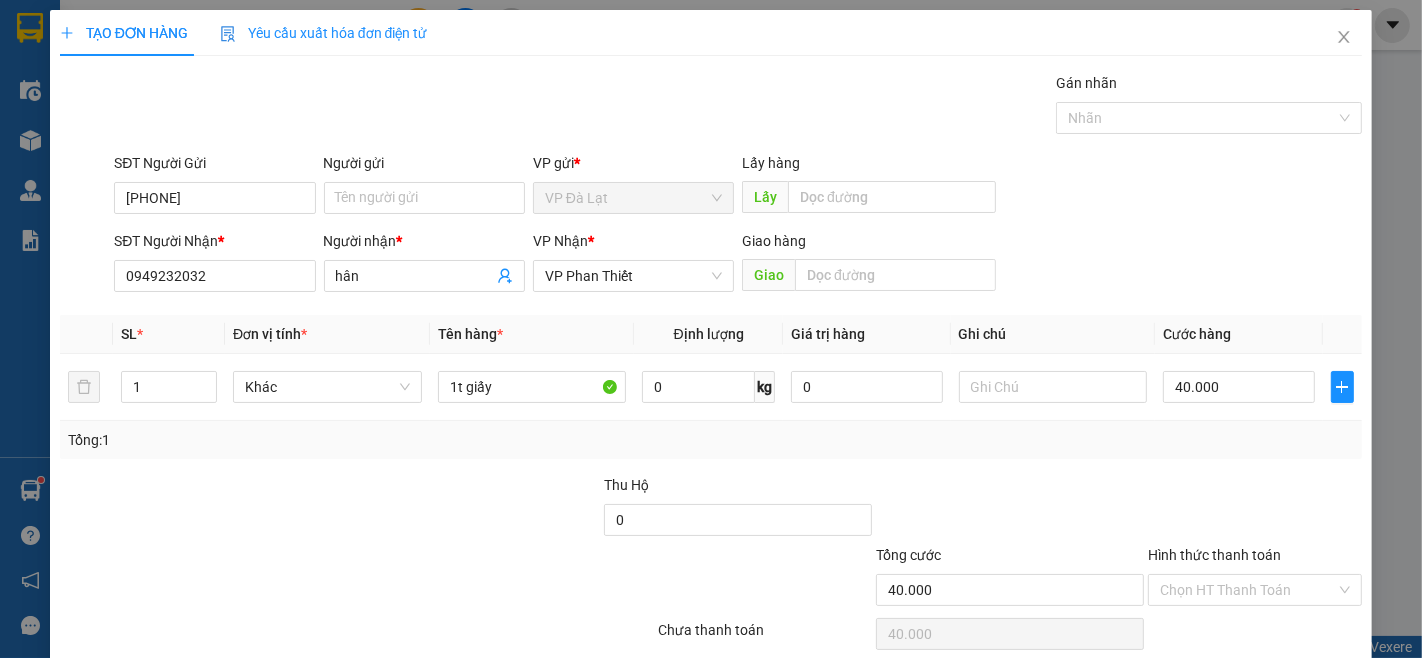 click at bounding box center [1255, 509] 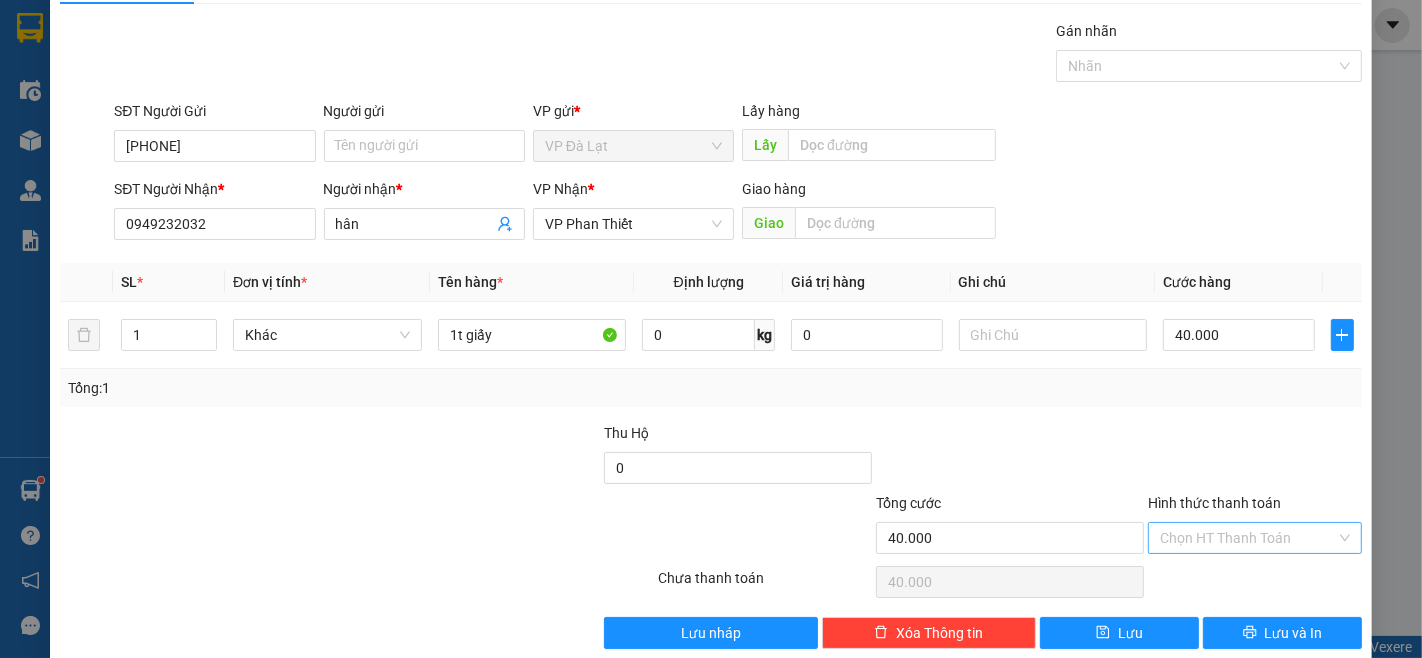 scroll, scrollTop: 81, scrollLeft: 0, axis: vertical 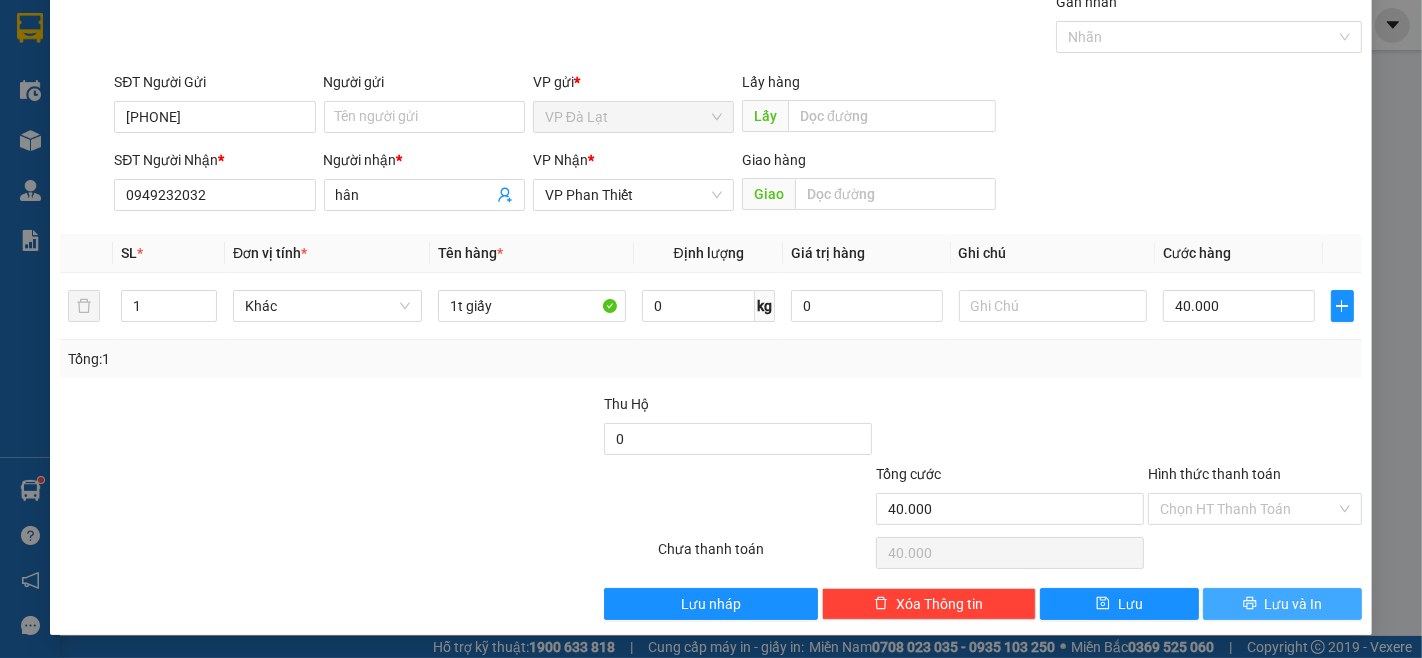 click on "Lưu và In" at bounding box center [1294, 604] 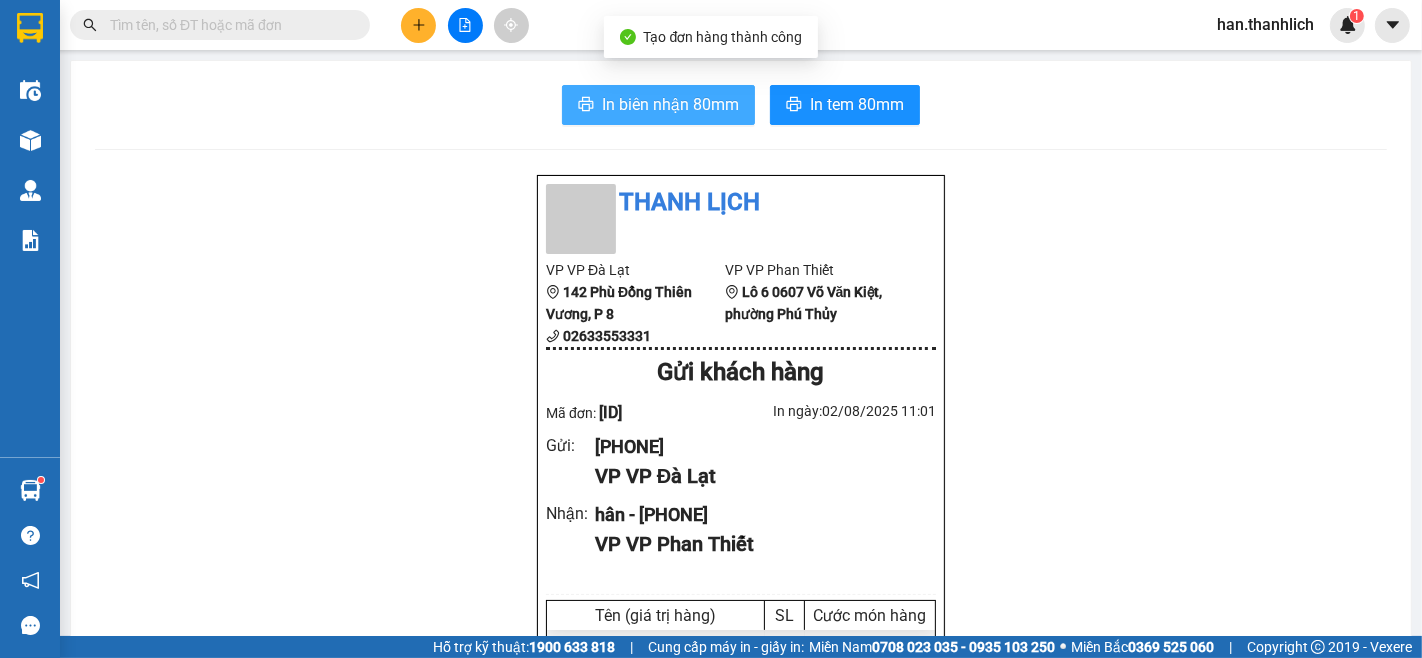click on "In biên nhận 80mm" at bounding box center (658, 105) 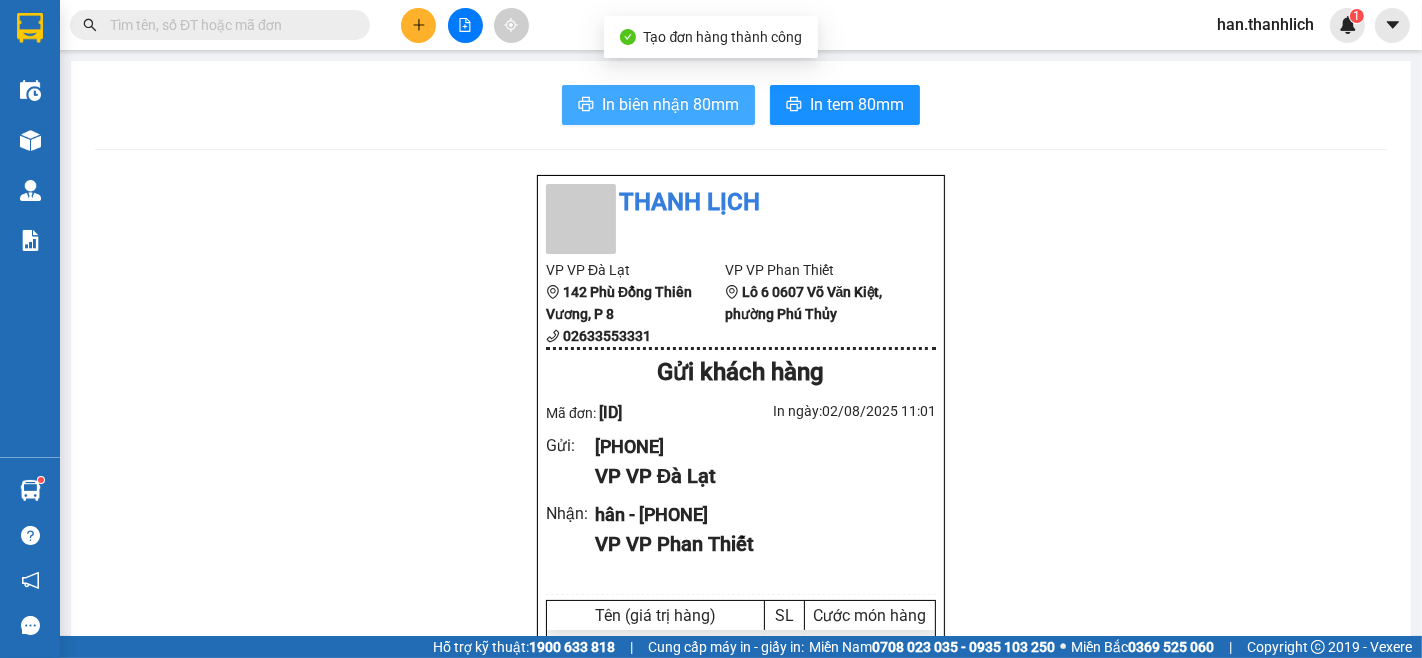 scroll, scrollTop: 0, scrollLeft: 0, axis: both 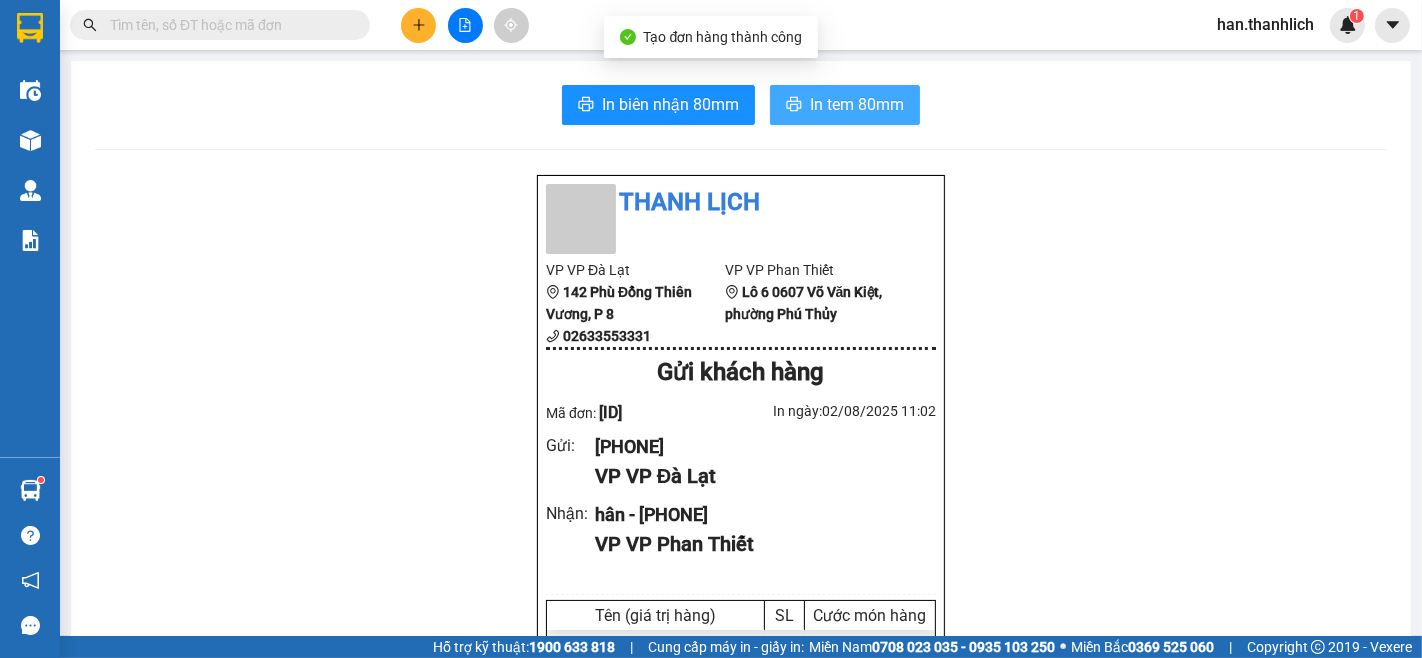 click on "In tem 80mm" at bounding box center [845, 105] 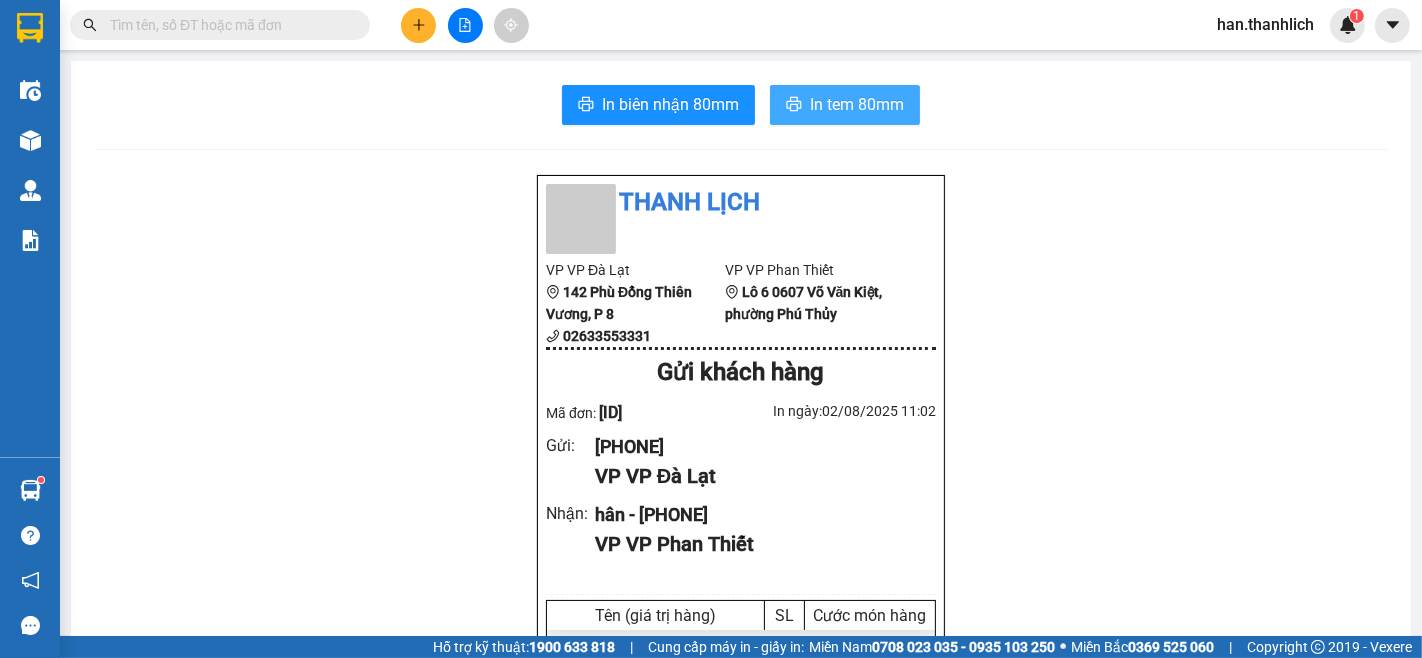 scroll, scrollTop: 0, scrollLeft: 0, axis: both 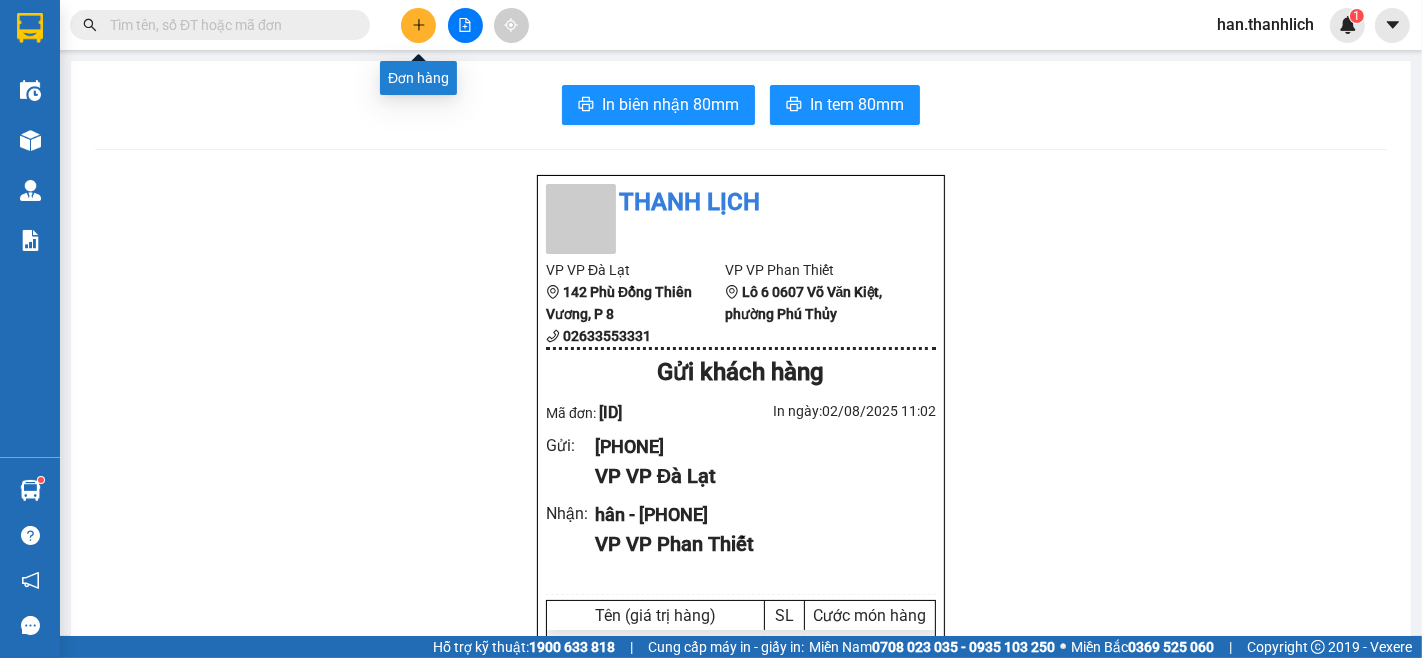 click at bounding box center (418, 25) 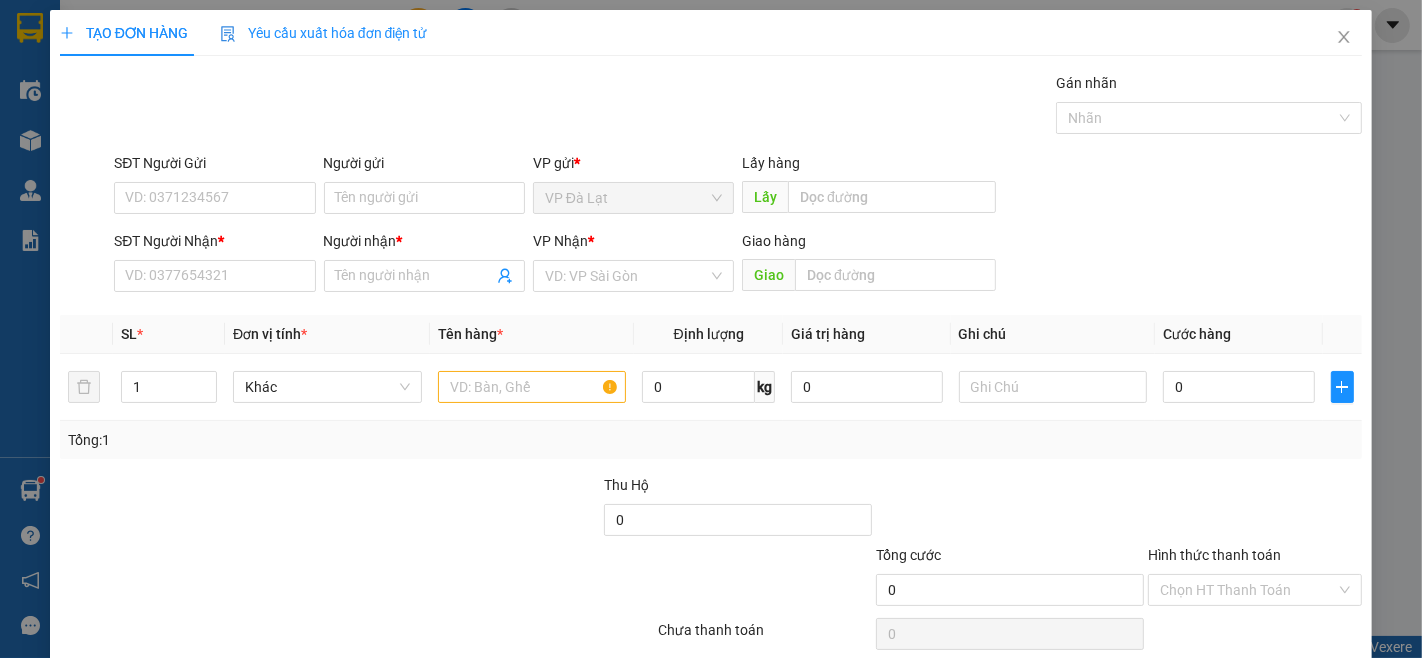 click on "SĐT Người Gửi" at bounding box center [214, 163] 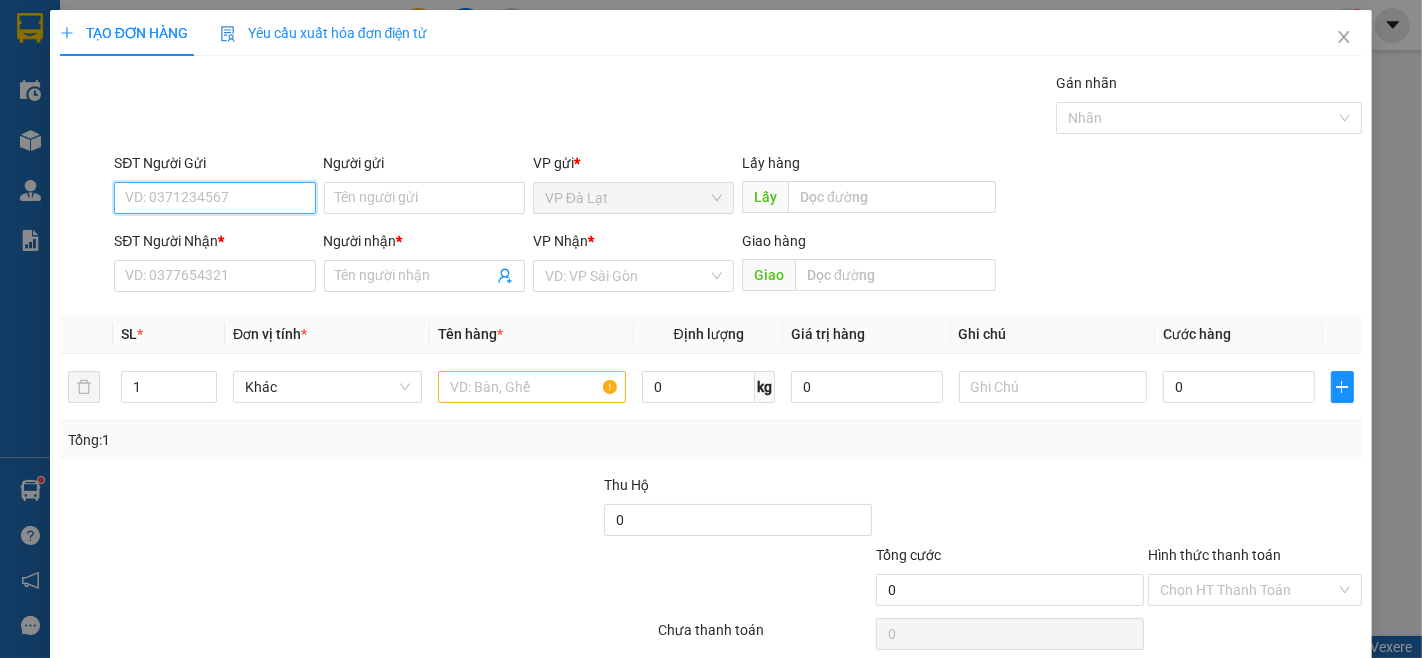 click on "SĐT Người Gửi" at bounding box center (214, 198) 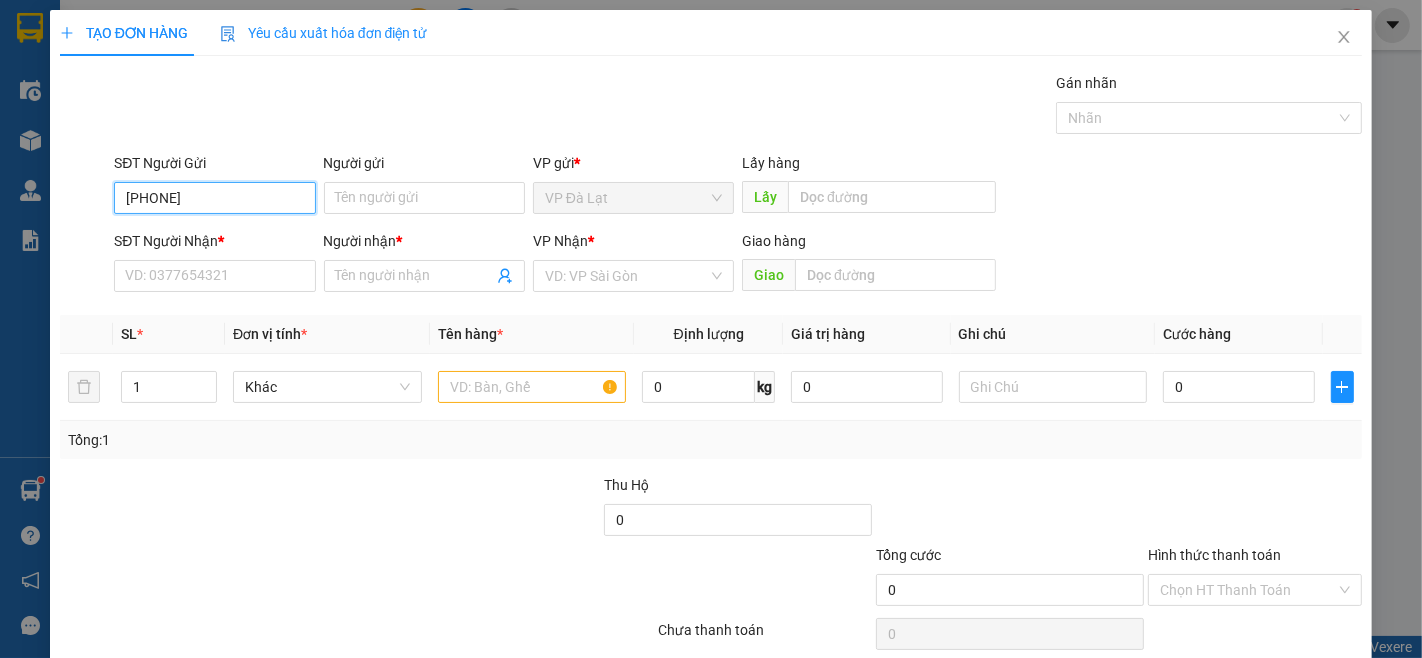 drag, startPoint x: 225, startPoint y: 196, endPoint x: 0, endPoint y: 200, distance: 225.03555 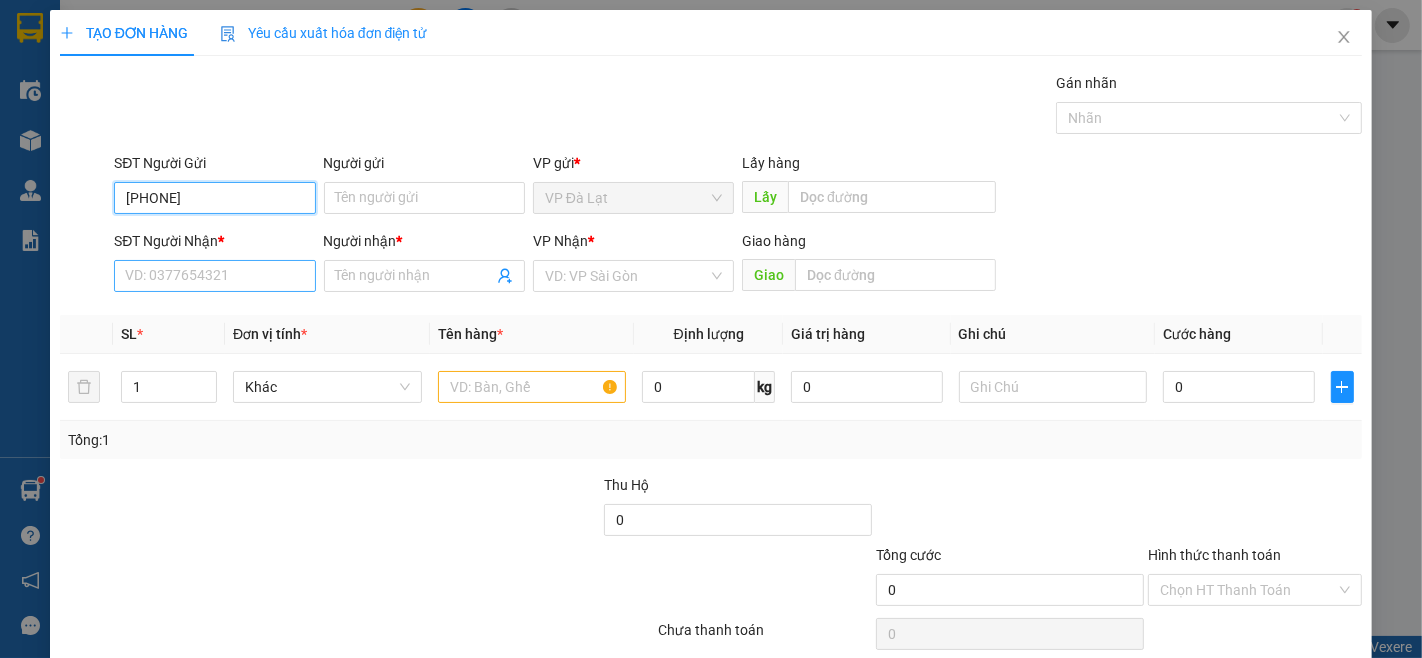 type on "[PHONE]" 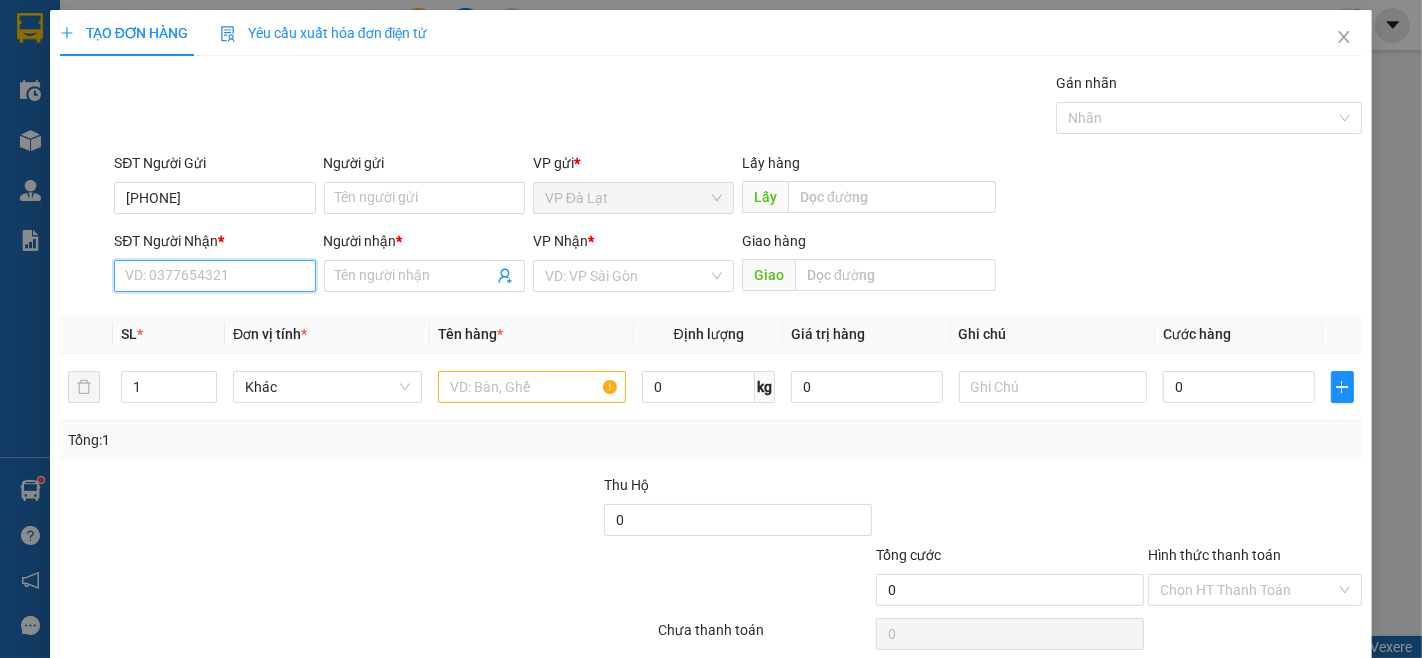 click on "SĐT Người Nhận  *" at bounding box center [214, 276] 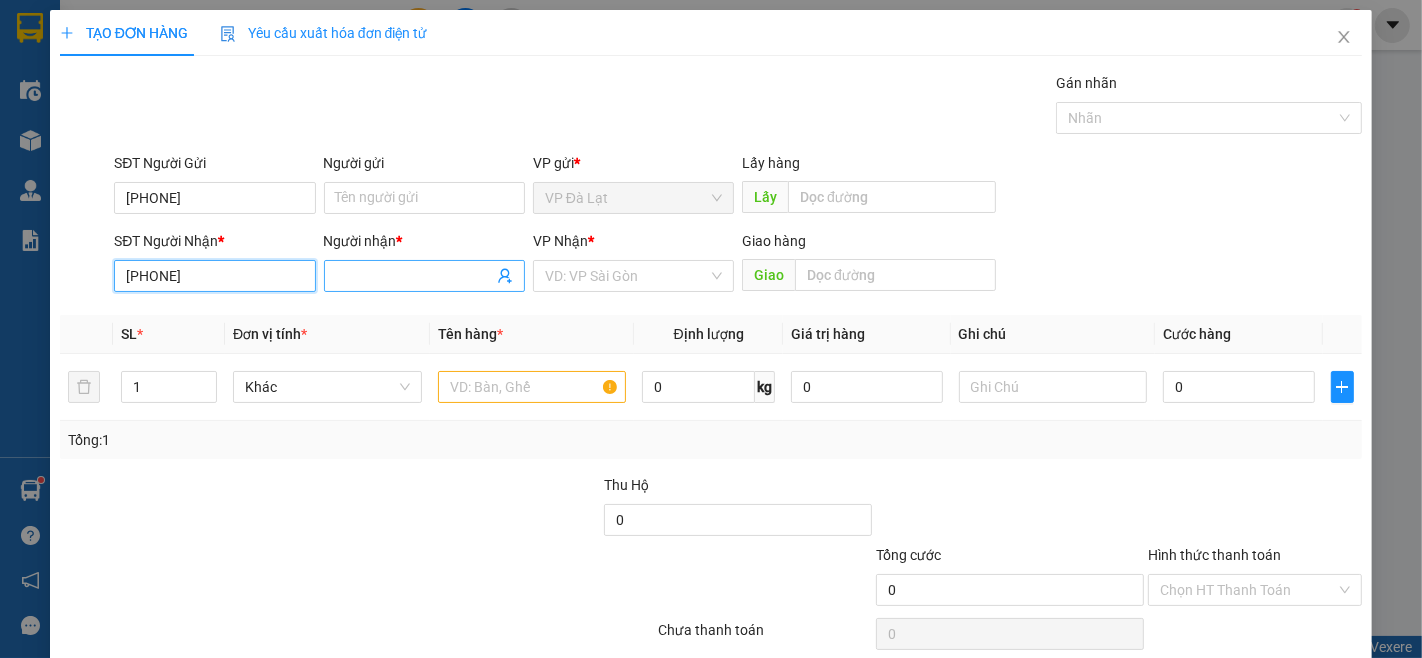 type on "[PHONE]" 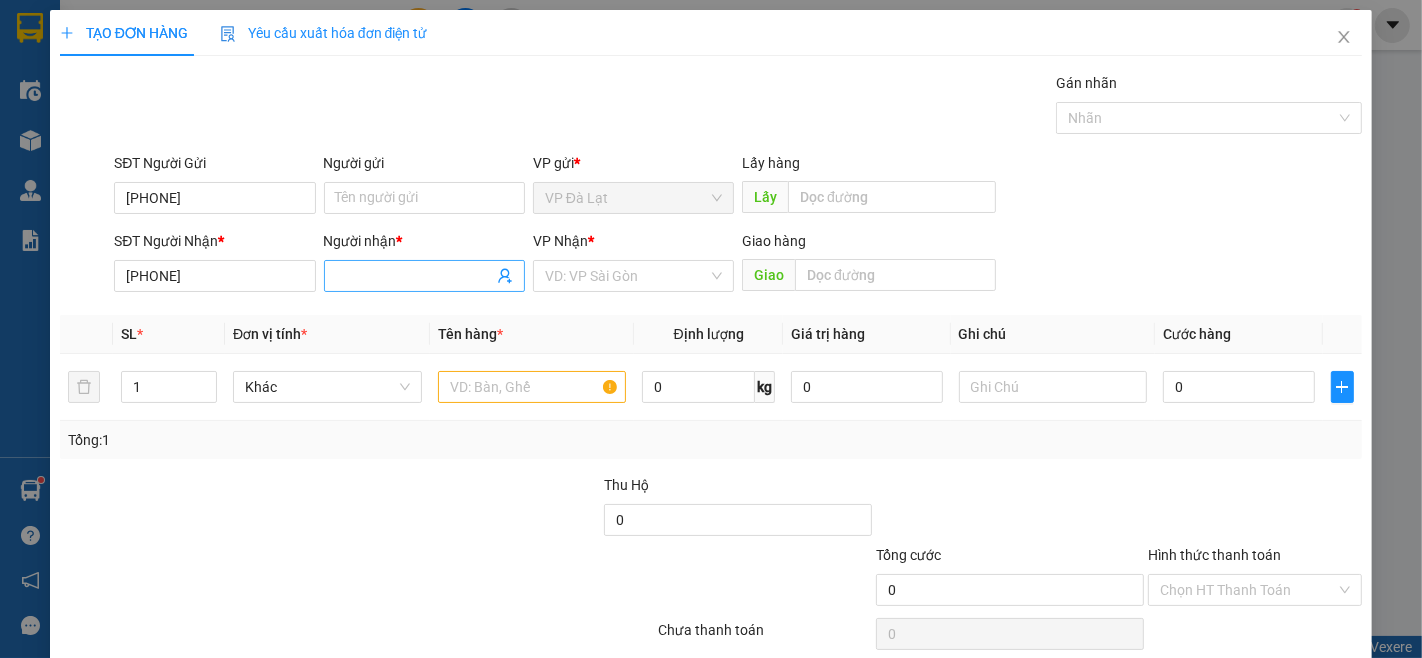 click on "Người nhận  *" at bounding box center [414, 276] 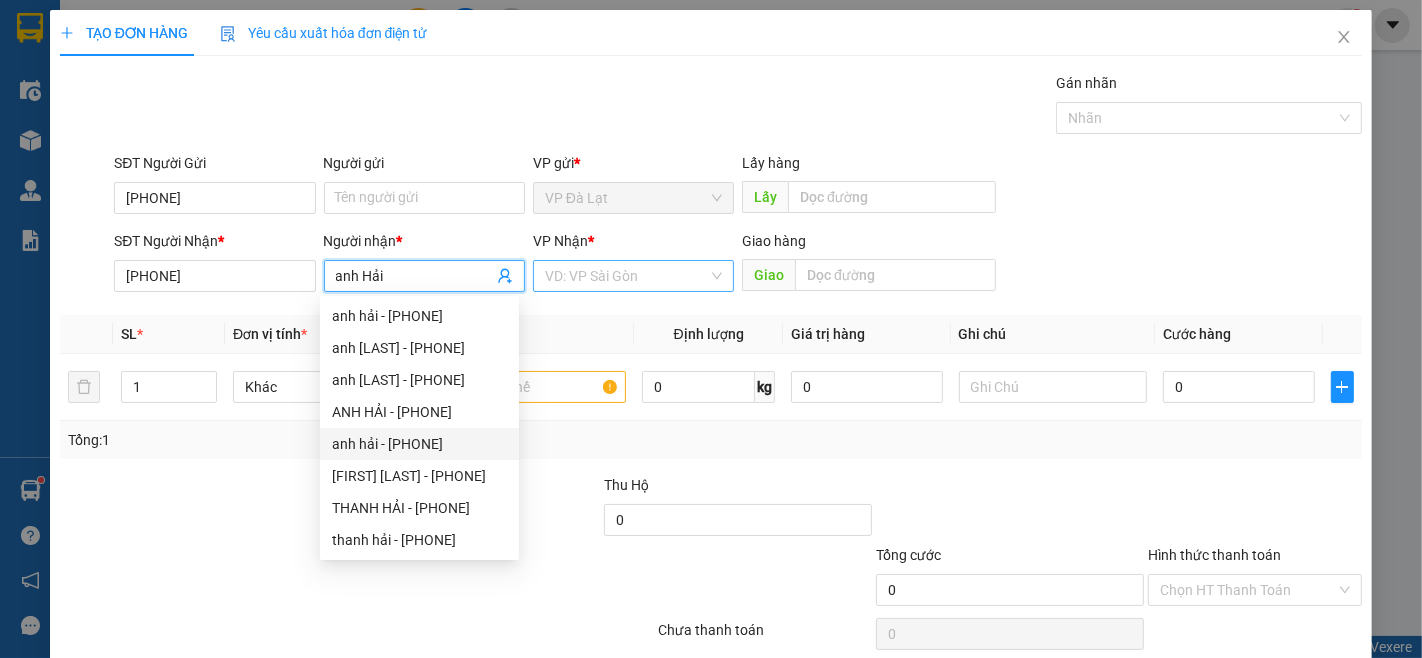 type on "anh Hải" 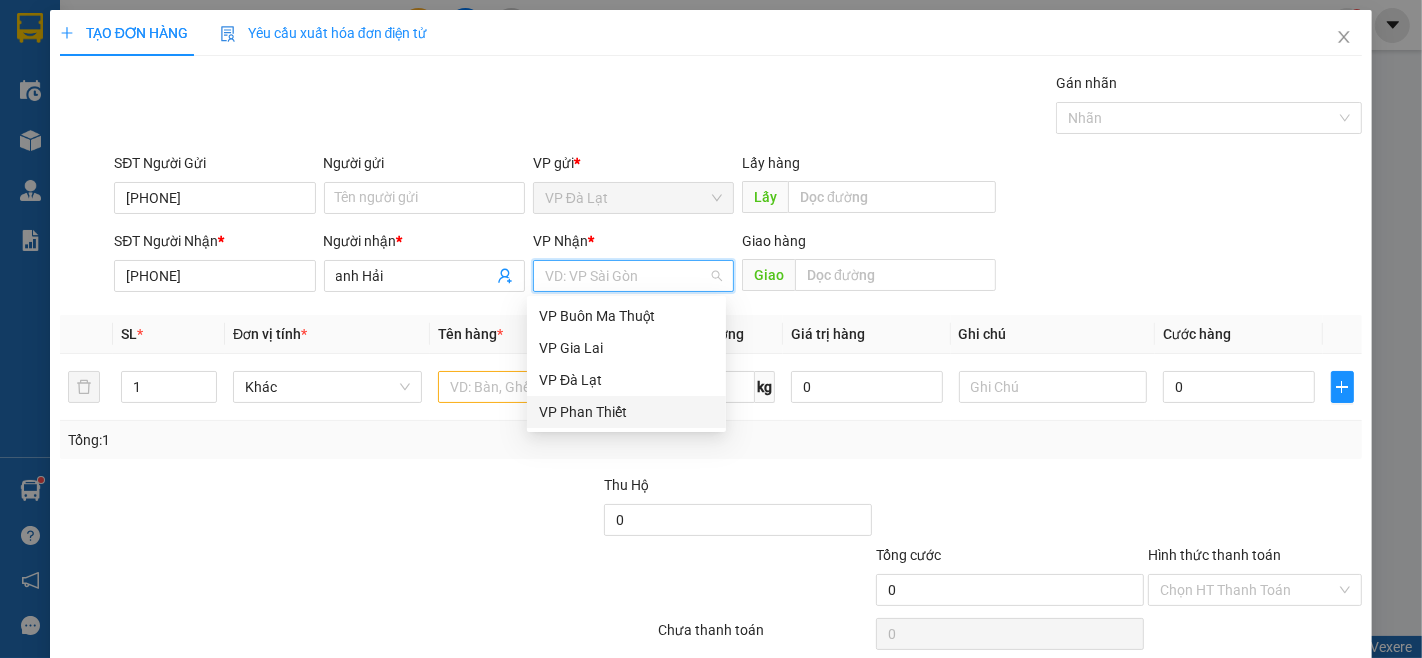 click on "VP Phan Thiết" at bounding box center [626, 412] 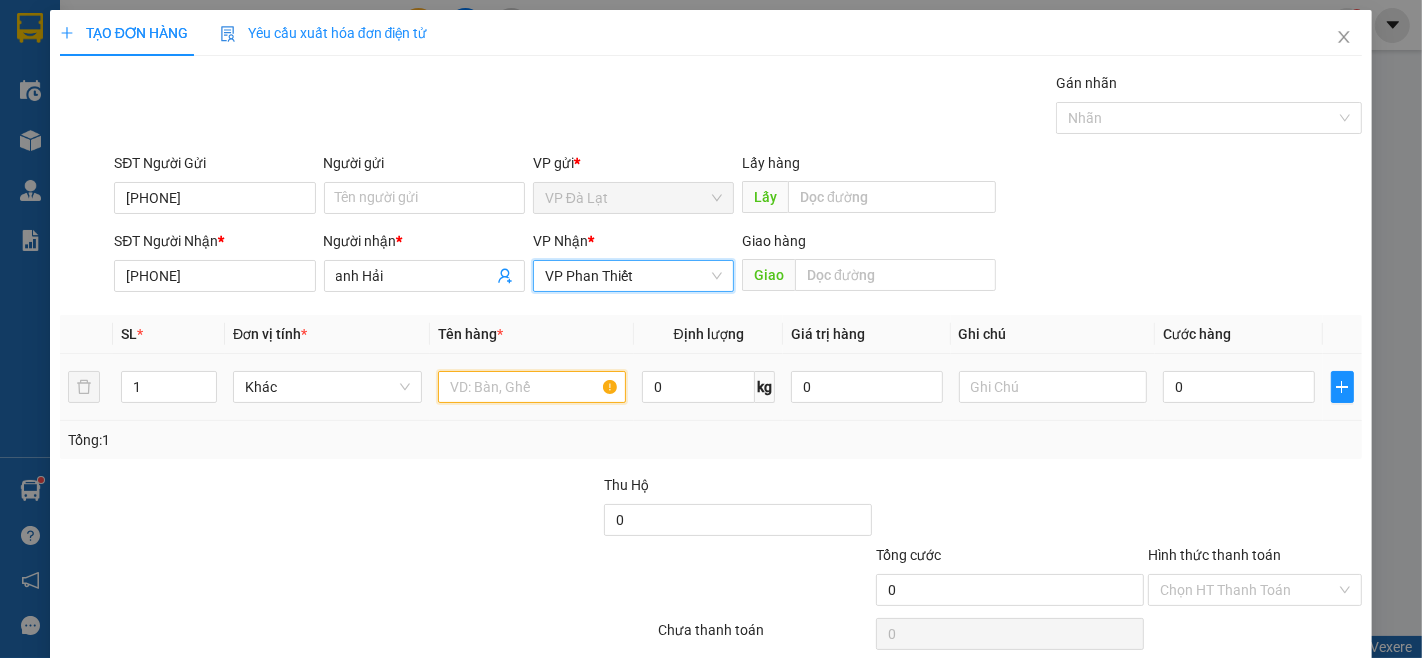 click at bounding box center [532, 387] 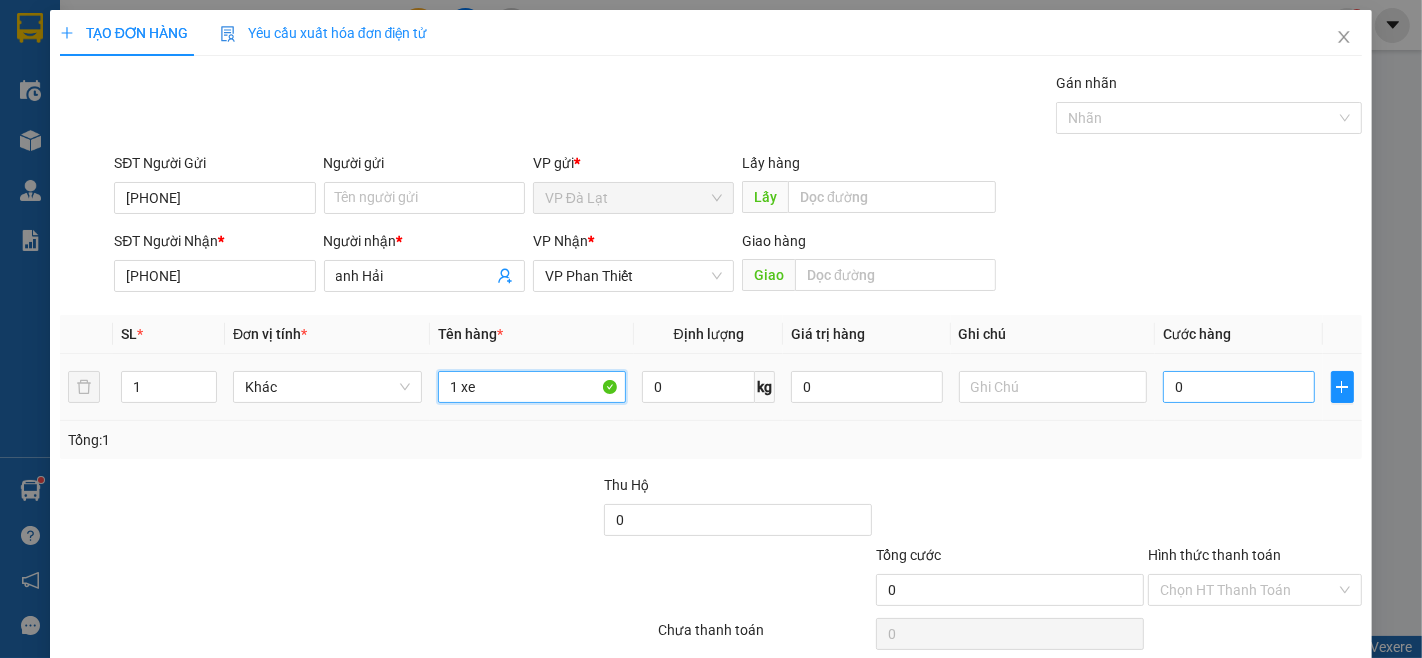 type on "1 xe" 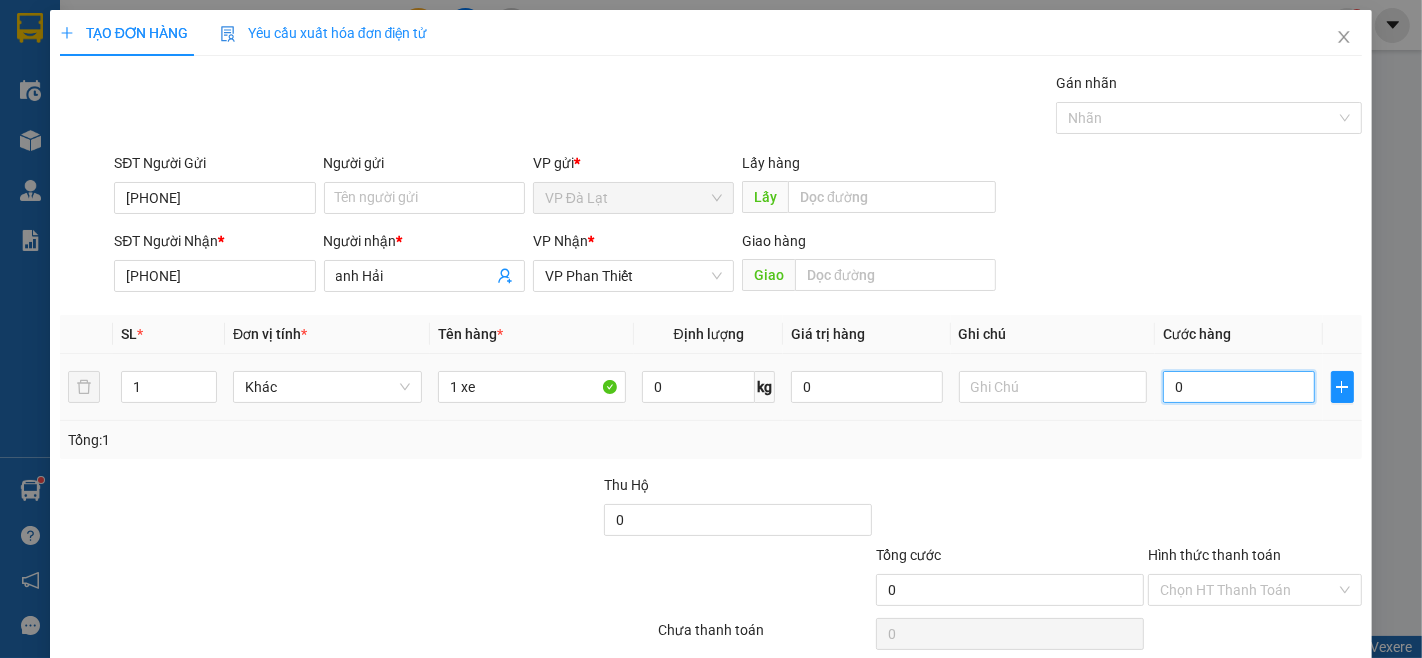 click on "0" at bounding box center [1238, 387] 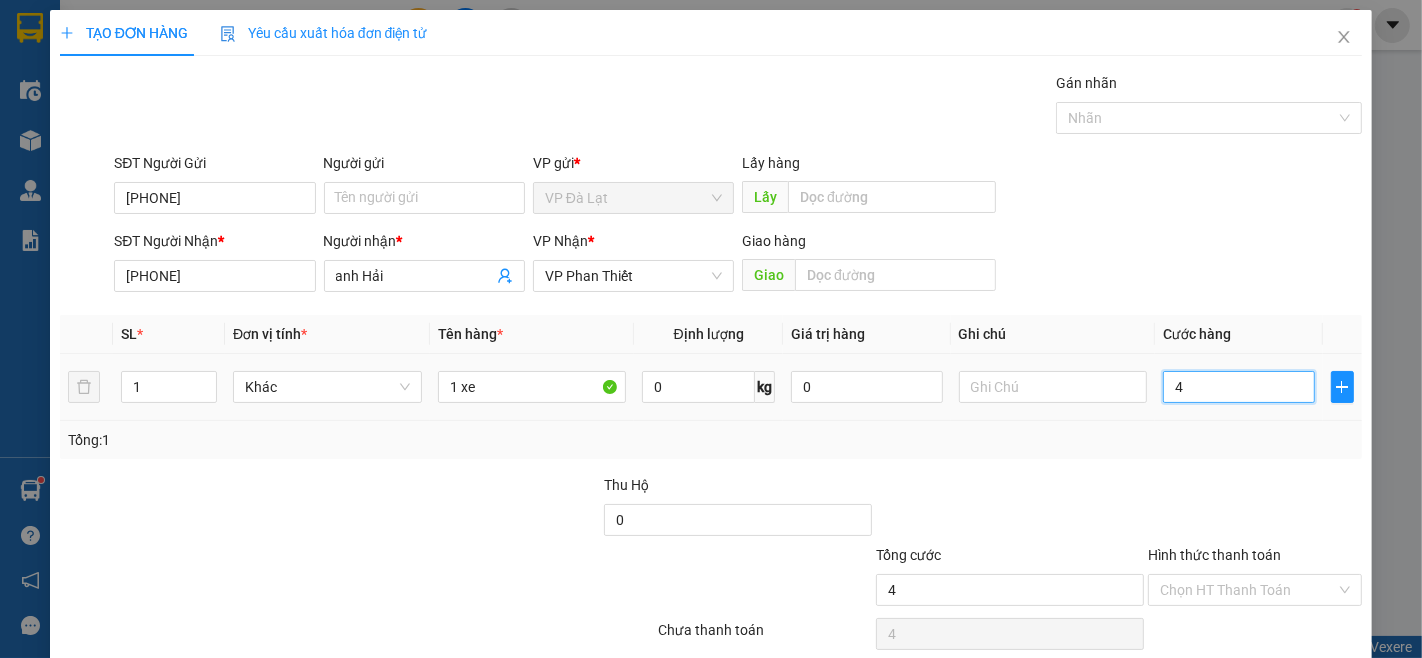 type on "4" 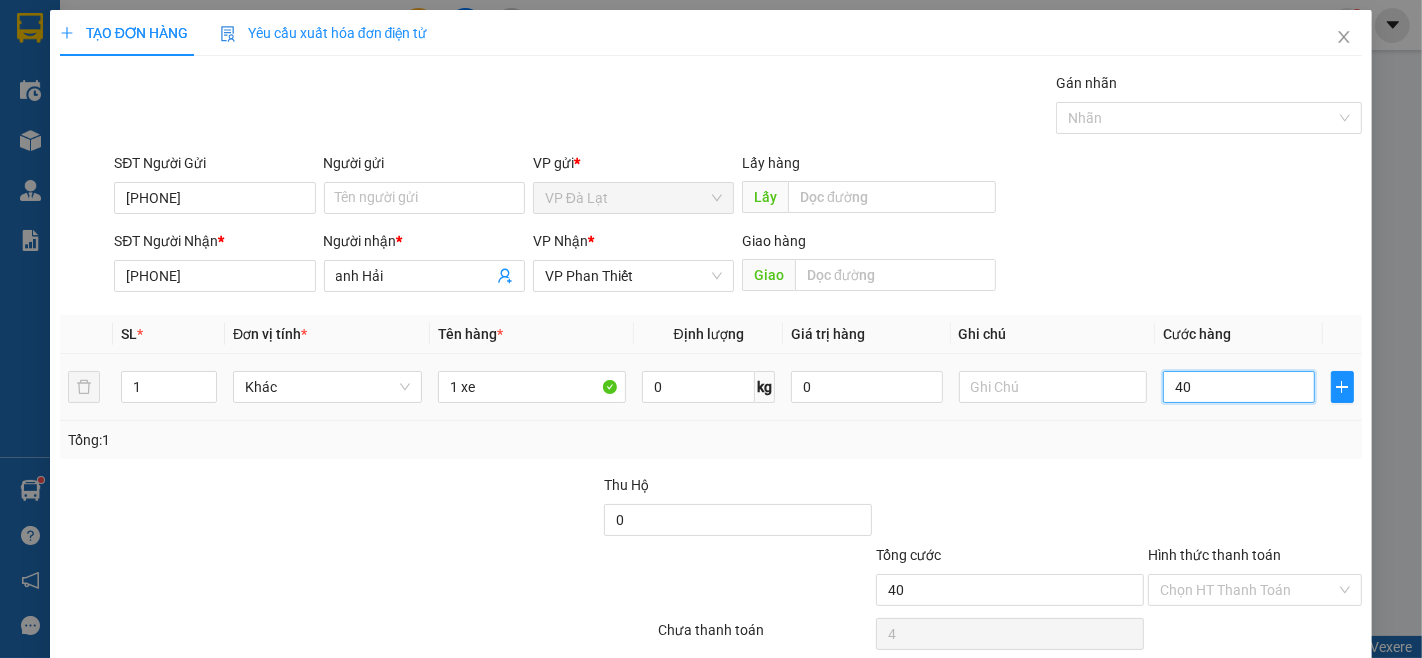 type on "40" 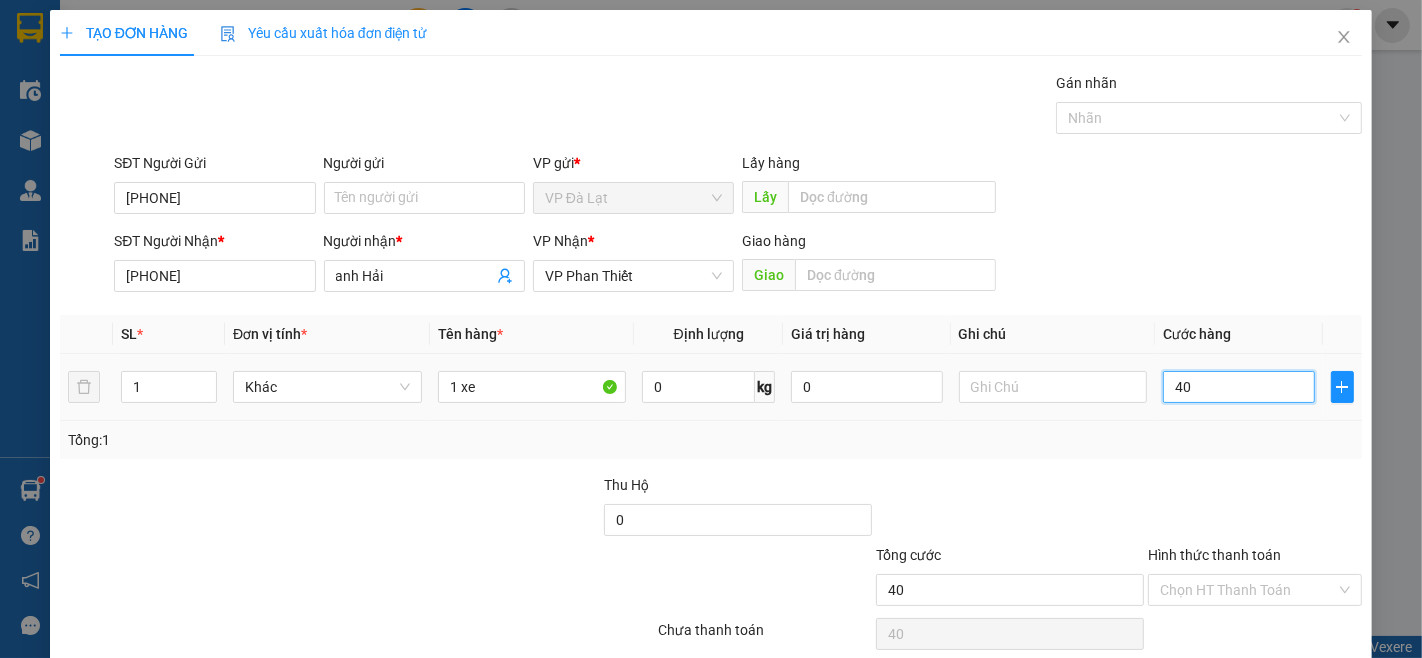 type on "400" 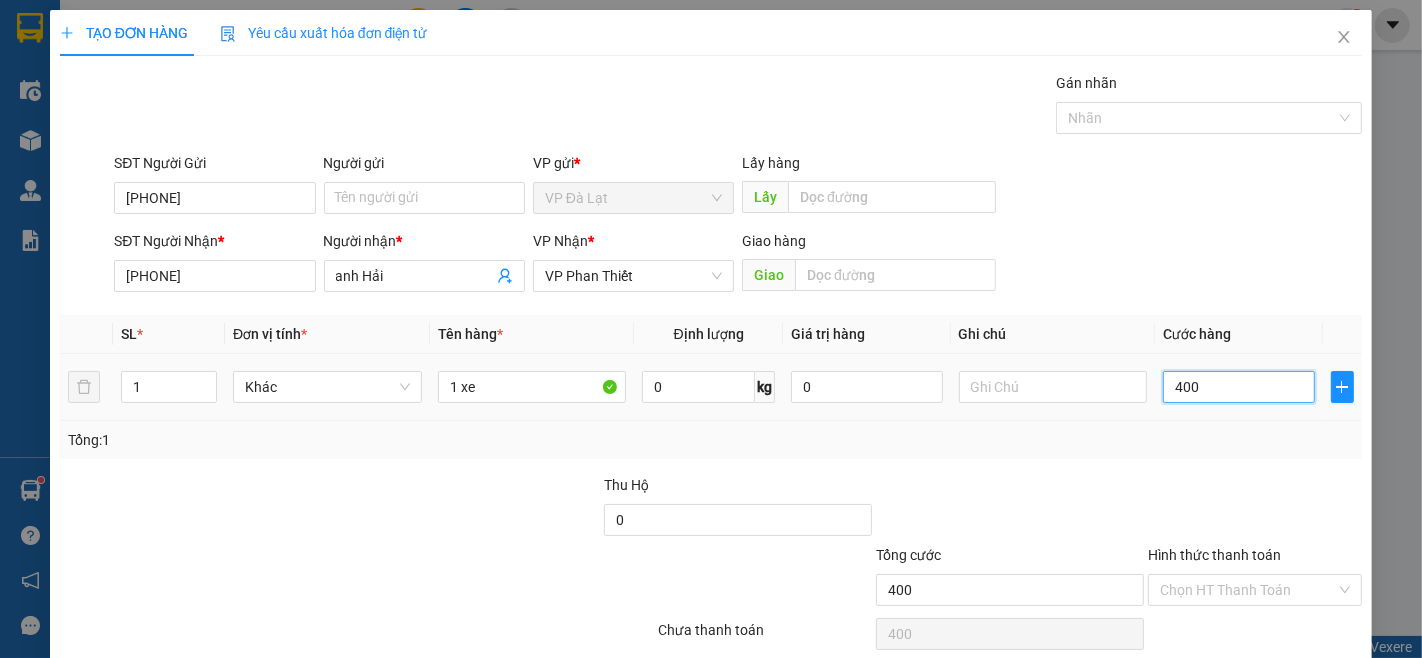 type on "4.000" 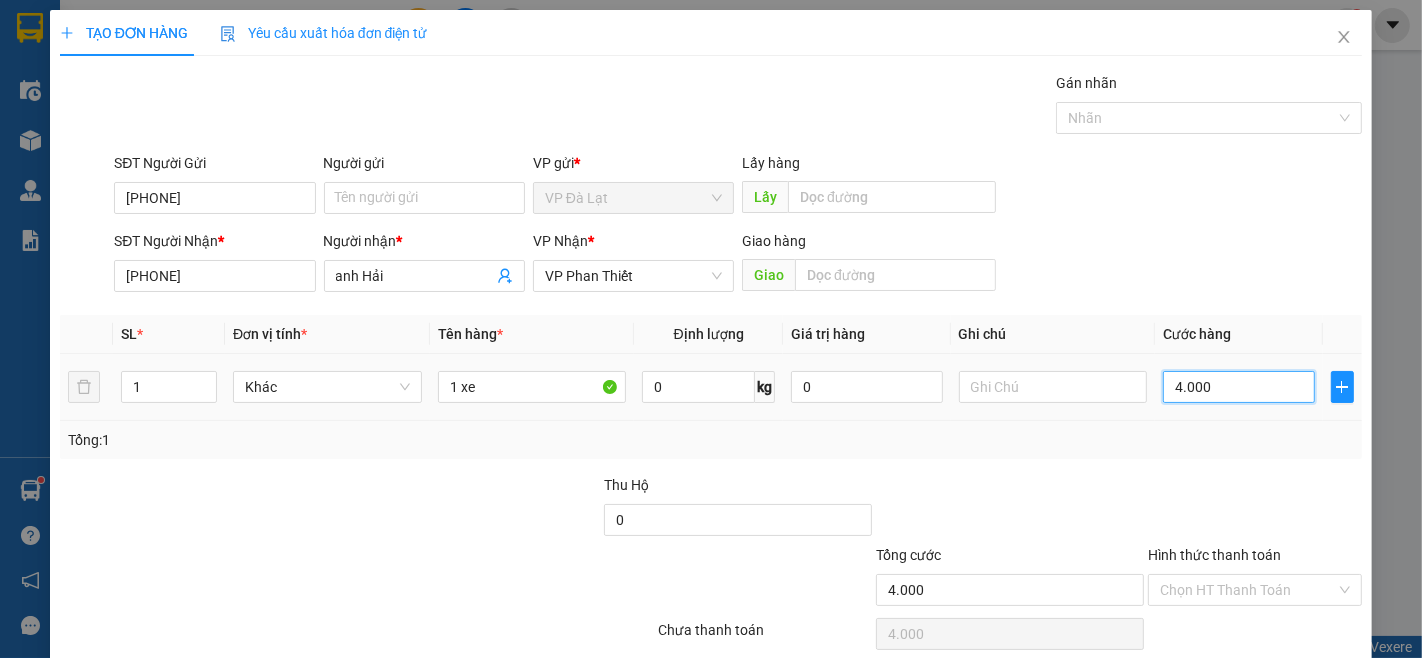 type on "40.000" 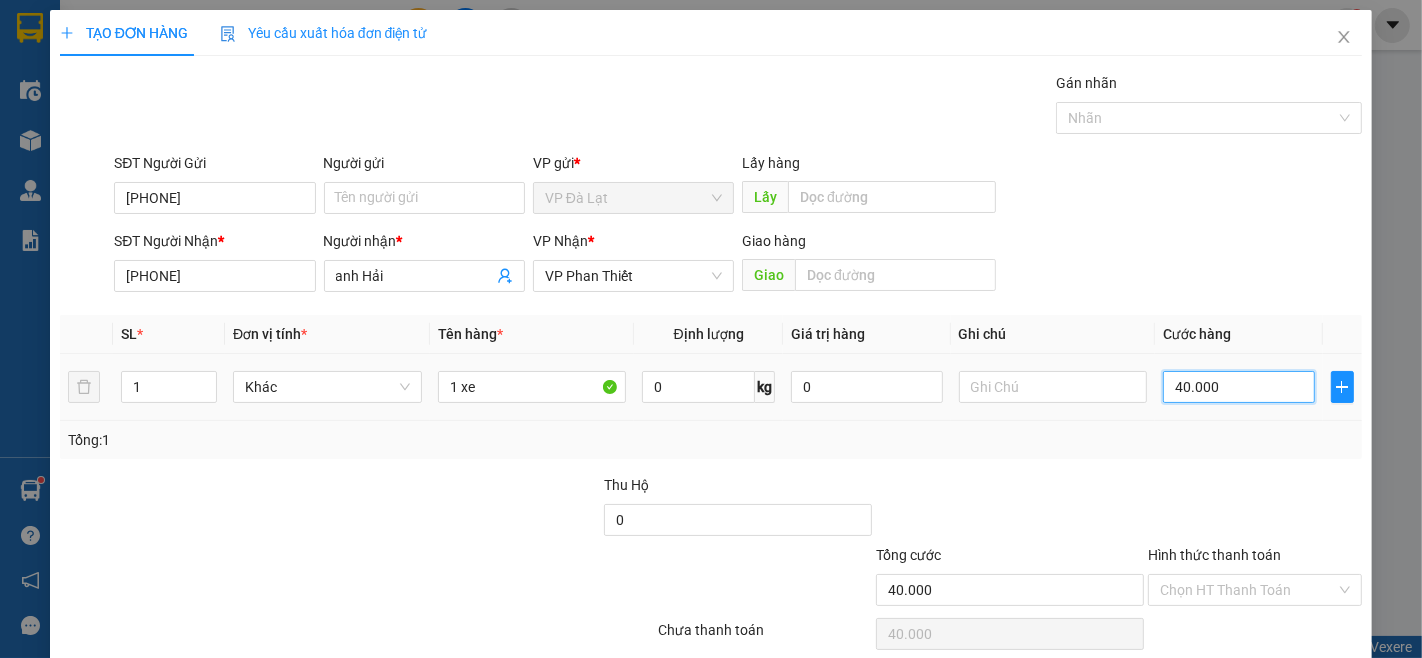 type on "400.000" 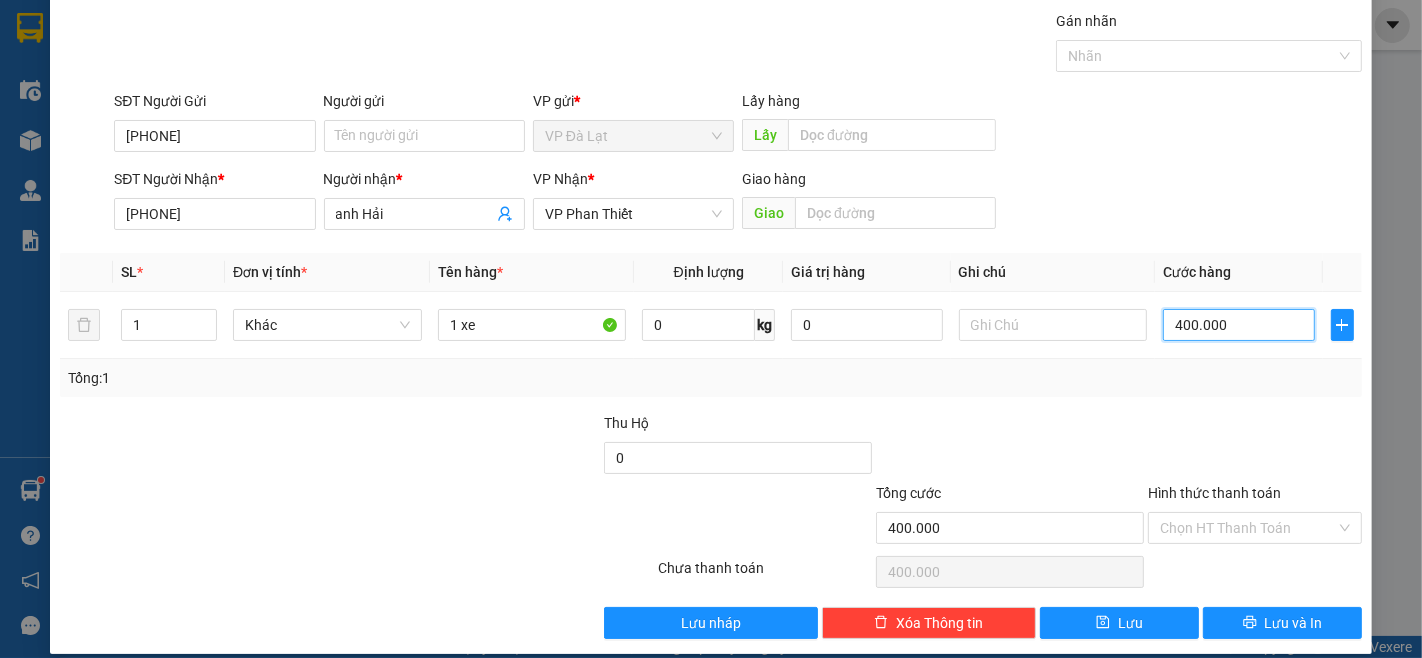scroll, scrollTop: 81, scrollLeft: 0, axis: vertical 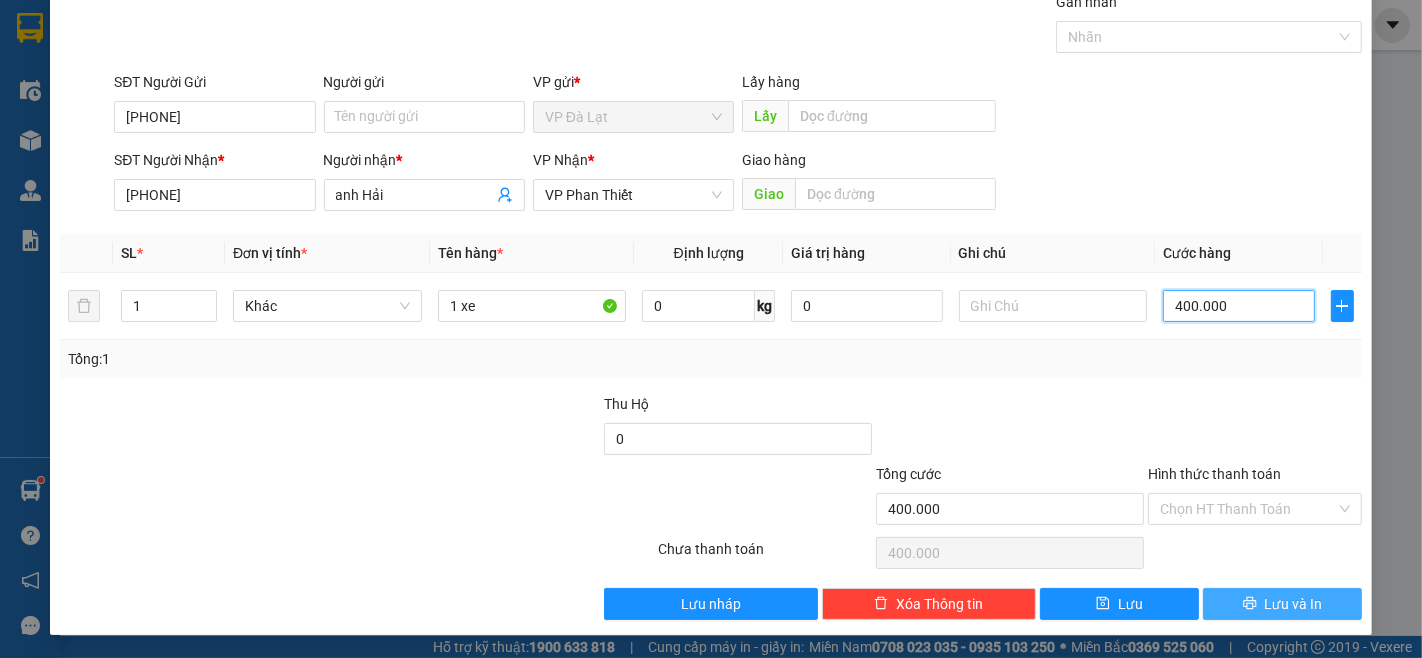 type on "400.000" 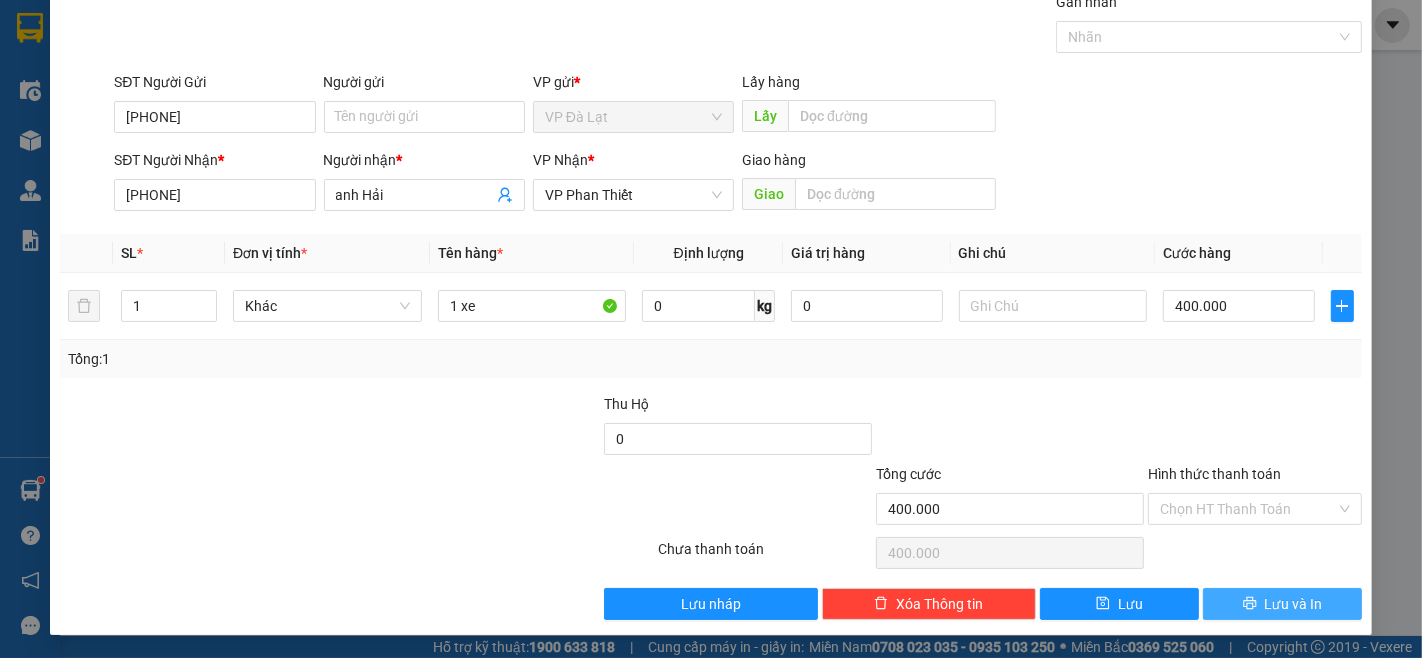 drag, startPoint x: 1247, startPoint y: 608, endPoint x: 1250, endPoint y: 595, distance: 13.341664 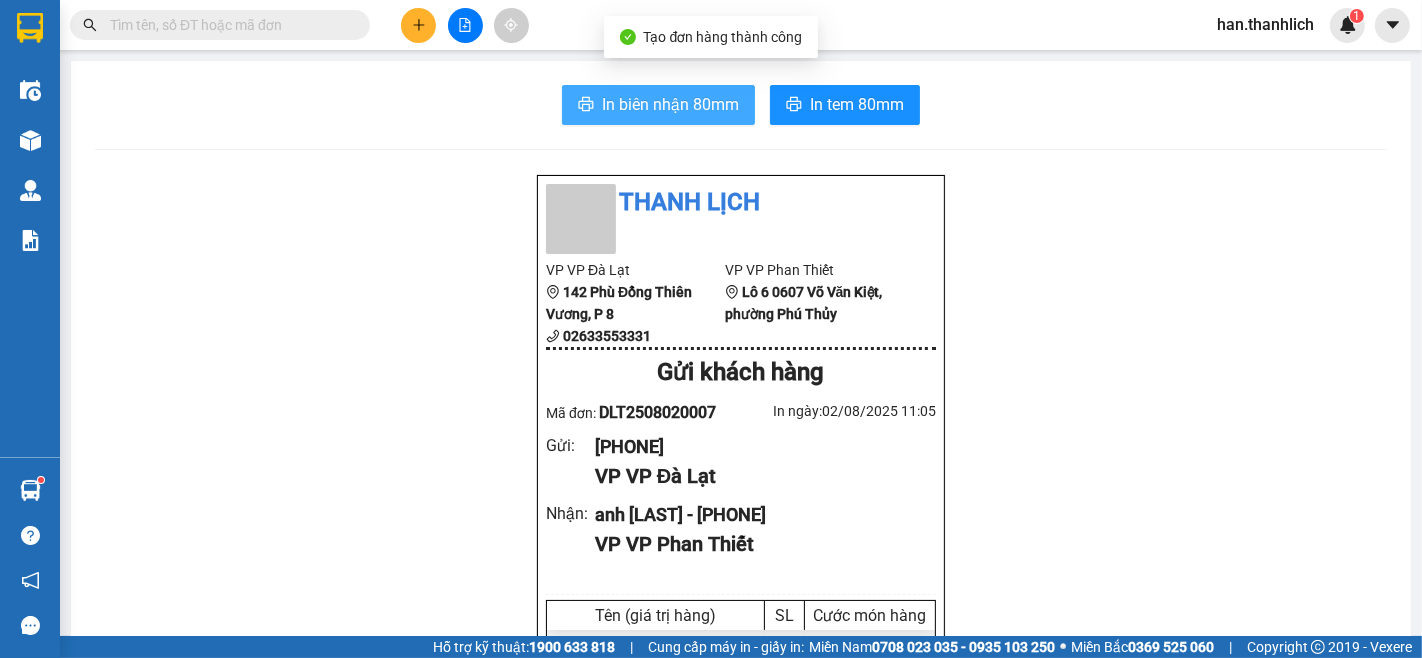 click on "In biên nhận 80mm" at bounding box center (670, 104) 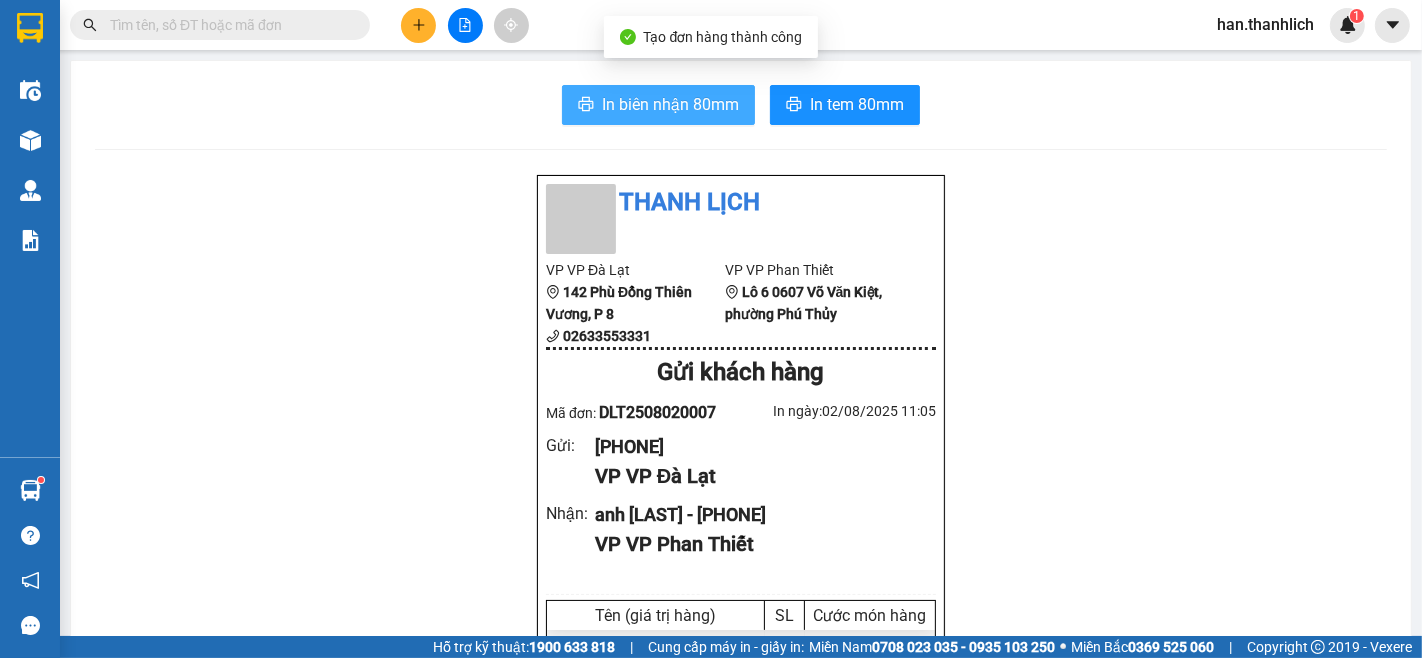 scroll, scrollTop: 0, scrollLeft: 0, axis: both 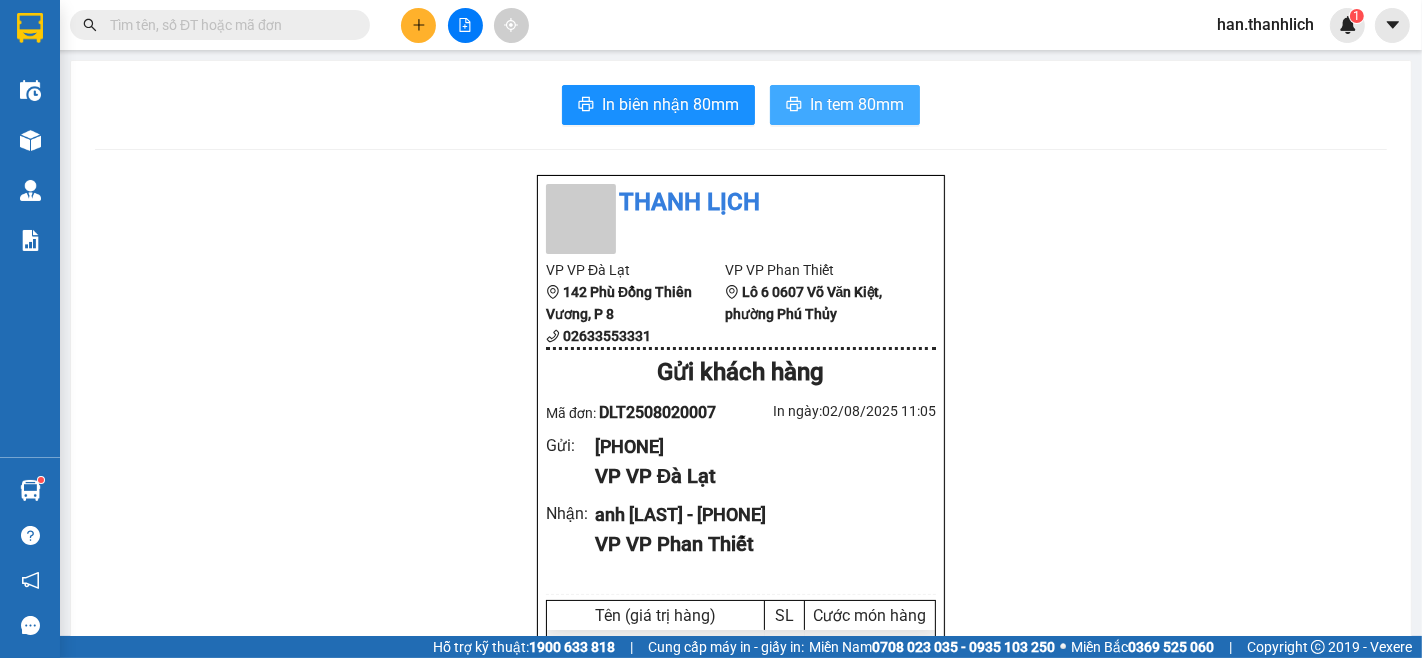 click on "In tem 80mm" at bounding box center (857, 104) 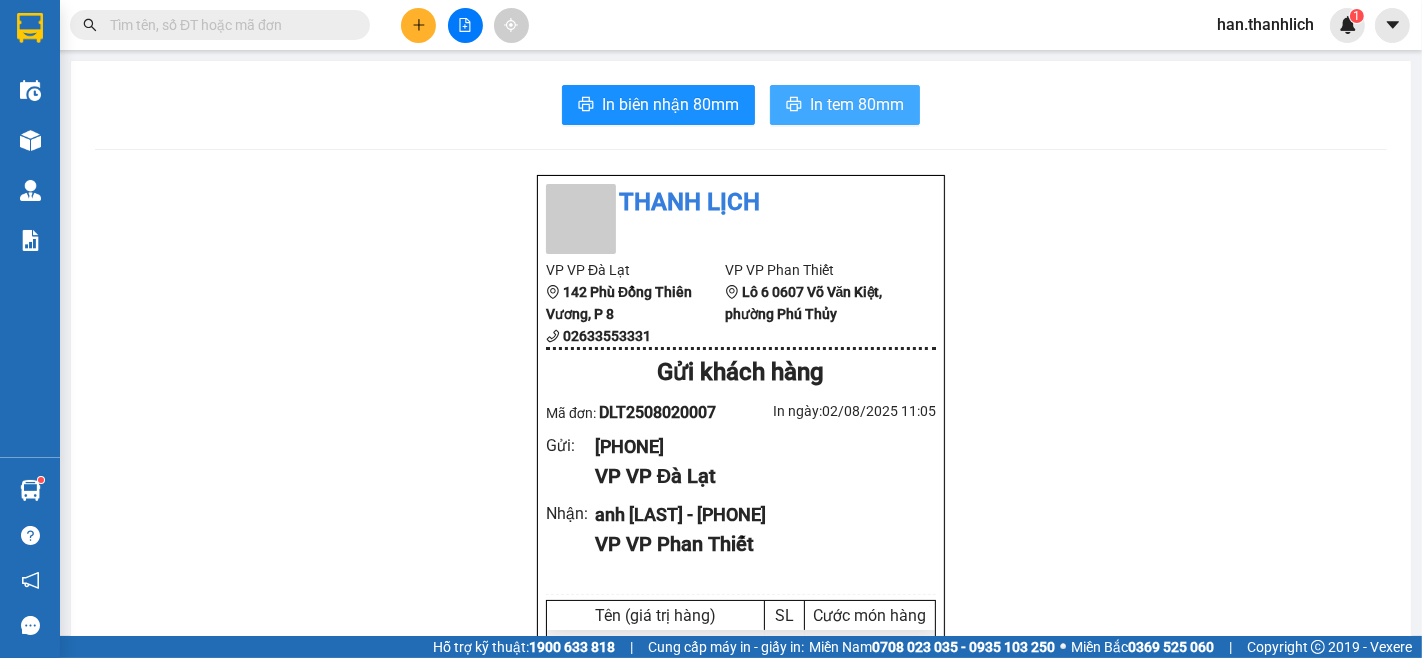 scroll, scrollTop: 0, scrollLeft: 0, axis: both 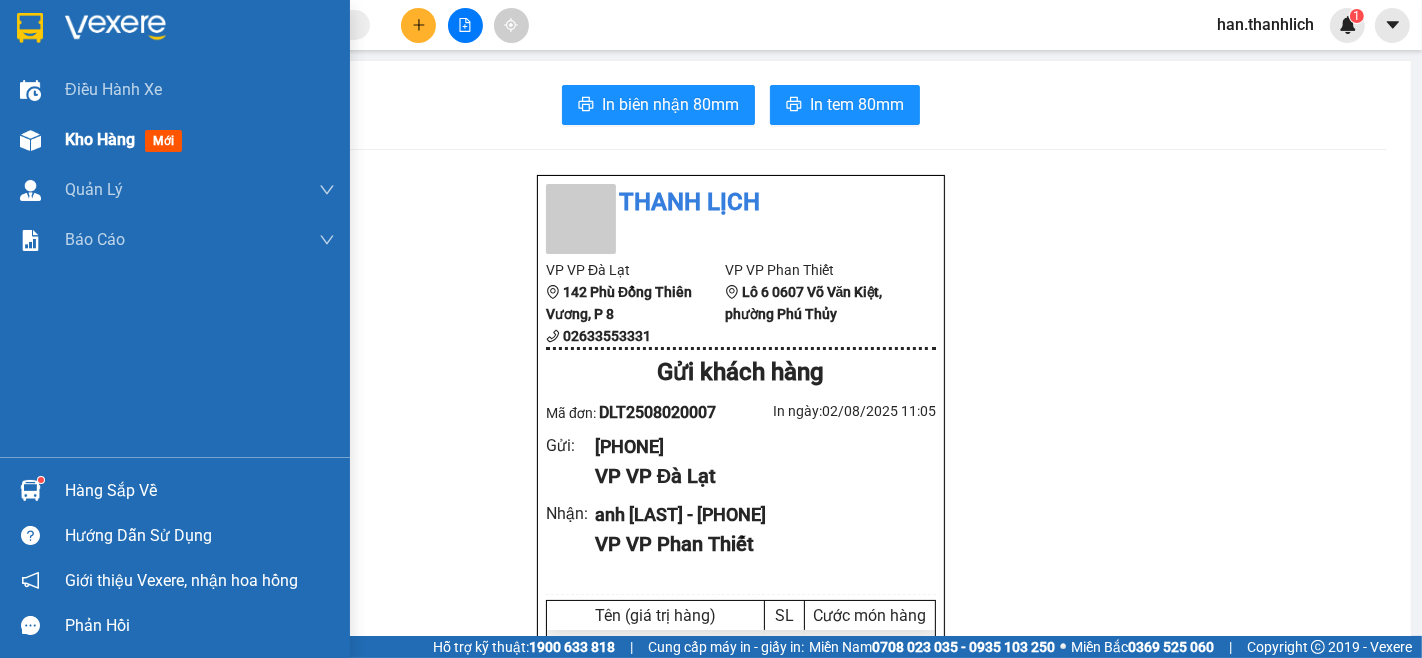 click on "Kho hàng" at bounding box center [100, 139] 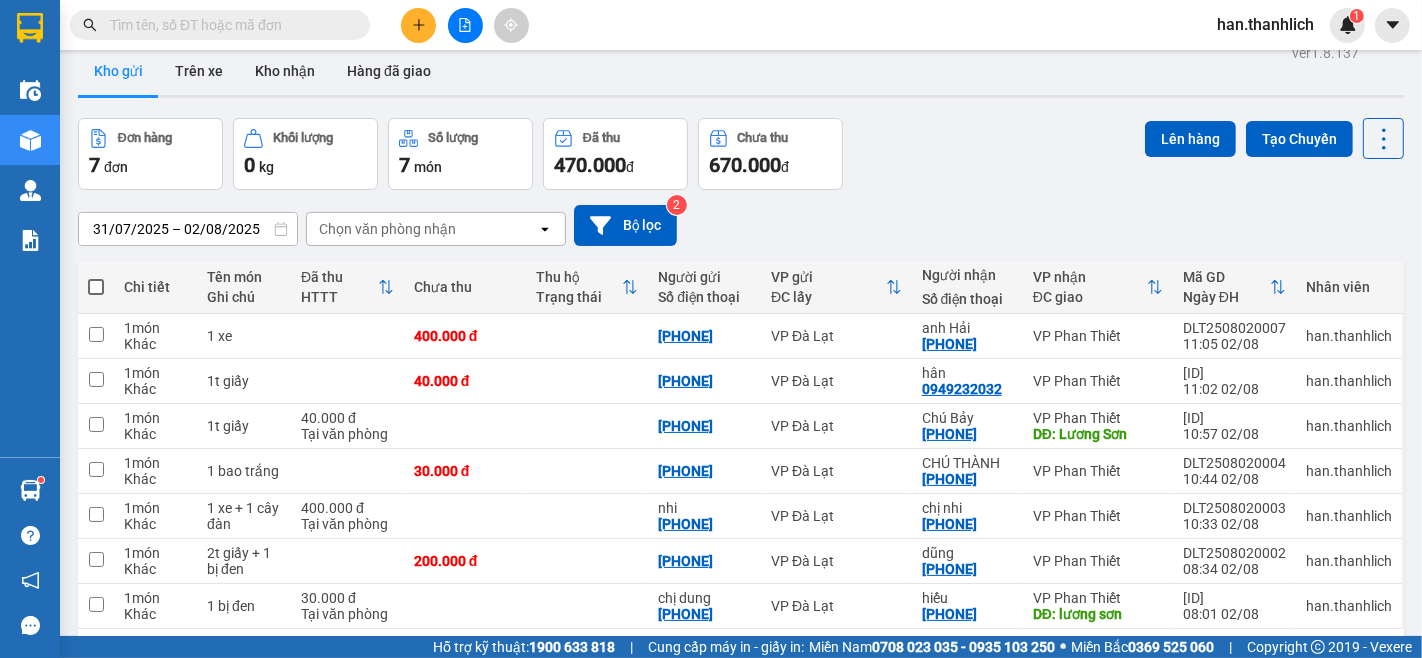 scroll, scrollTop: 0, scrollLeft: 0, axis: both 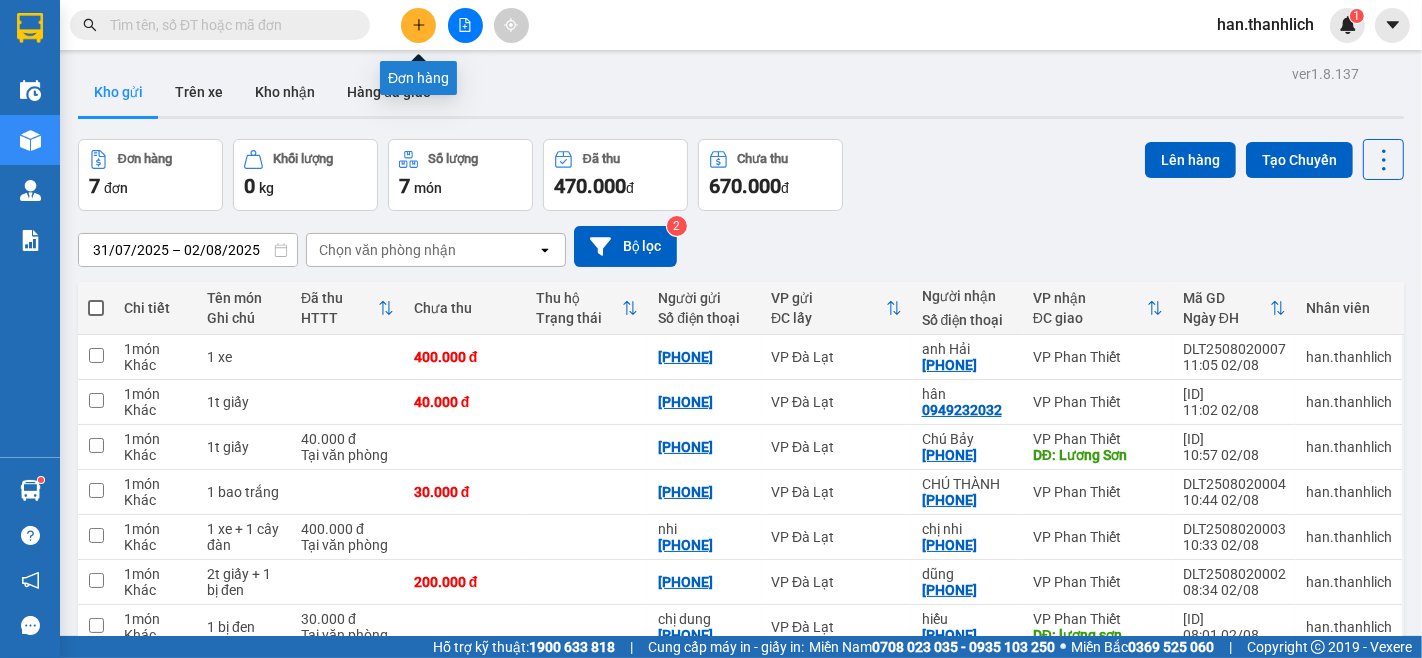 click 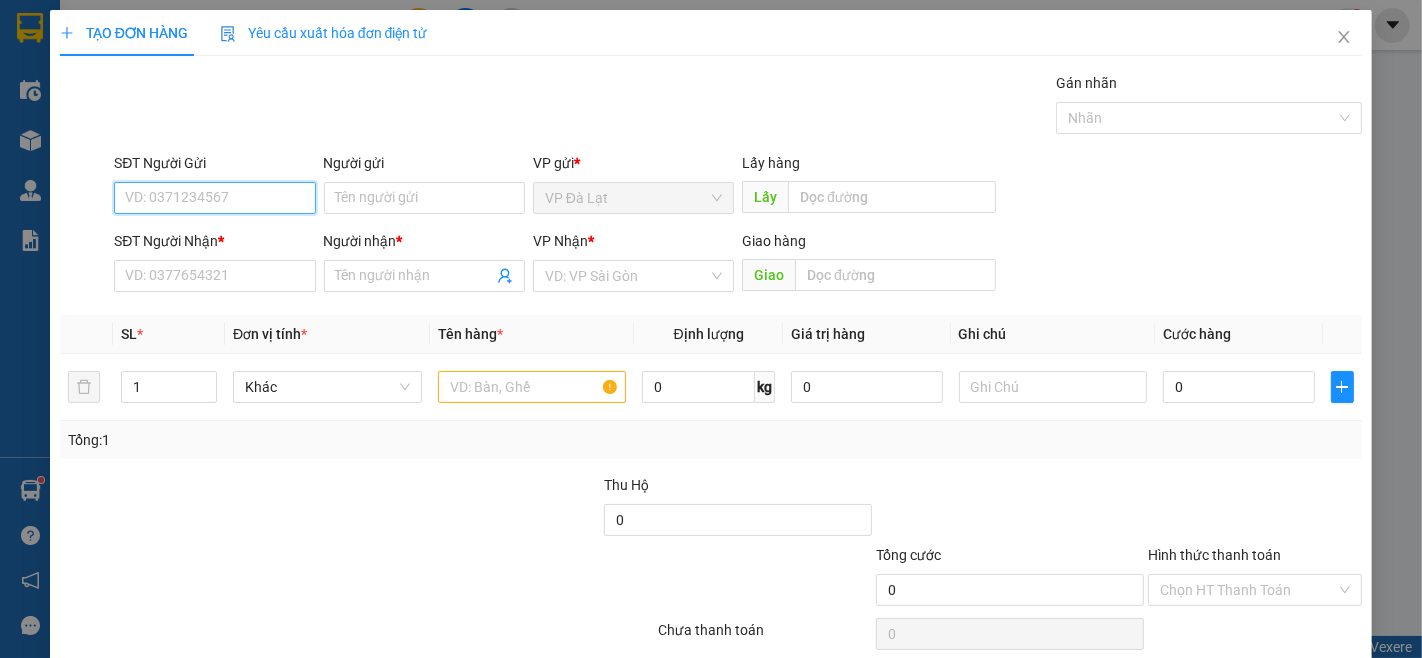 click on "SĐT Người Gửi" at bounding box center [214, 198] 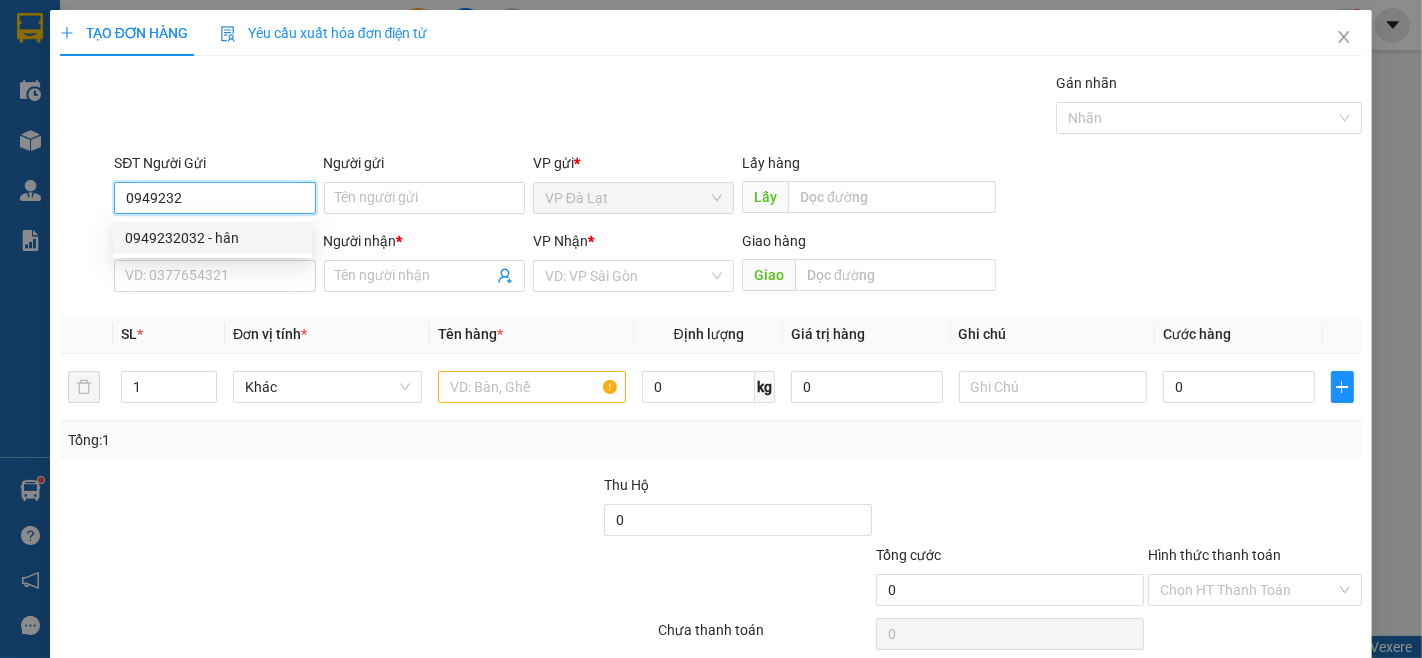 click on "0949232032 - hân" at bounding box center (212, 238) 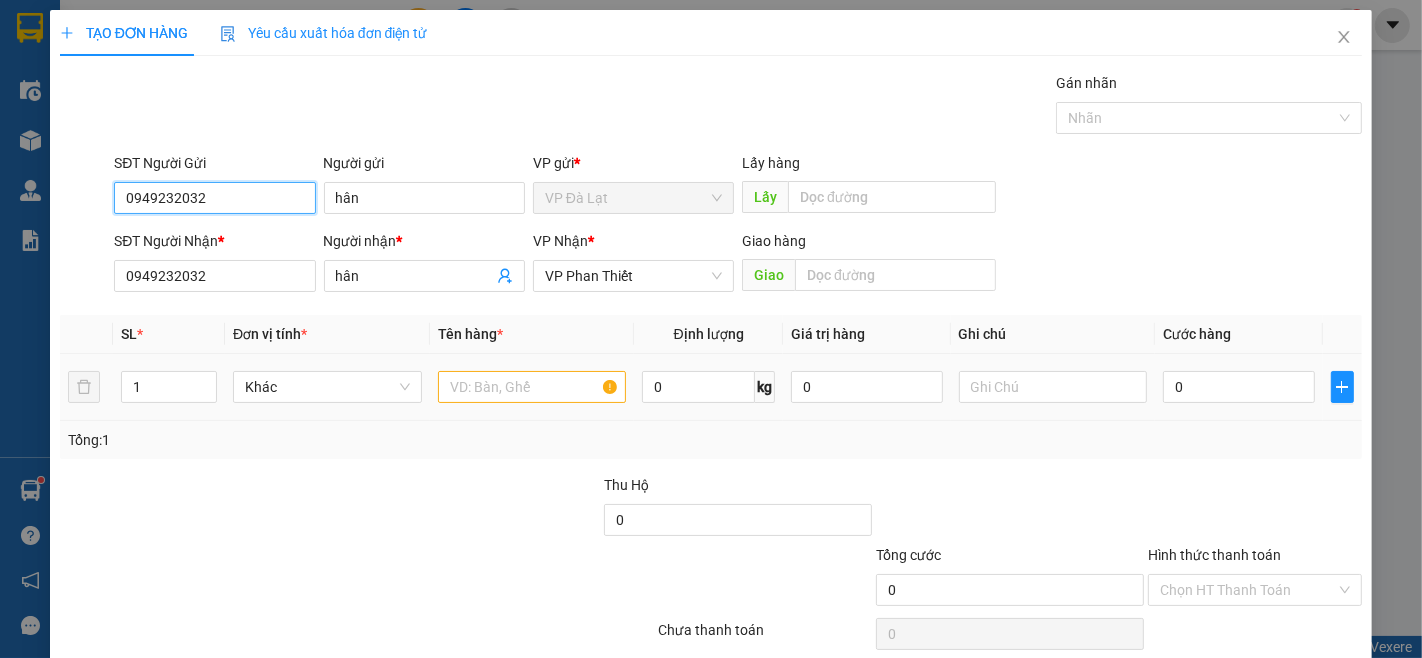 type on "0949232032" 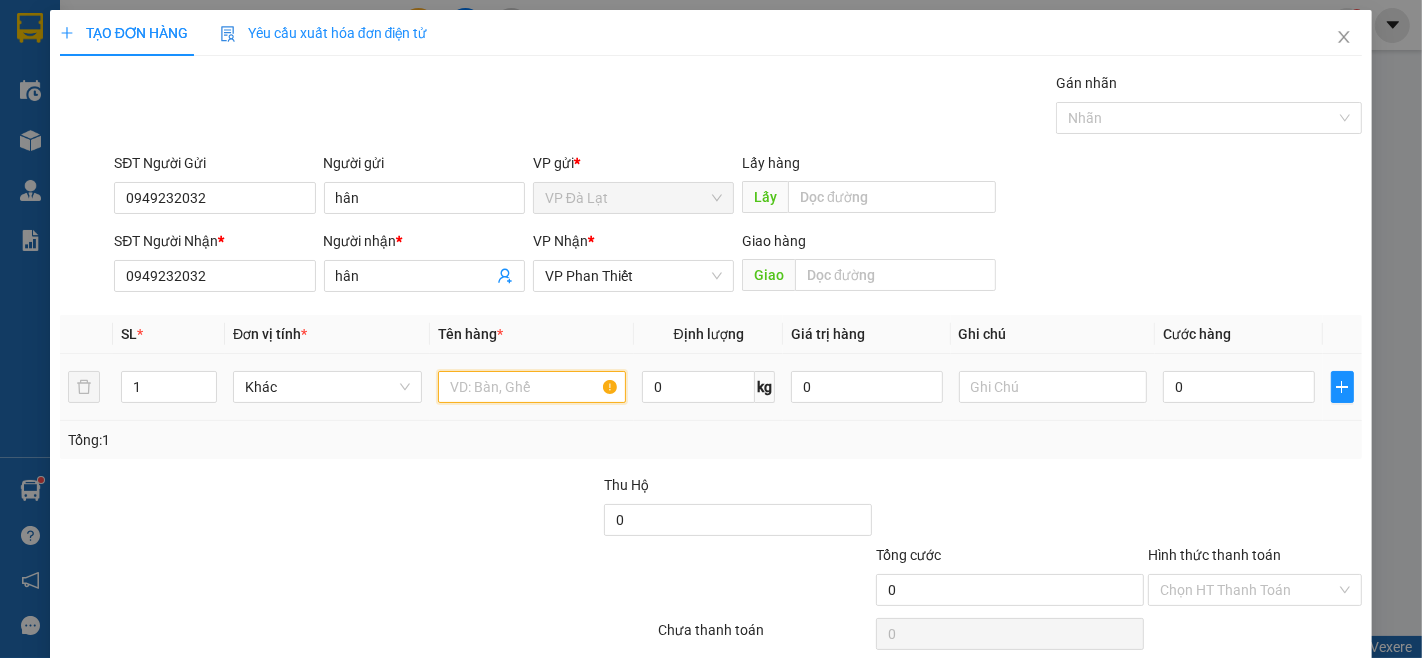 click at bounding box center [532, 387] 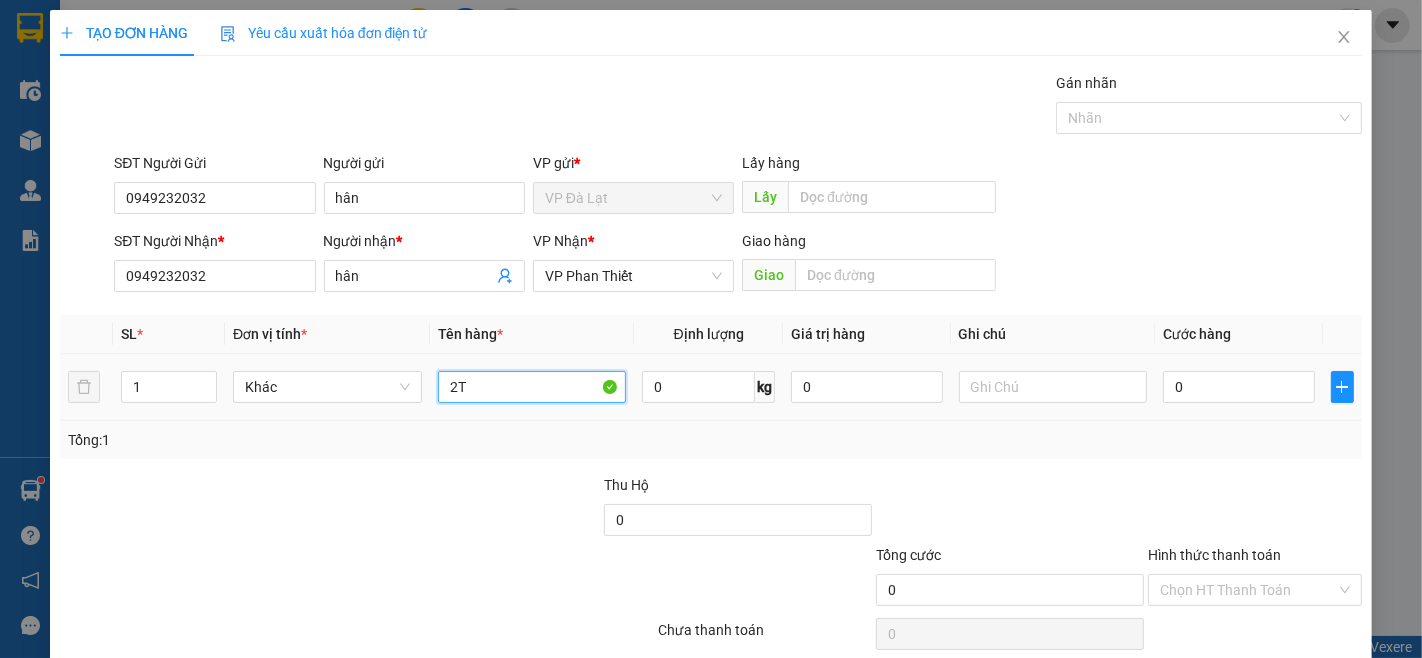 type on "2" 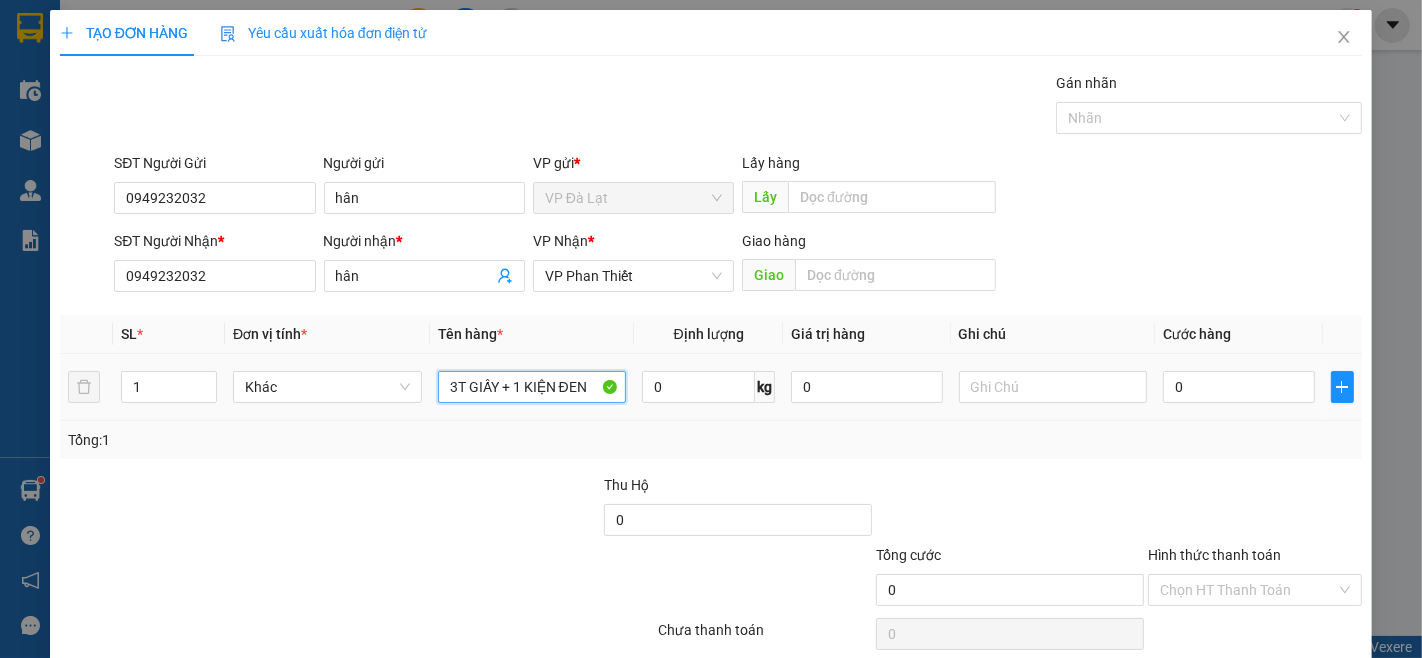 type on "3T GIẤY + 1 KIỆN ĐEN" 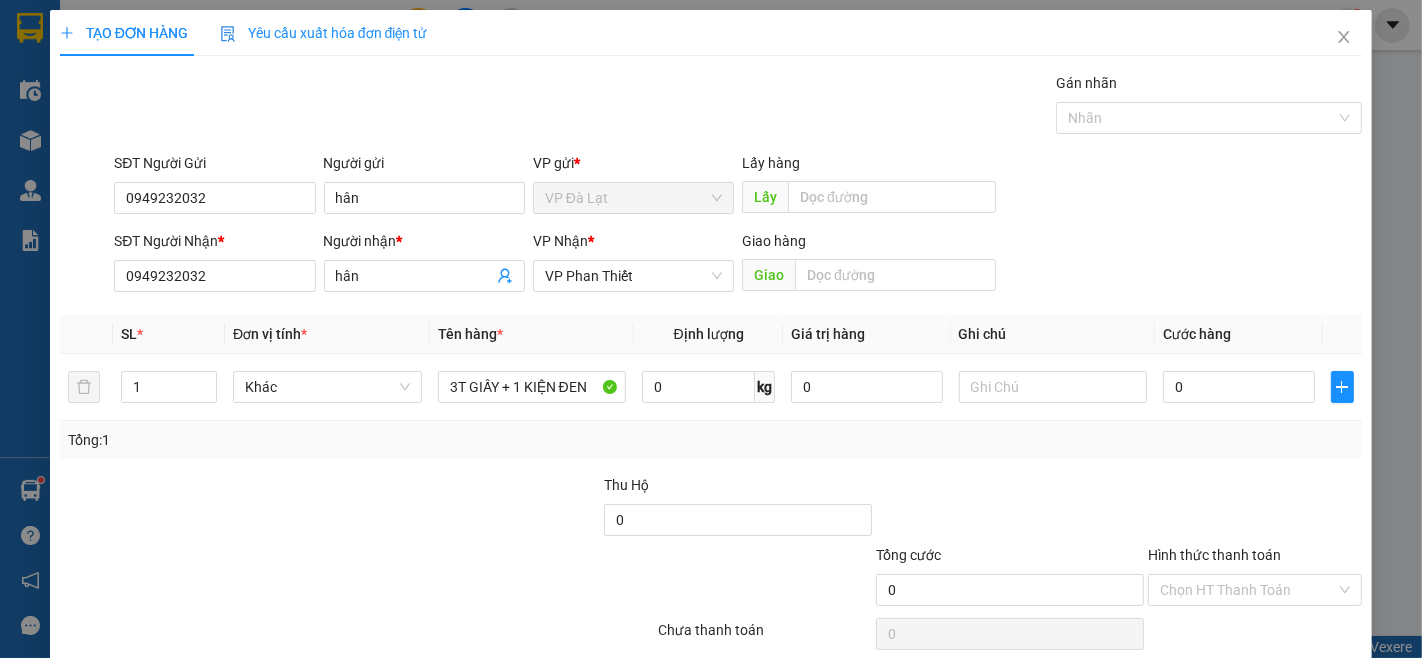 click on "Tổng:  1" at bounding box center [711, 440] 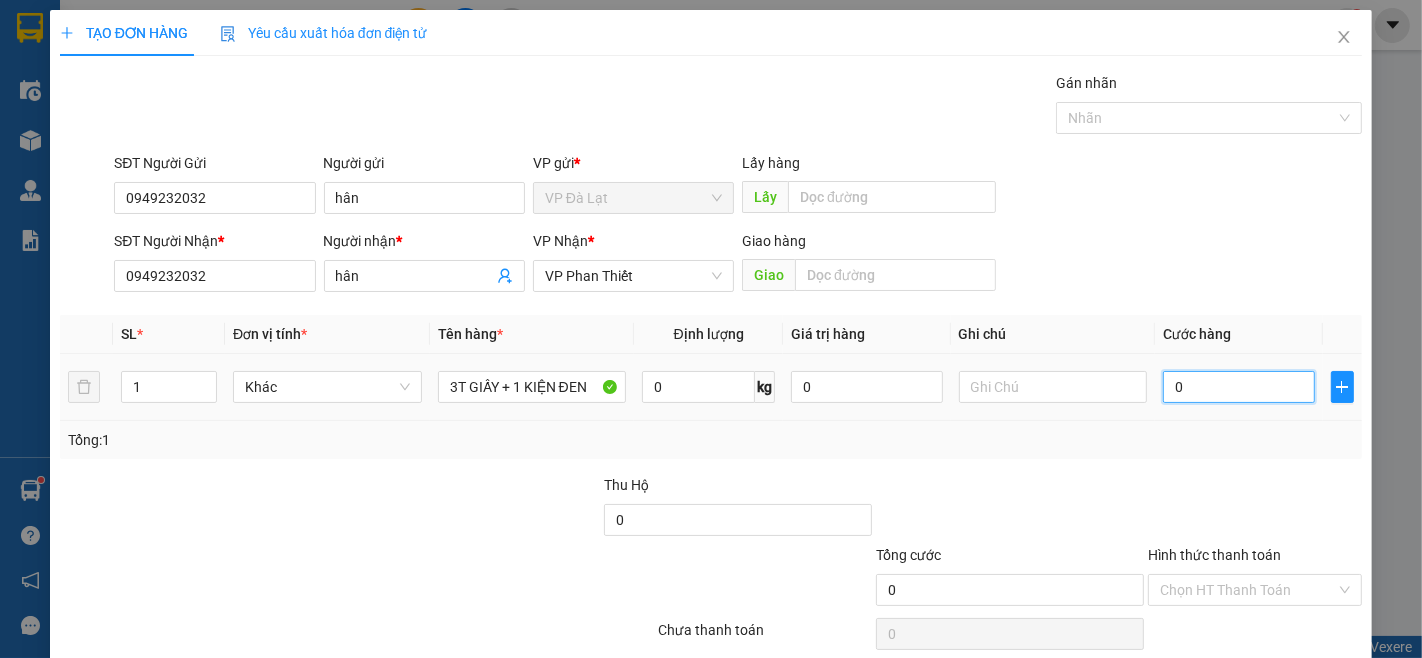 click on "0" at bounding box center [1238, 387] 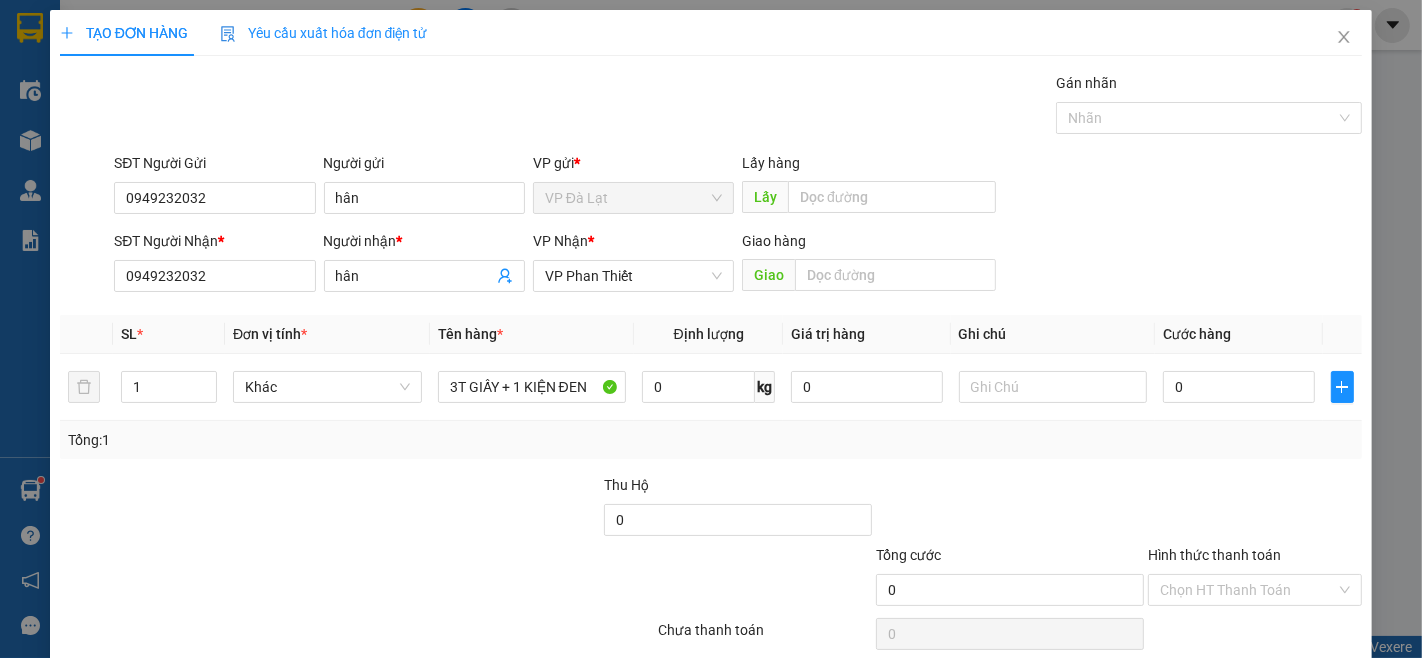 click on "SĐT Người Gửi [PHONE] Người gửi hân VP gửi  * VP Đà Lạt Lấy hàng Lấy SĐT Người Nhận  * [PHONE] Người nhận  * hân VP Nhận  * VP Phan Thiết Giao hàng Giao SL  * Đơn vị tính  * Tên hàng  * Định lượng Giá trị hàng Ghi chú Cước hàng                   1 Khác 3T GIẤY + 1 KIỆN ĐEN 0 kg 0 0 Tổng:  1 Thu Hộ 0 Tổng cước 0 Hình thức thanh toán Chọn HT Thanh Toán Số tiền thu trước 0 Chưa thanh toán 0 Chọn HT Thanh Toán Lưu nháp Xóa Thông tin Lưu Lưu và In" at bounding box center [711, 386] 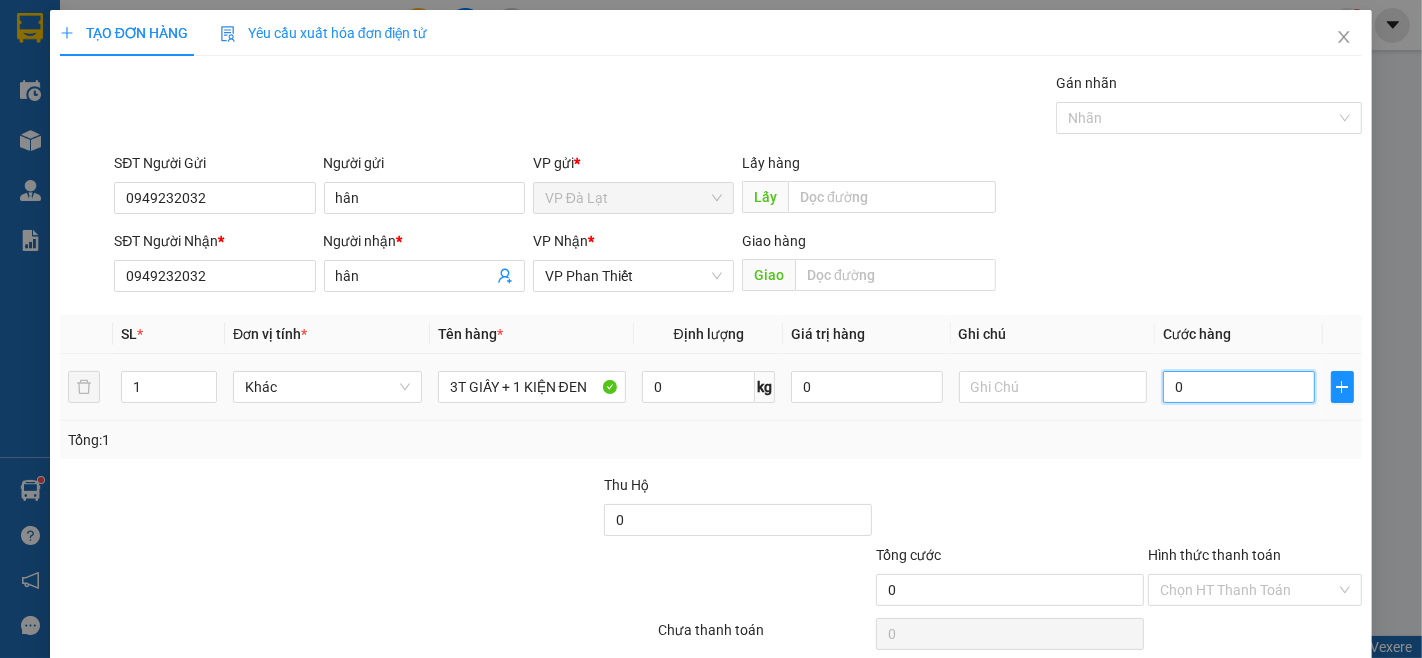click on "0" at bounding box center (1238, 387) 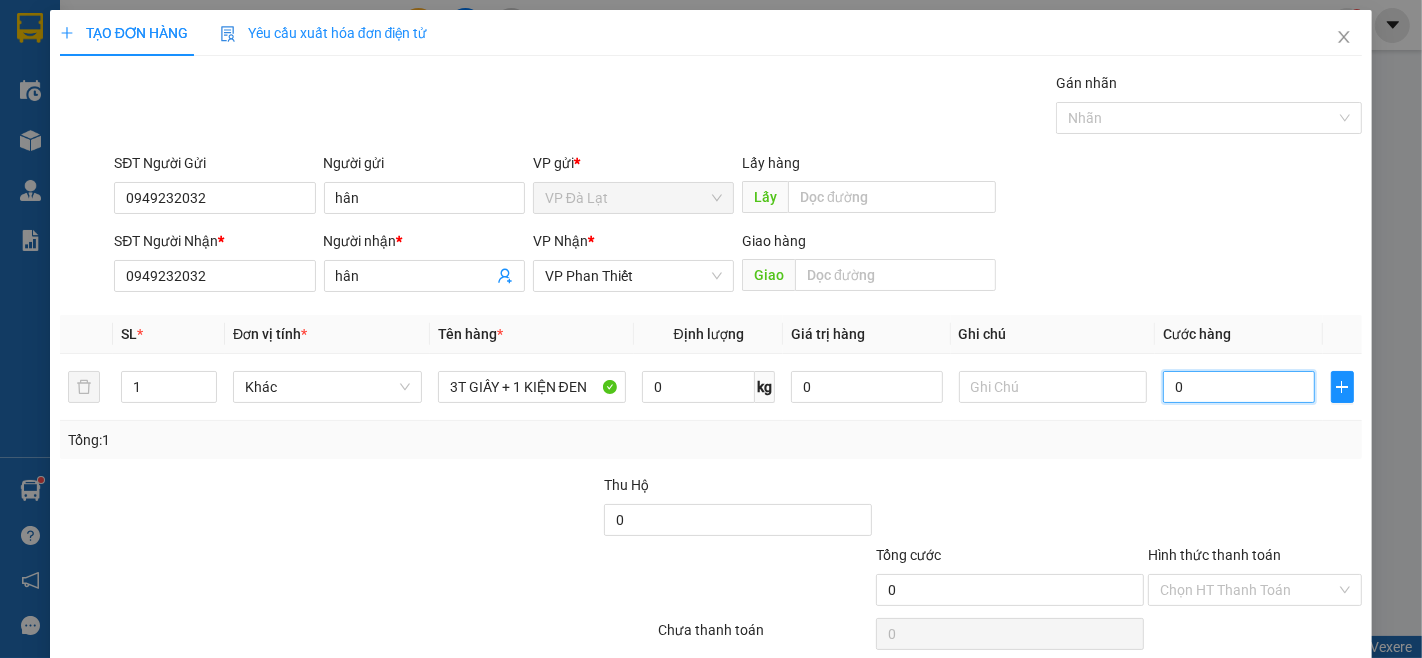 type on "2" 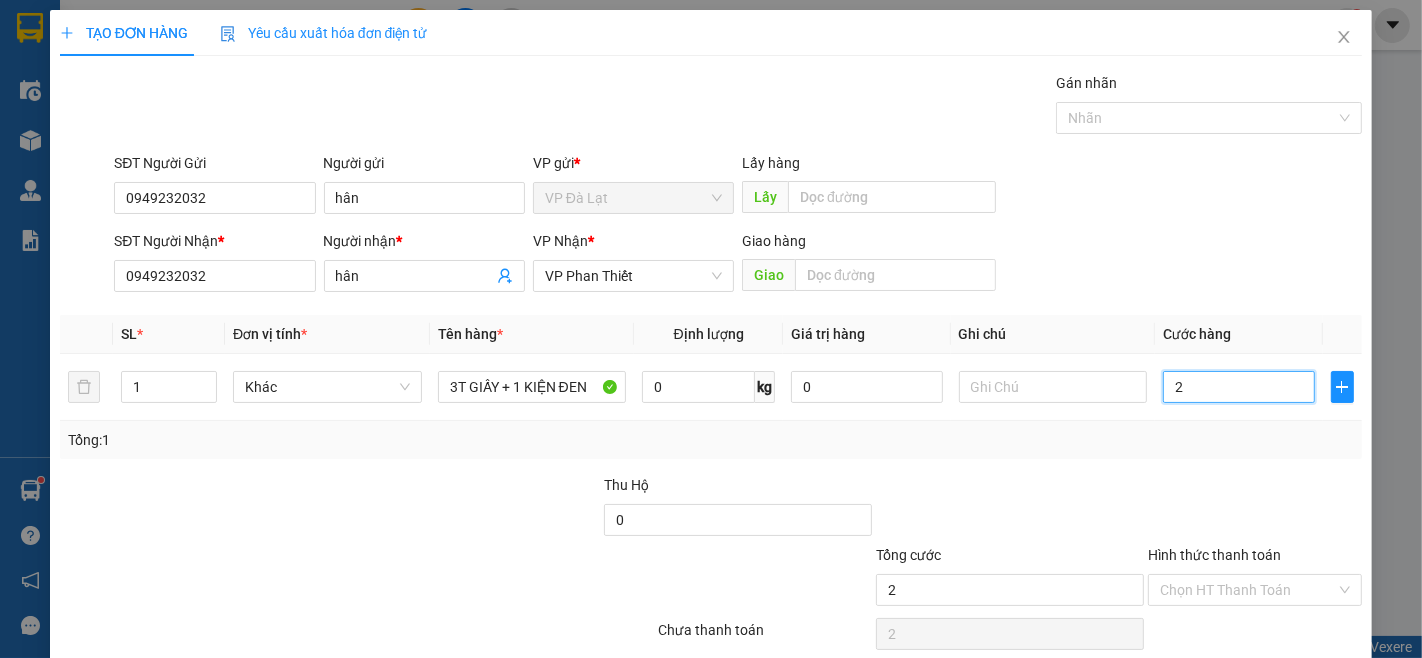 type on "20" 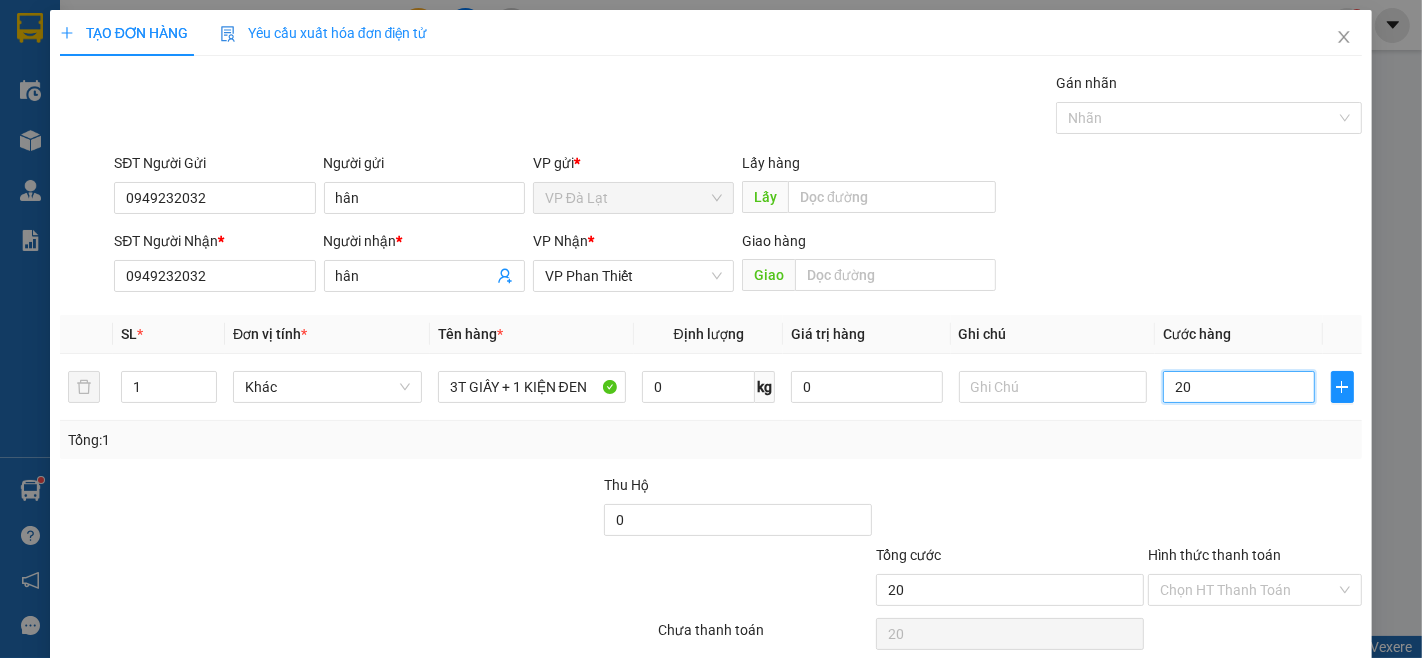 type on "200" 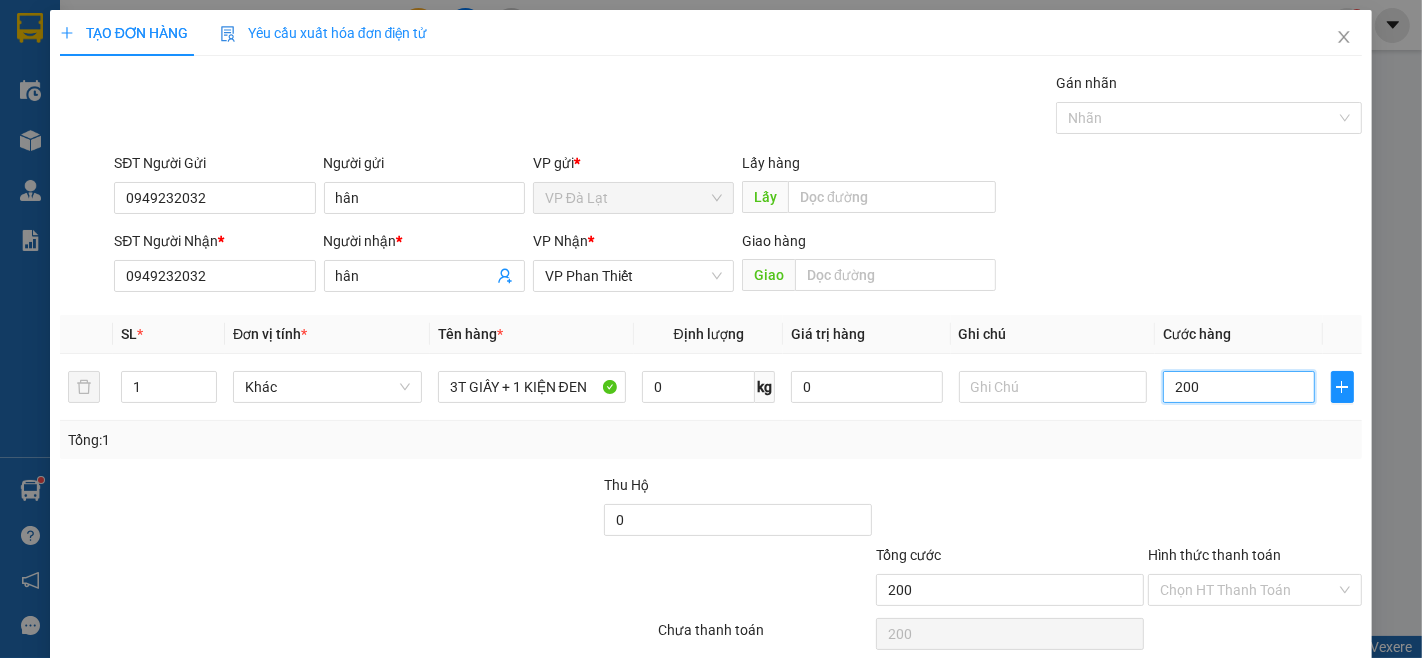 type on "2.000" 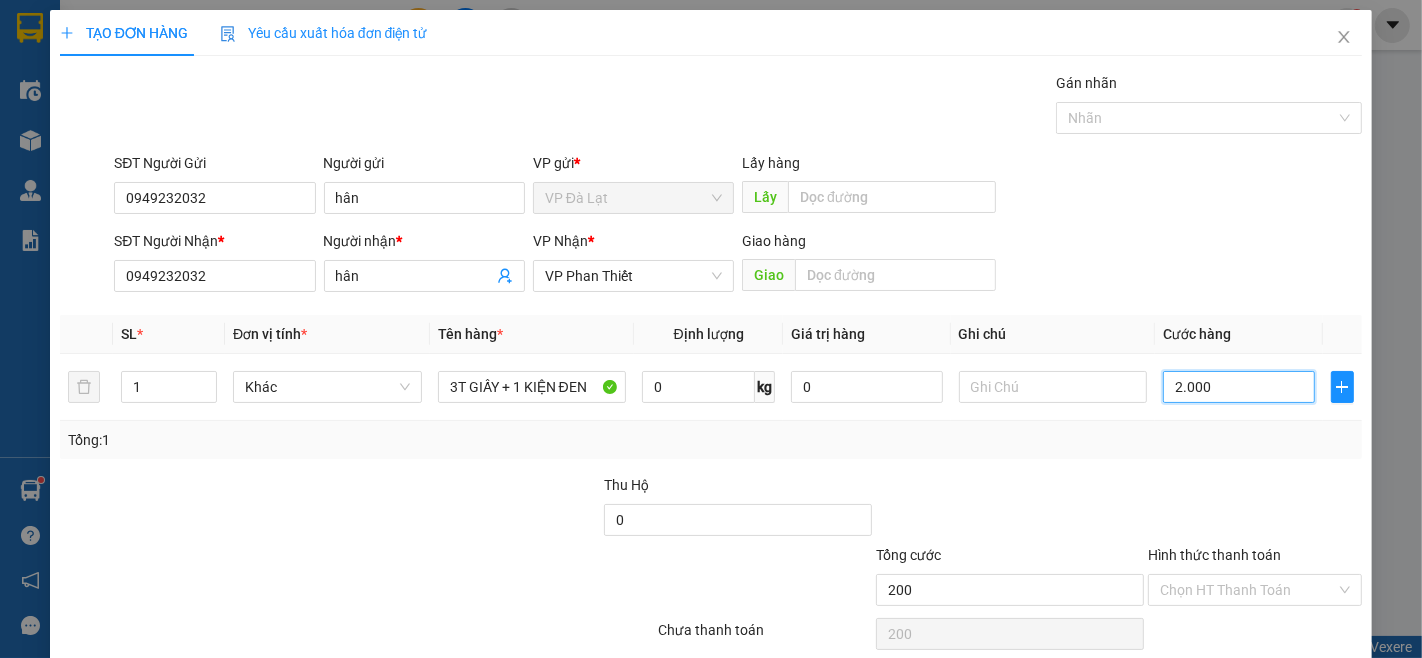 type on "2.000" 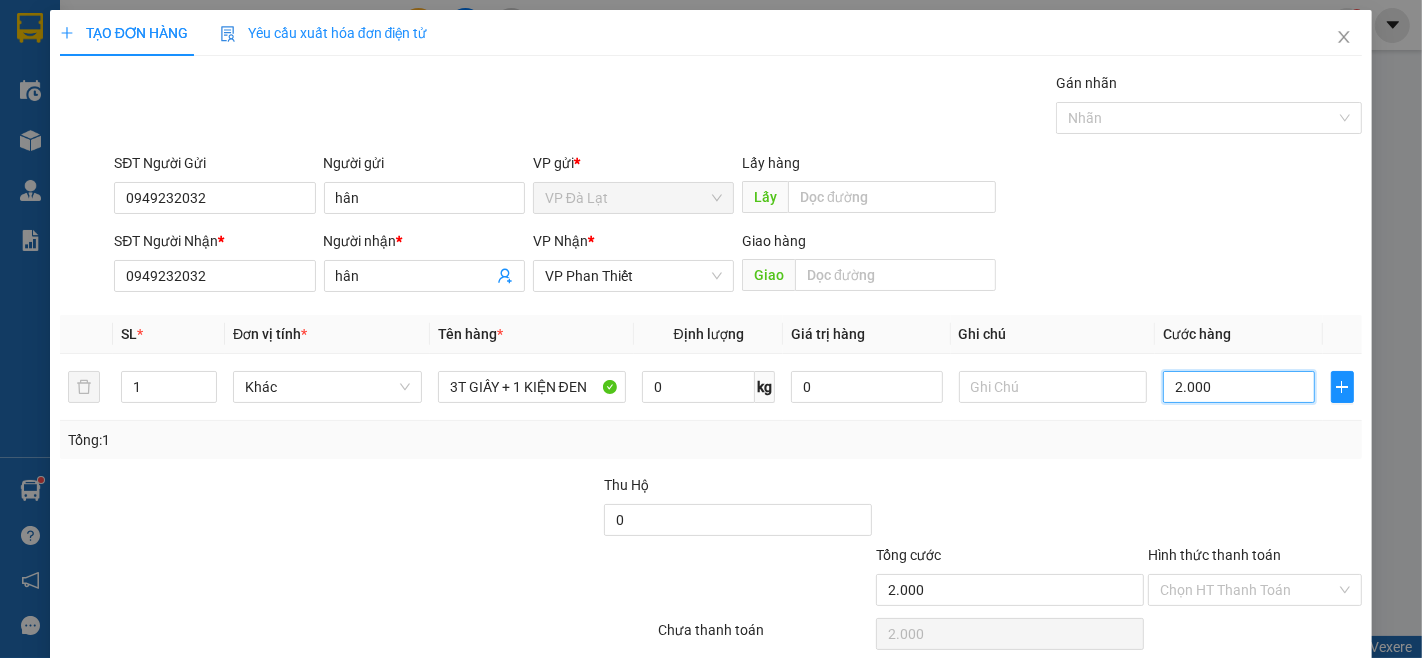 type on "20.000" 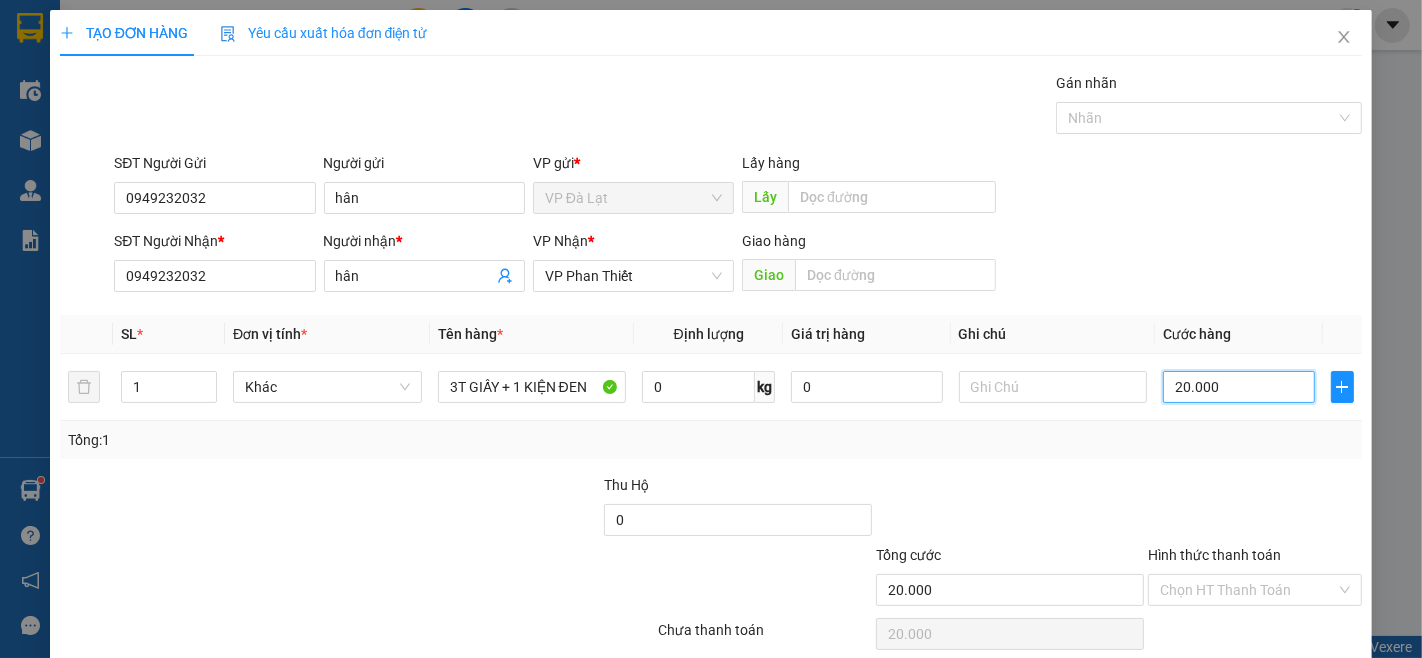 type on "200.000" 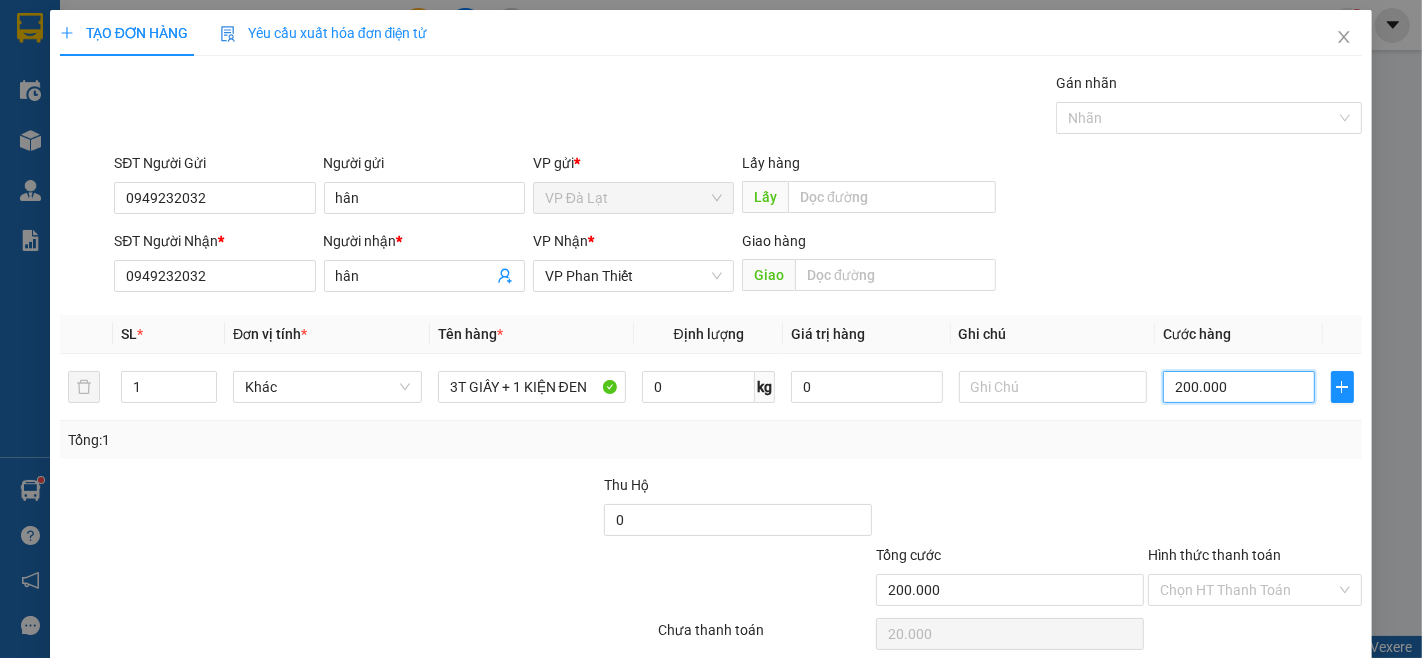type on "200.000" 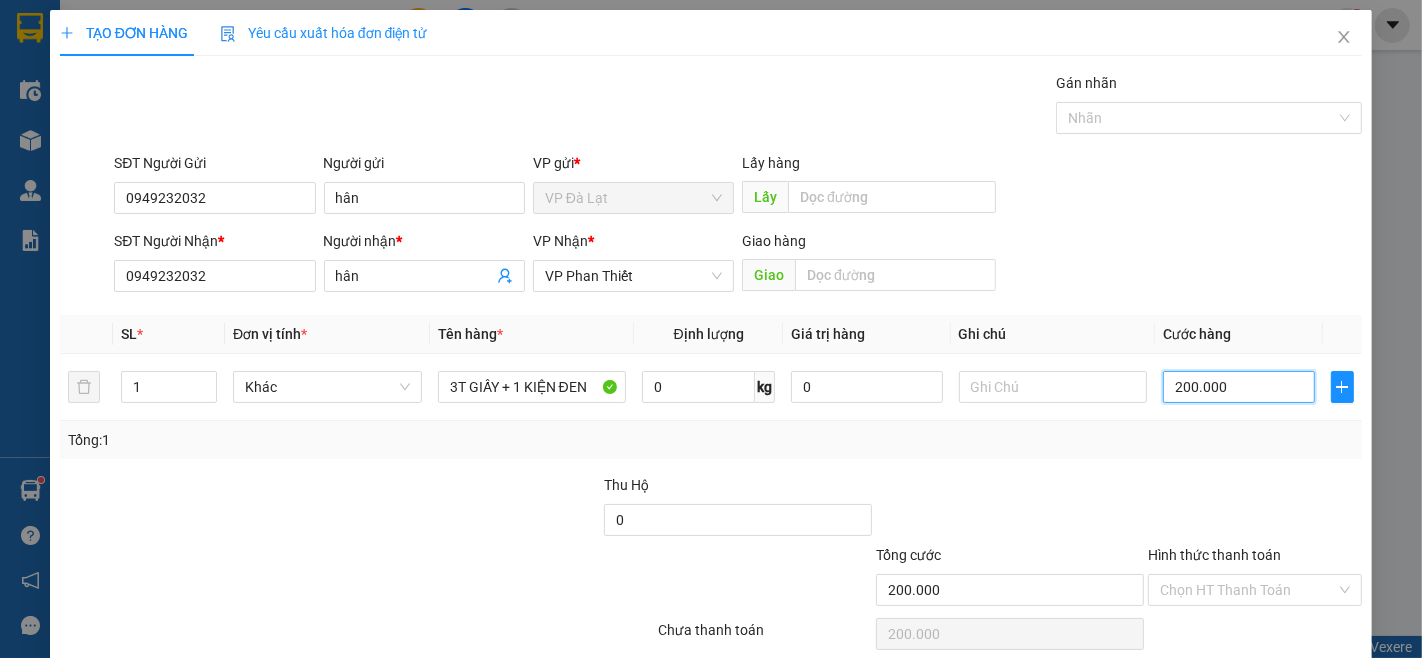 type on "200.000" 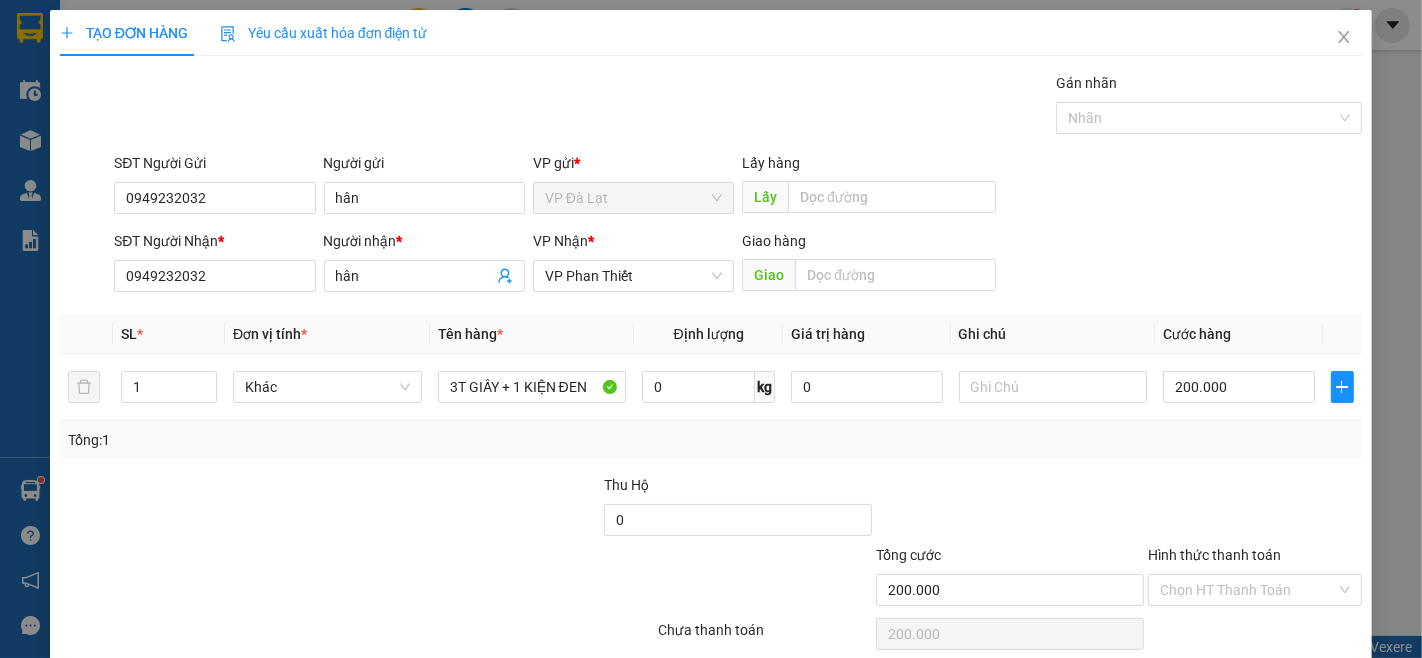 click at bounding box center (1255, 509) 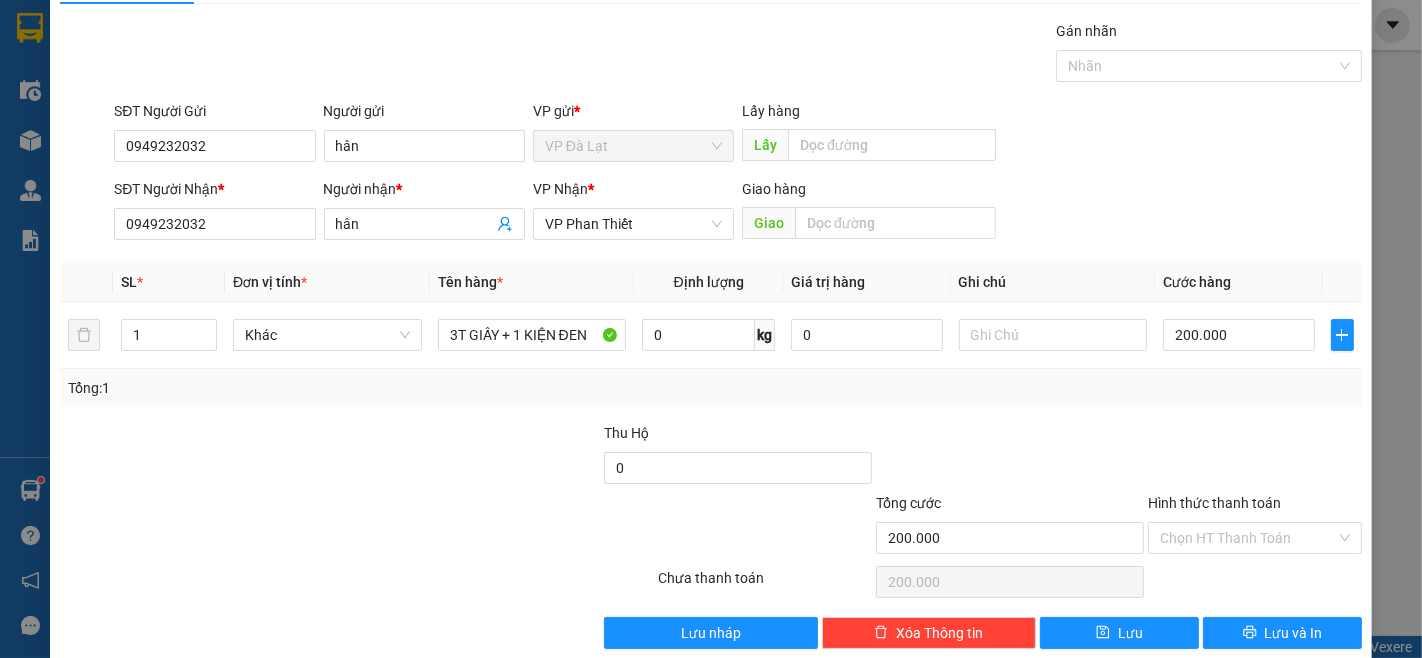 scroll, scrollTop: 81, scrollLeft: 0, axis: vertical 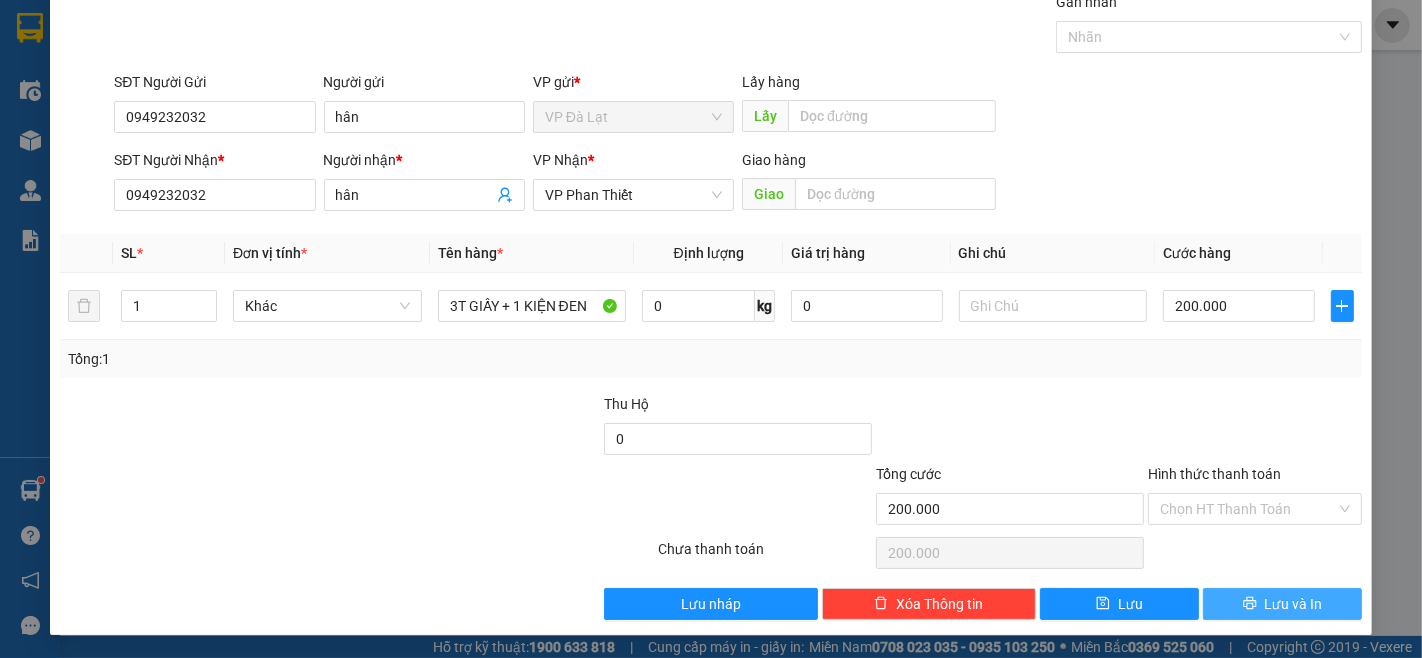 click on "Lưu và In" at bounding box center [1282, 604] 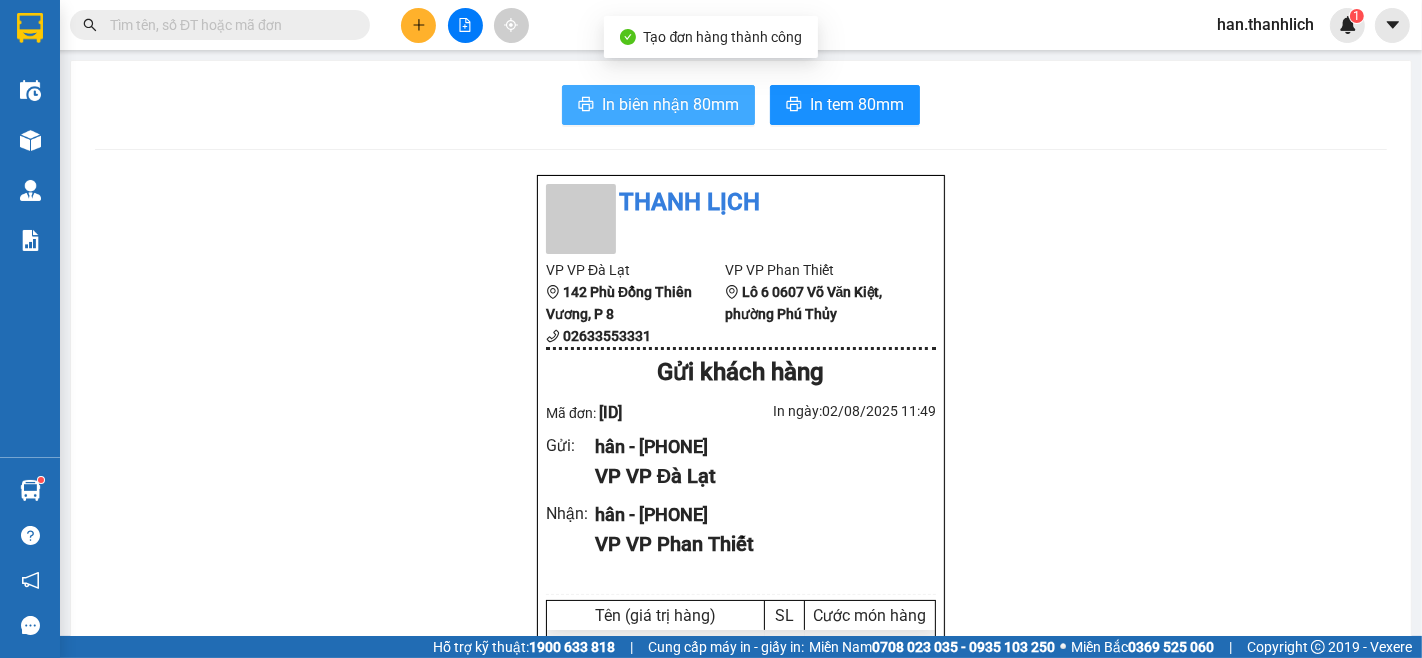 click on "In biên nhận 80mm" at bounding box center [658, 105] 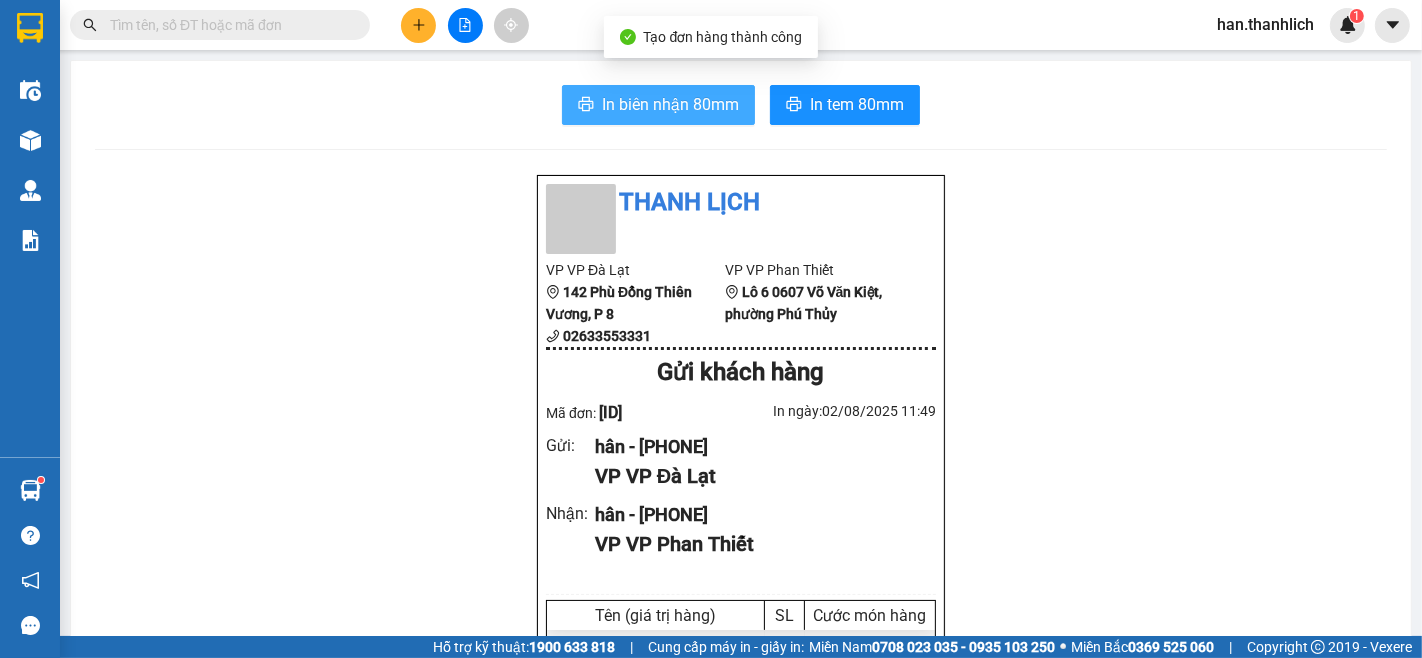 scroll, scrollTop: 0, scrollLeft: 0, axis: both 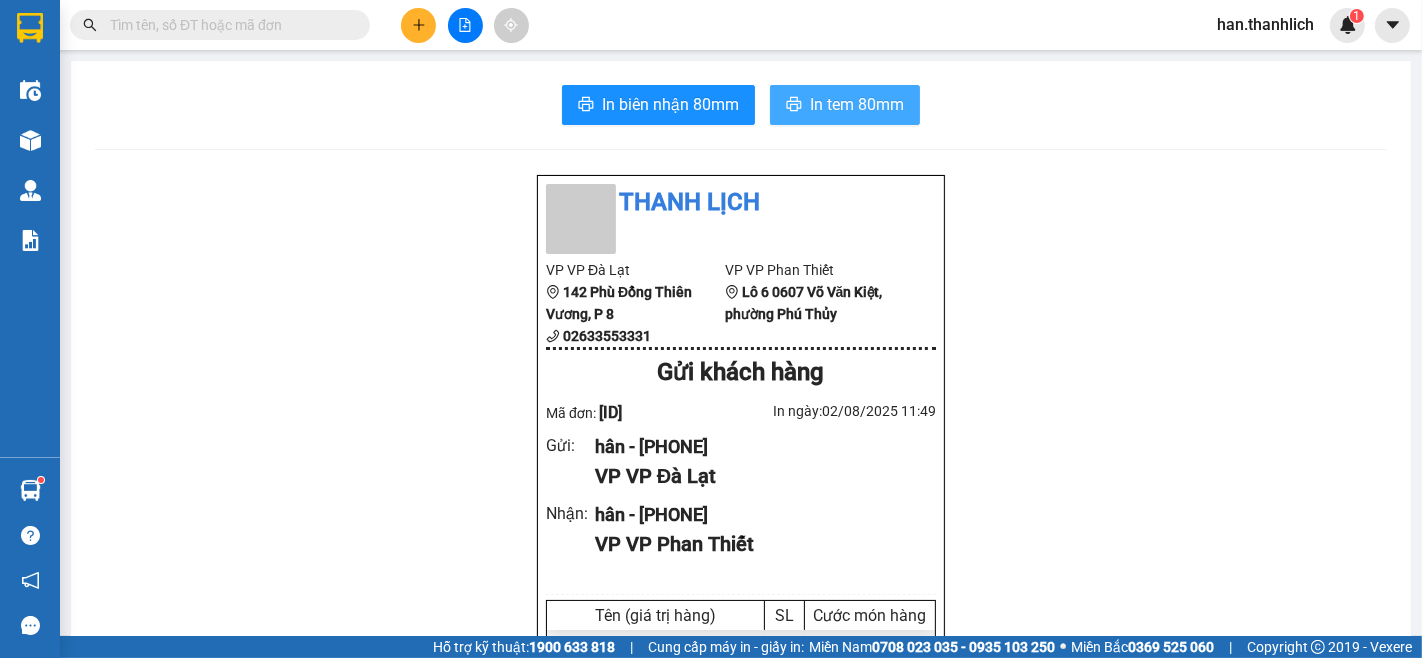 click on "In tem 80mm" at bounding box center (845, 105) 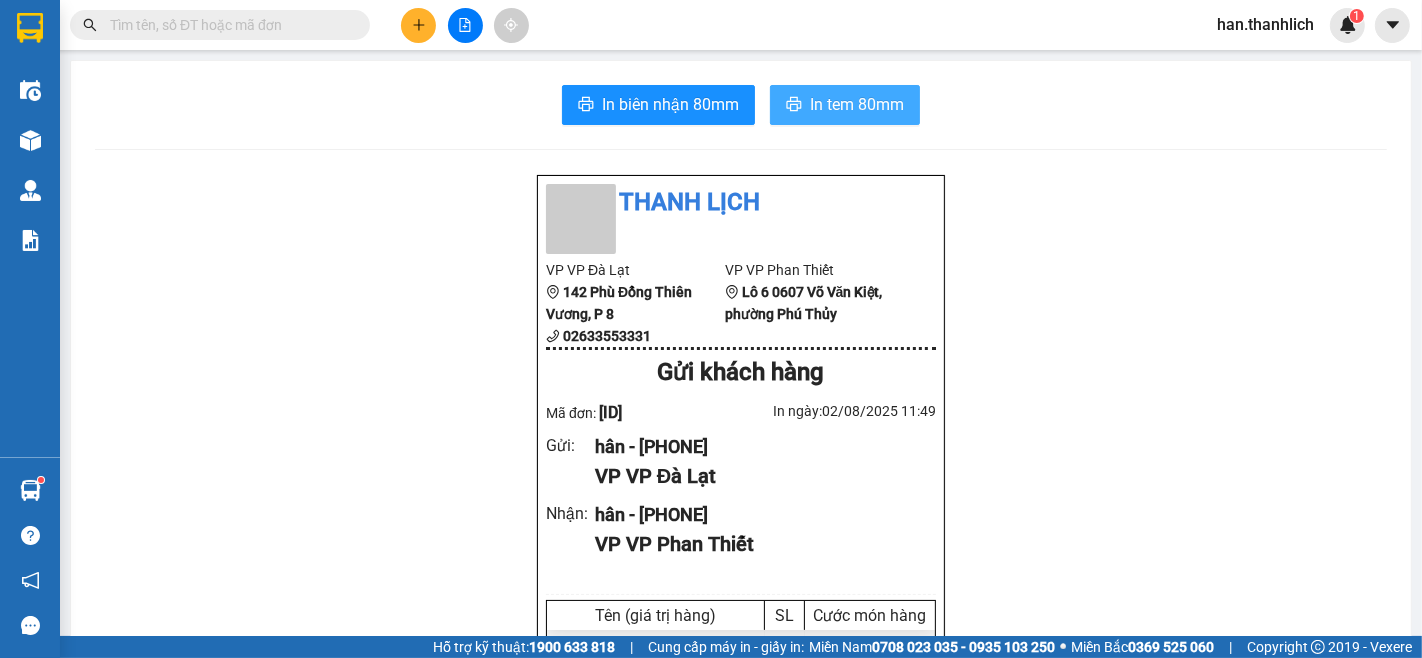 click on "In tem 80mm" at bounding box center [857, 104] 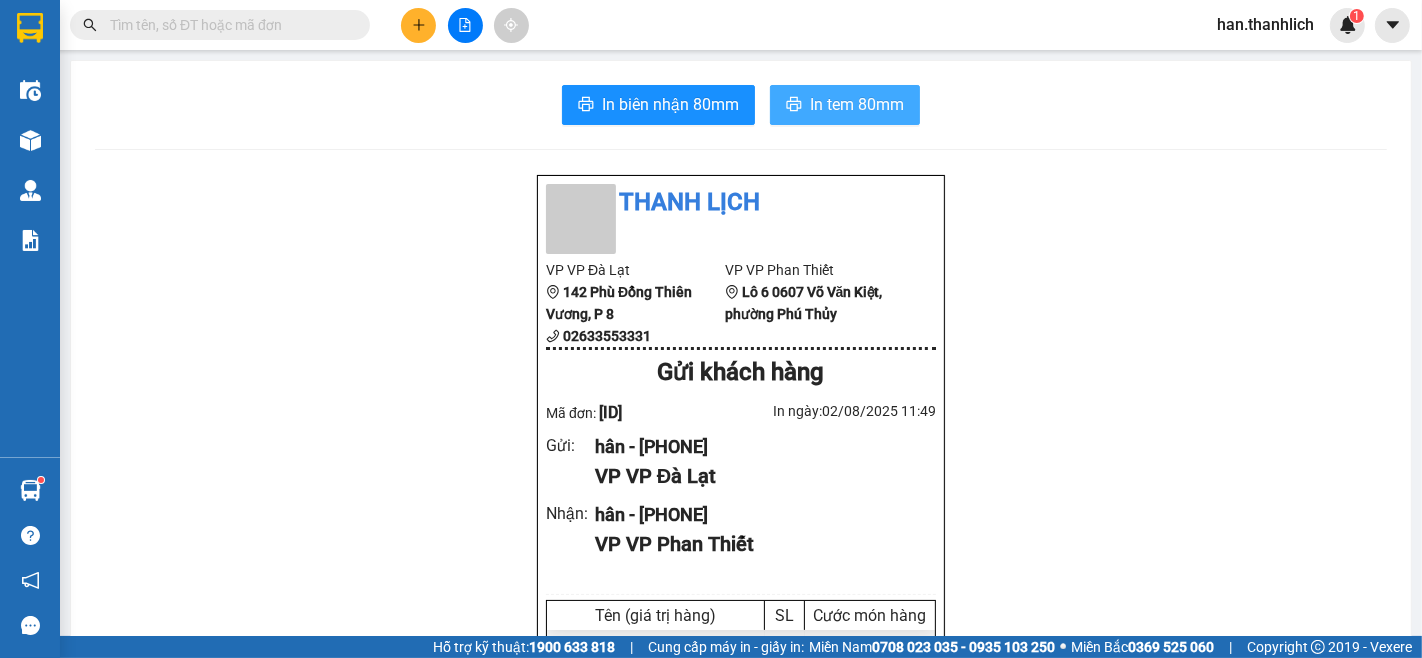 scroll, scrollTop: 0, scrollLeft: 0, axis: both 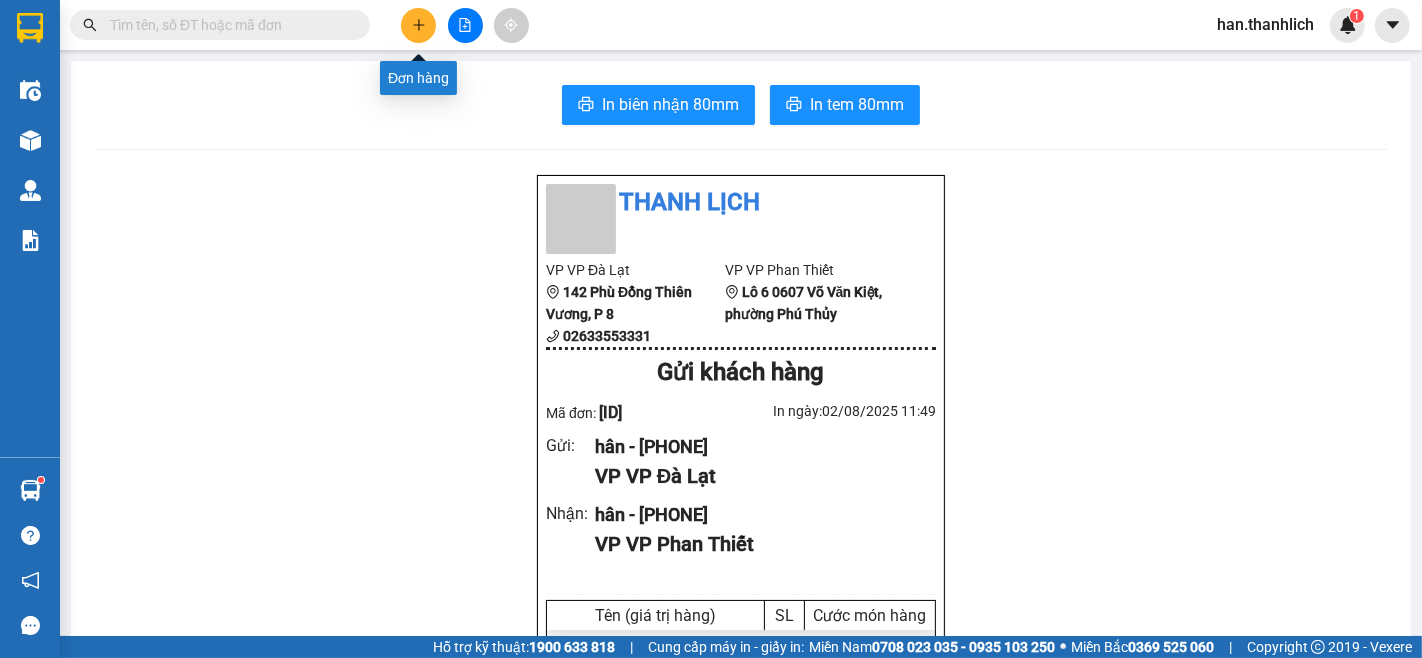 click 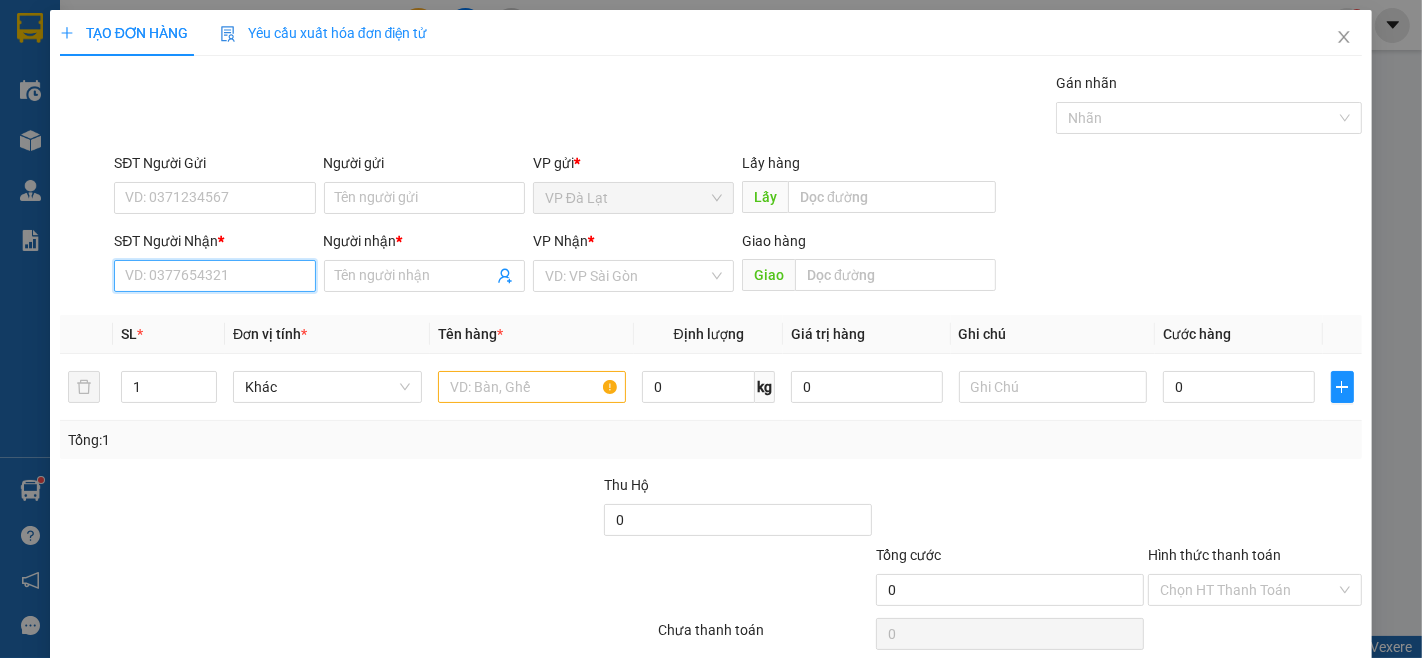 click on "SĐT Người Nhận  *" at bounding box center [214, 276] 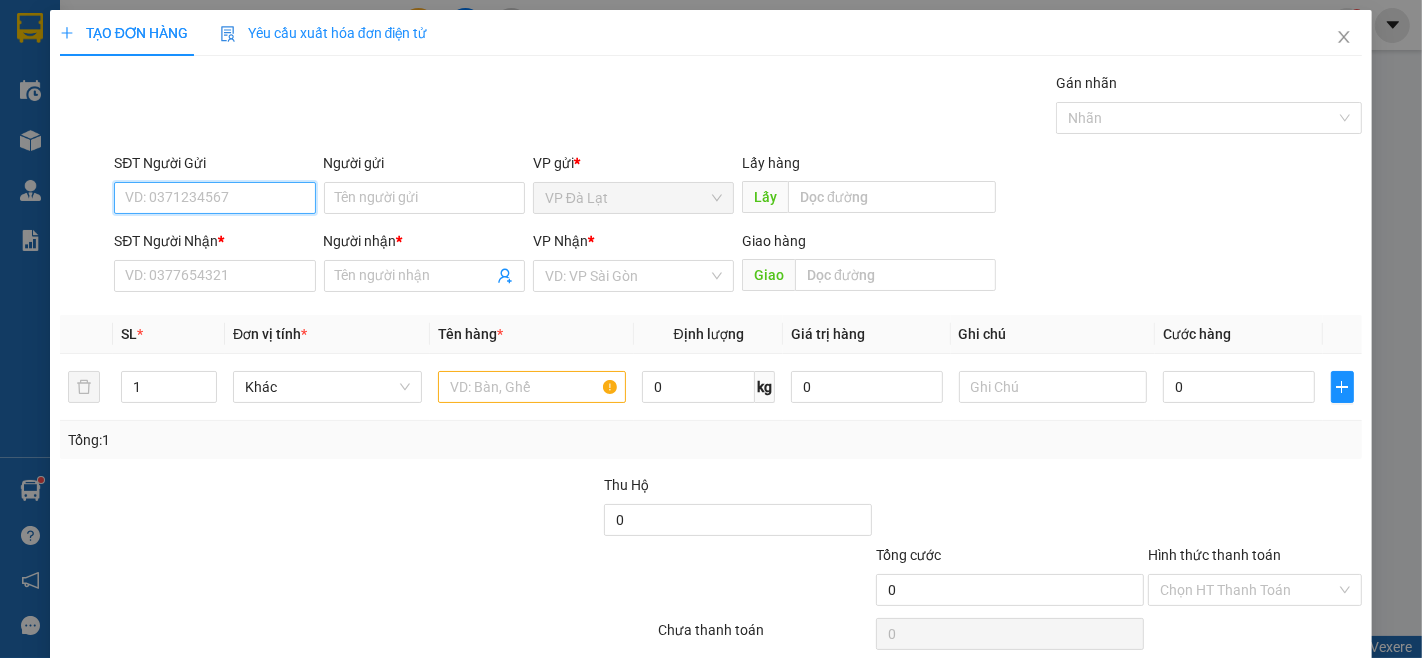 click on "SĐT Người Gửi" at bounding box center [214, 198] 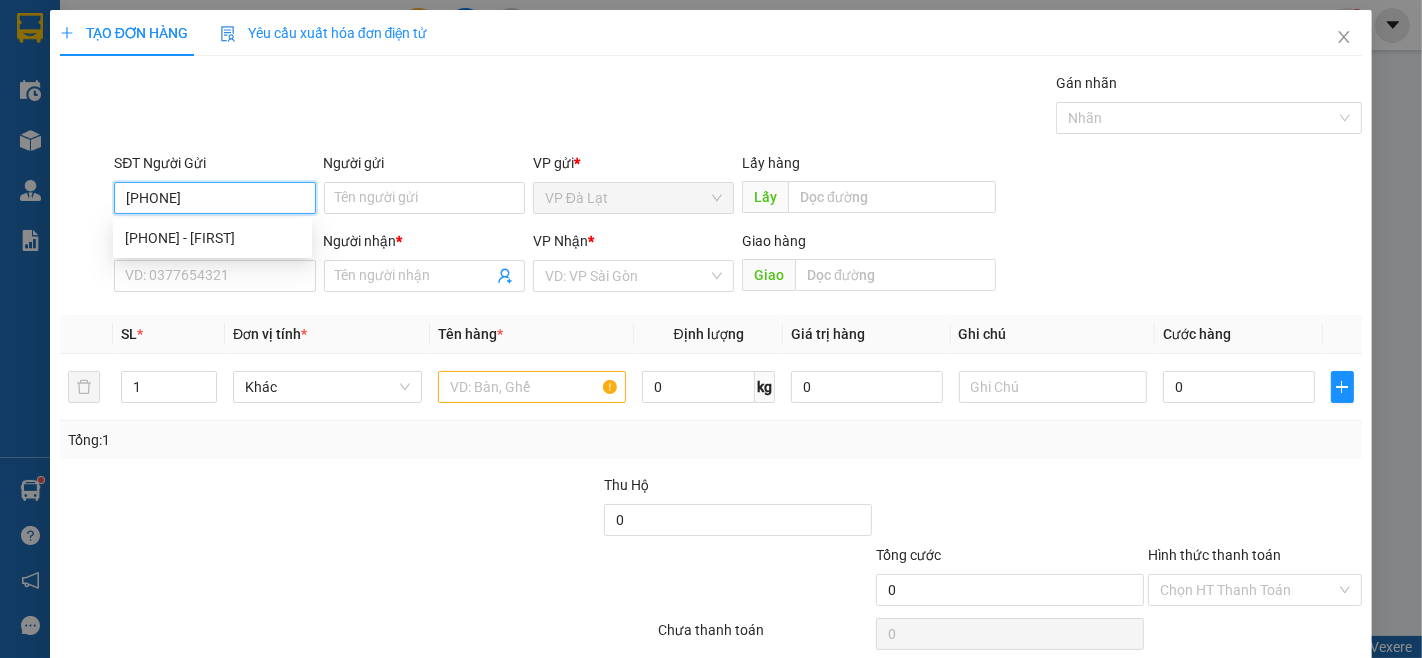 type on "[PHONE]" 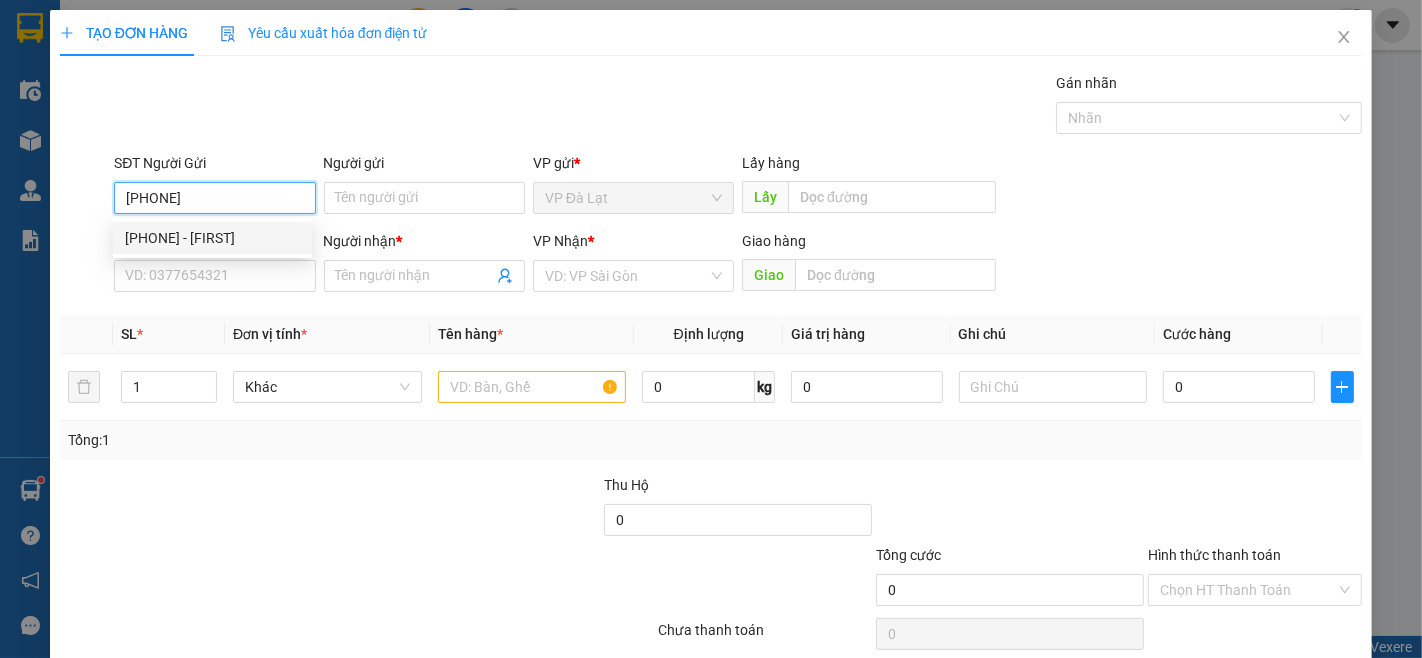 click on "[PHONE] - [FIRST]" at bounding box center [212, 238] 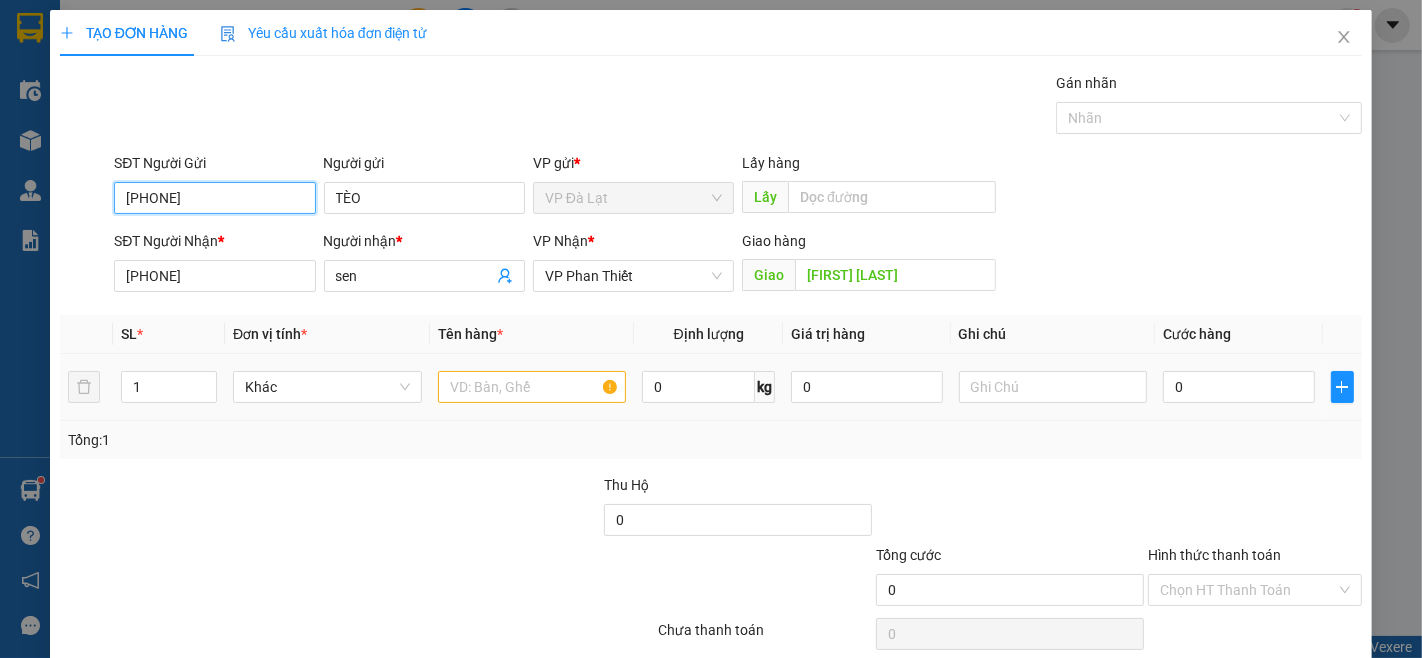 type on "[PHONE]" 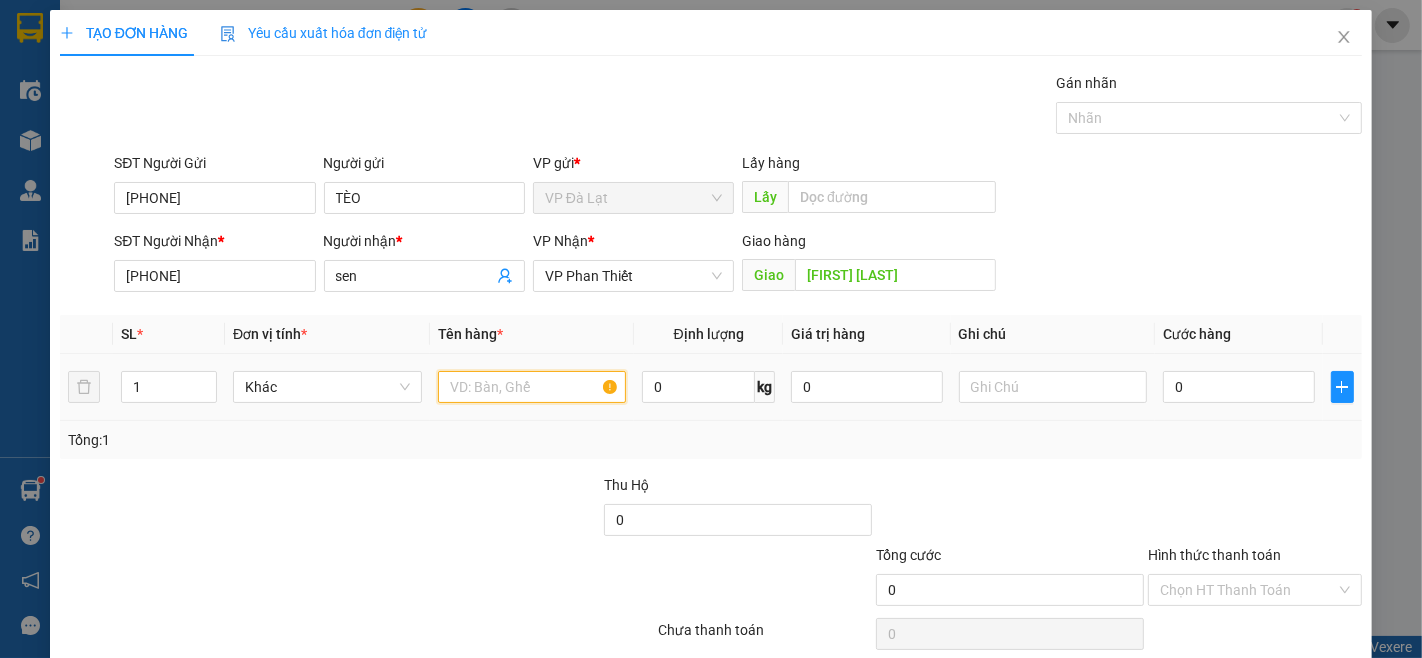 click at bounding box center (532, 387) 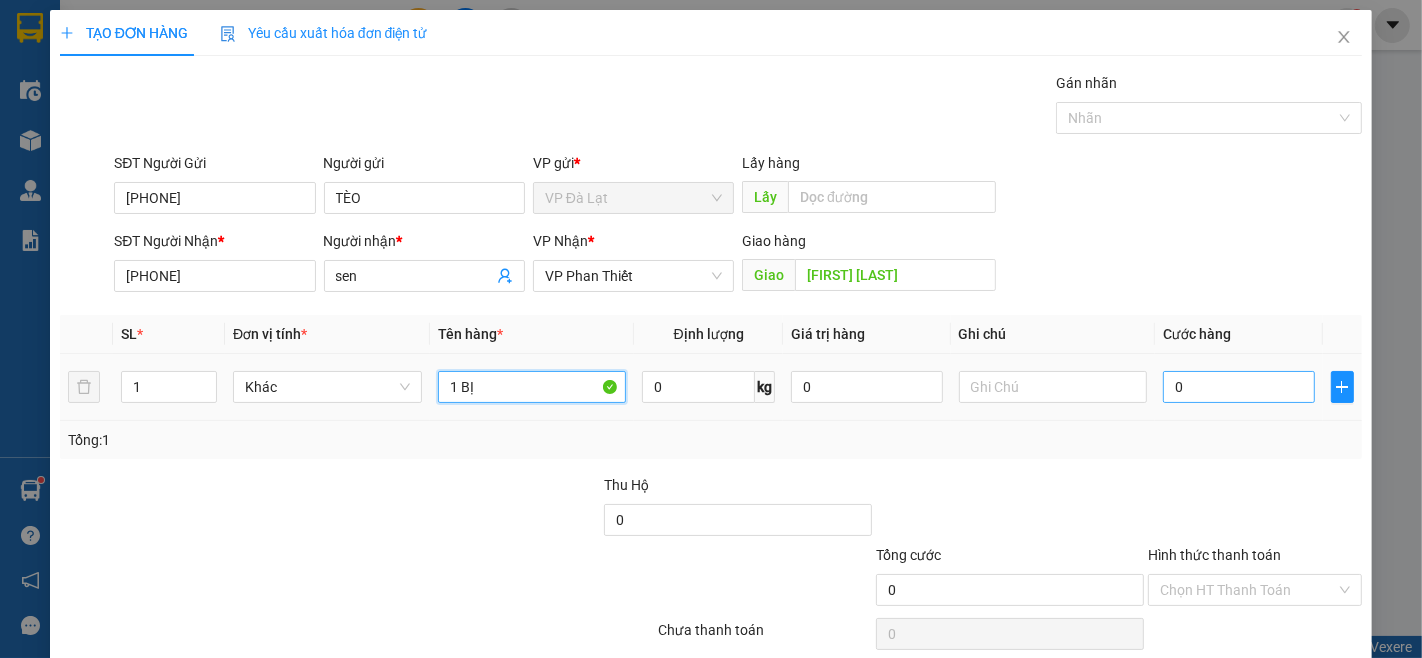 type on "1 BỊ" 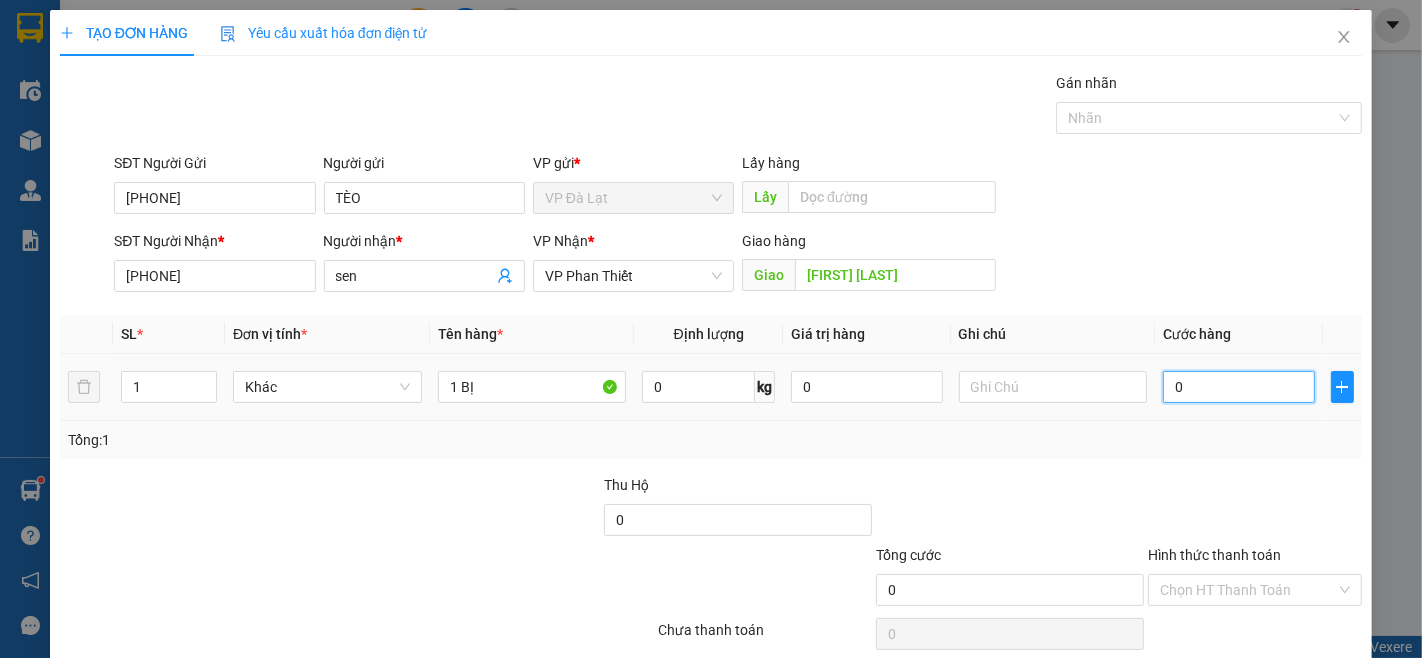 click on "0" at bounding box center [1238, 387] 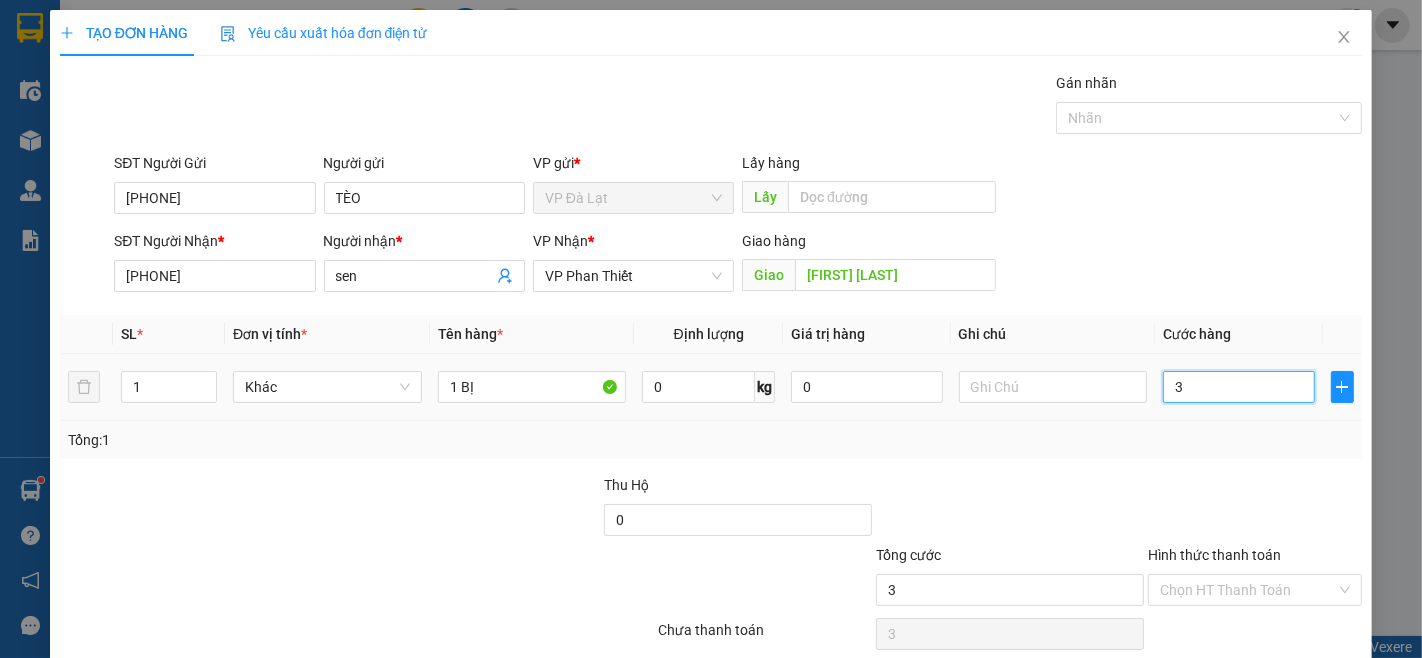 type on "30" 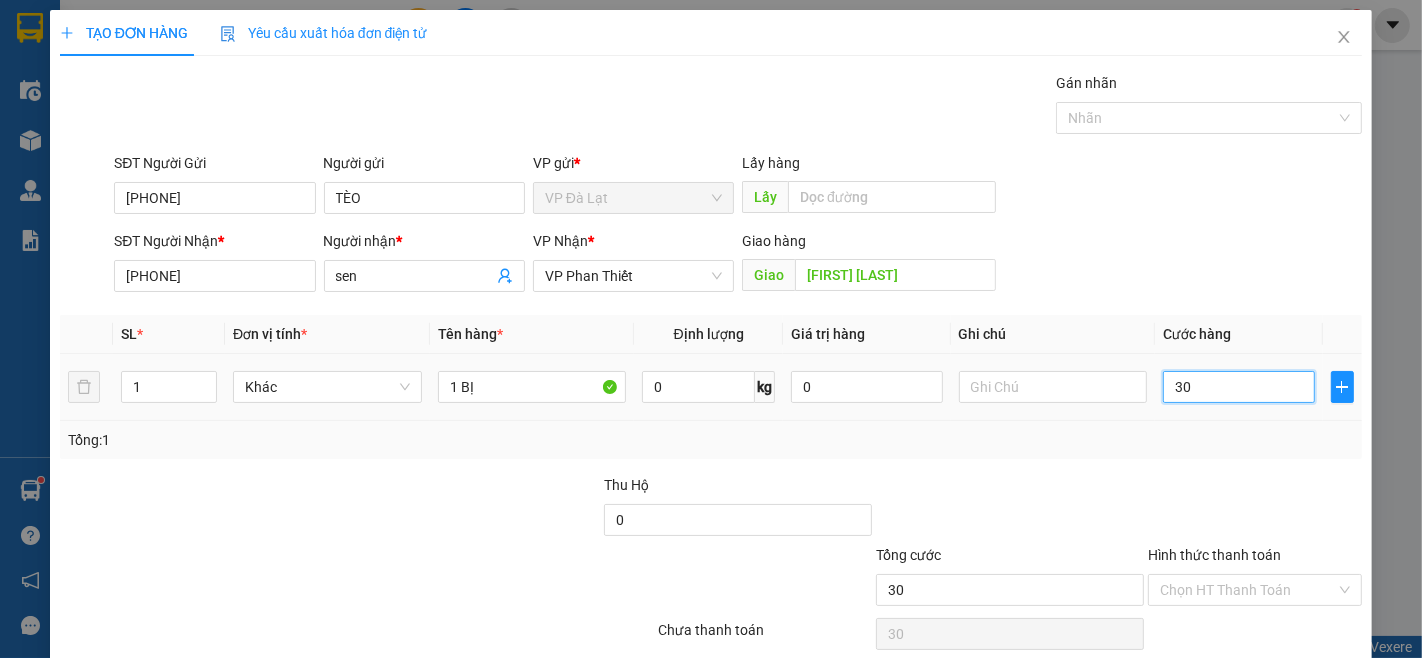 type on "300" 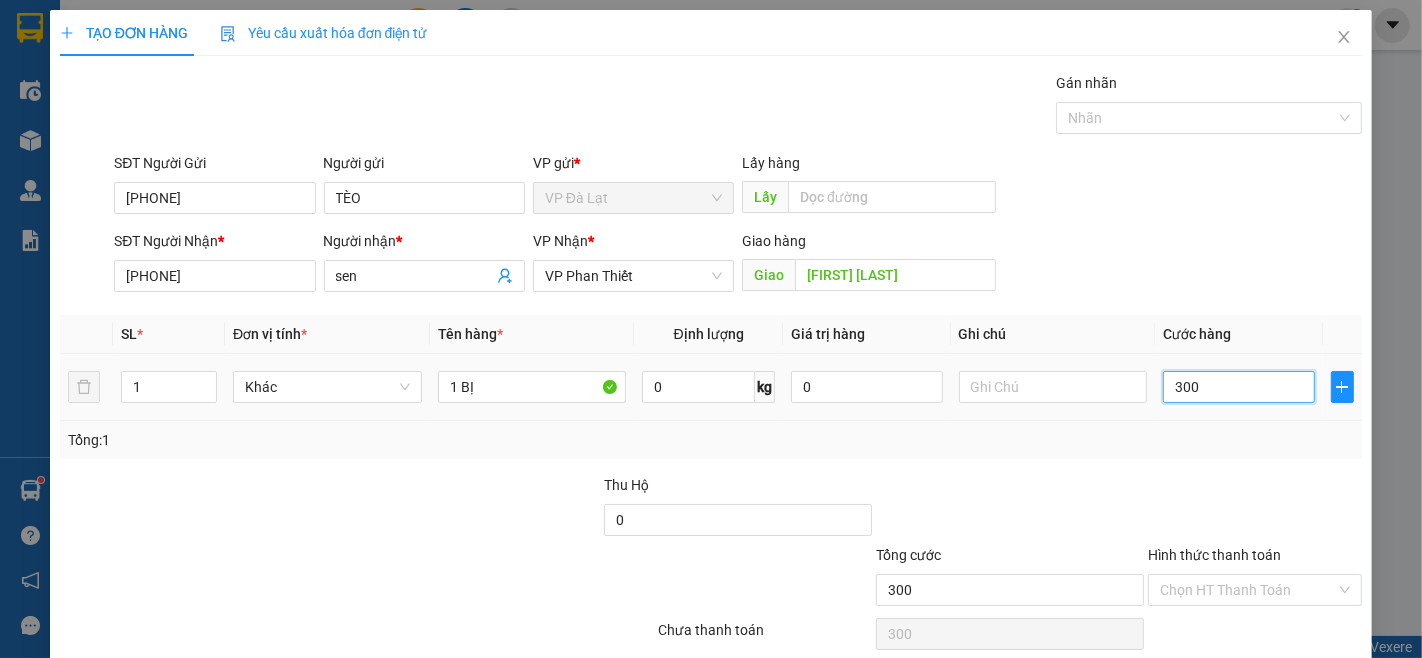 type on "3.000" 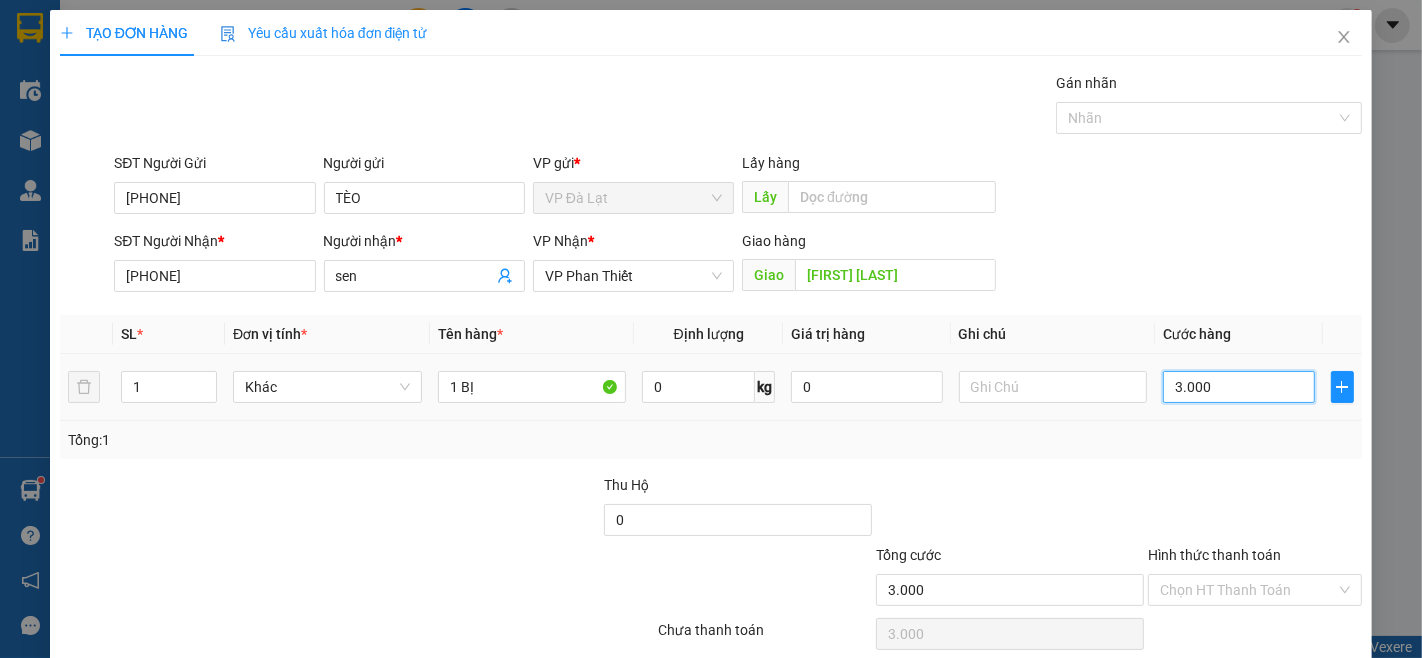 type on "30.000" 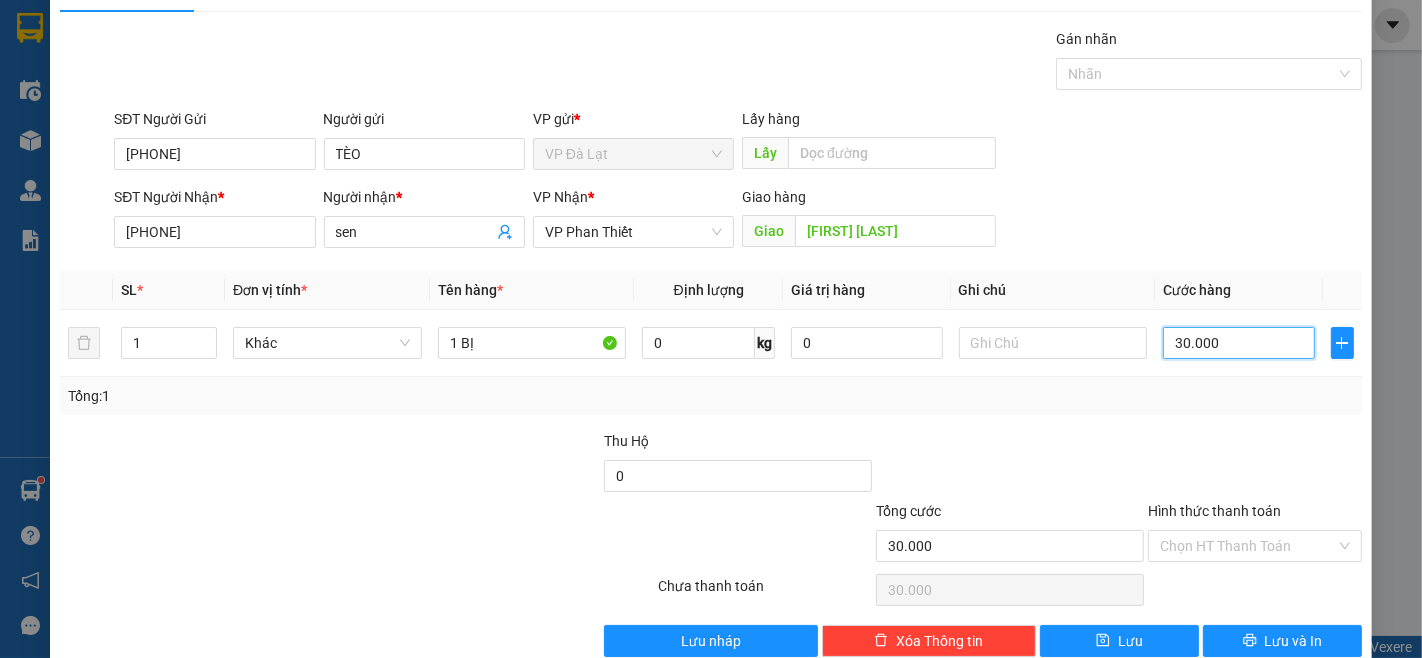 scroll, scrollTop: 81, scrollLeft: 0, axis: vertical 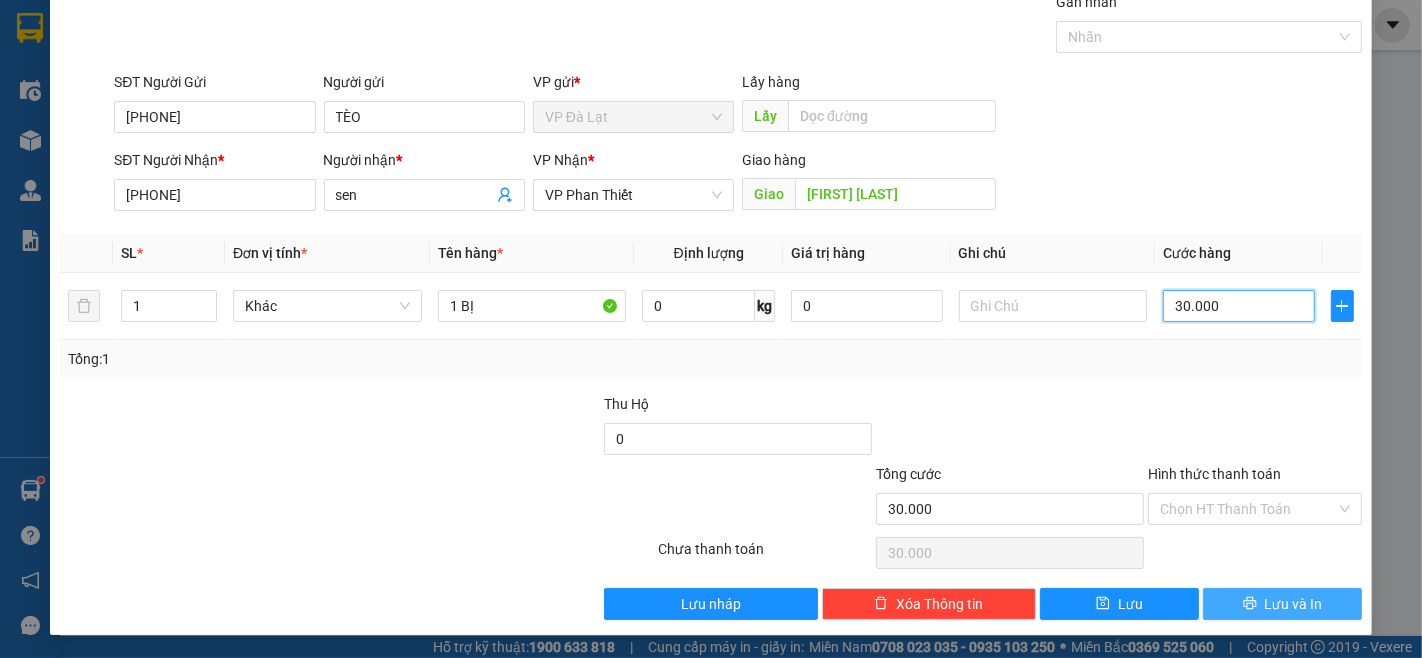 type on "30.000" 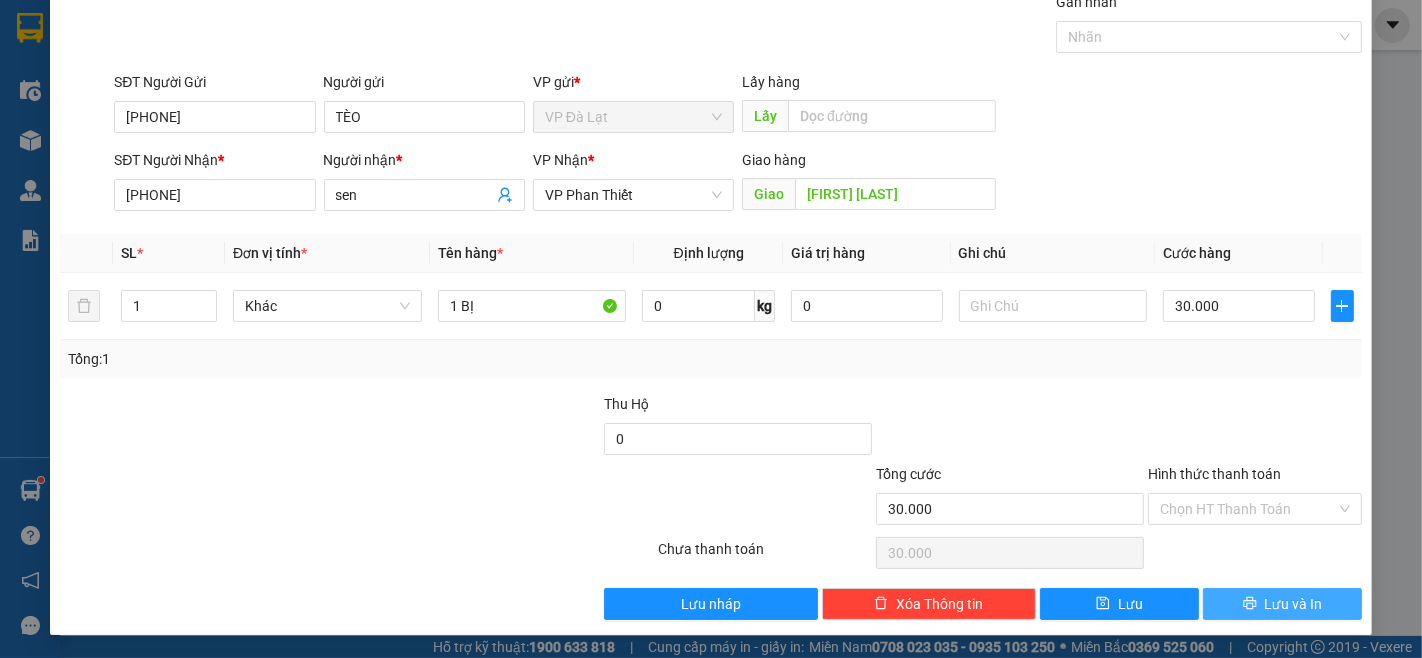 click on "Lưu và In" at bounding box center [1294, 604] 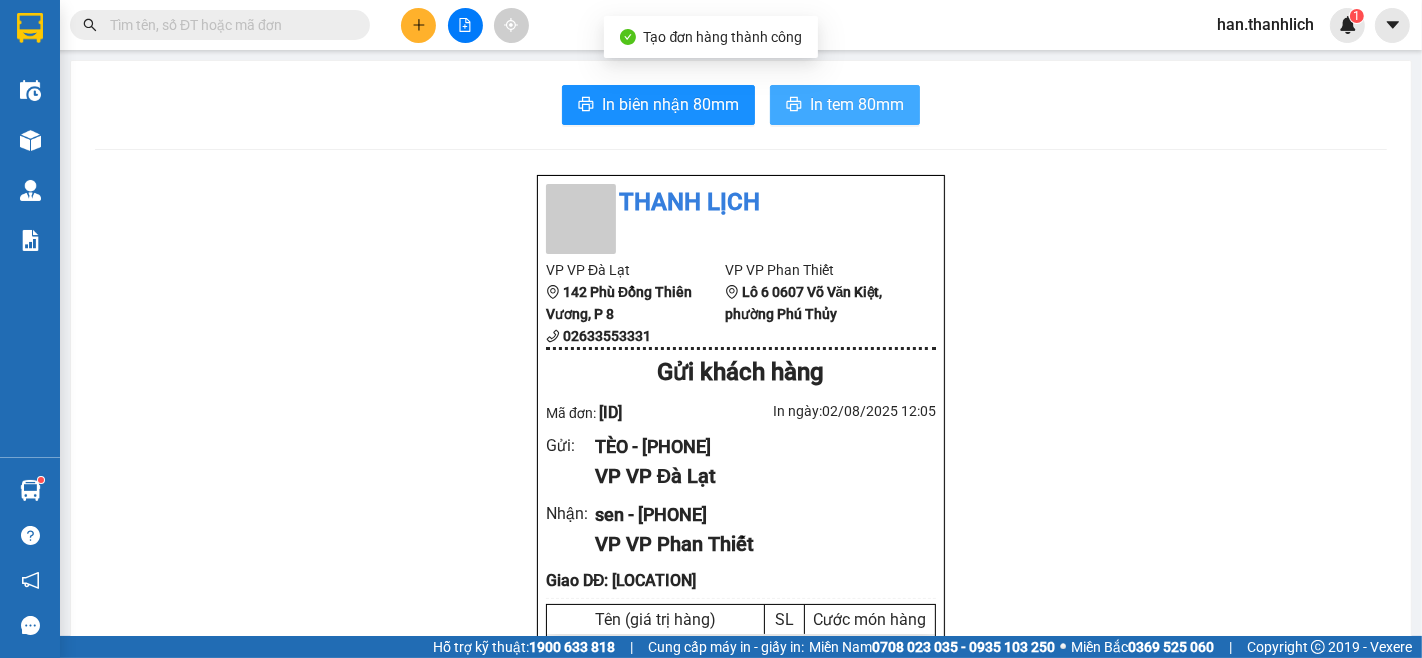 click on "In tem 80mm" at bounding box center [857, 104] 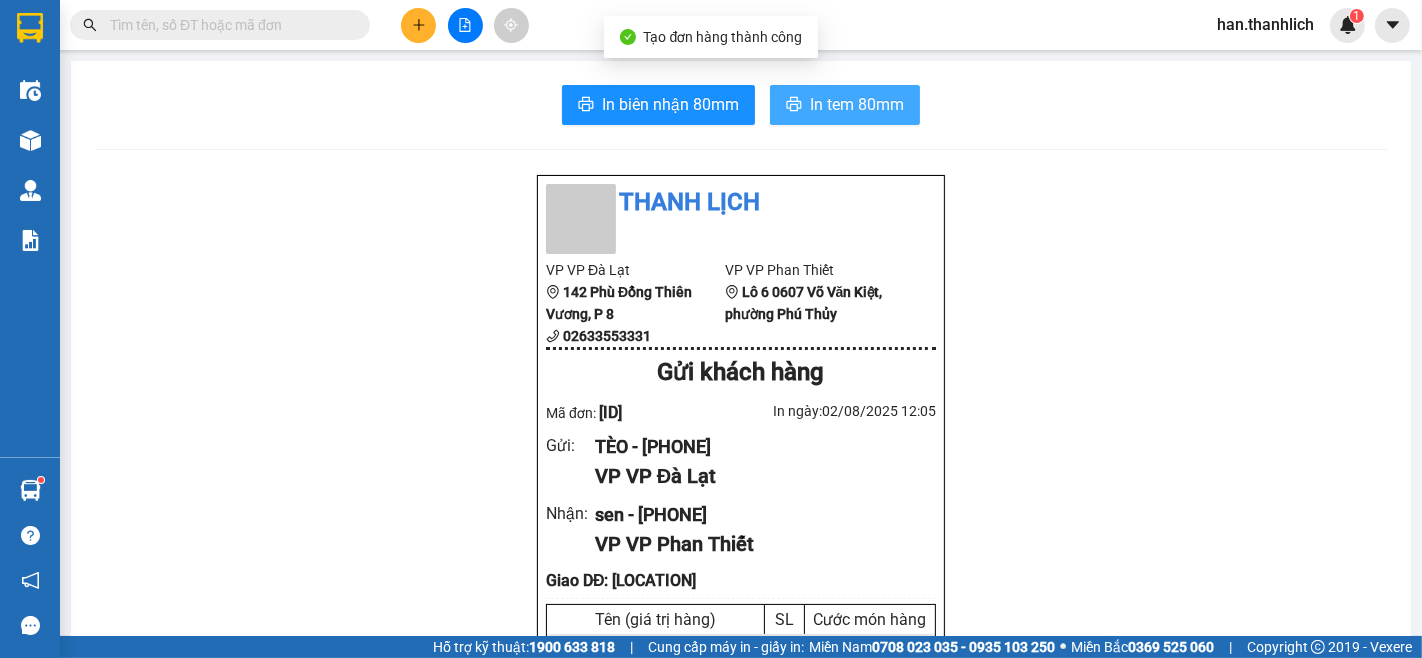 scroll, scrollTop: 0, scrollLeft: 0, axis: both 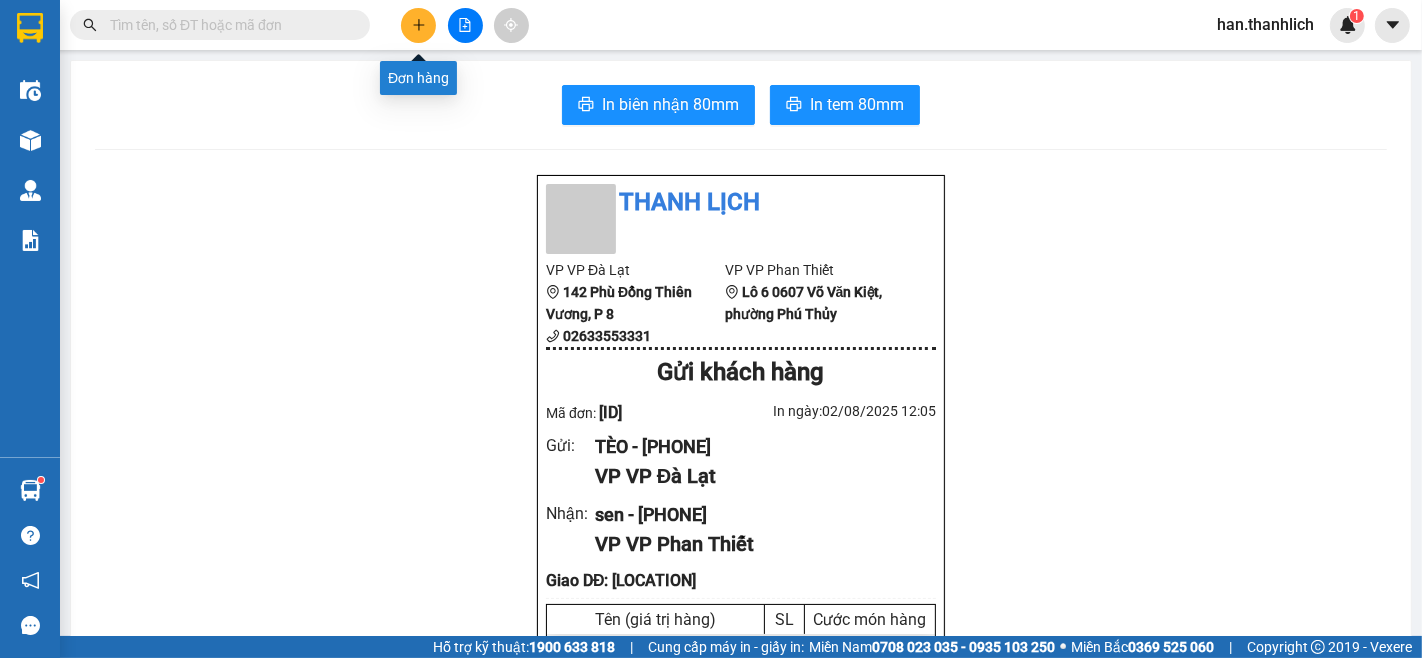 click 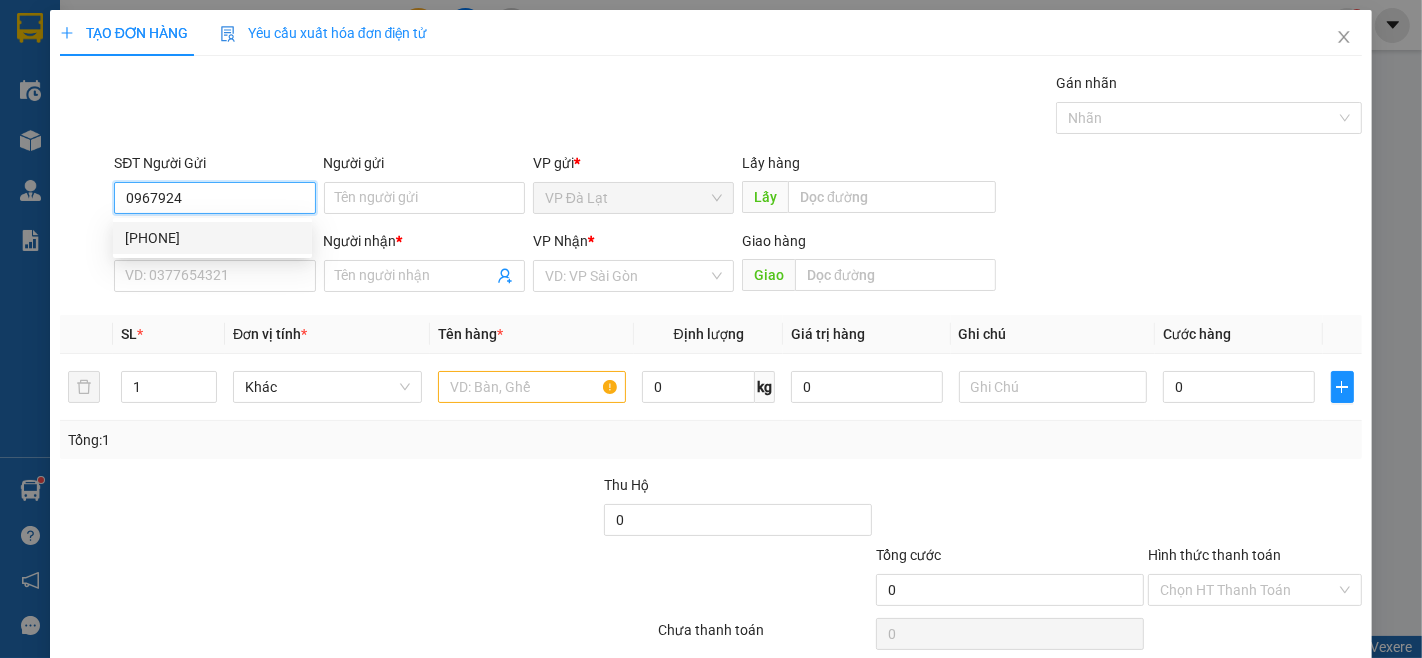 click on "[PHONE]" at bounding box center [212, 238] 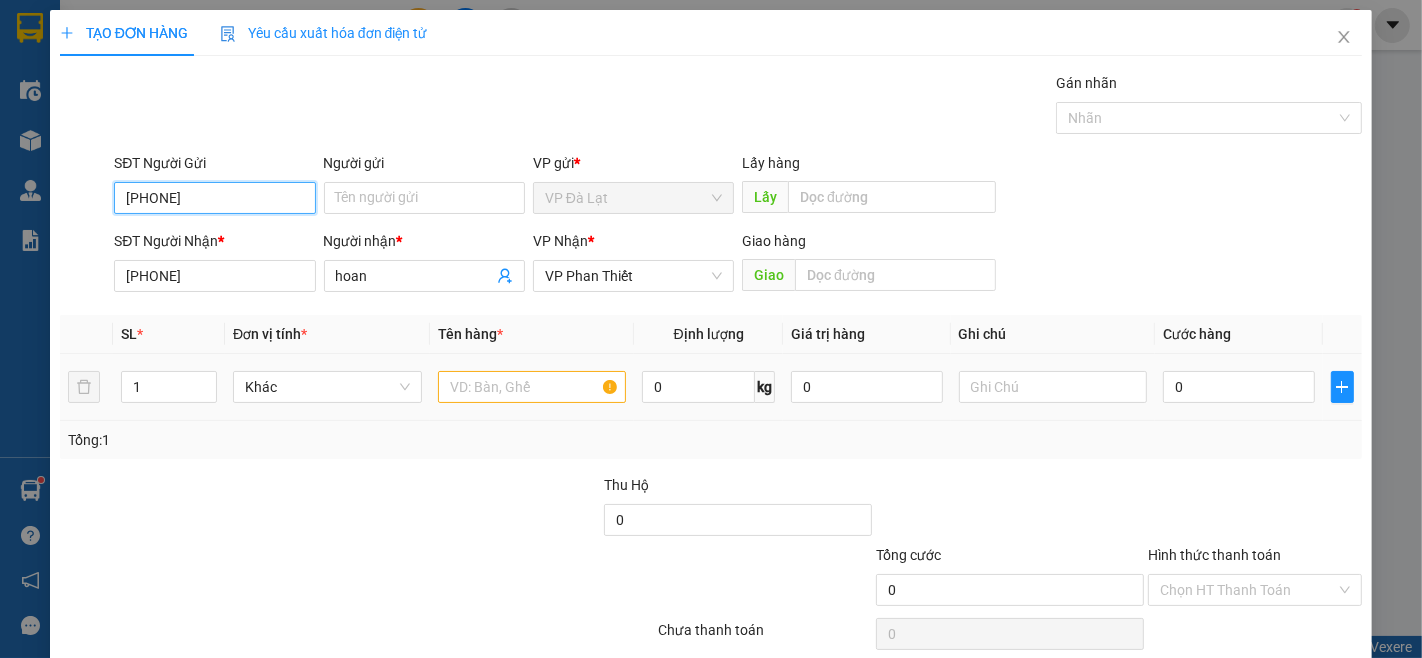 type on "[PHONE]" 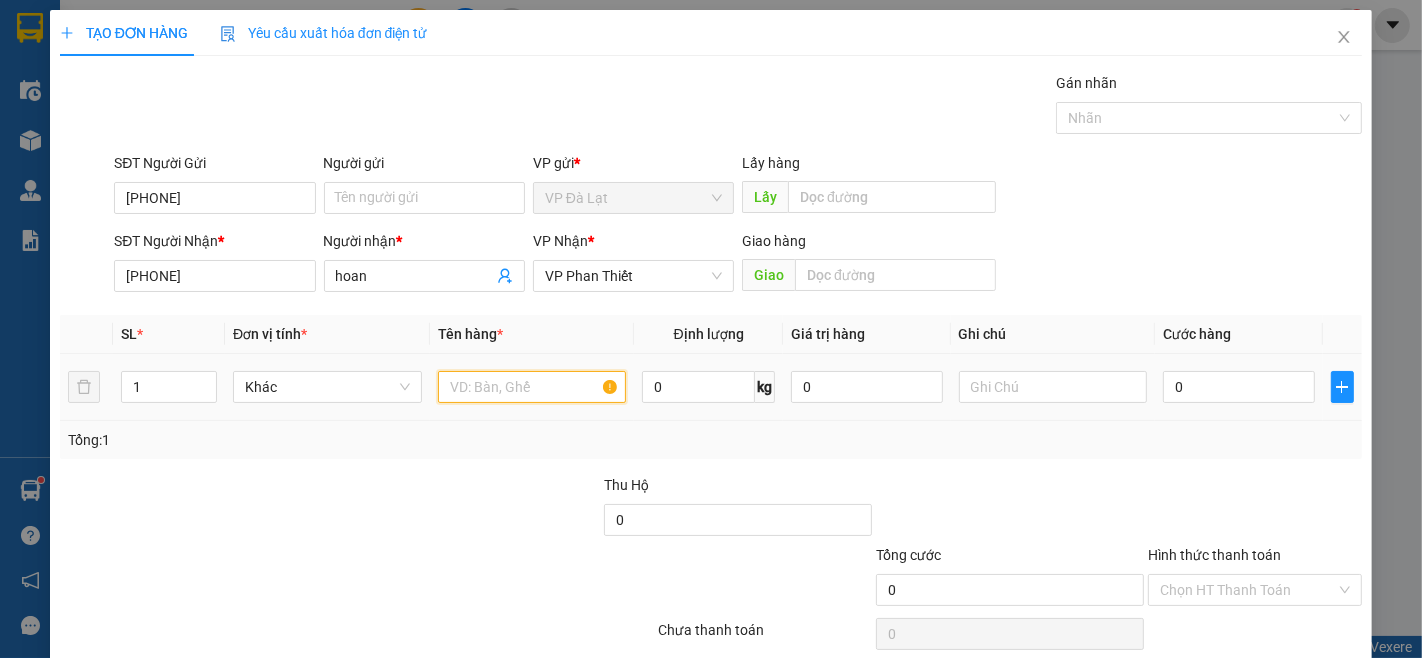 click at bounding box center [532, 387] 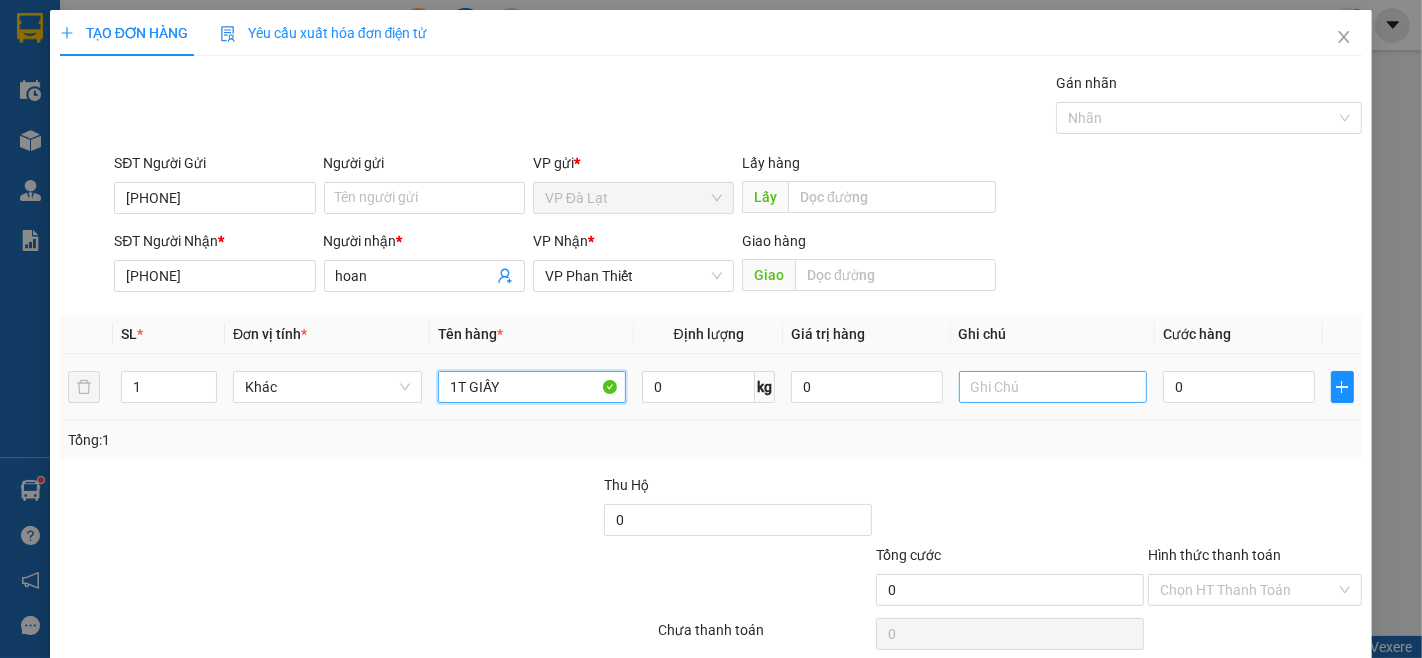 type on "1T GIẤY" 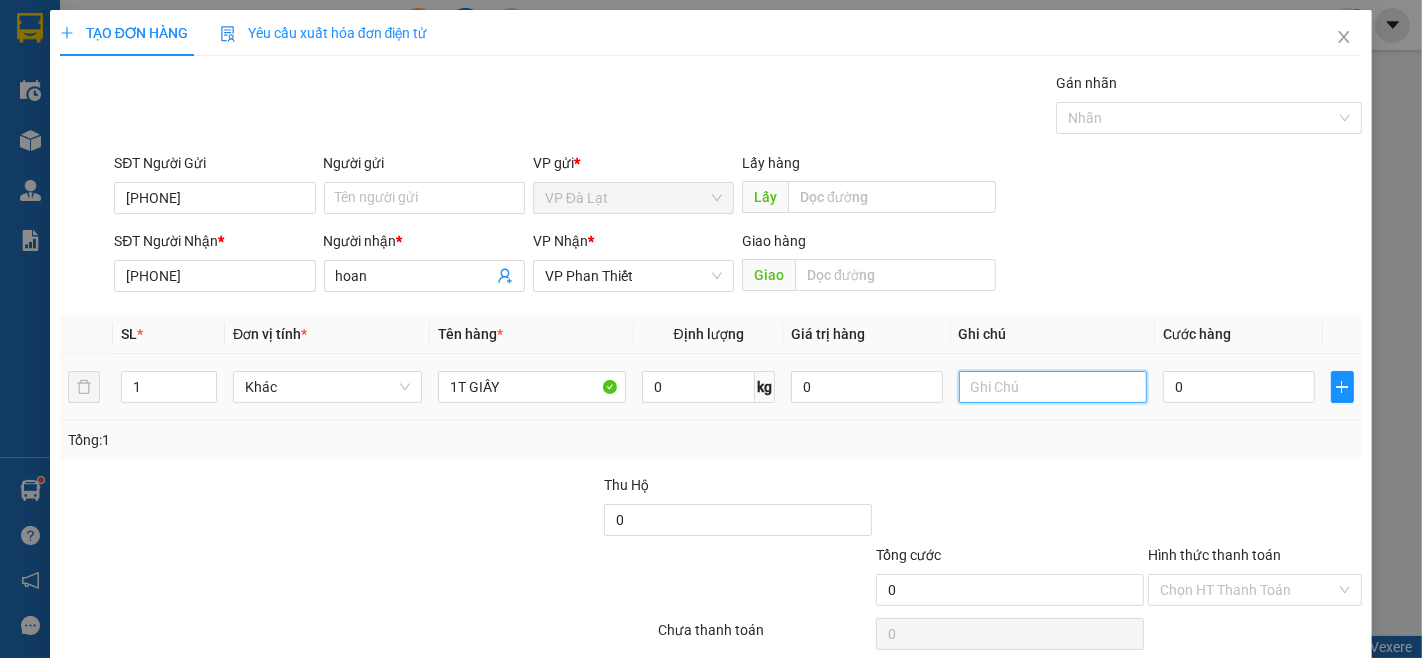 click at bounding box center [1053, 387] 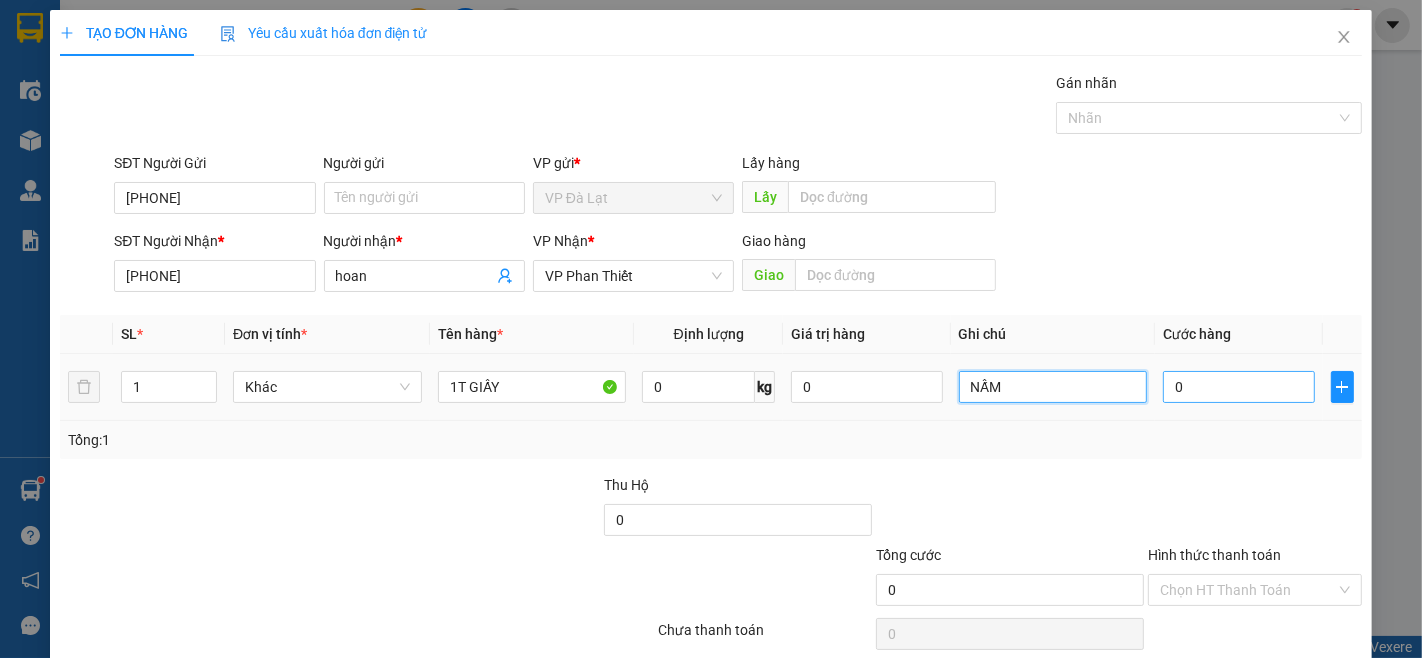 type on "NẤM" 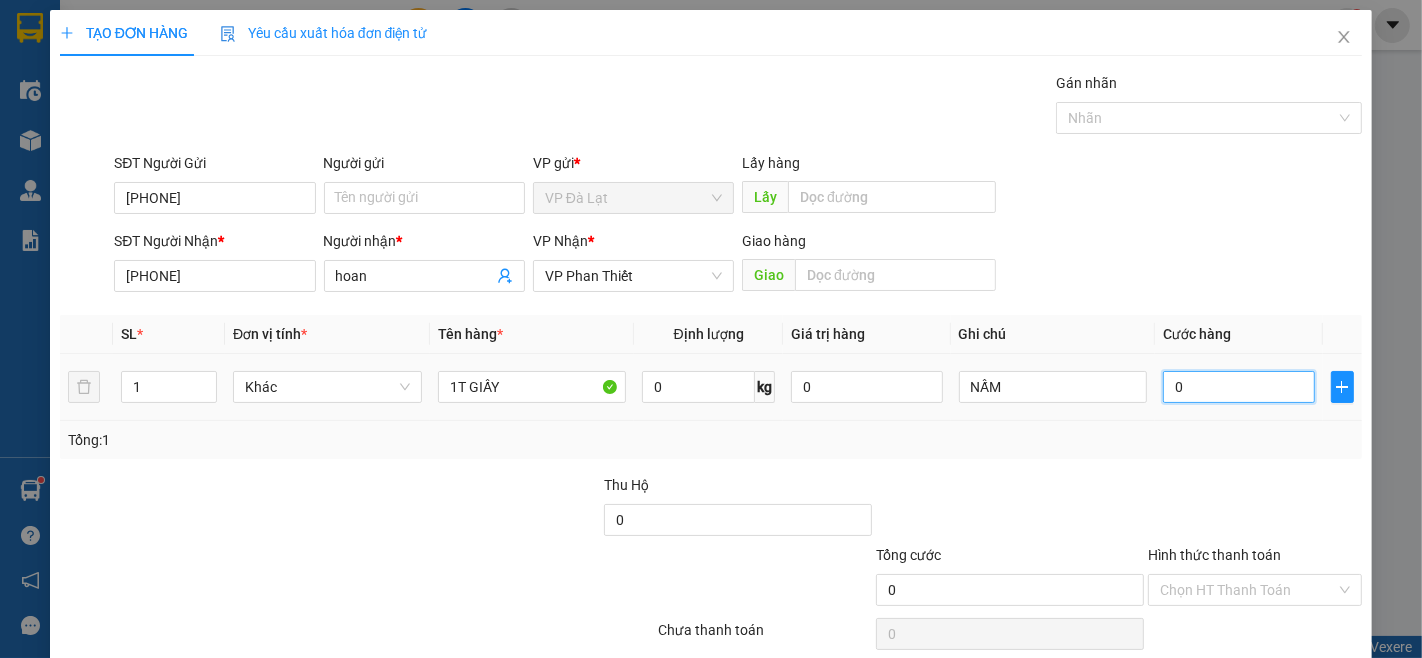click on "0" at bounding box center (1238, 387) 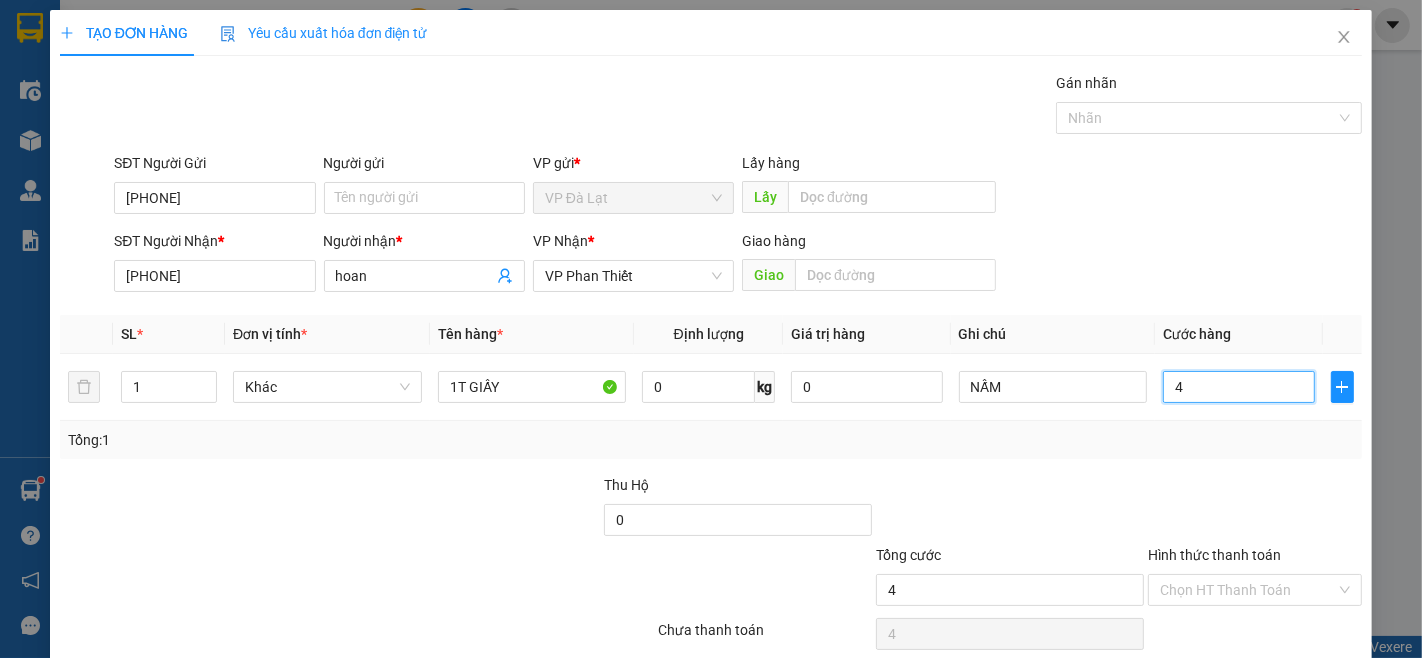 type on "4" 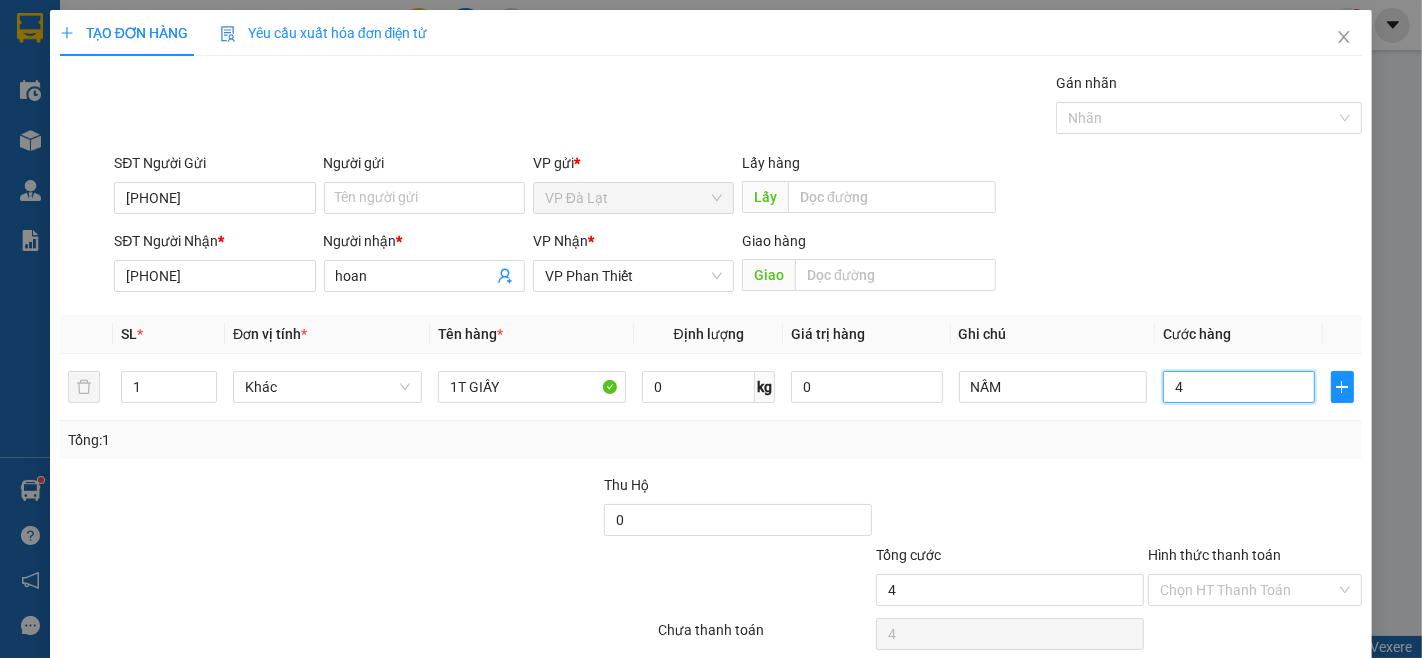 type on "4" 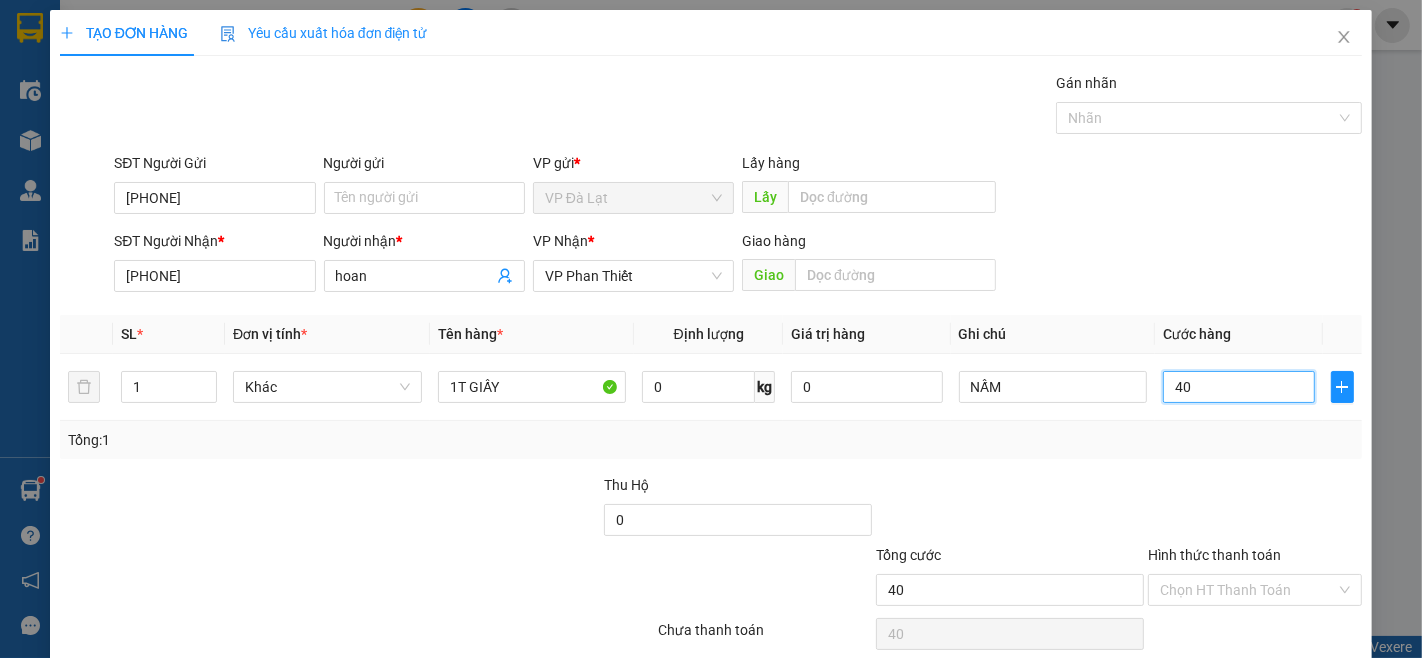 type on "400" 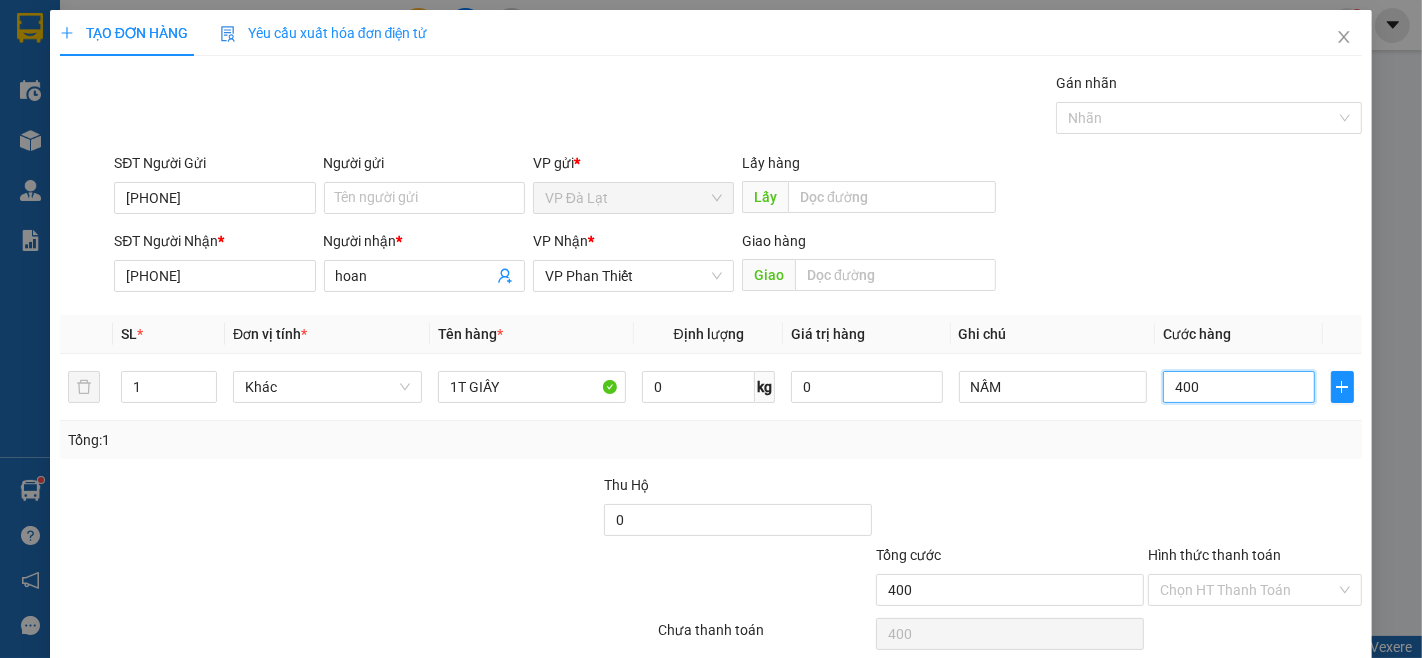 type 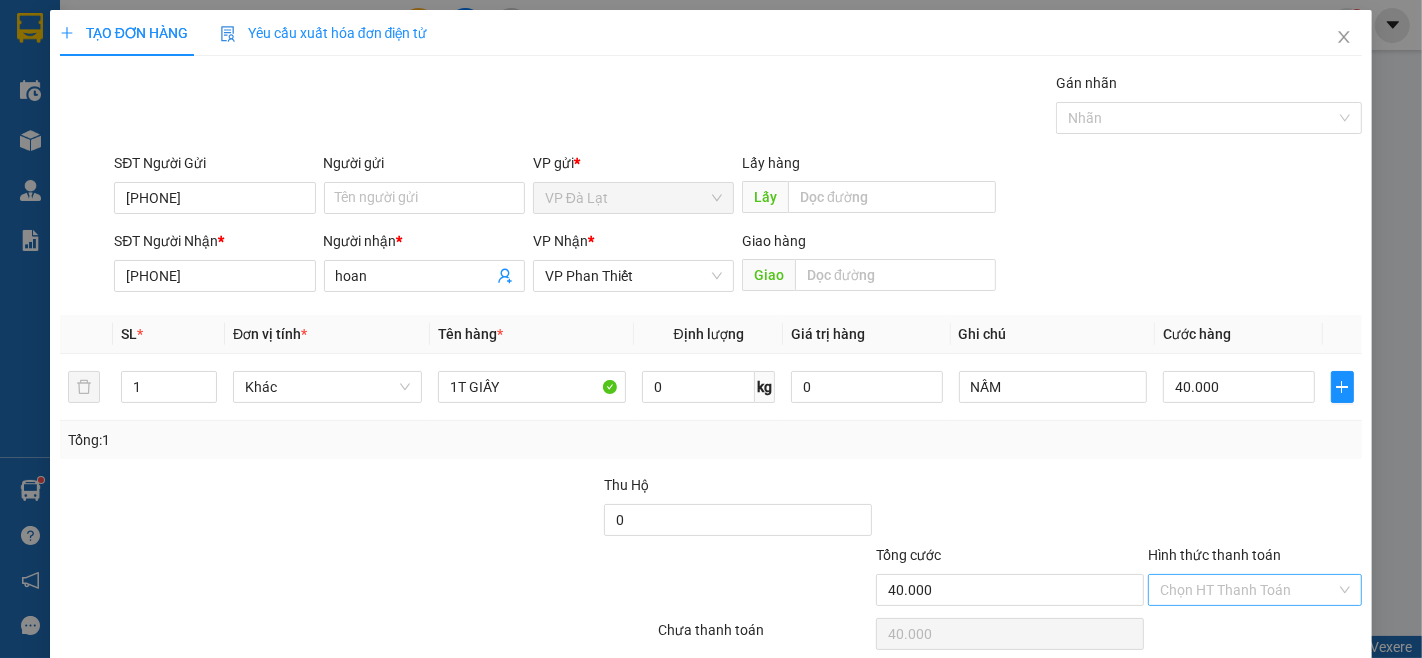 click on "Hình thức thanh toán" at bounding box center (1248, 590) 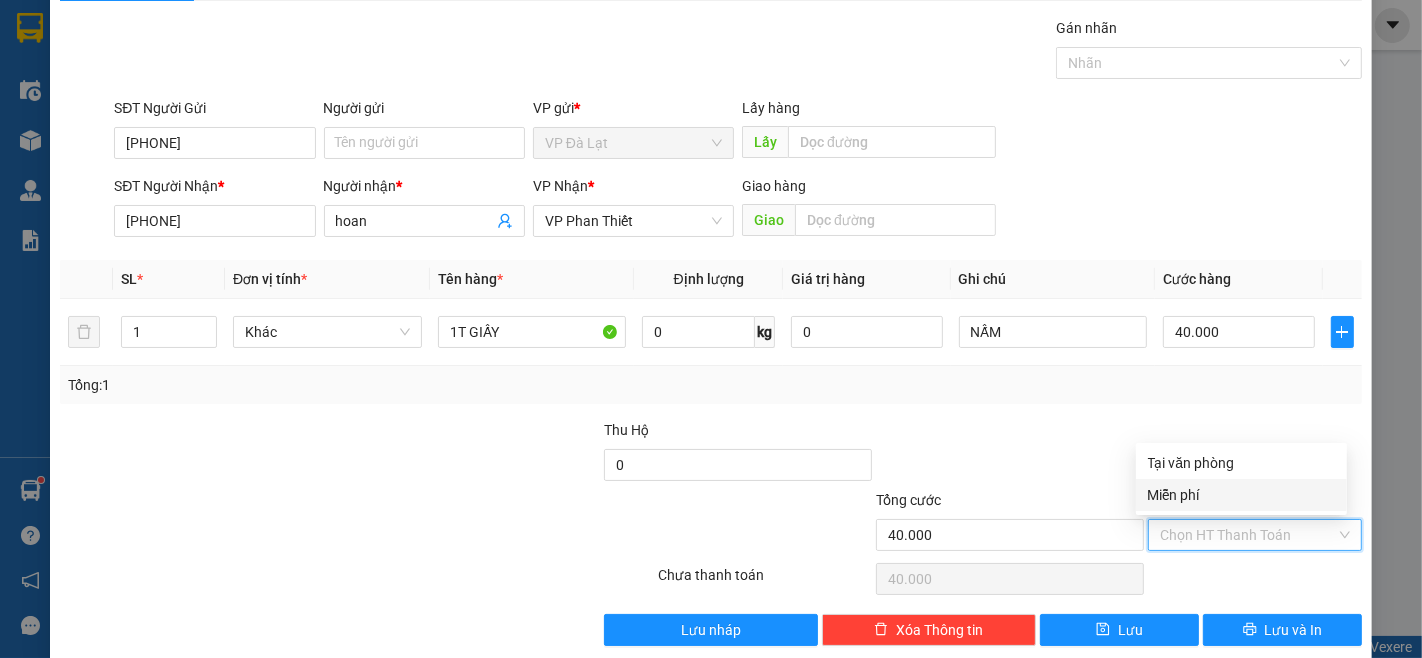 scroll, scrollTop: 81, scrollLeft: 0, axis: vertical 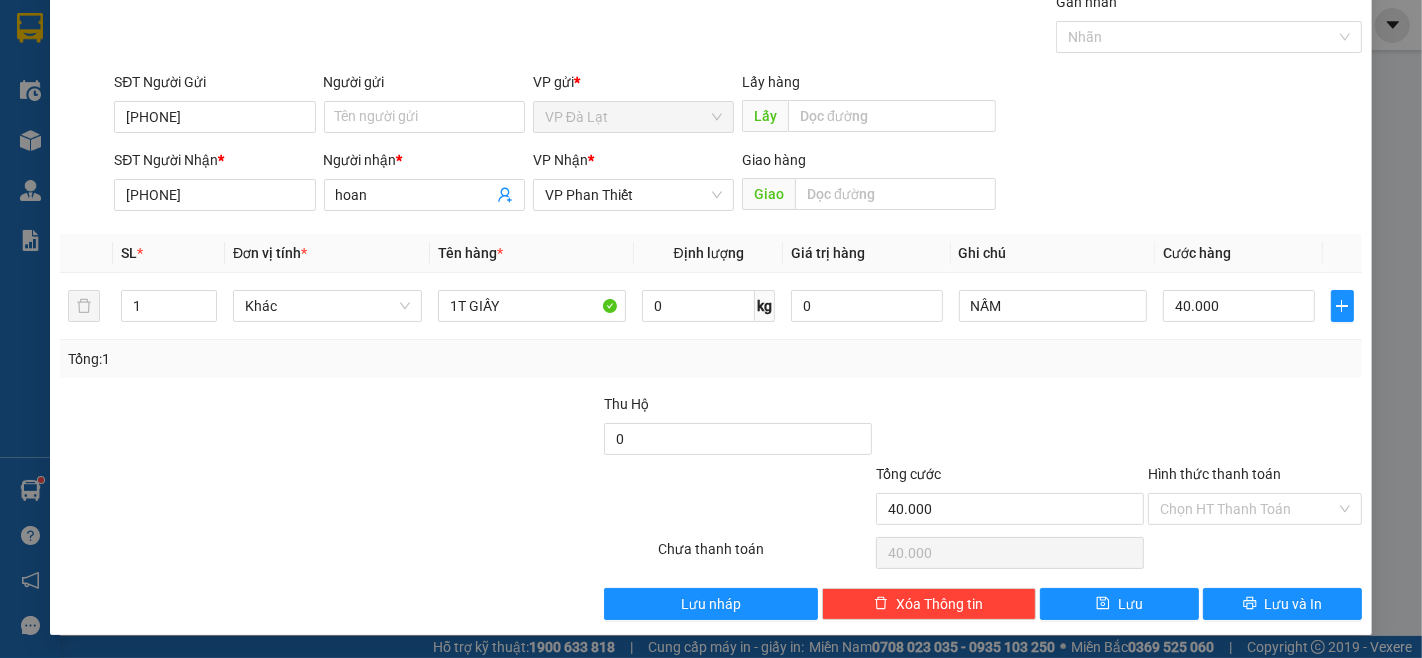 click on "Tổng:  1" at bounding box center (711, 359) 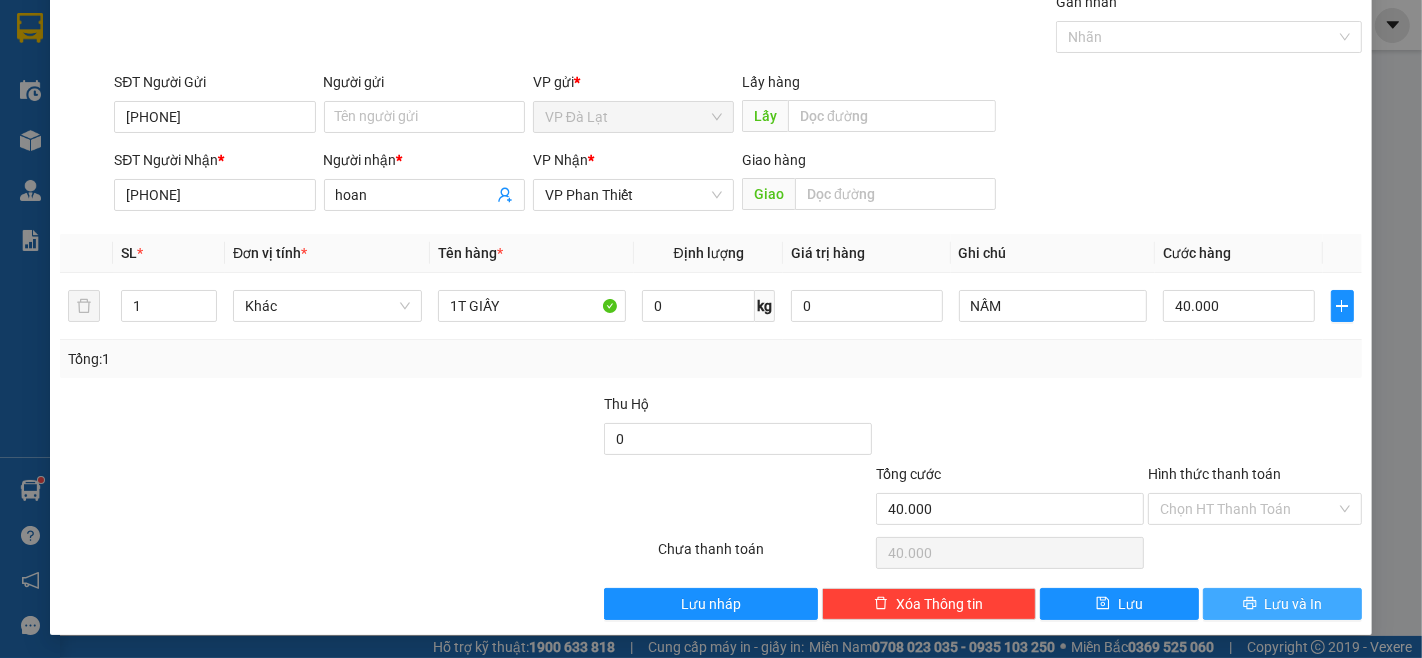 click on "Lưu và In" at bounding box center (1294, 604) 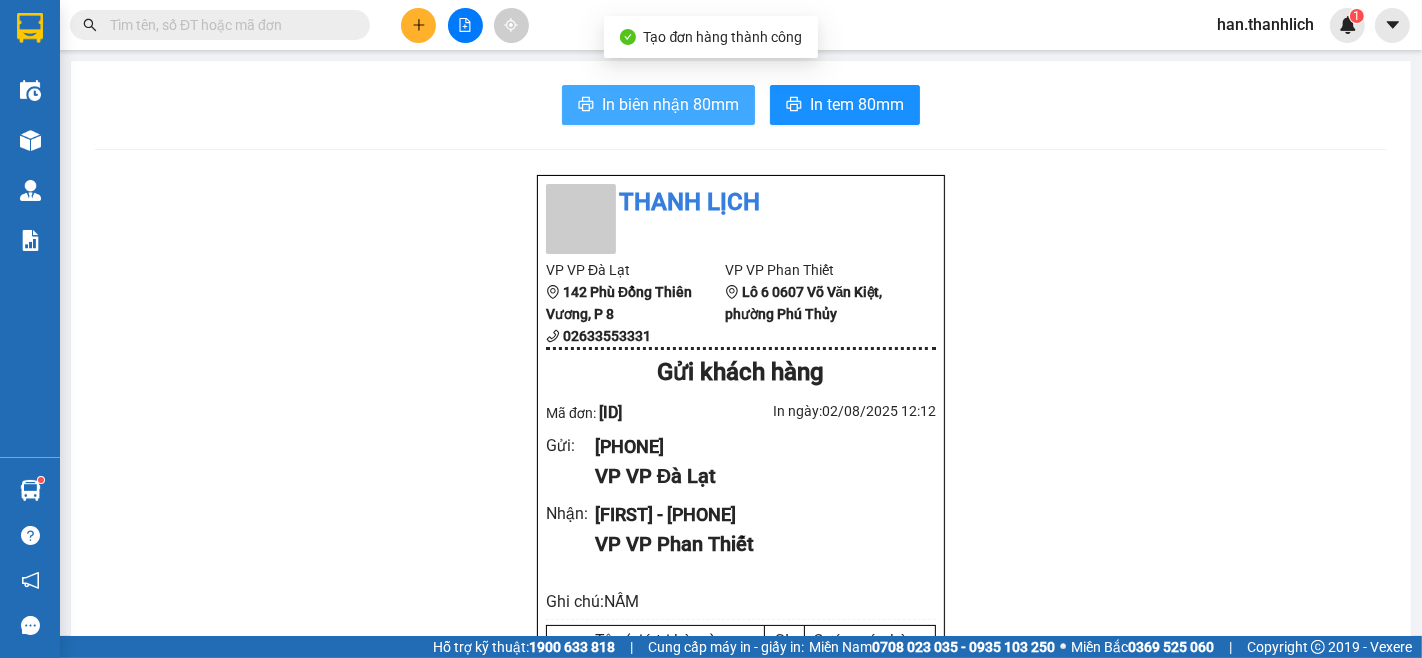 click on "In biên nhận 80mm" at bounding box center (670, 104) 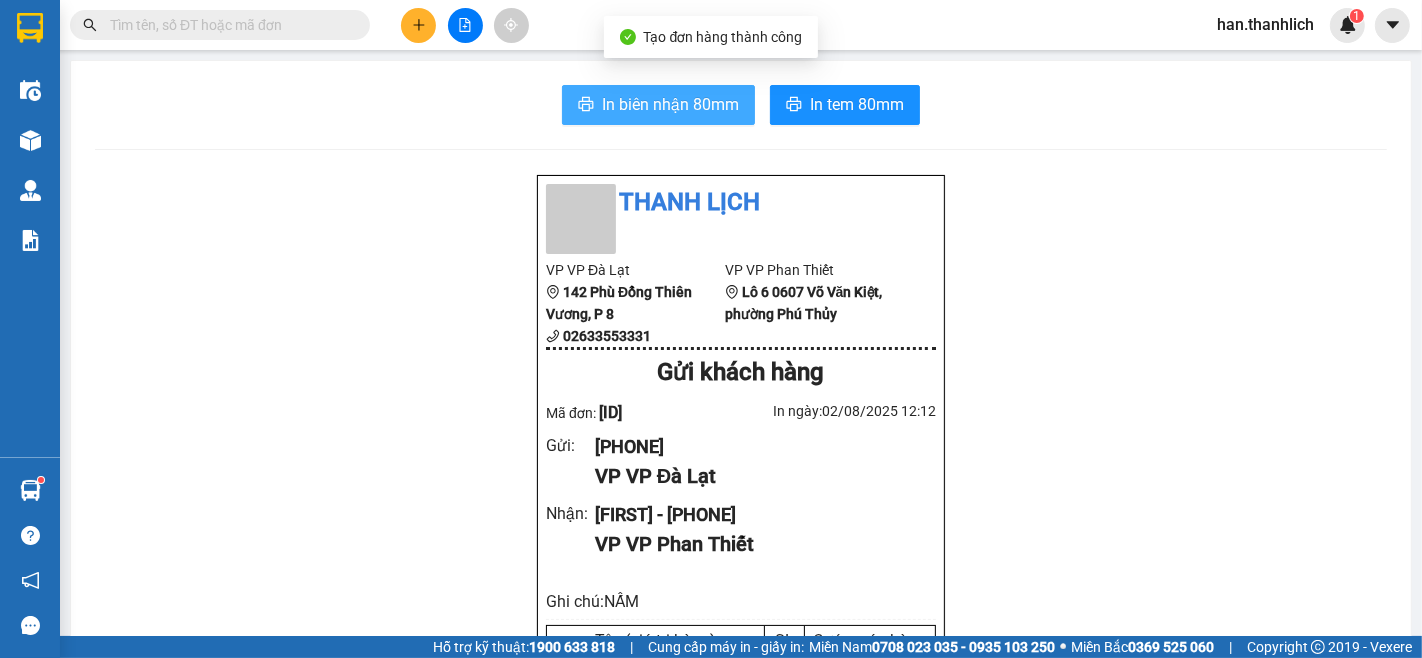 scroll, scrollTop: 0, scrollLeft: 0, axis: both 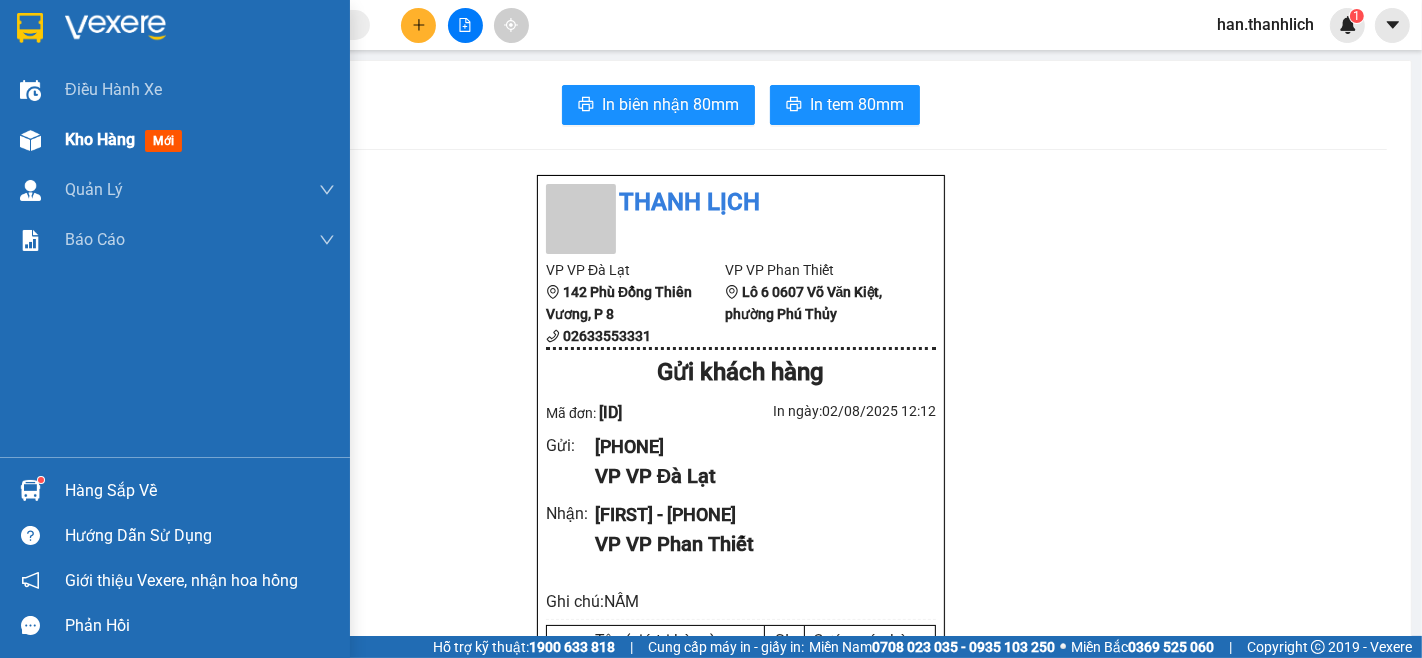 click at bounding box center (30, 140) 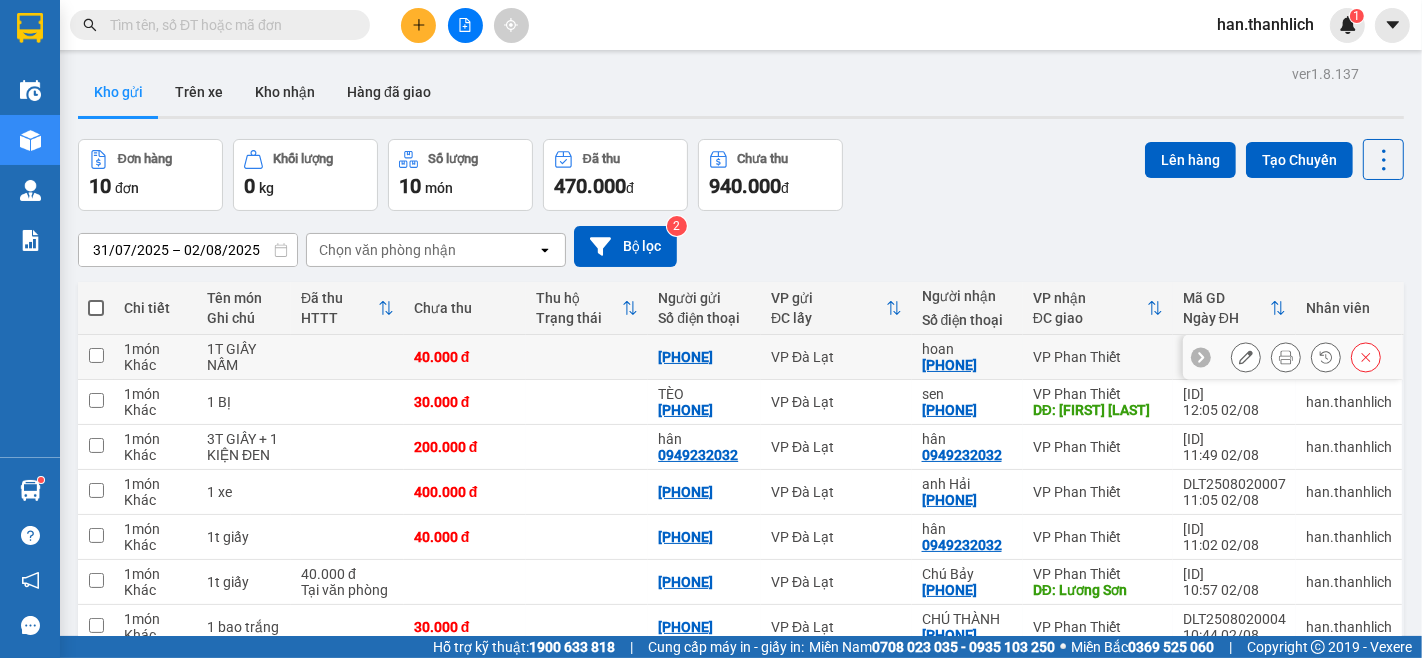 click 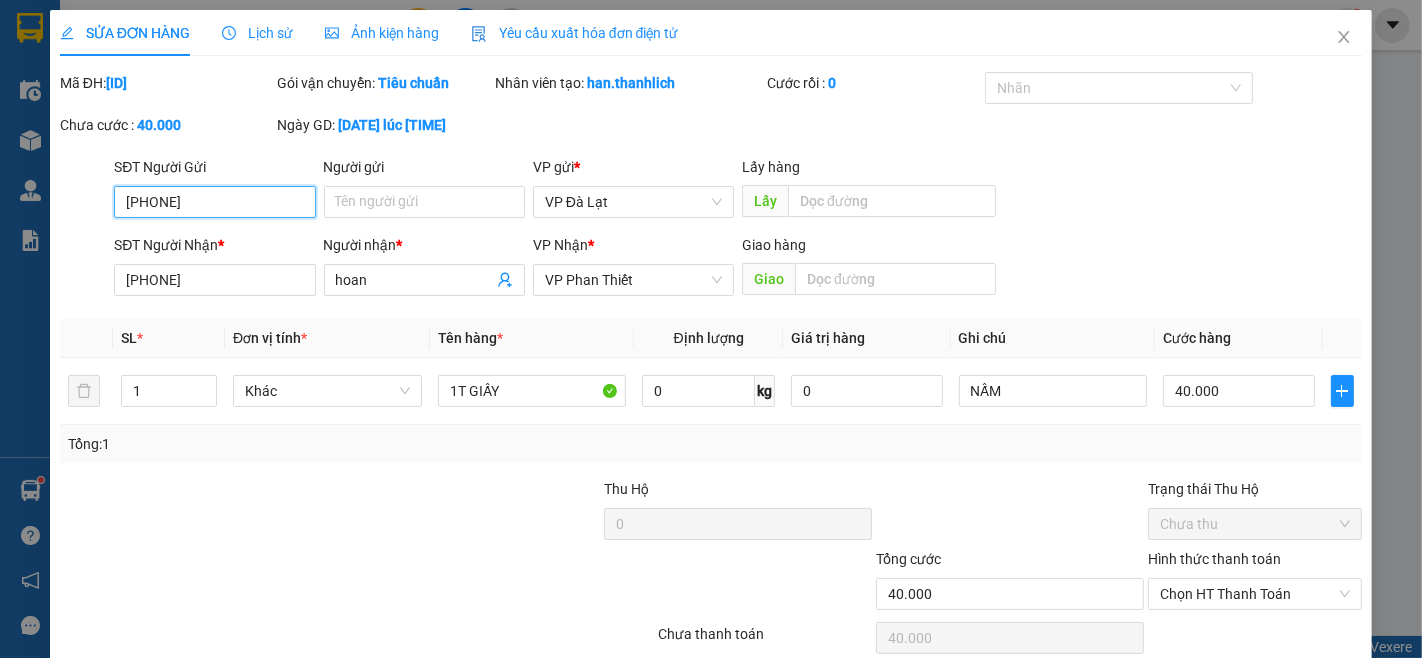 scroll, scrollTop: 85, scrollLeft: 0, axis: vertical 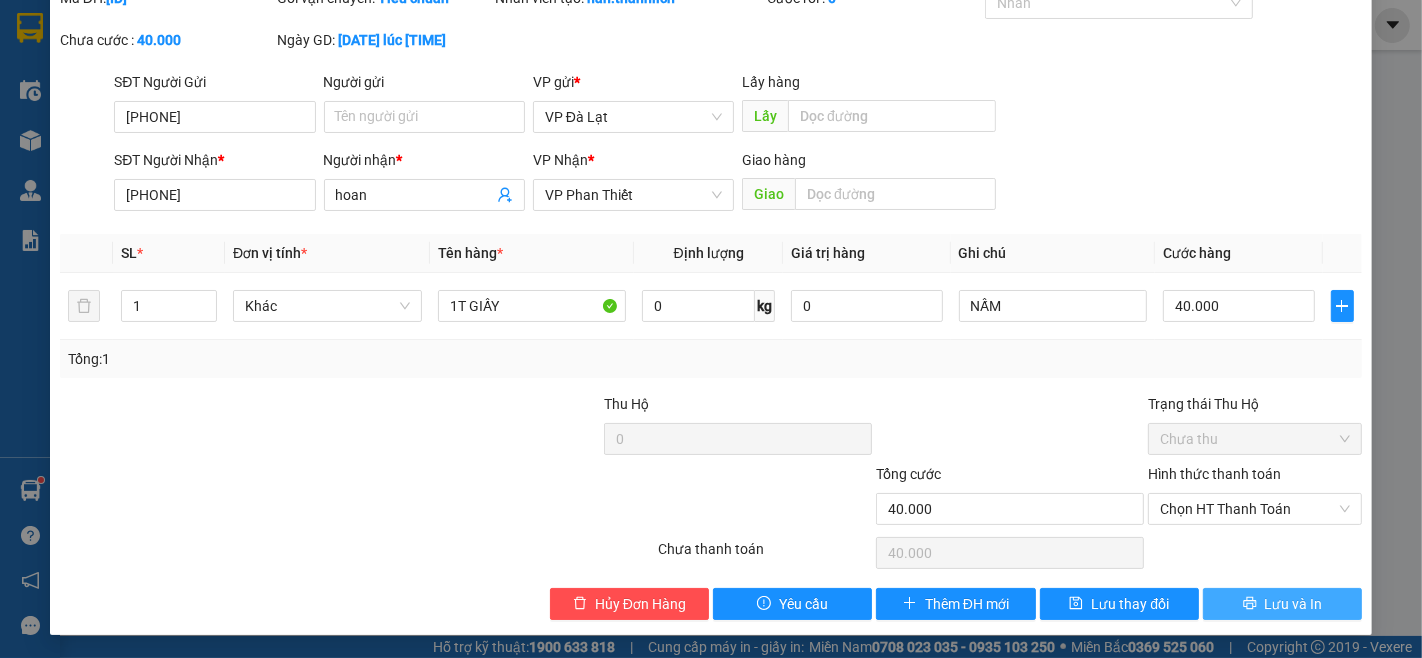 click on "Lưu và In" at bounding box center [1282, 604] 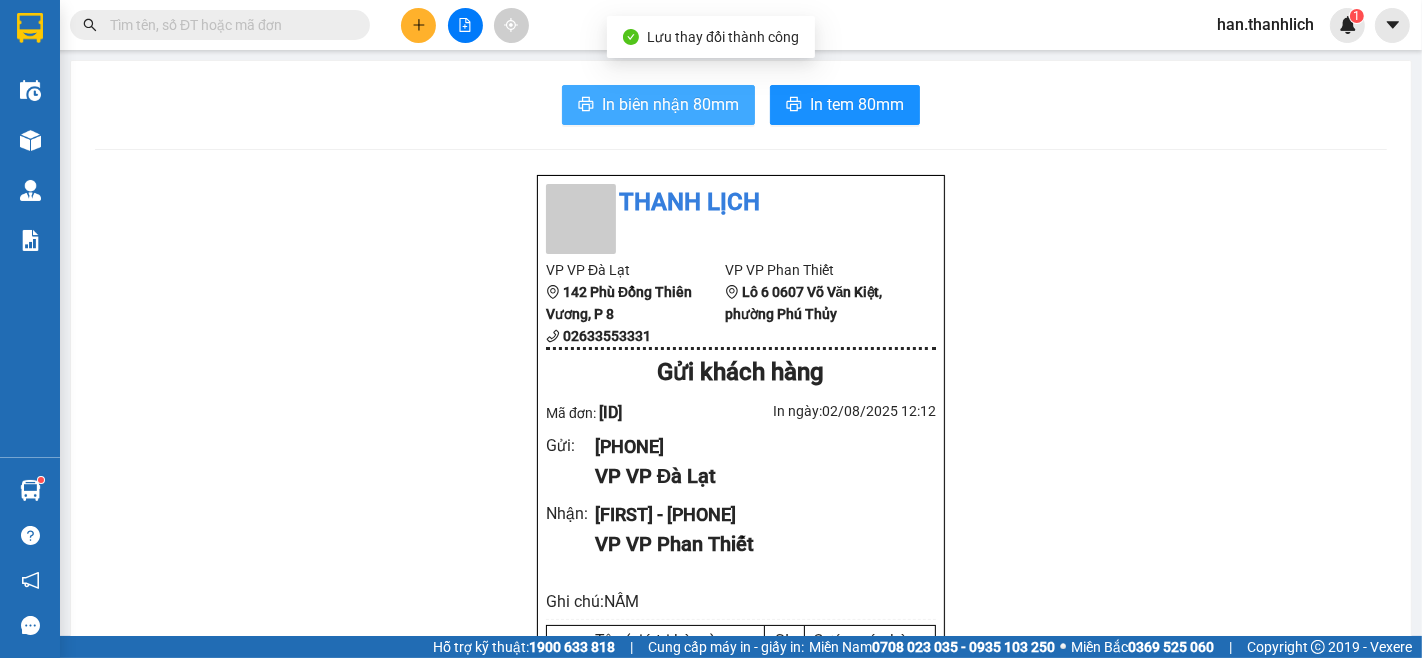 click on "In biên nhận 80mm" at bounding box center [670, 104] 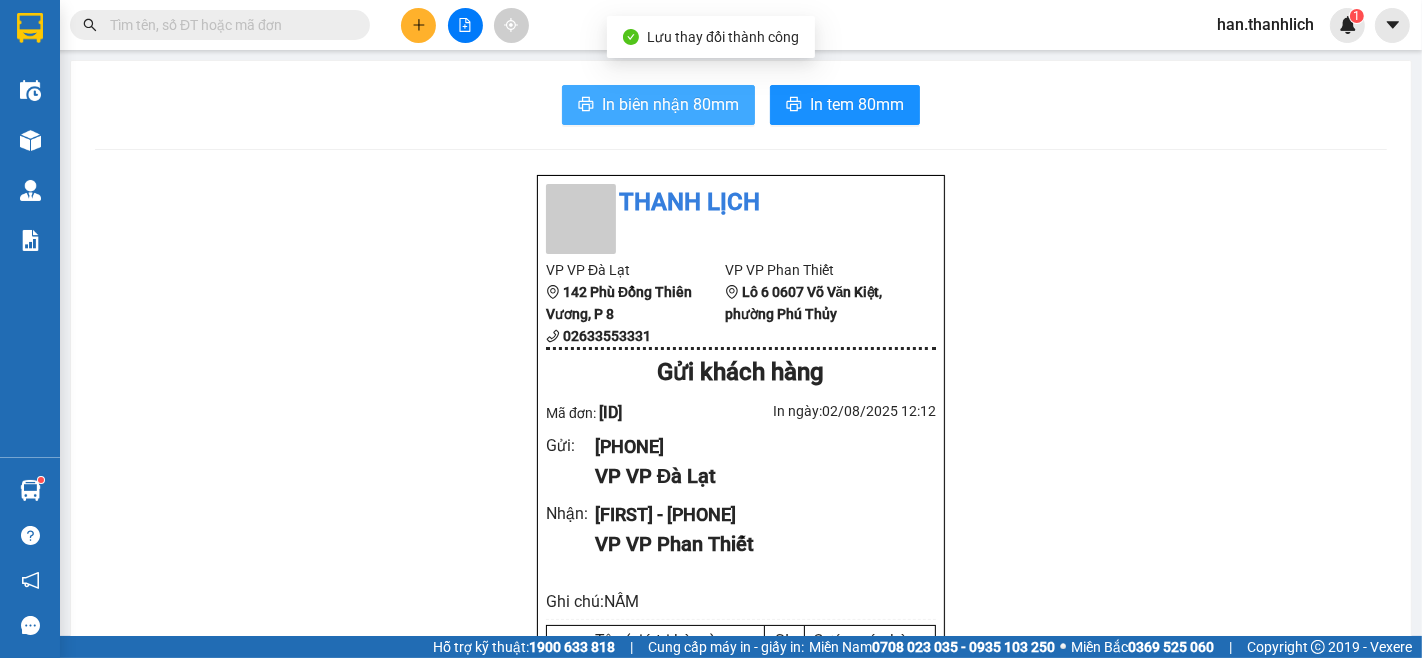scroll, scrollTop: 0, scrollLeft: 0, axis: both 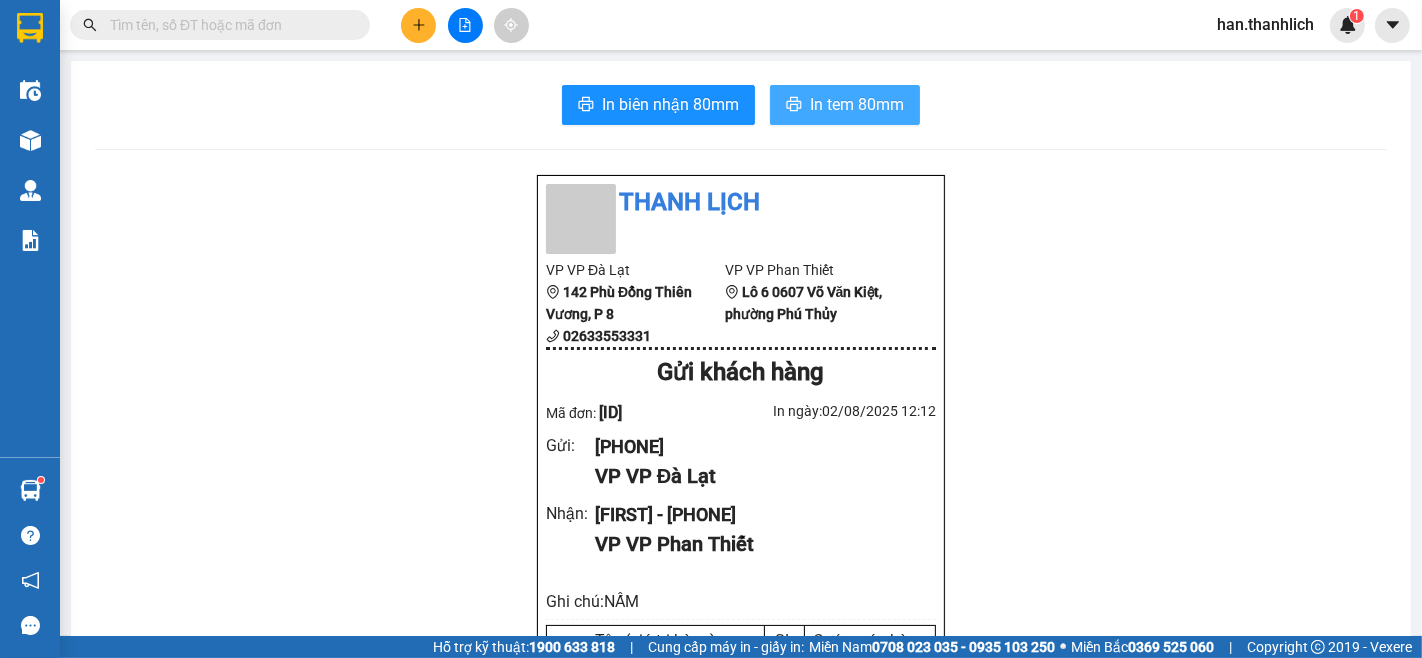 click on "In tem 80mm" at bounding box center [857, 104] 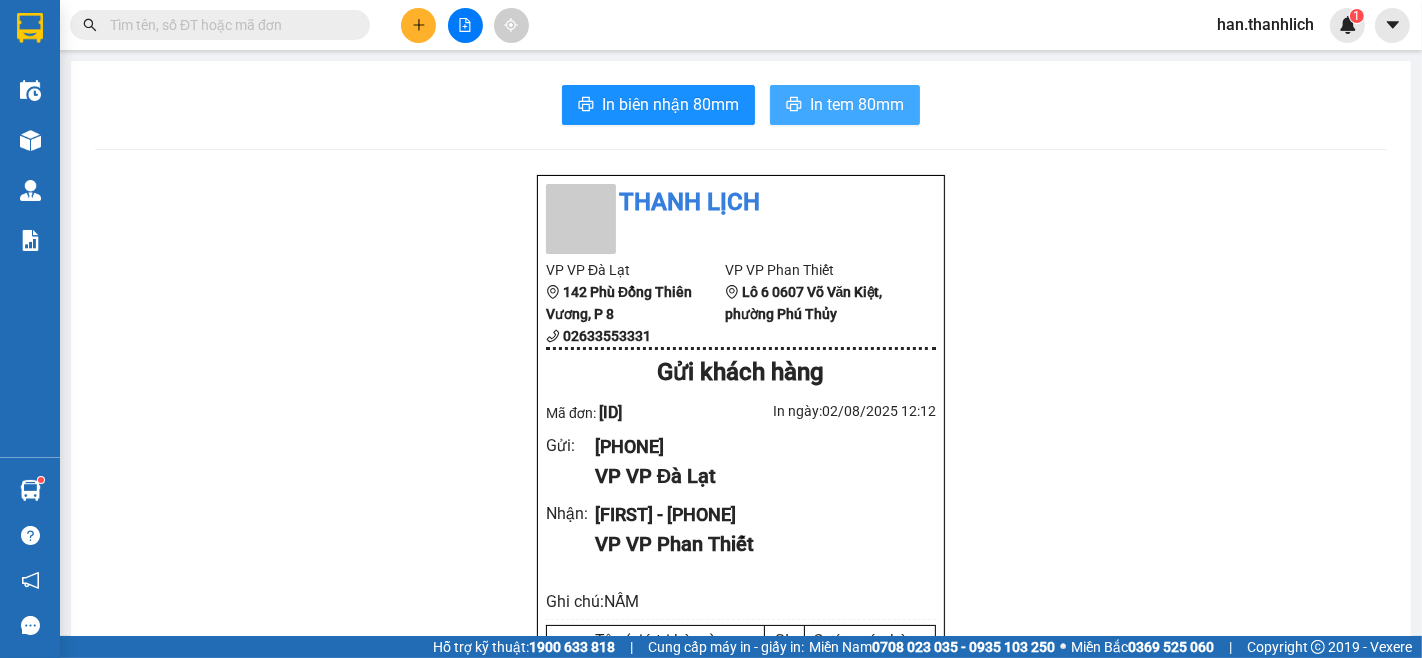 scroll, scrollTop: 0, scrollLeft: 0, axis: both 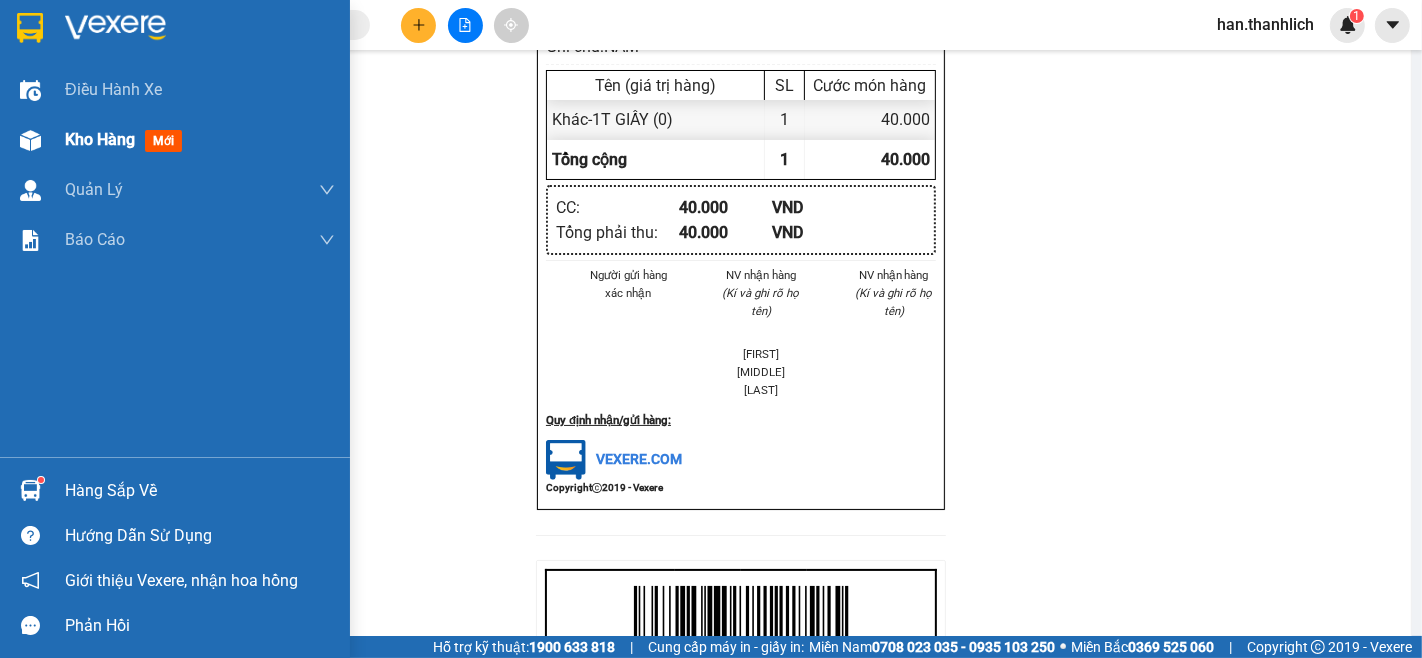 drag, startPoint x: 27, startPoint y: 145, endPoint x: 16, endPoint y: 116, distance: 31.016125 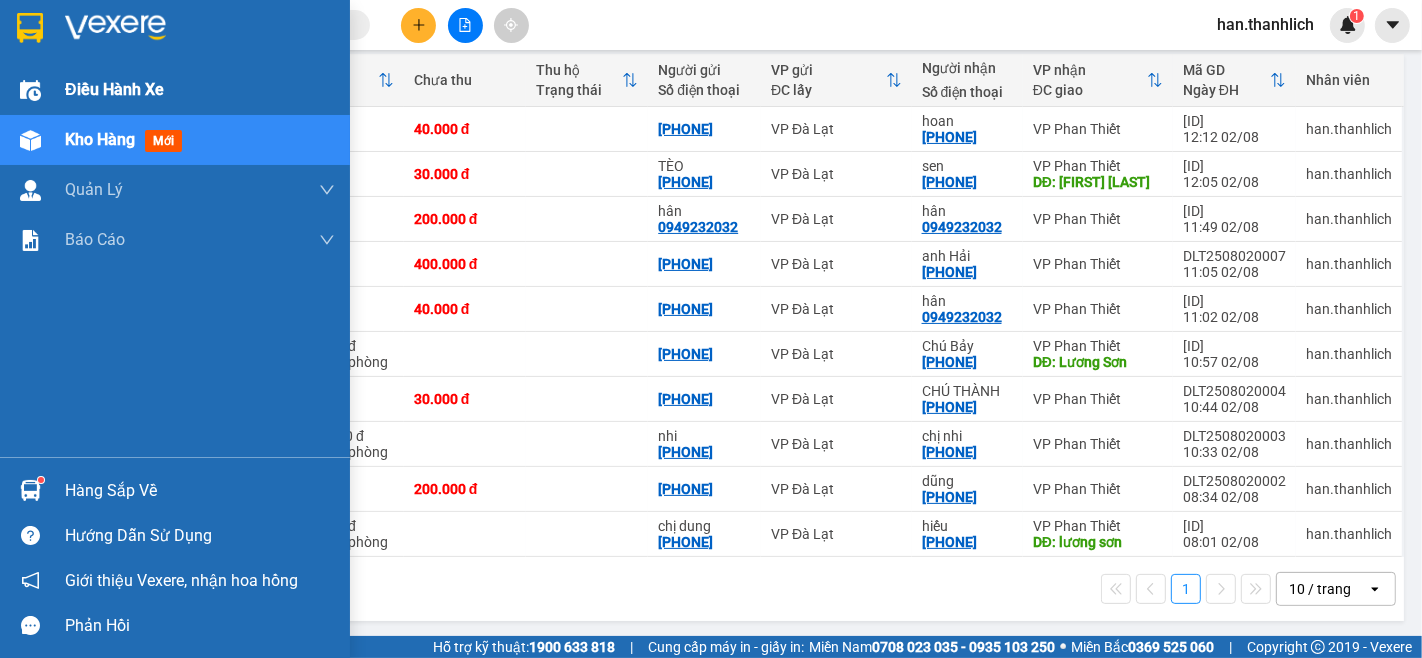 scroll, scrollTop: 232, scrollLeft: 0, axis: vertical 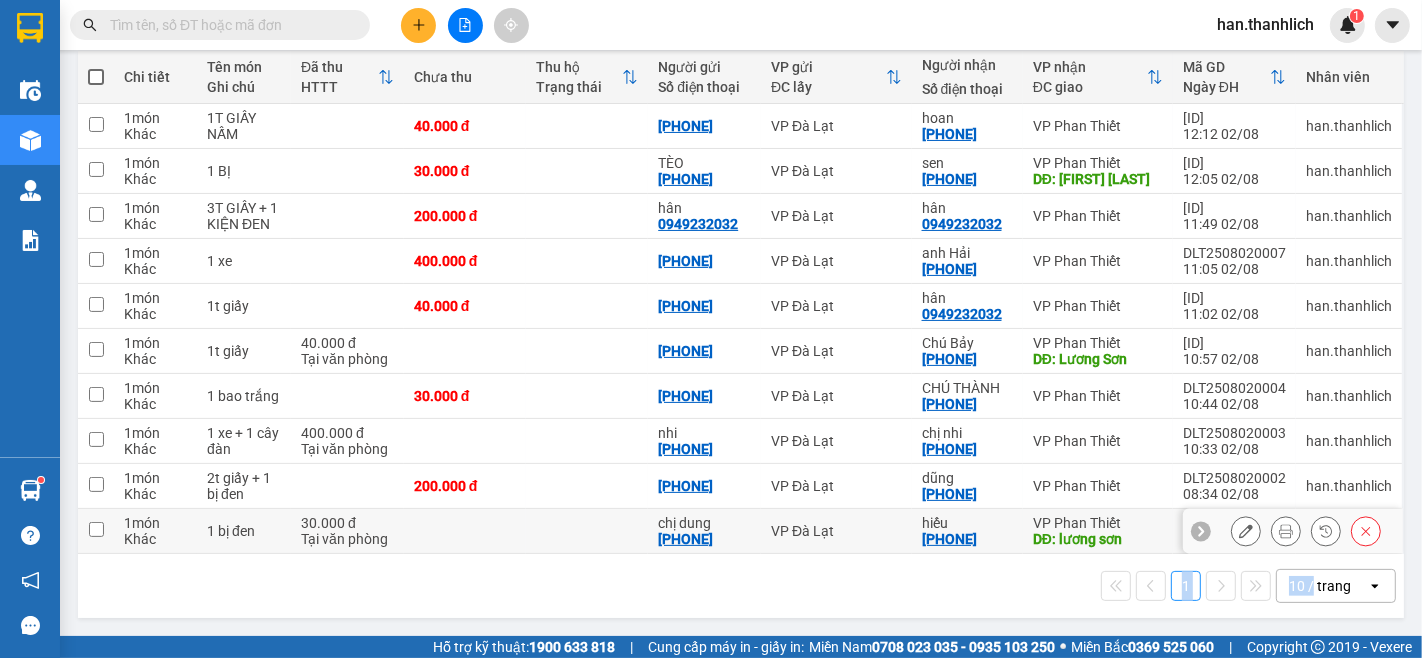 drag, startPoint x: 1294, startPoint y: 544, endPoint x: 1295, endPoint y: 555, distance: 11.045361 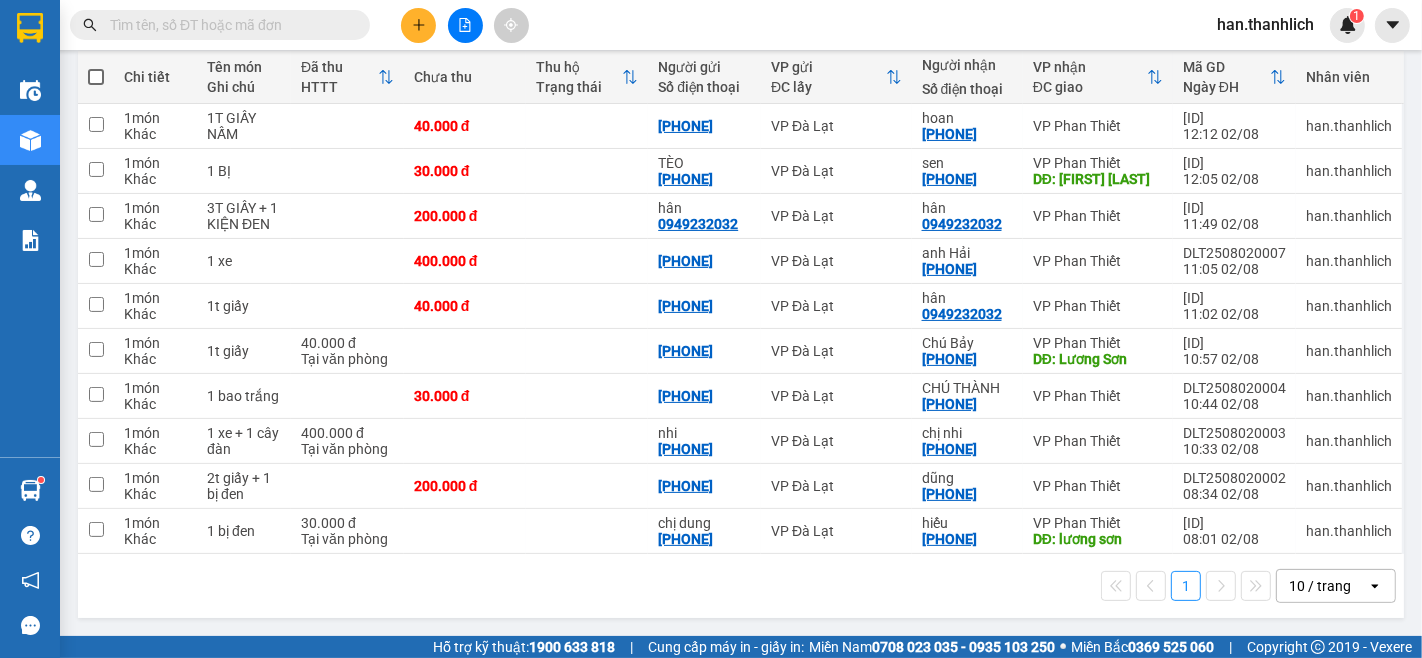 click on "10 / trang" at bounding box center (1320, 586) 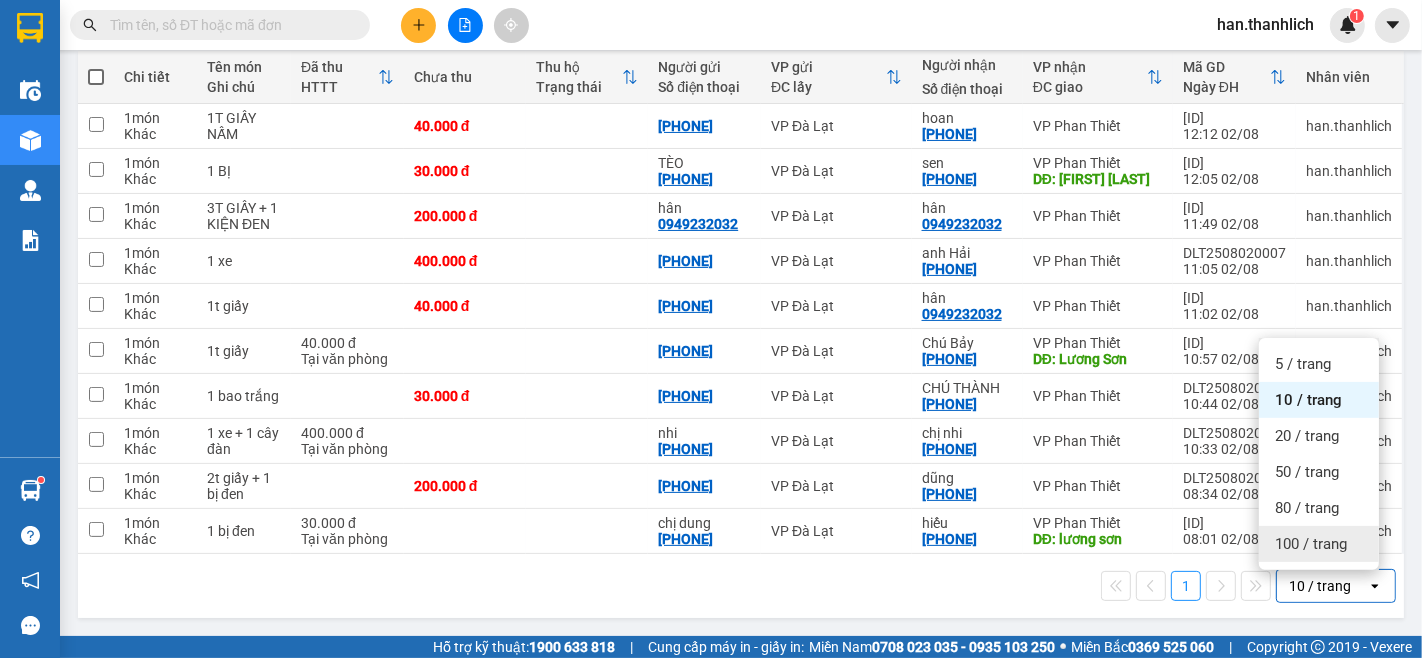 click on "100 / trang" at bounding box center (1319, 544) 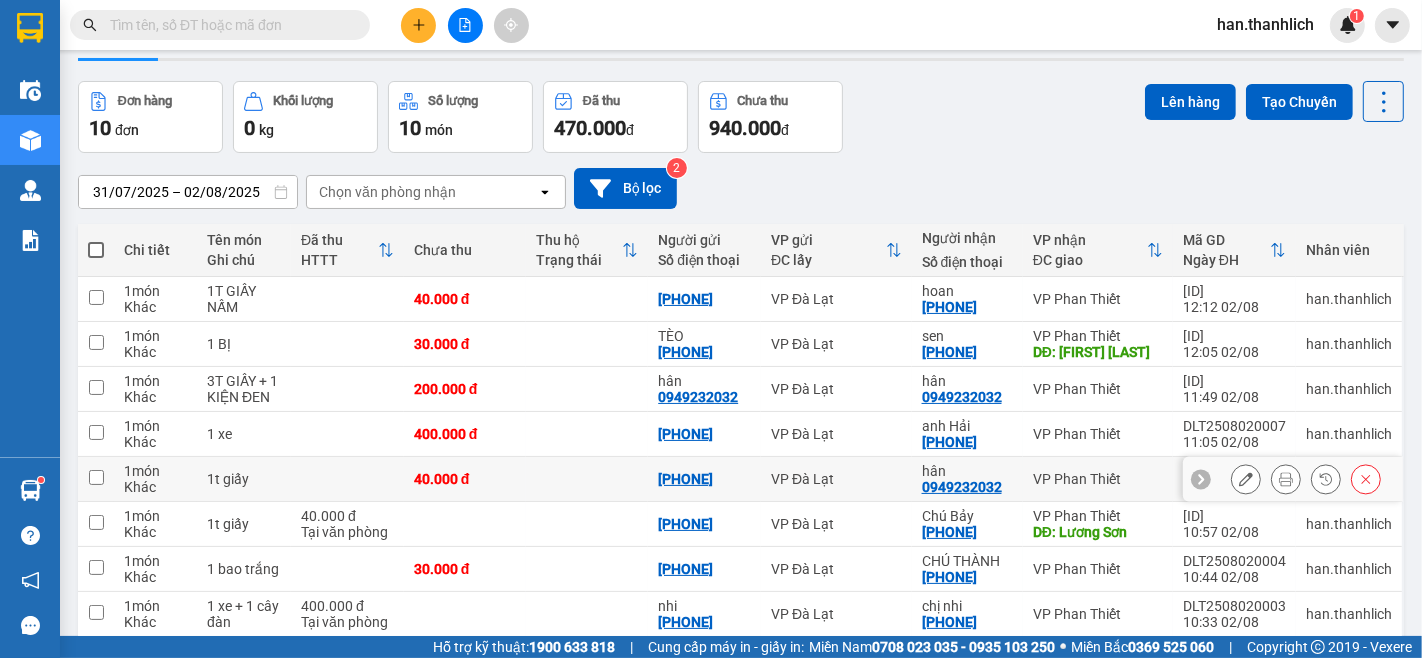 scroll, scrollTop: 10, scrollLeft: 0, axis: vertical 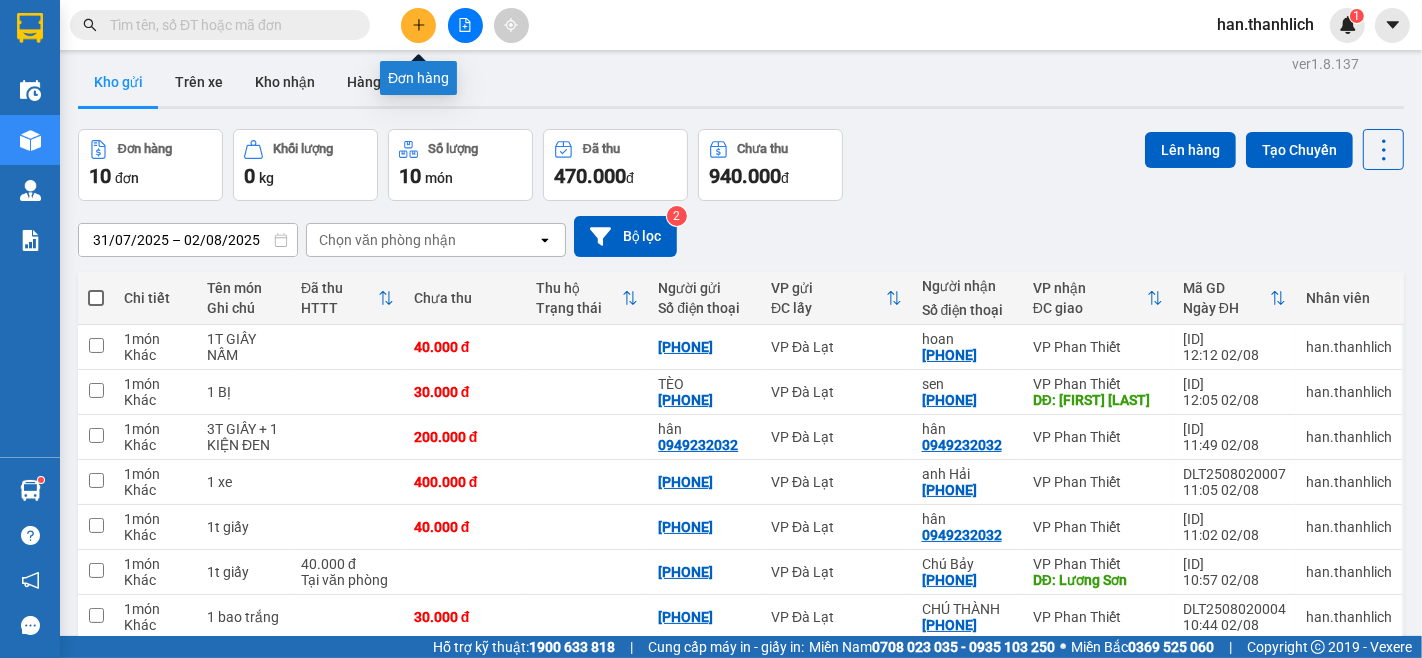 click 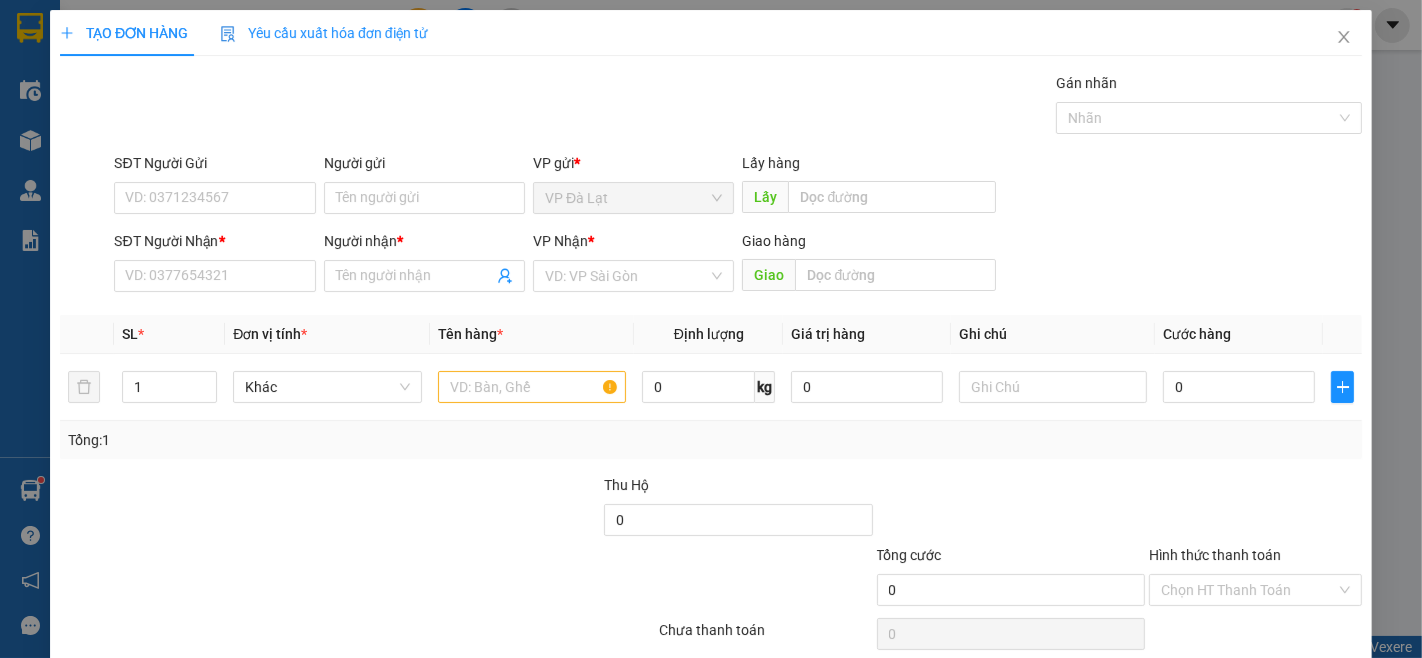 scroll, scrollTop: 0, scrollLeft: 0, axis: both 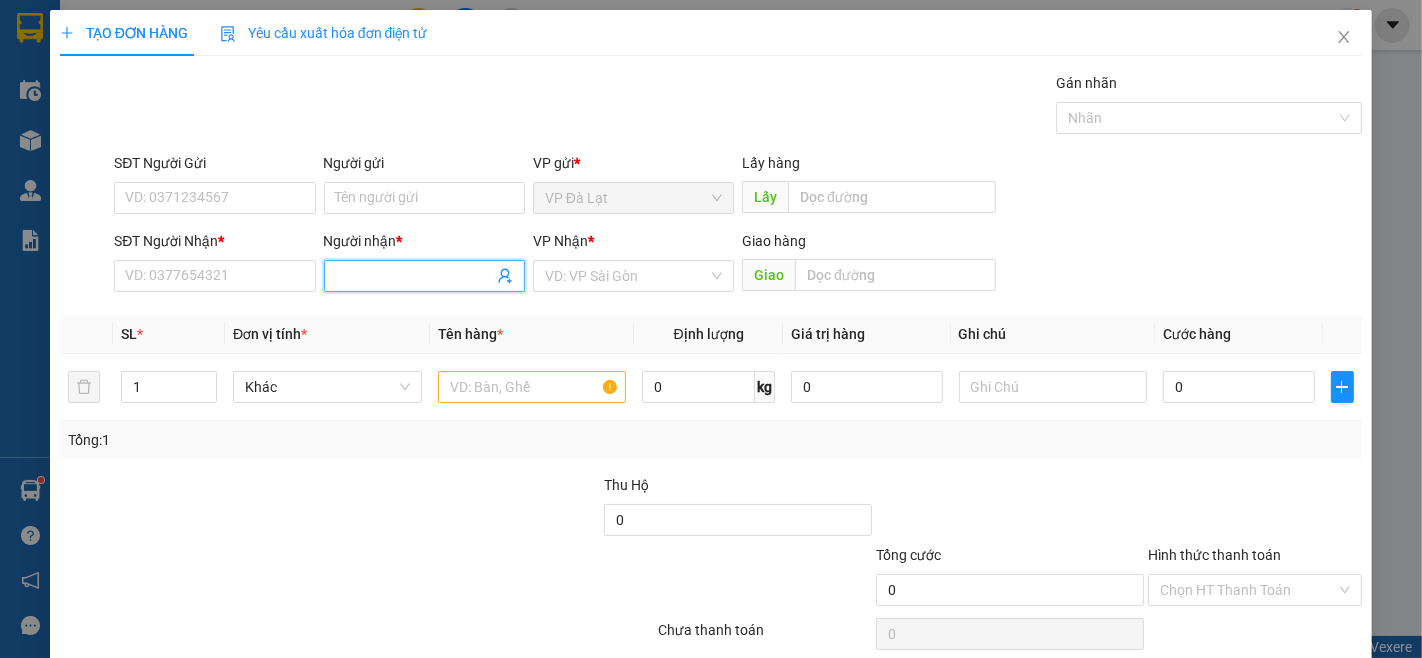click on "Người nhận  *" at bounding box center (414, 276) 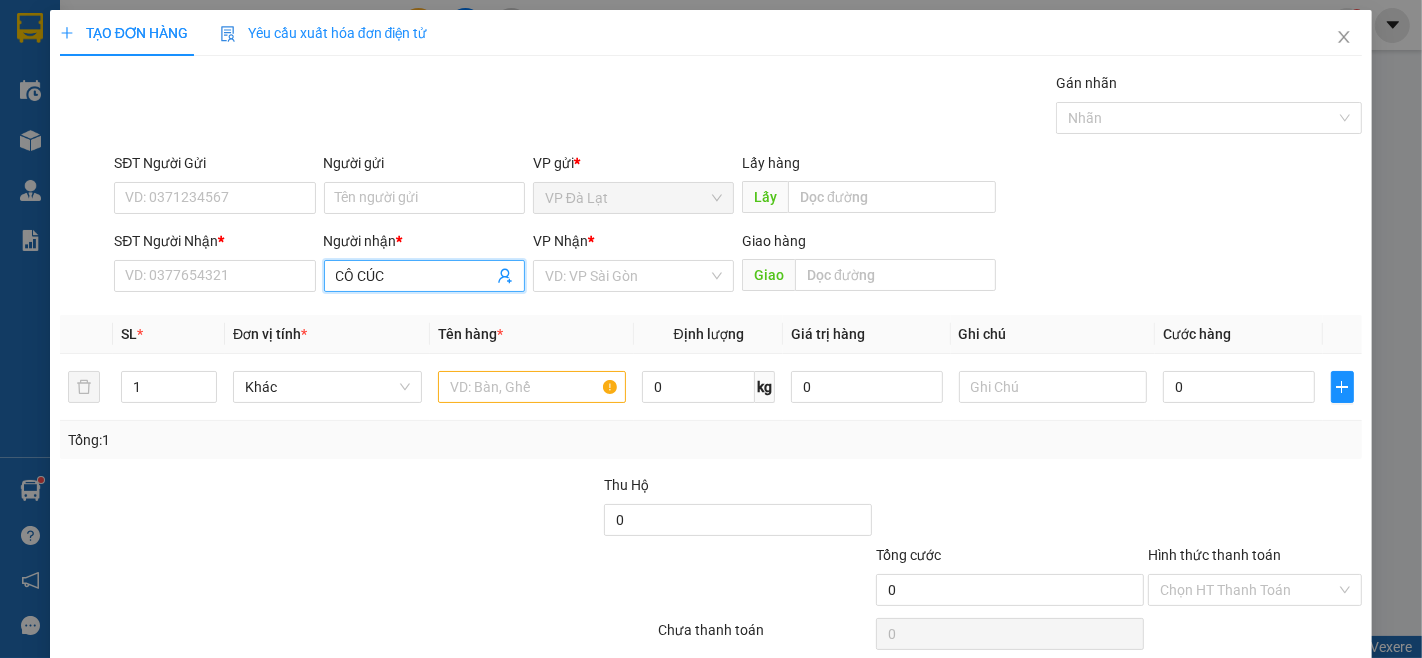 click on "CÔ CÚC" at bounding box center (414, 276) 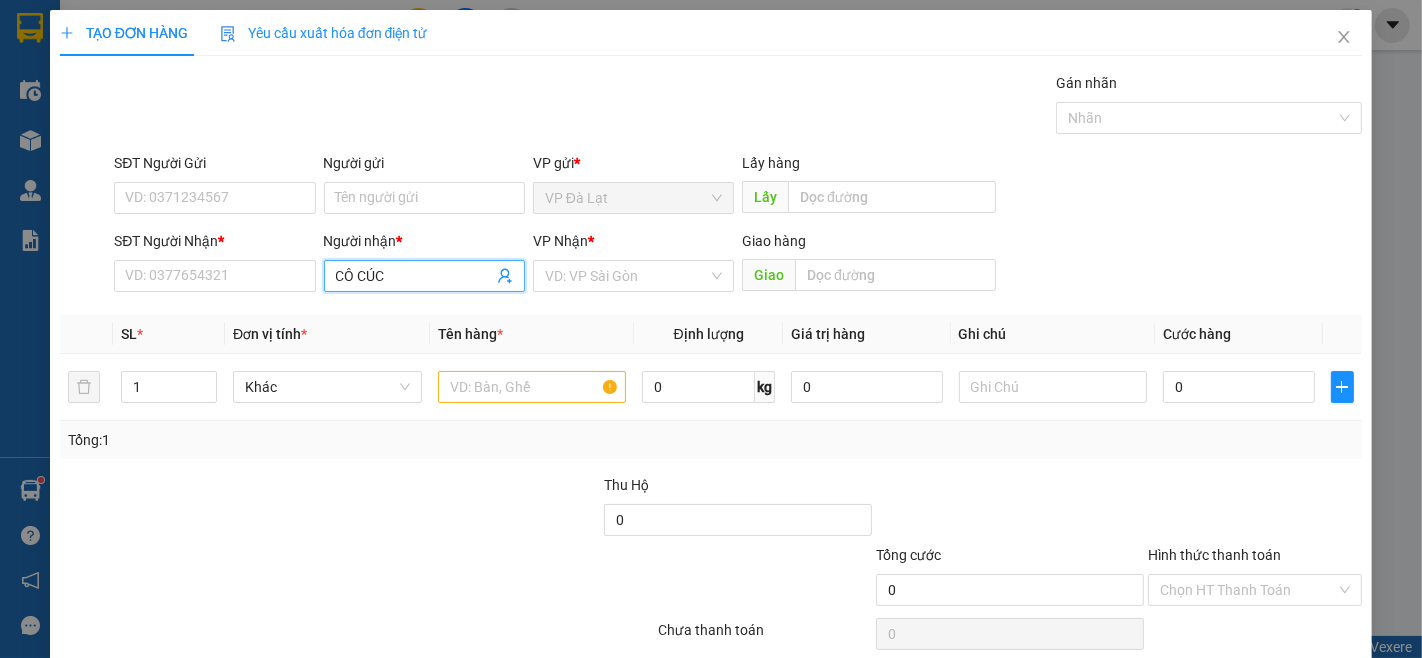 click on "CÔ CÚC" at bounding box center (414, 276) 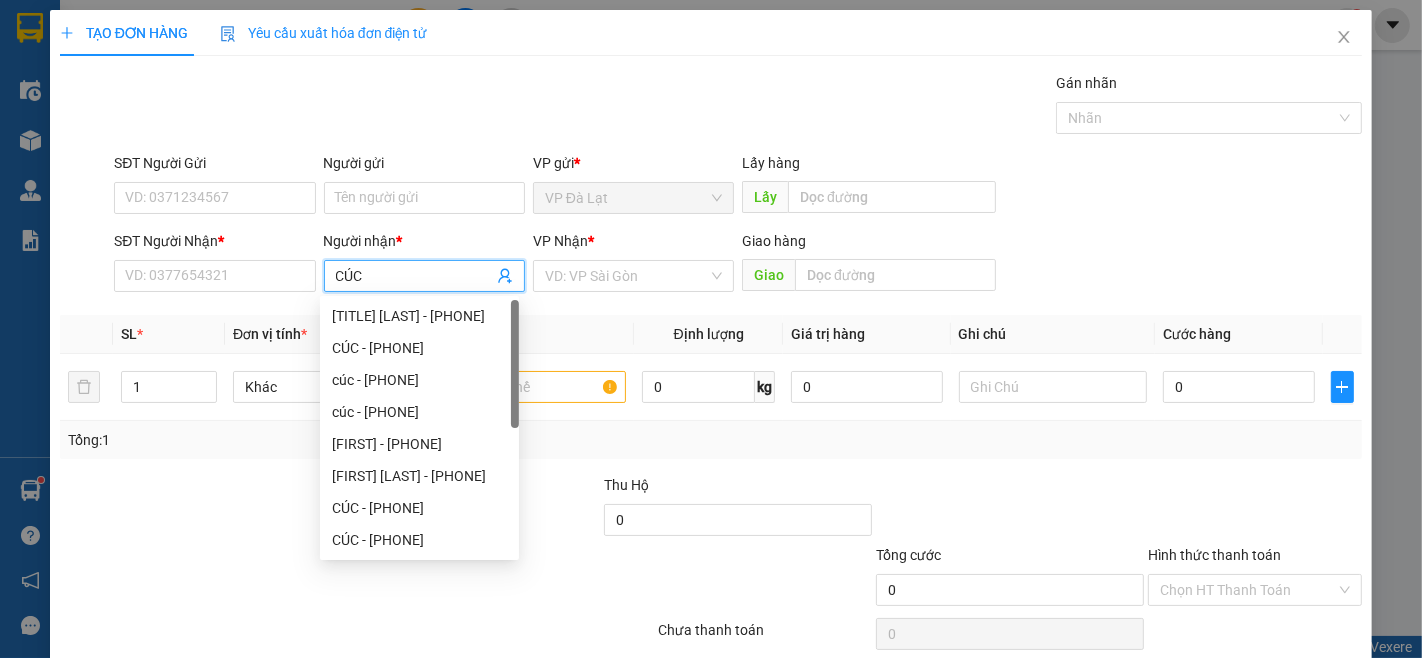 click on "CÚC" at bounding box center (414, 276) 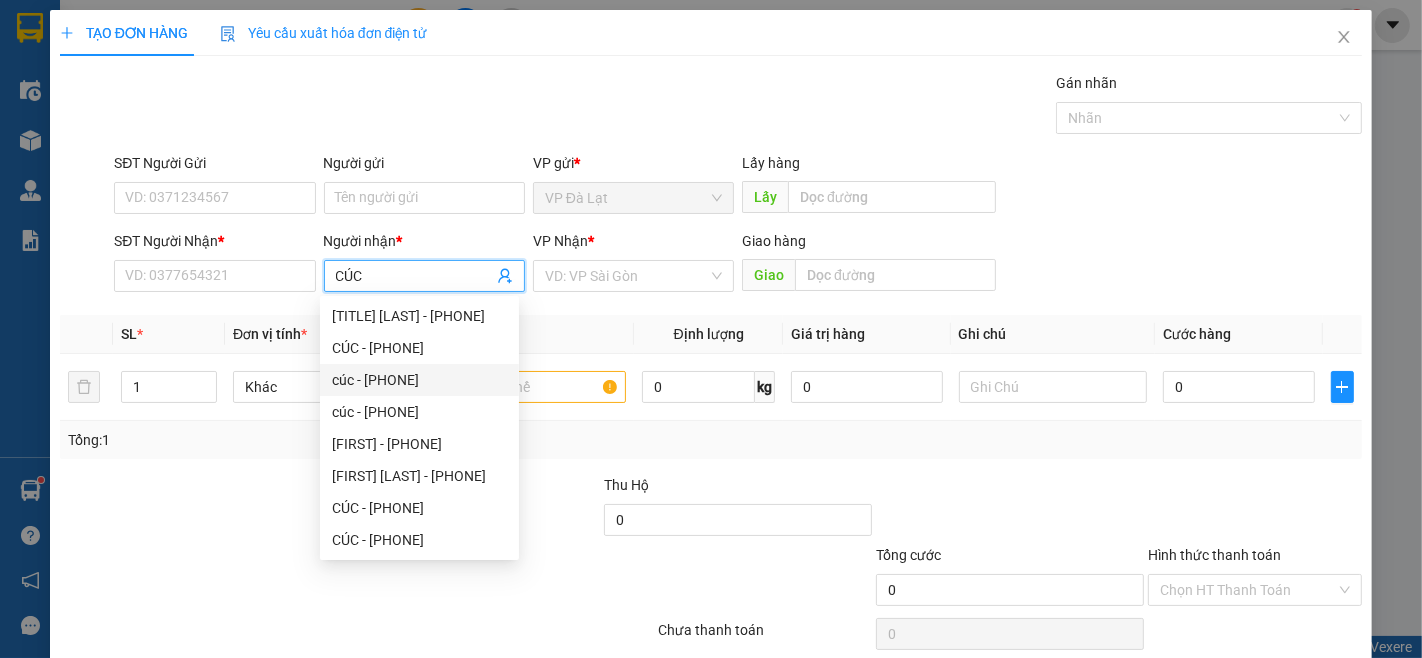scroll, scrollTop: 64, scrollLeft: 0, axis: vertical 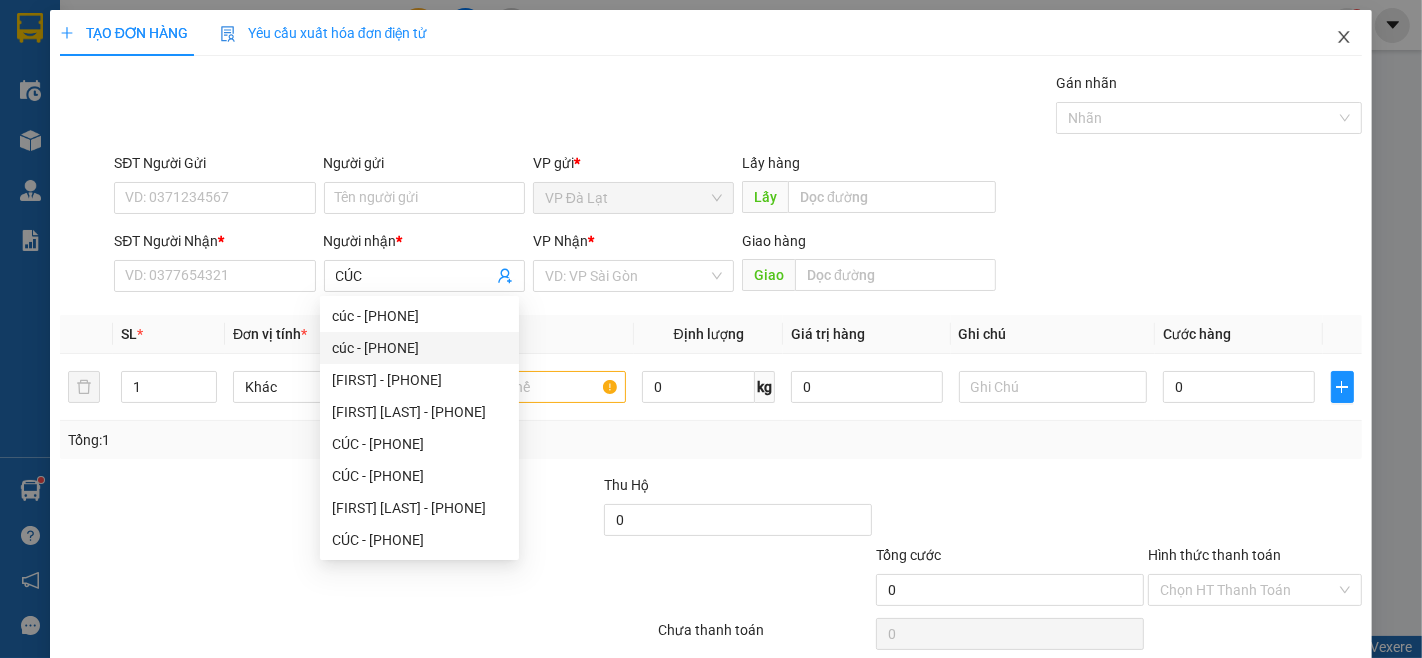 click at bounding box center (1344, 38) 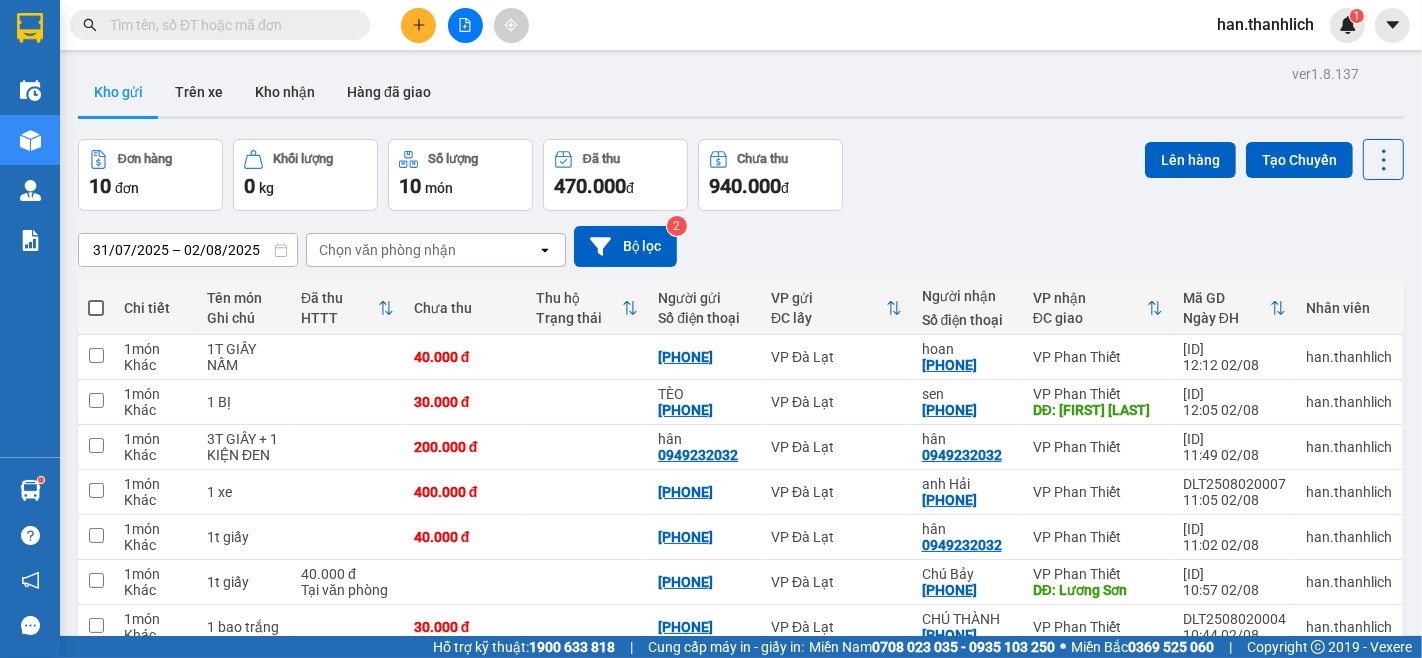 click at bounding box center (220, 25) 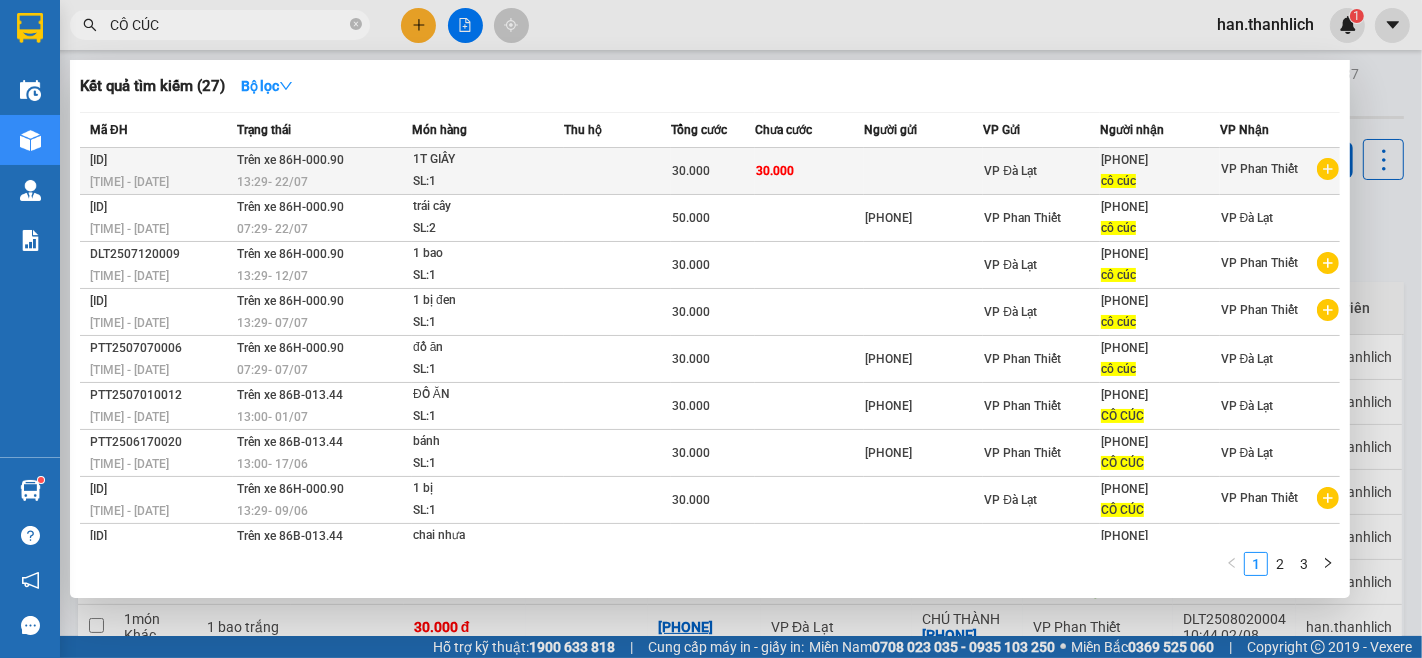 click on "VP Đà Lạt" at bounding box center (1041, 171) 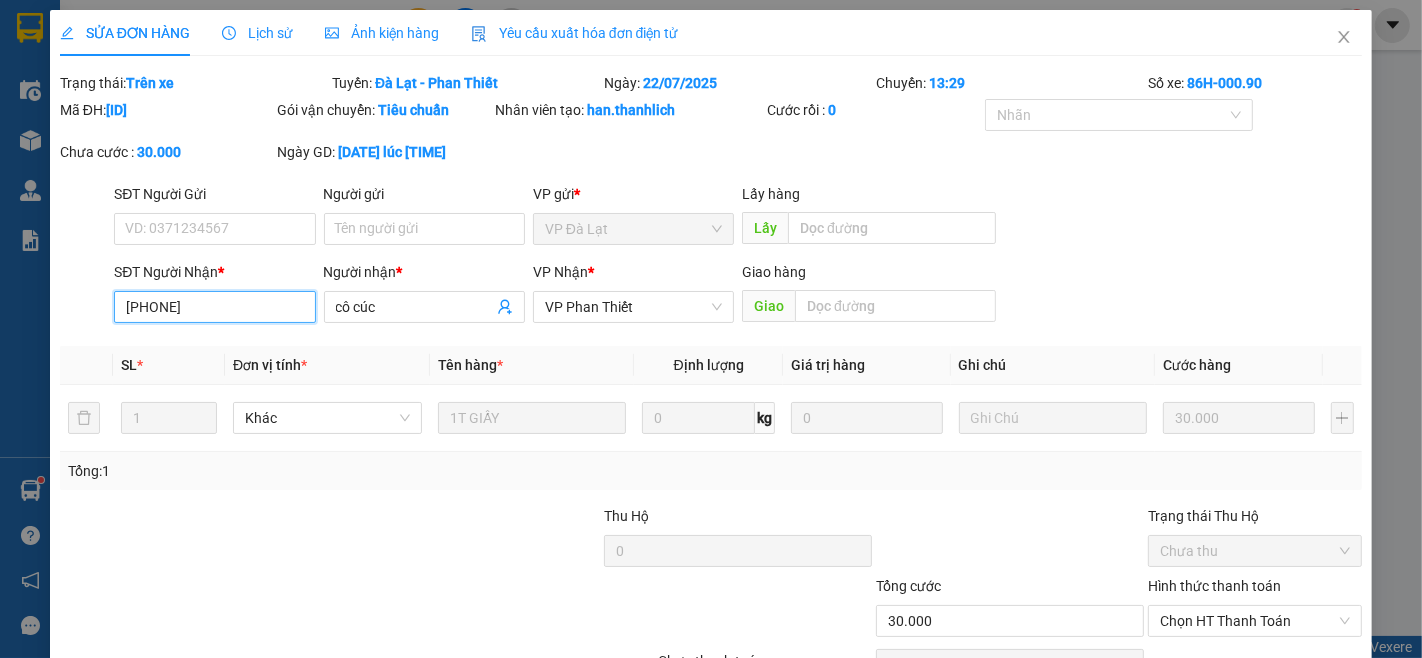 drag, startPoint x: 233, startPoint y: 311, endPoint x: 0, endPoint y: 307, distance: 233.03433 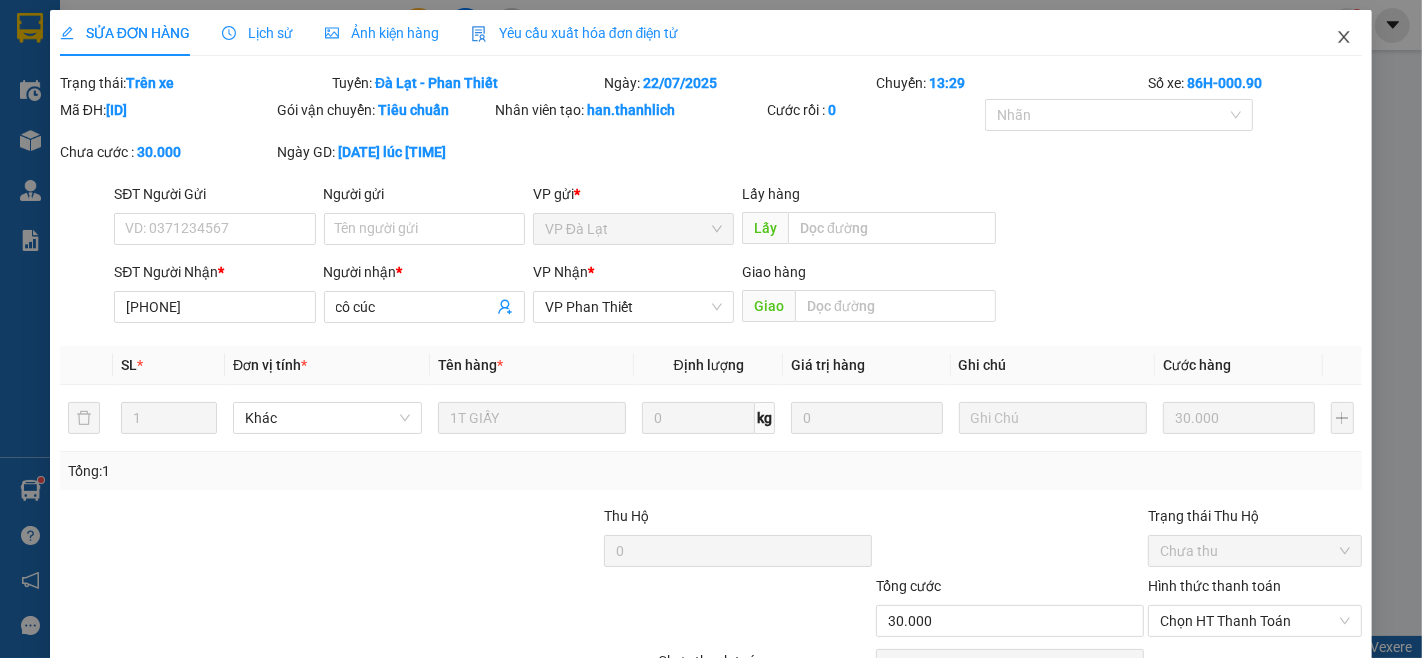 click 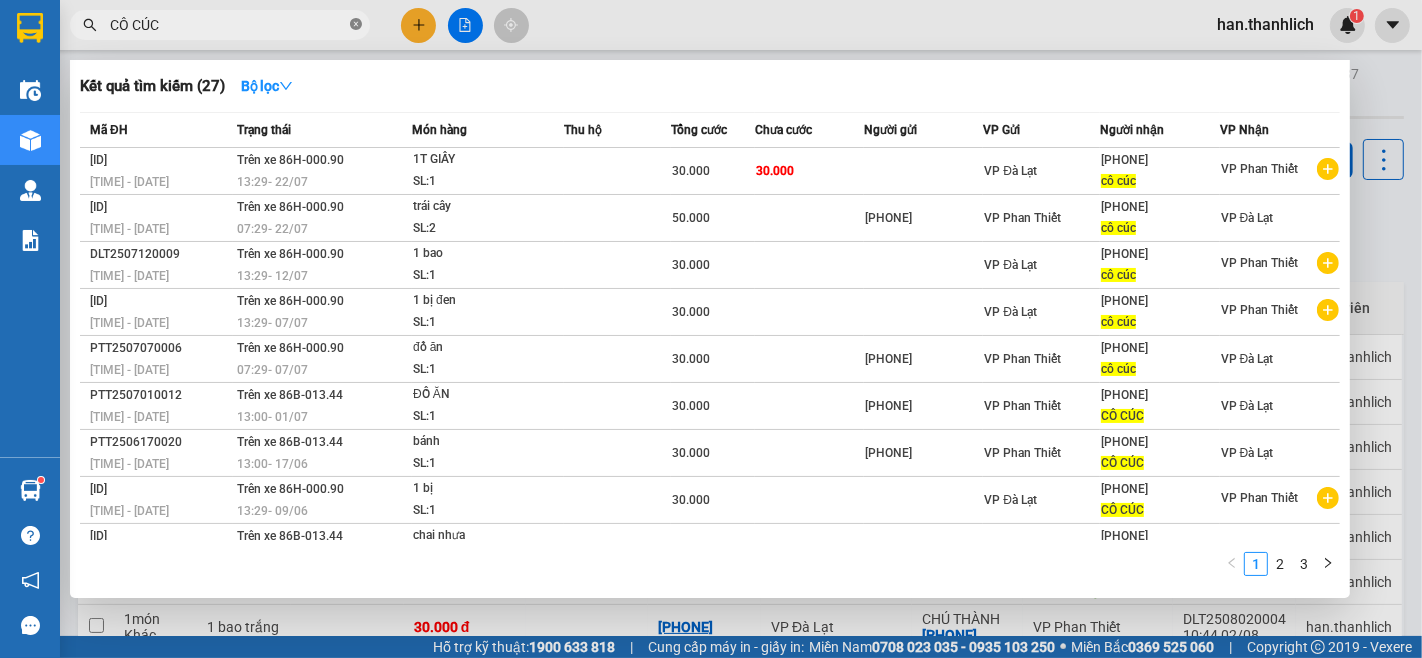click 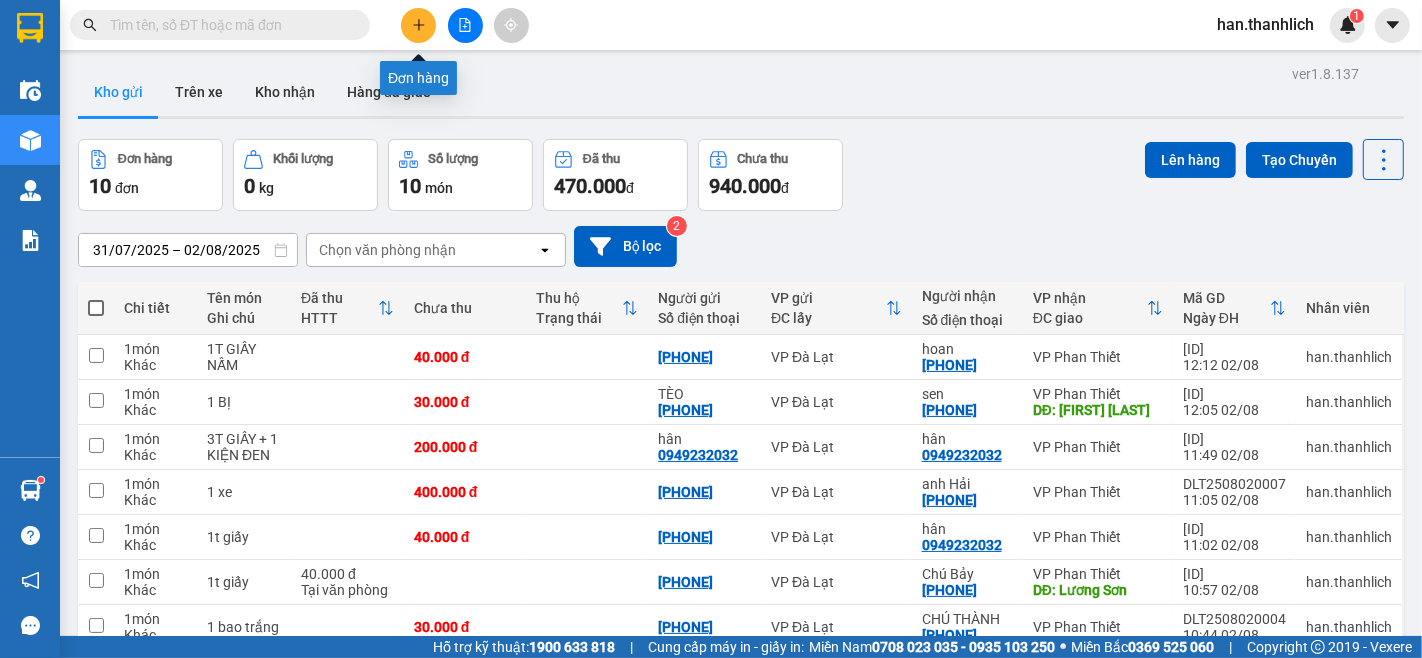 drag, startPoint x: 414, startPoint y: 34, endPoint x: 424, endPoint y: 36, distance: 10.198039 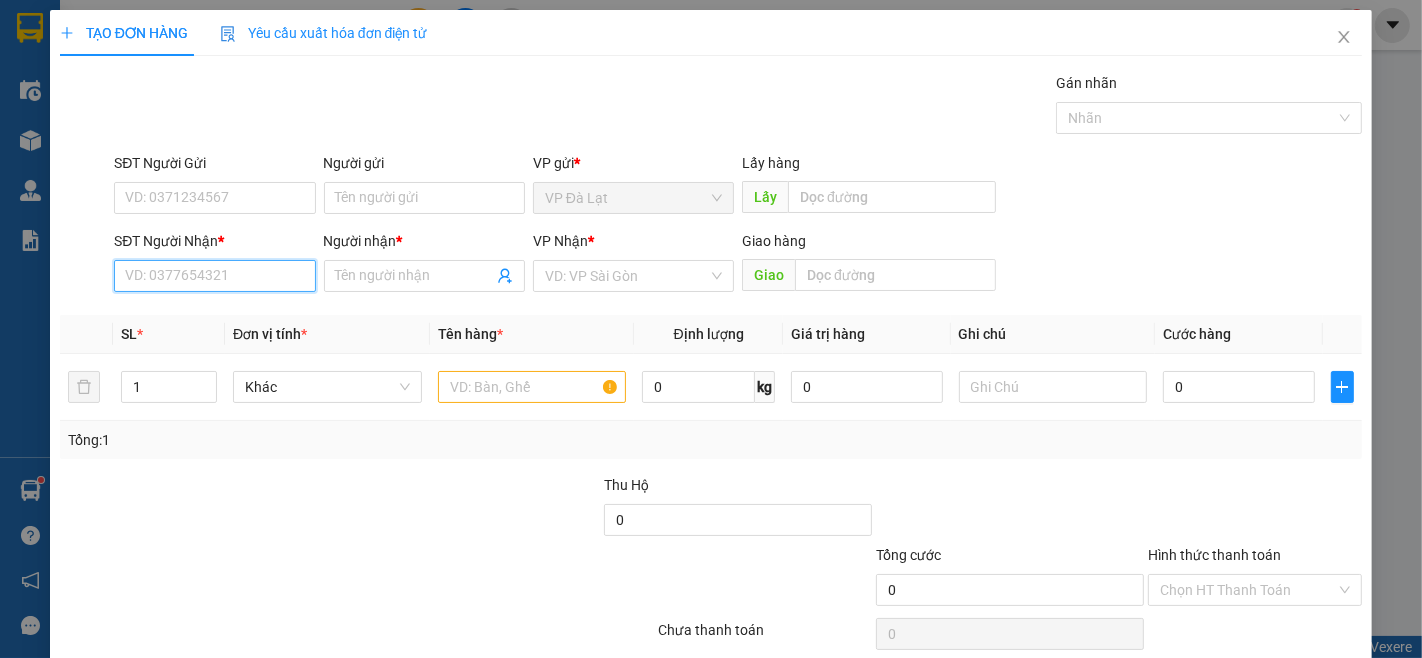 click on "SĐT Người Nhận  *" at bounding box center (214, 276) 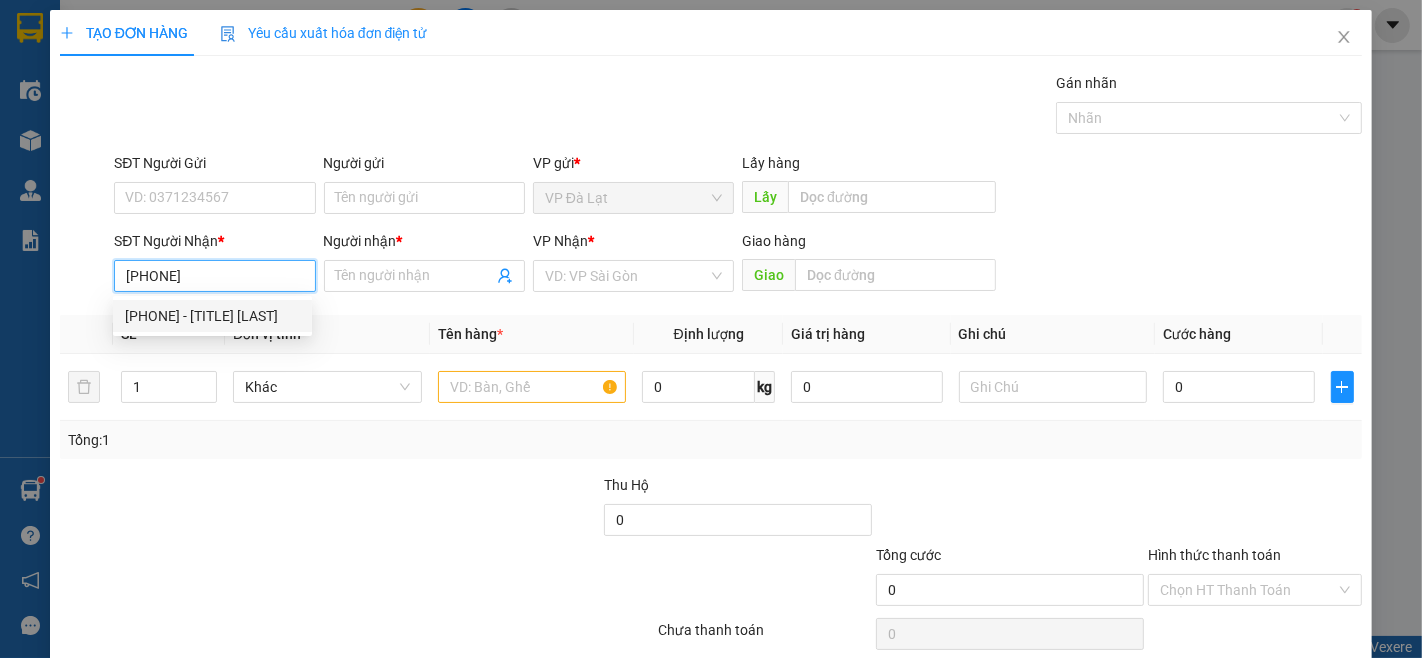 click on "[PHONE] - [TITLE] [LAST]" at bounding box center [212, 316] 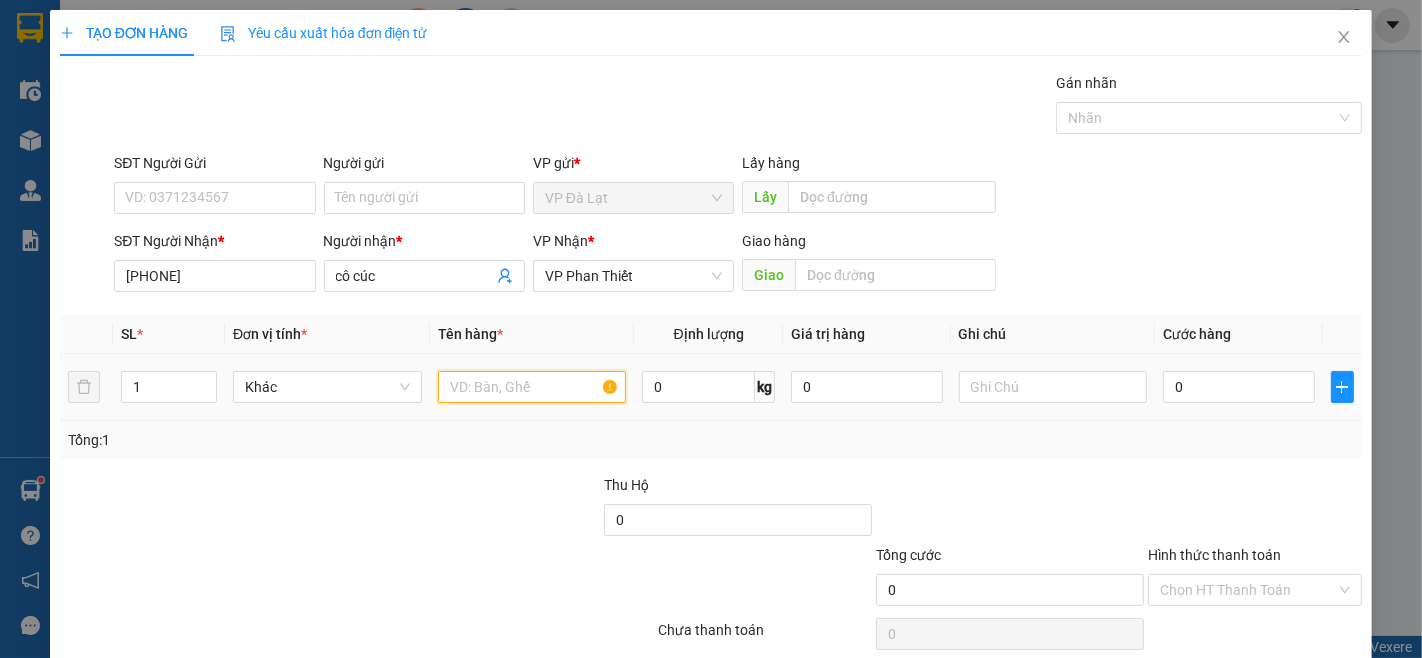 click at bounding box center [532, 387] 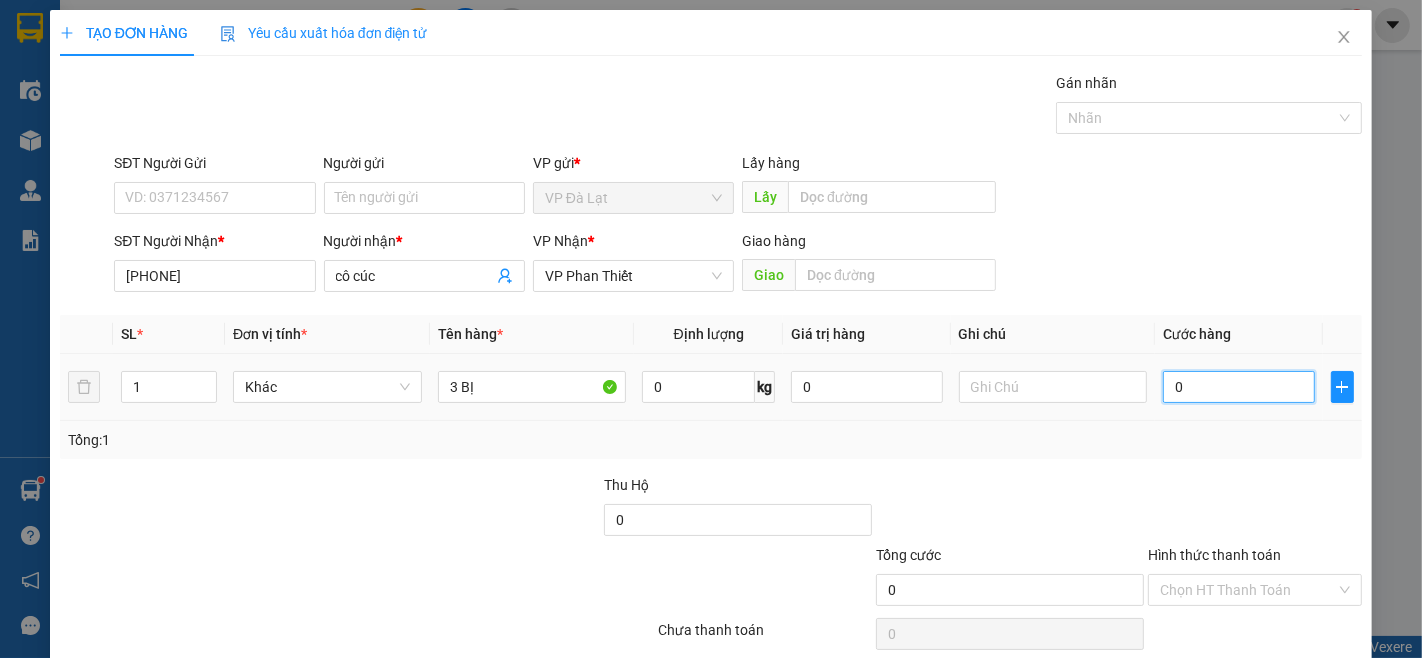 click on "0" at bounding box center (1238, 387) 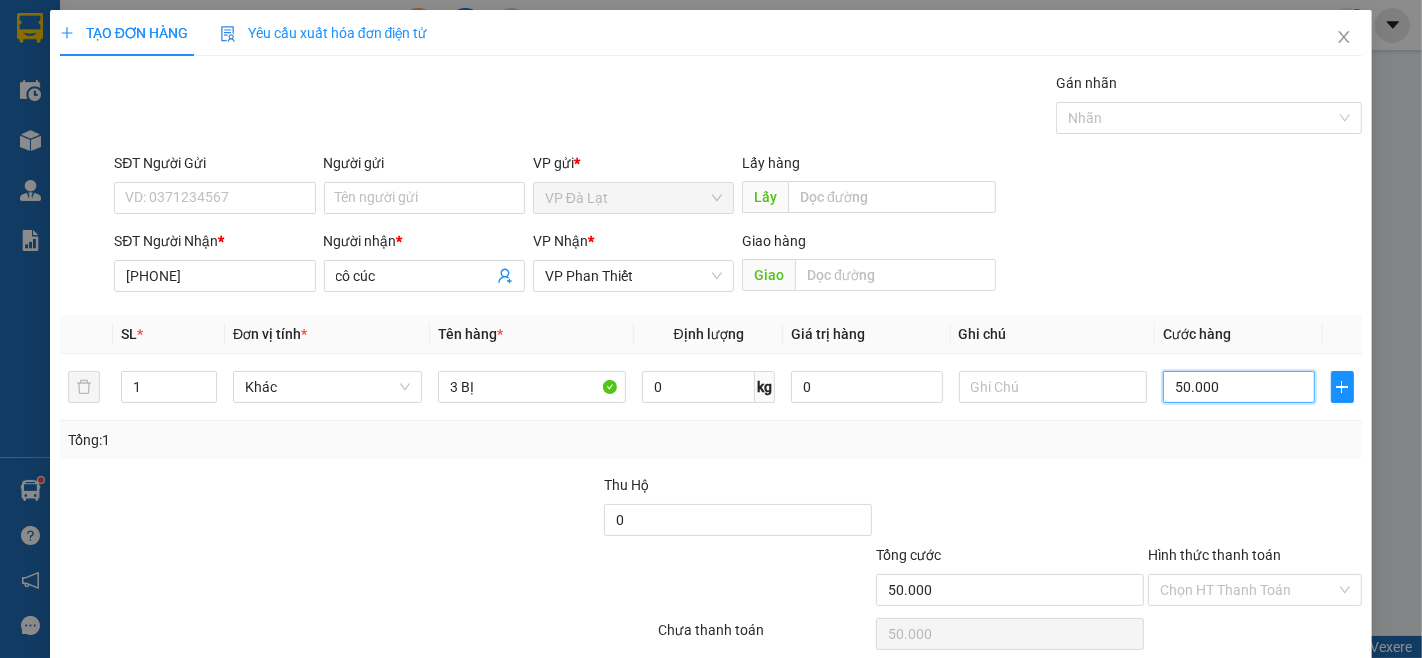 scroll, scrollTop: 81, scrollLeft: 0, axis: vertical 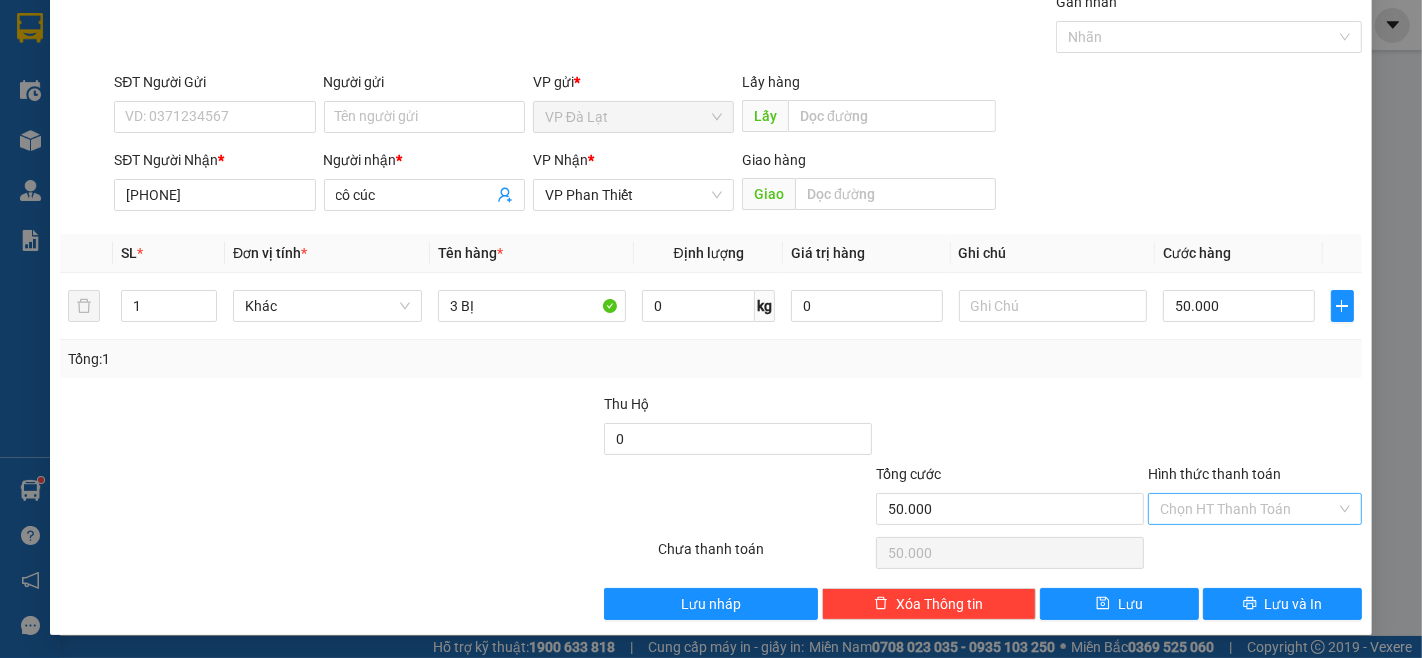 click on "Hình thức thanh toán" at bounding box center [1248, 509] 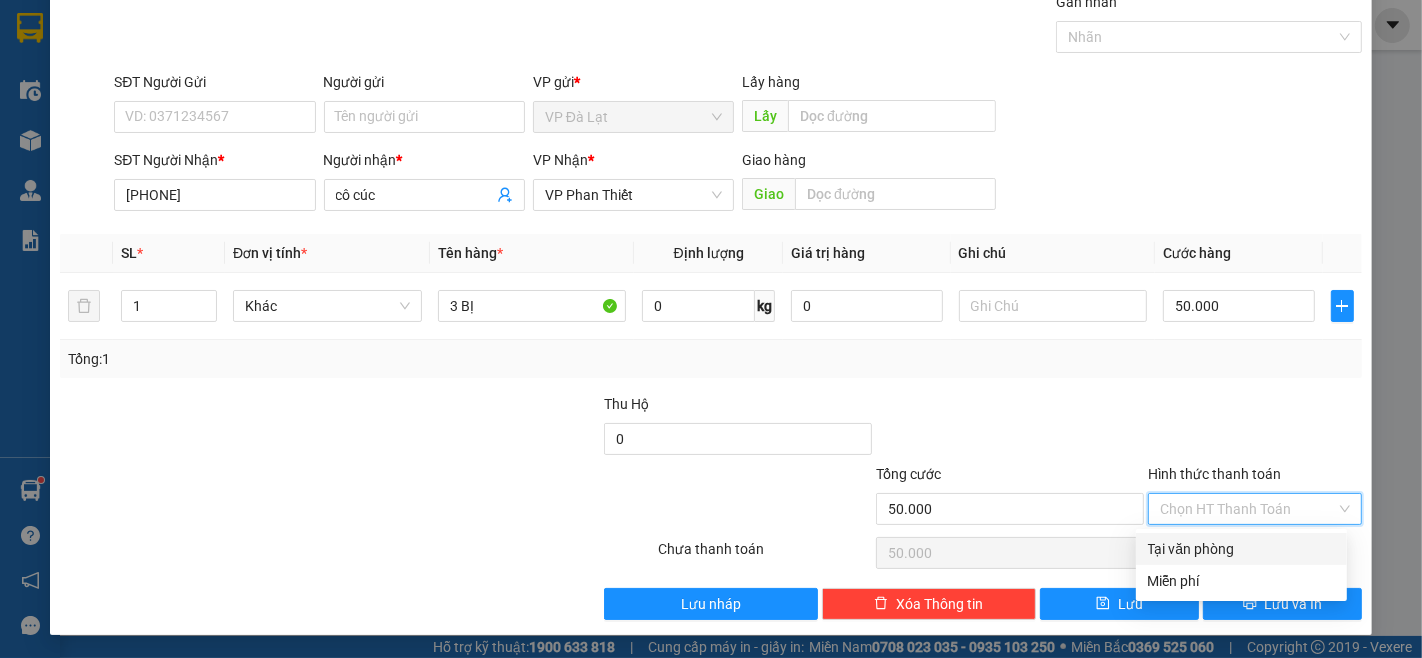click on "Tại văn phòng" at bounding box center [1241, 549] 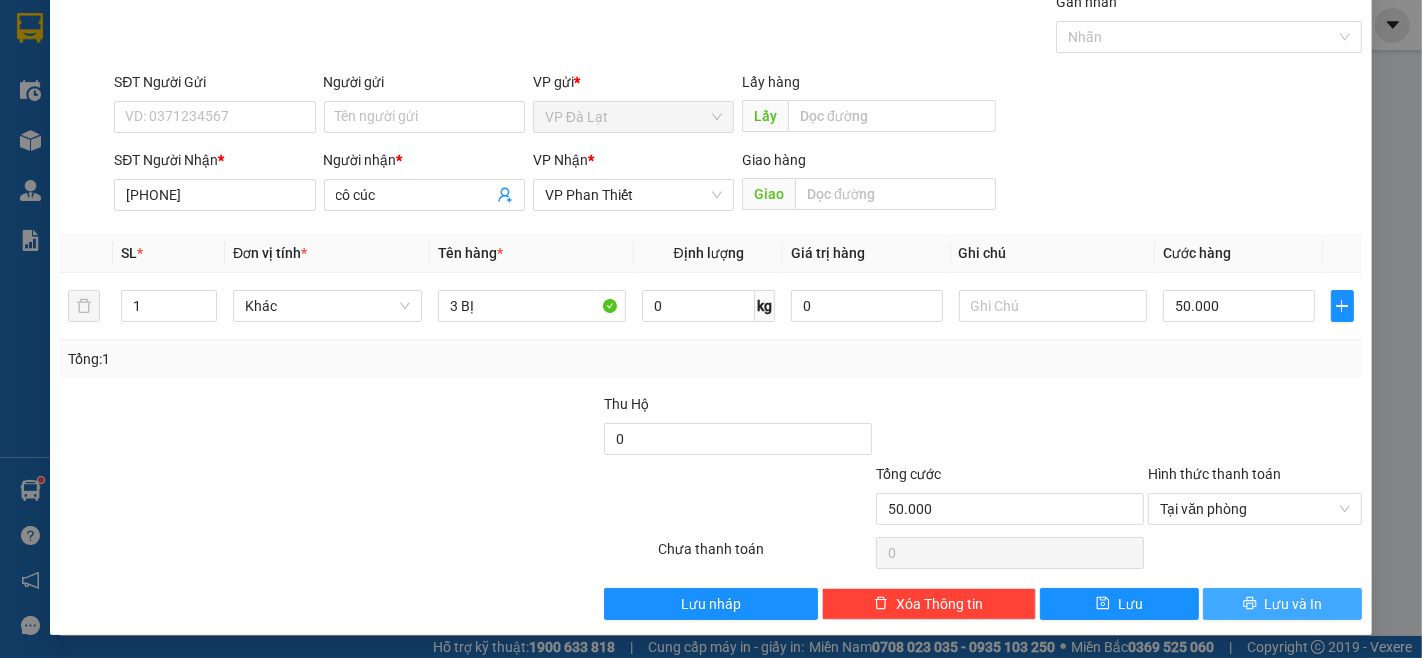 click on "Lưu và In" at bounding box center (1294, 604) 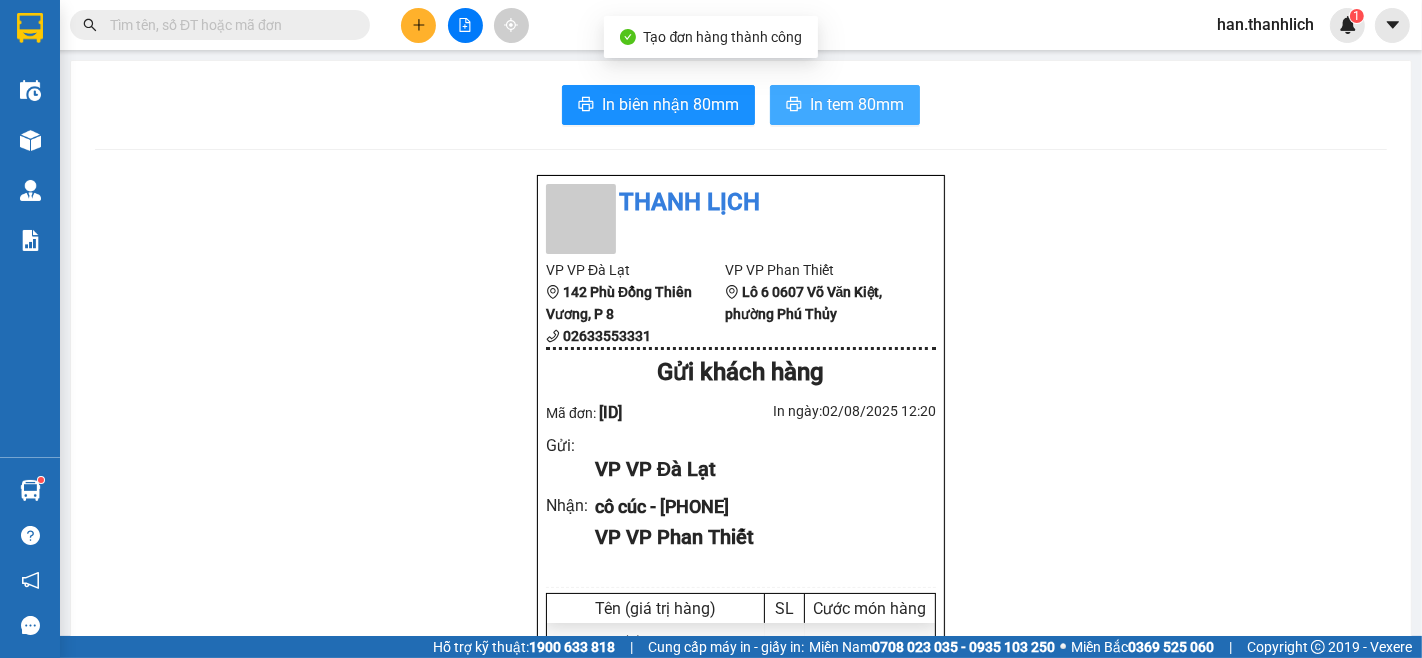 click on "In tem 80mm" at bounding box center (857, 104) 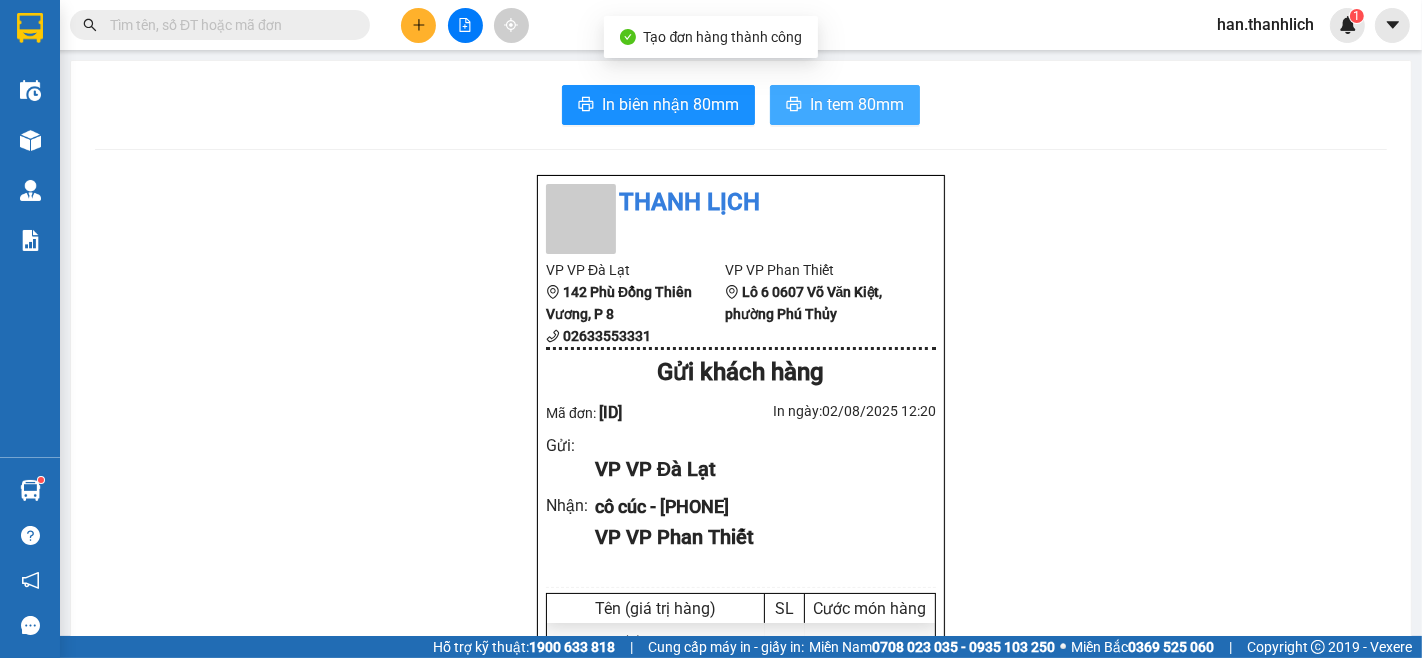 scroll, scrollTop: 0, scrollLeft: 0, axis: both 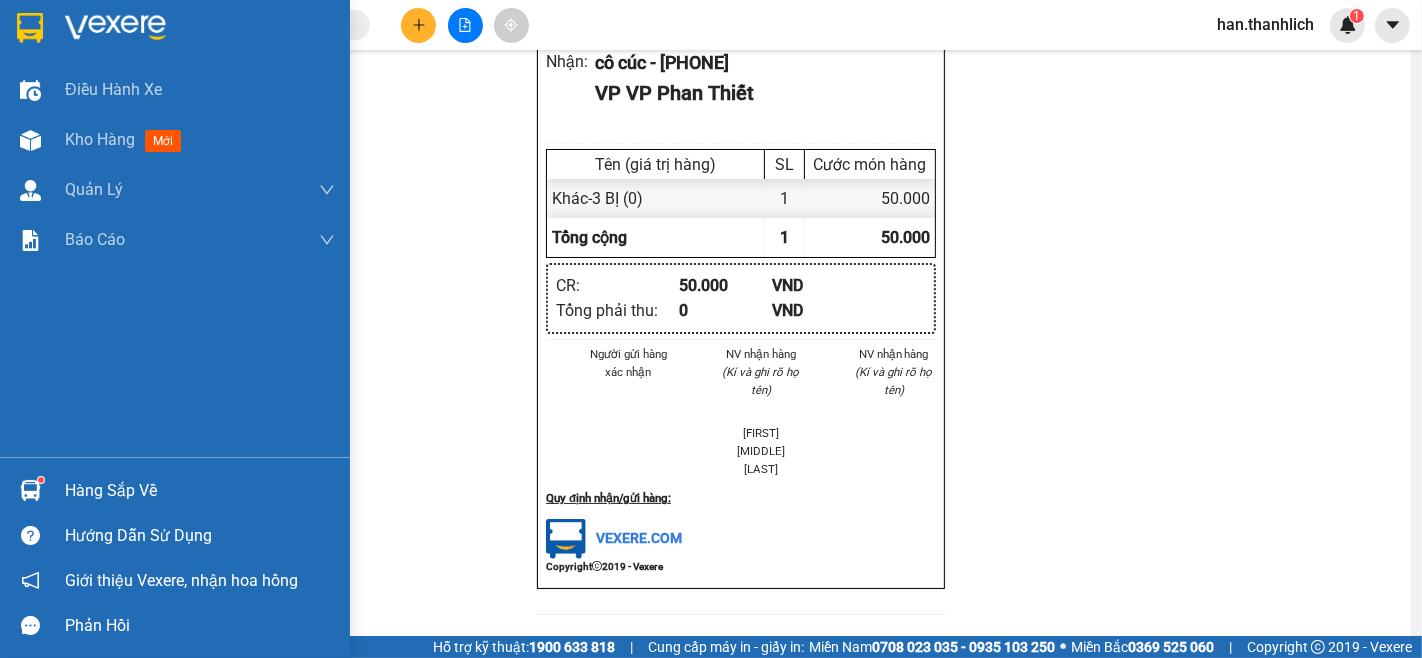 click on "Hàng sắp về" at bounding box center (175, 490) 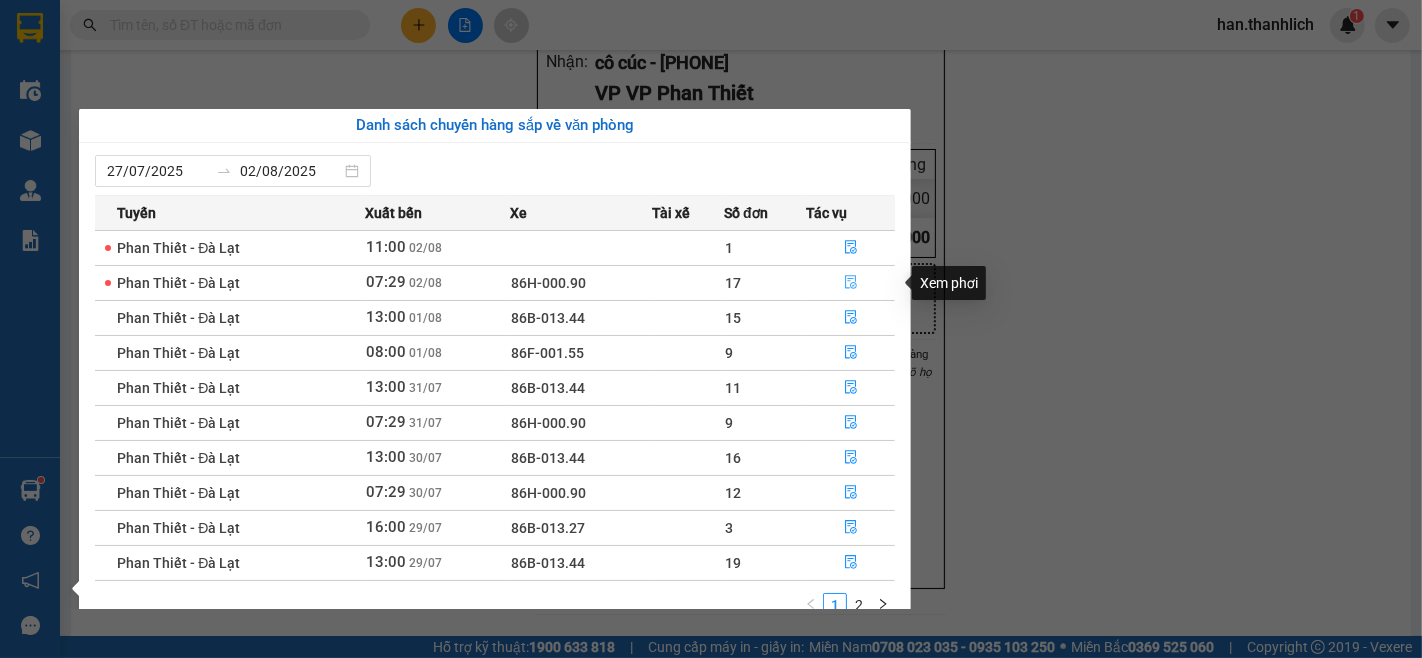 click at bounding box center [851, 283] 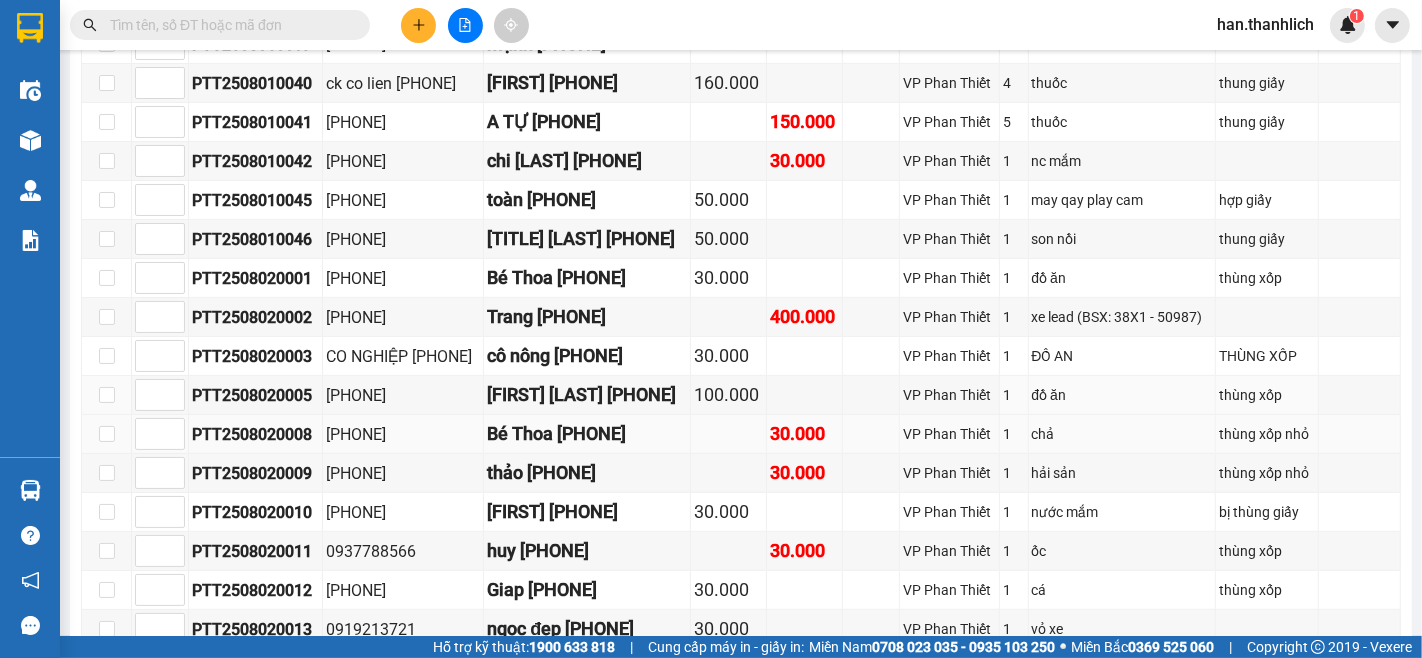 scroll, scrollTop: 895, scrollLeft: 0, axis: vertical 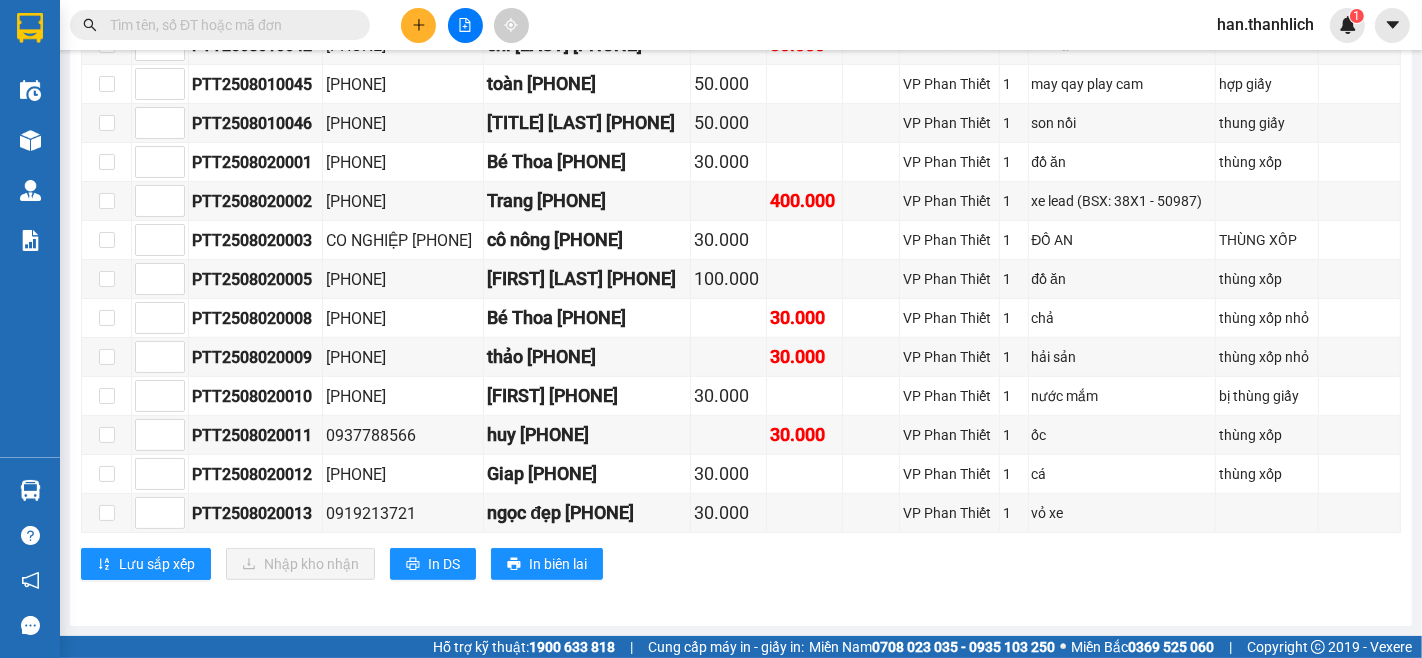 click on "Lưu sắp xếp Nhập kho nhận In DS In biên lai" at bounding box center [741, 564] 